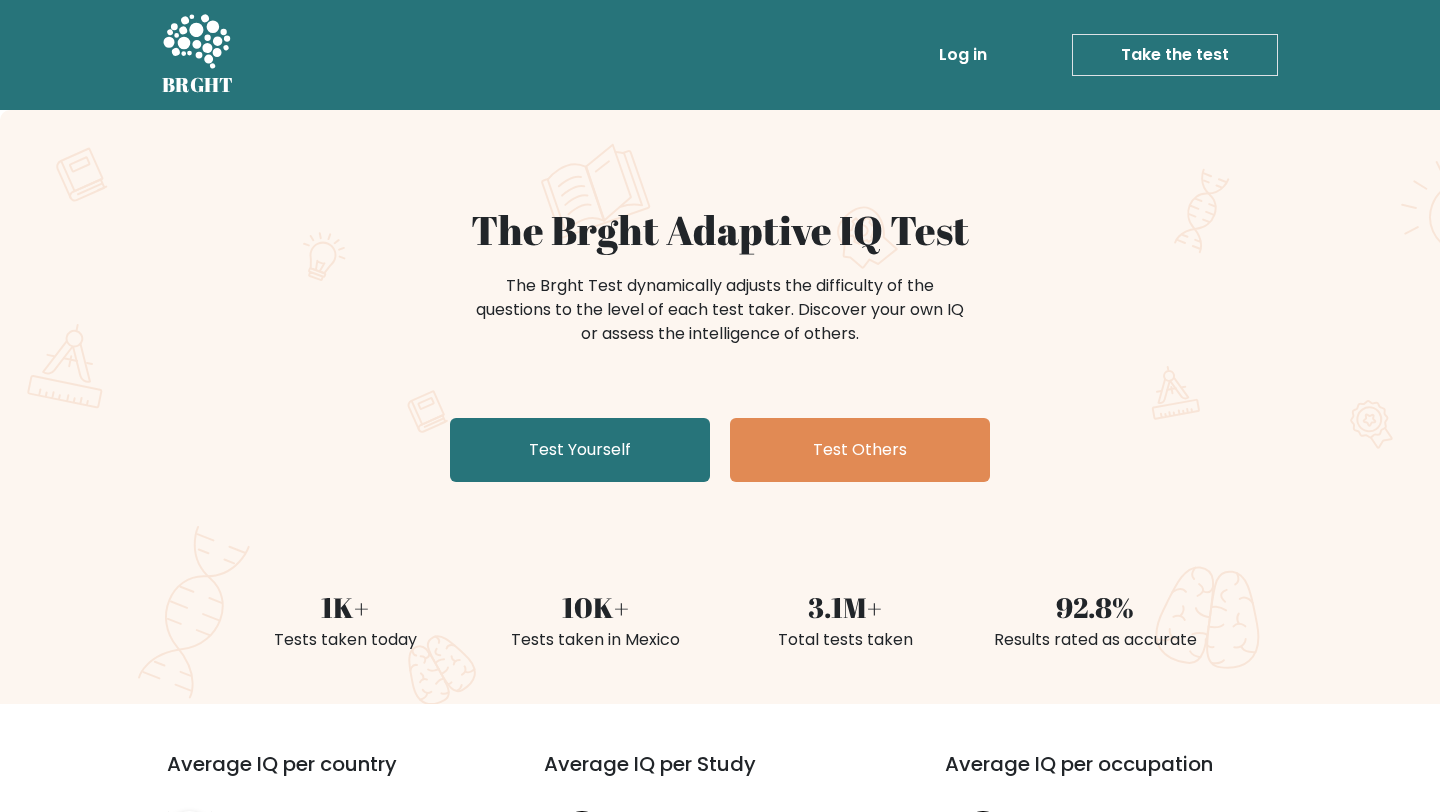 scroll, scrollTop: 0, scrollLeft: 0, axis: both 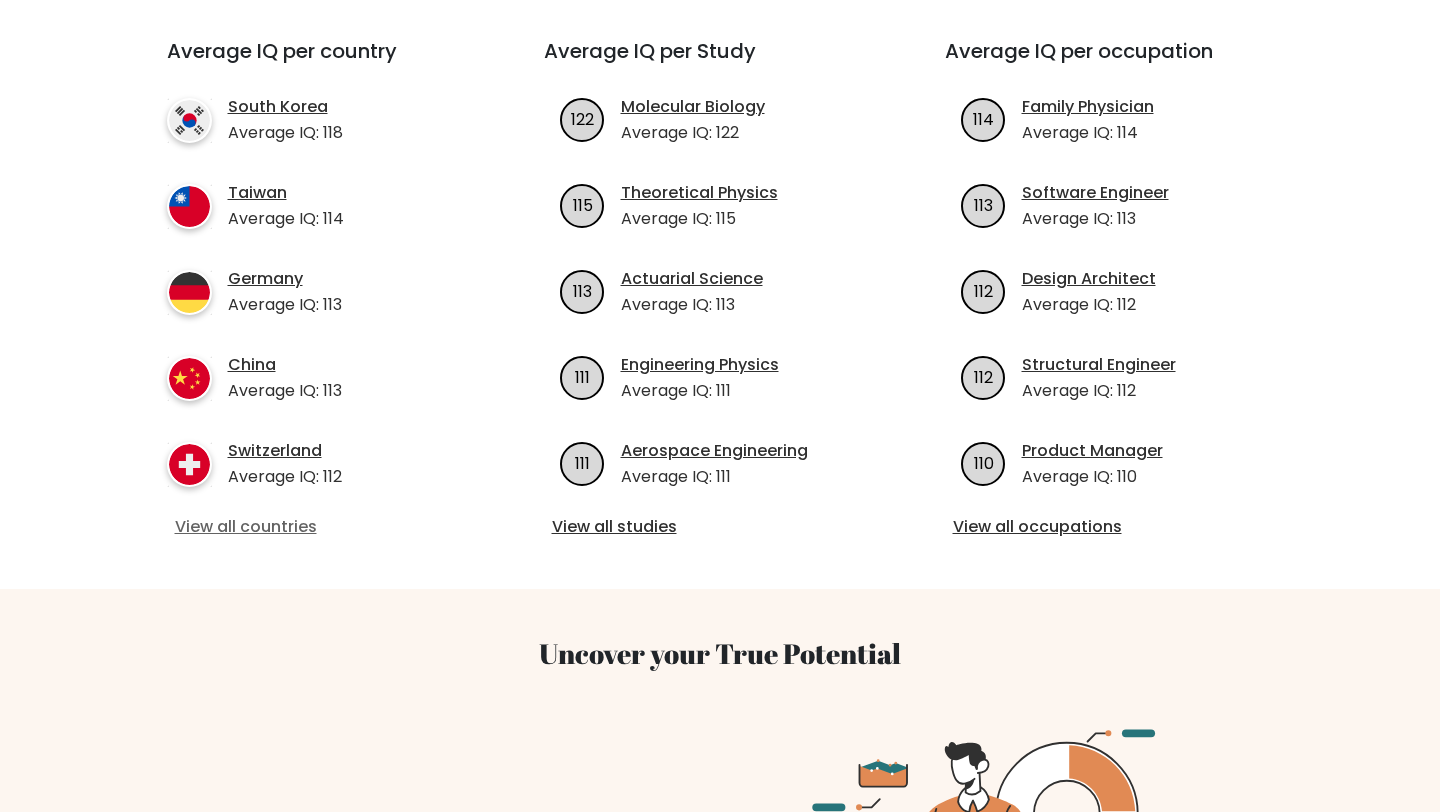 click on "View all countries" at bounding box center (319, 527) 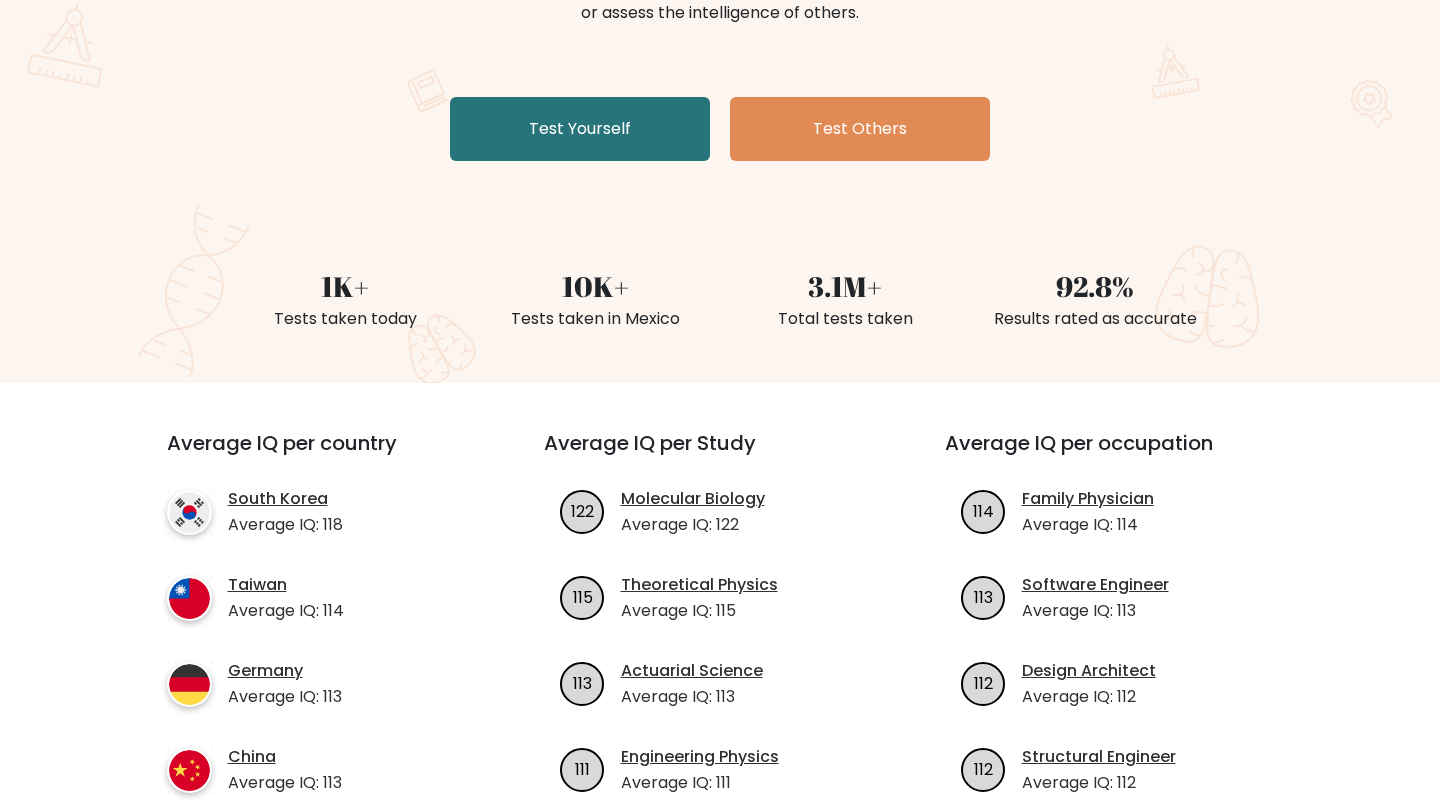 scroll, scrollTop: 0, scrollLeft: 0, axis: both 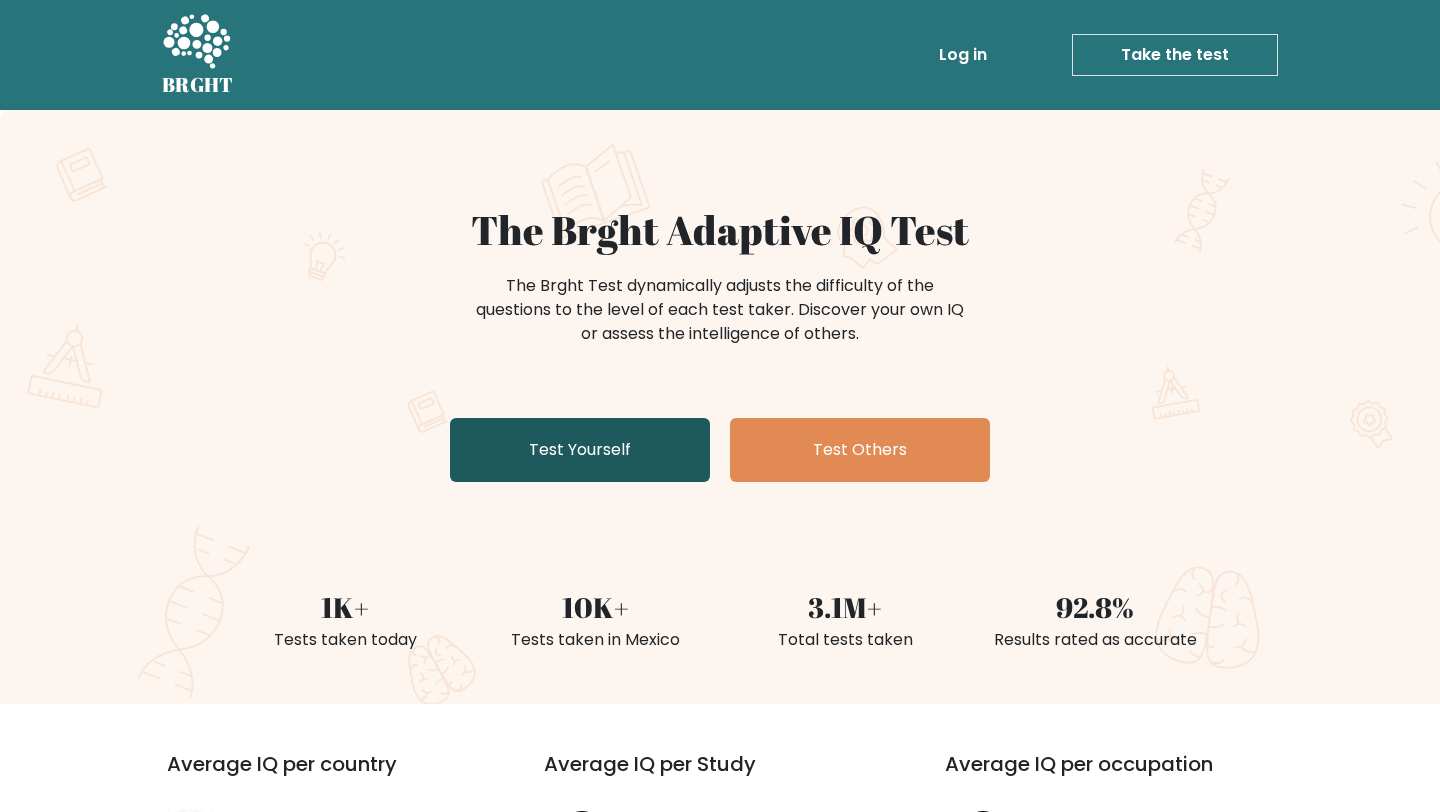 click on "Test Yourself" at bounding box center (580, 450) 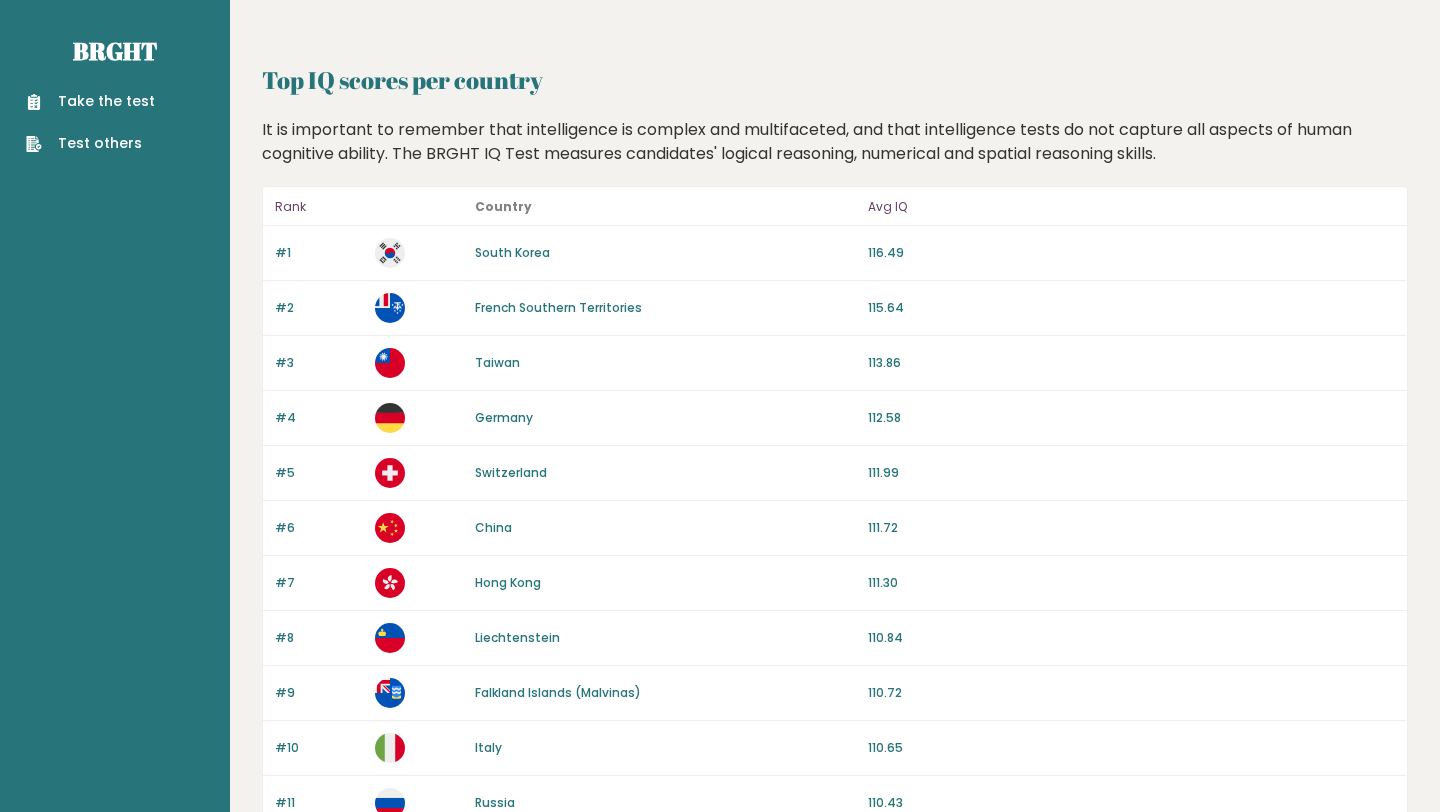 scroll, scrollTop: 0, scrollLeft: 0, axis: both 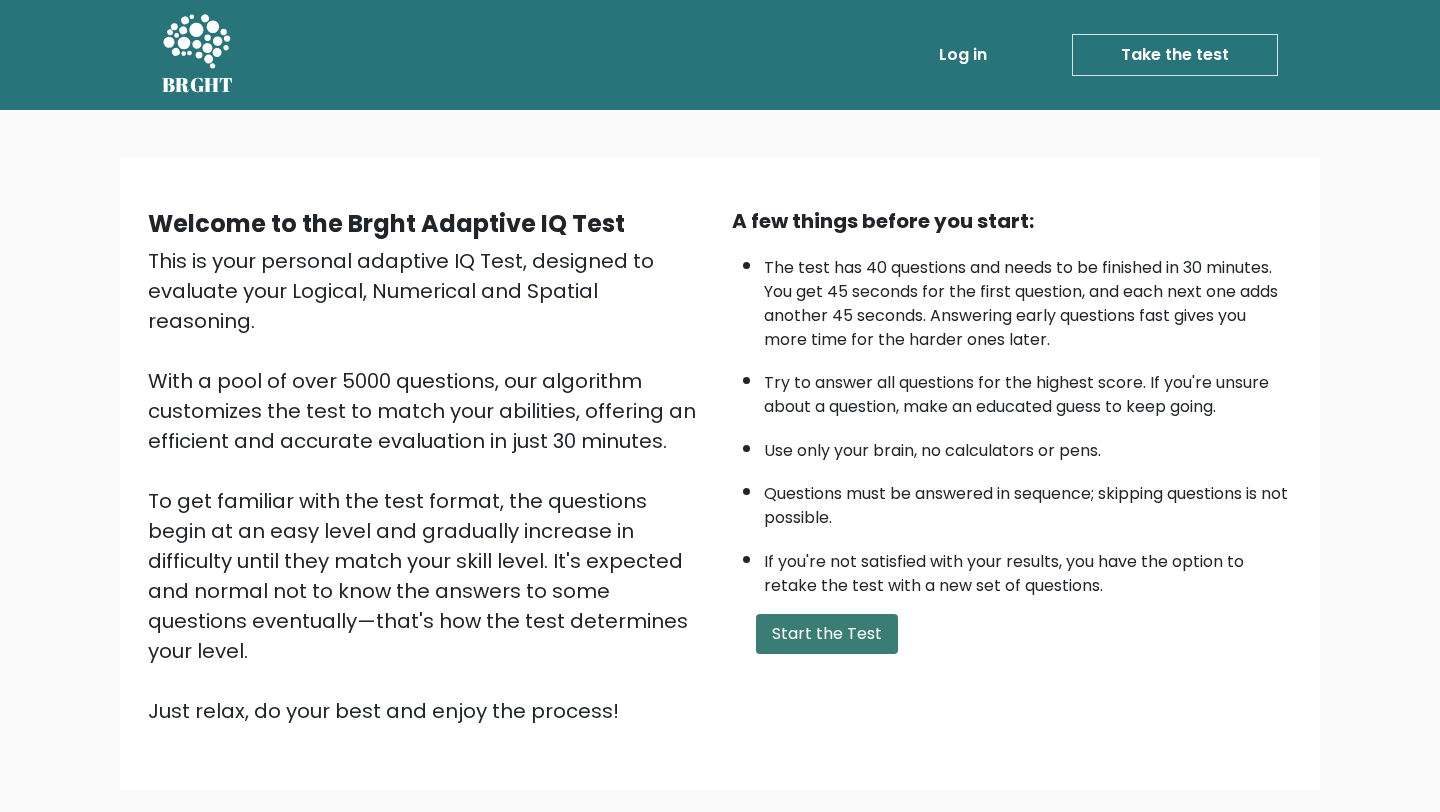 click on "Start the Test" at bounding box center [827, 634] 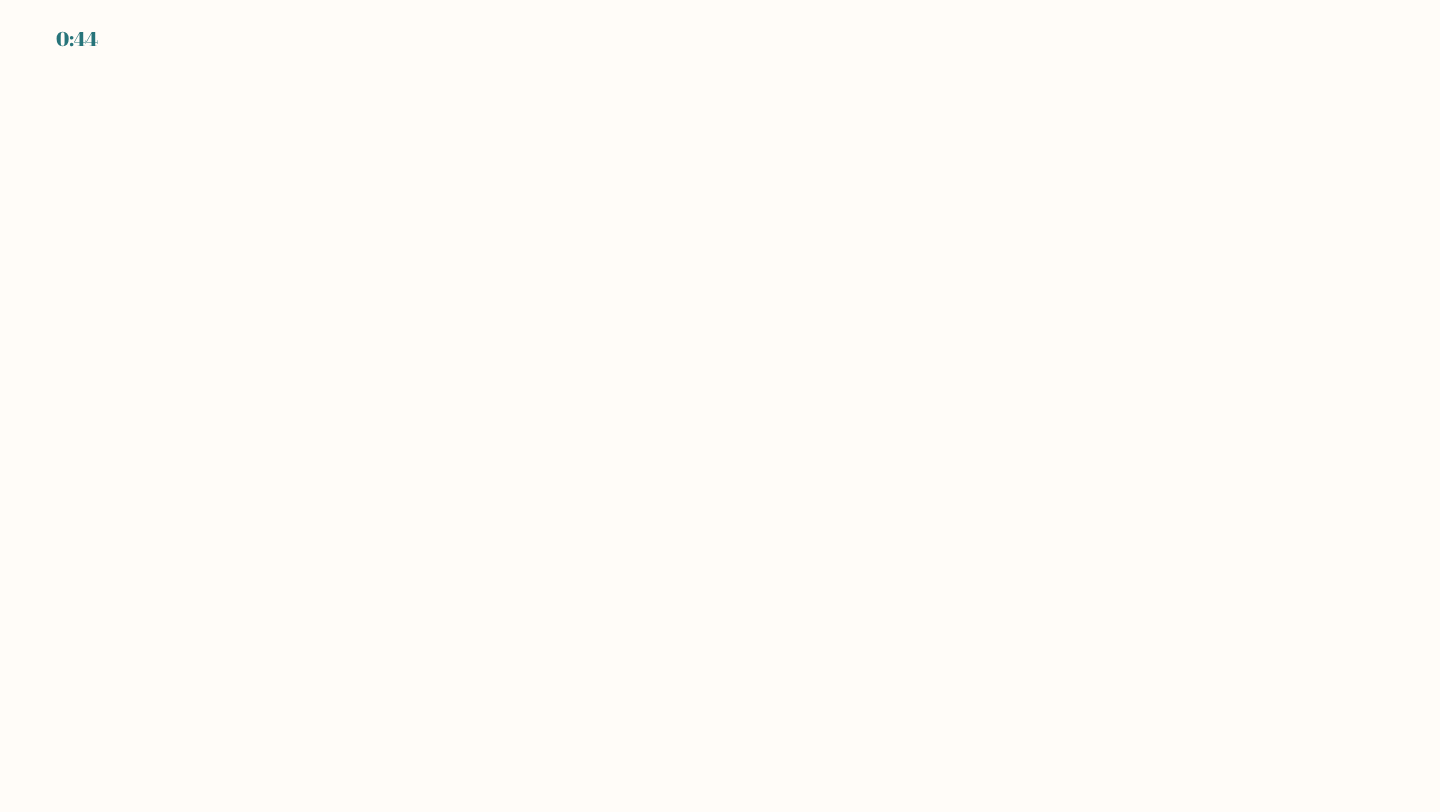 scroll, scrollTop: 0, scrollLeft: 0, axis: both 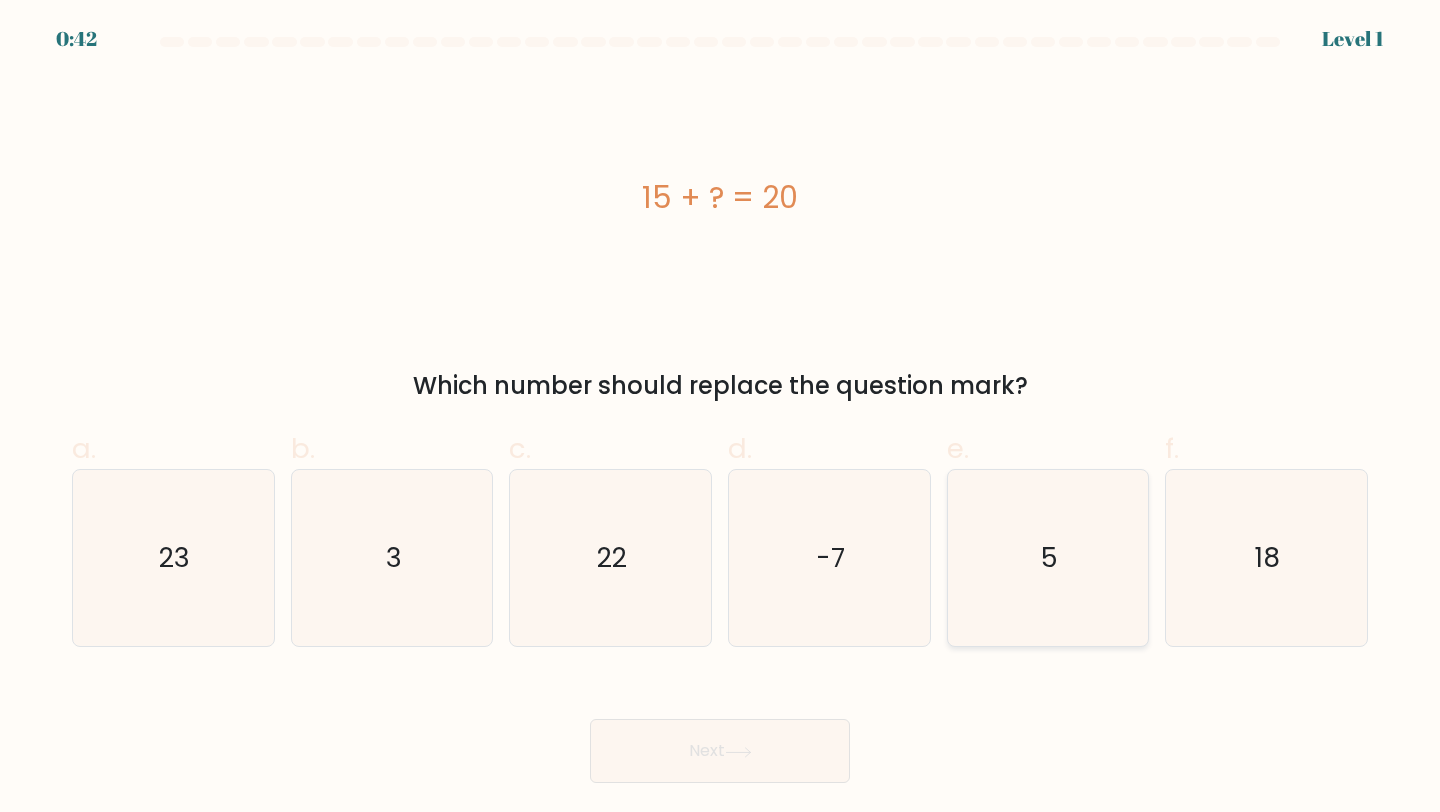 click on "5" 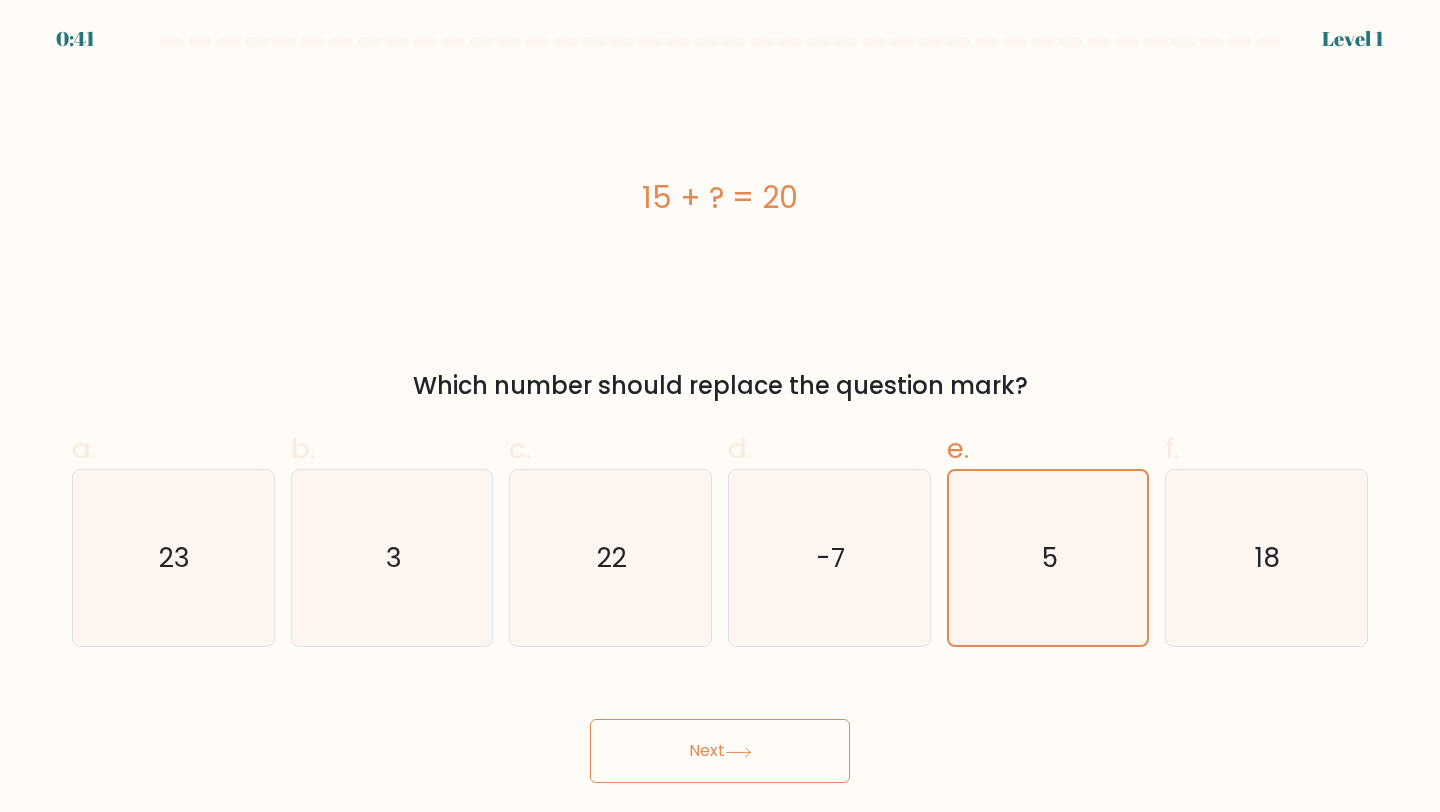 click on "Next" at bounding box center (720, 751) 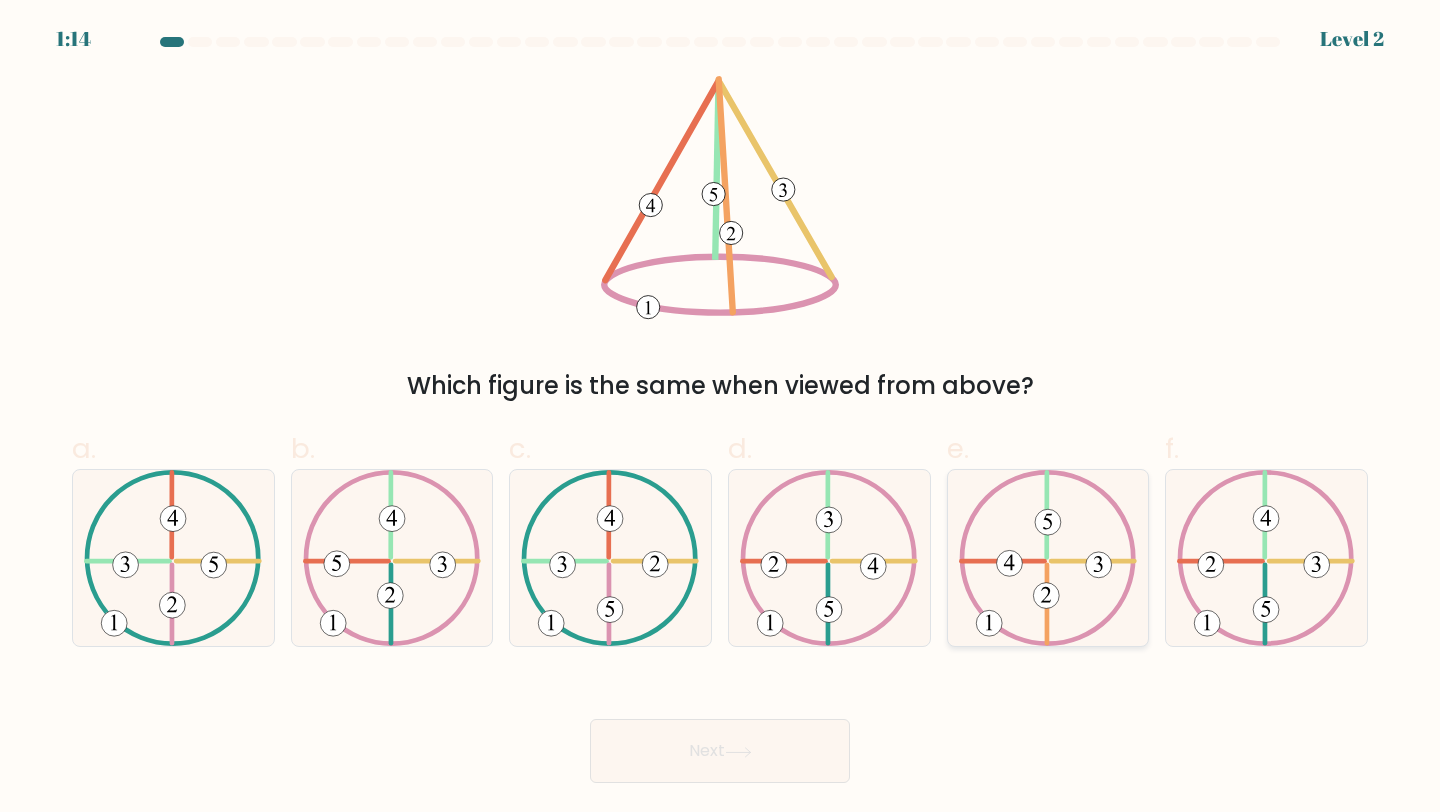 click 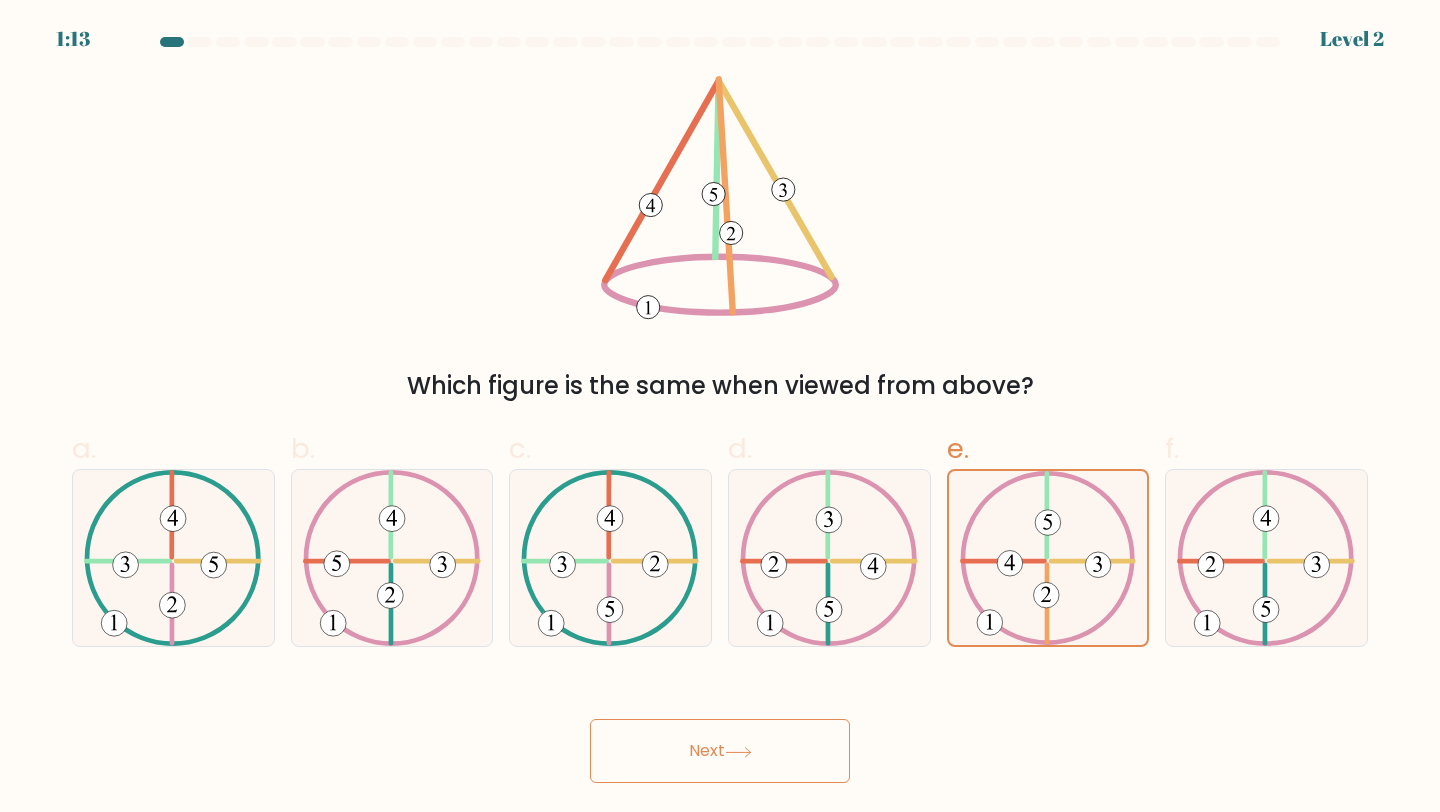 click on "Next" at bounding box center (720, 751) 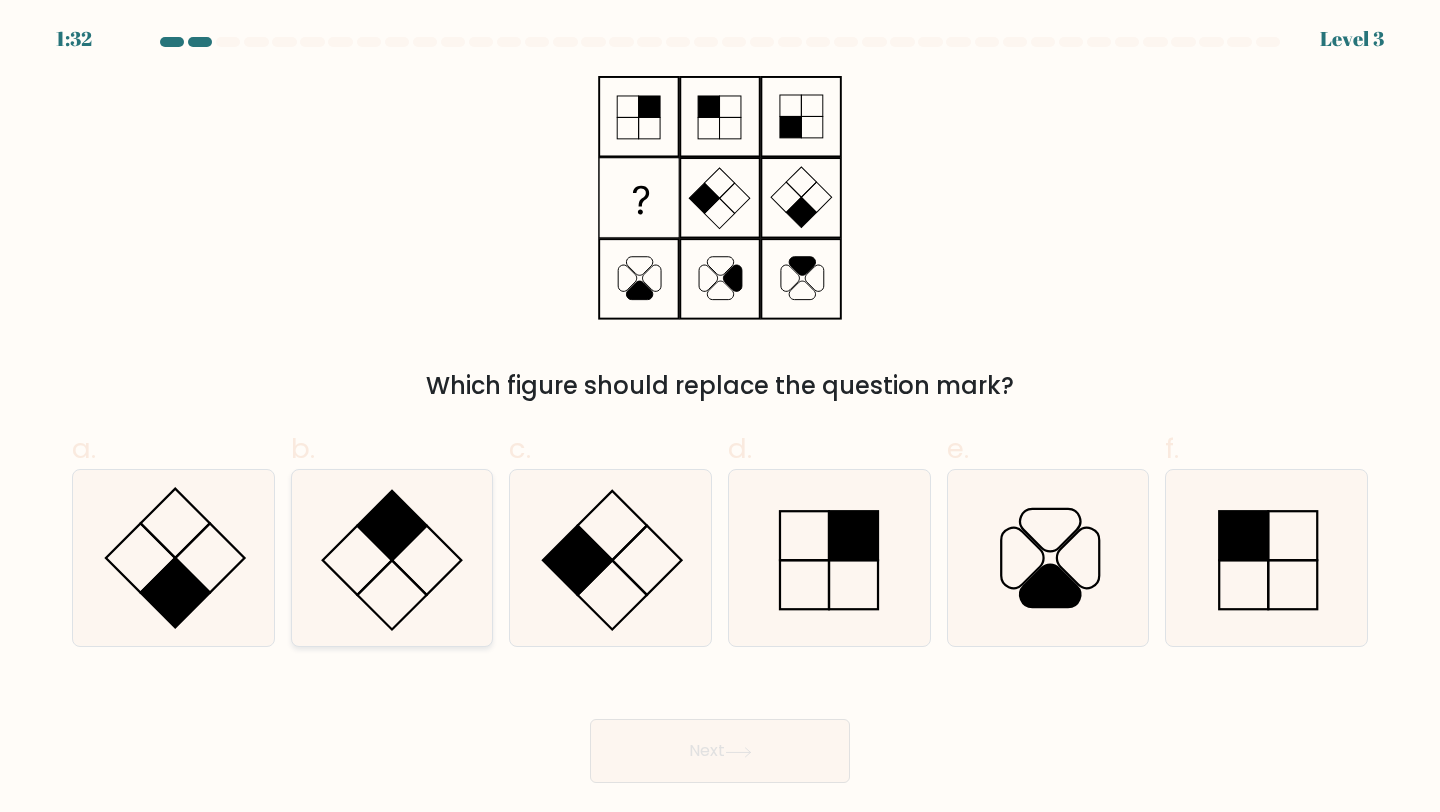 click 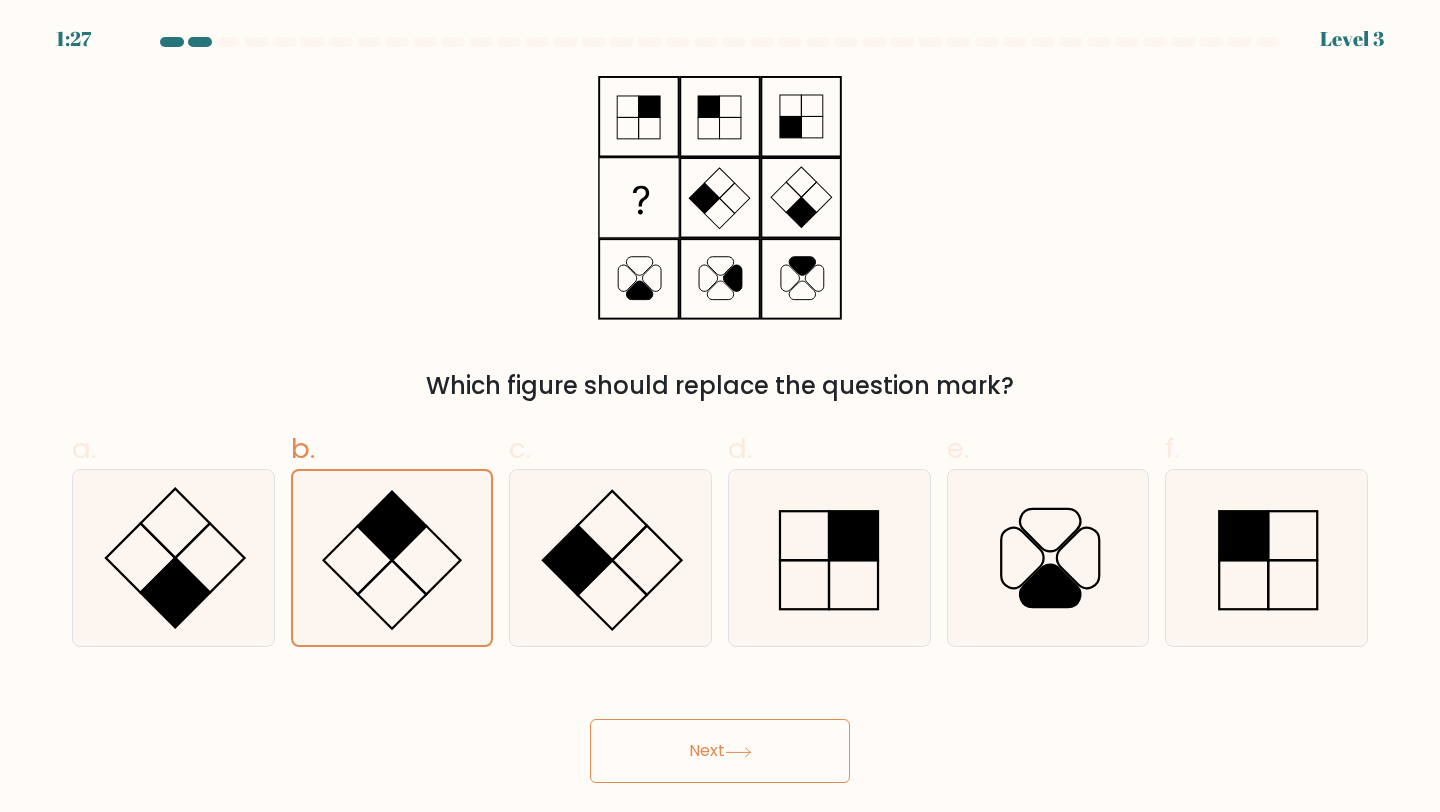click on "Next" at bounding box center (720, 751) 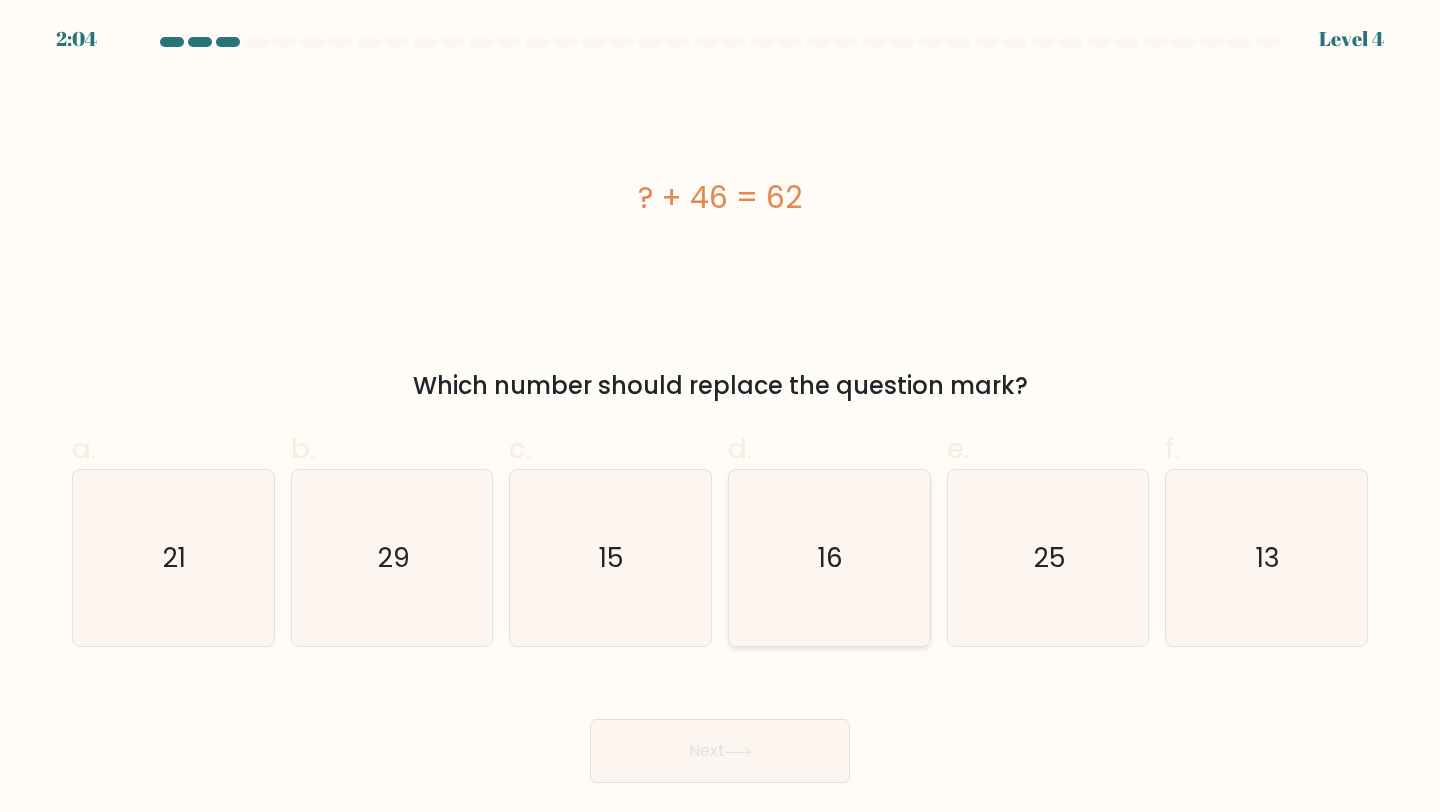 click on "16" 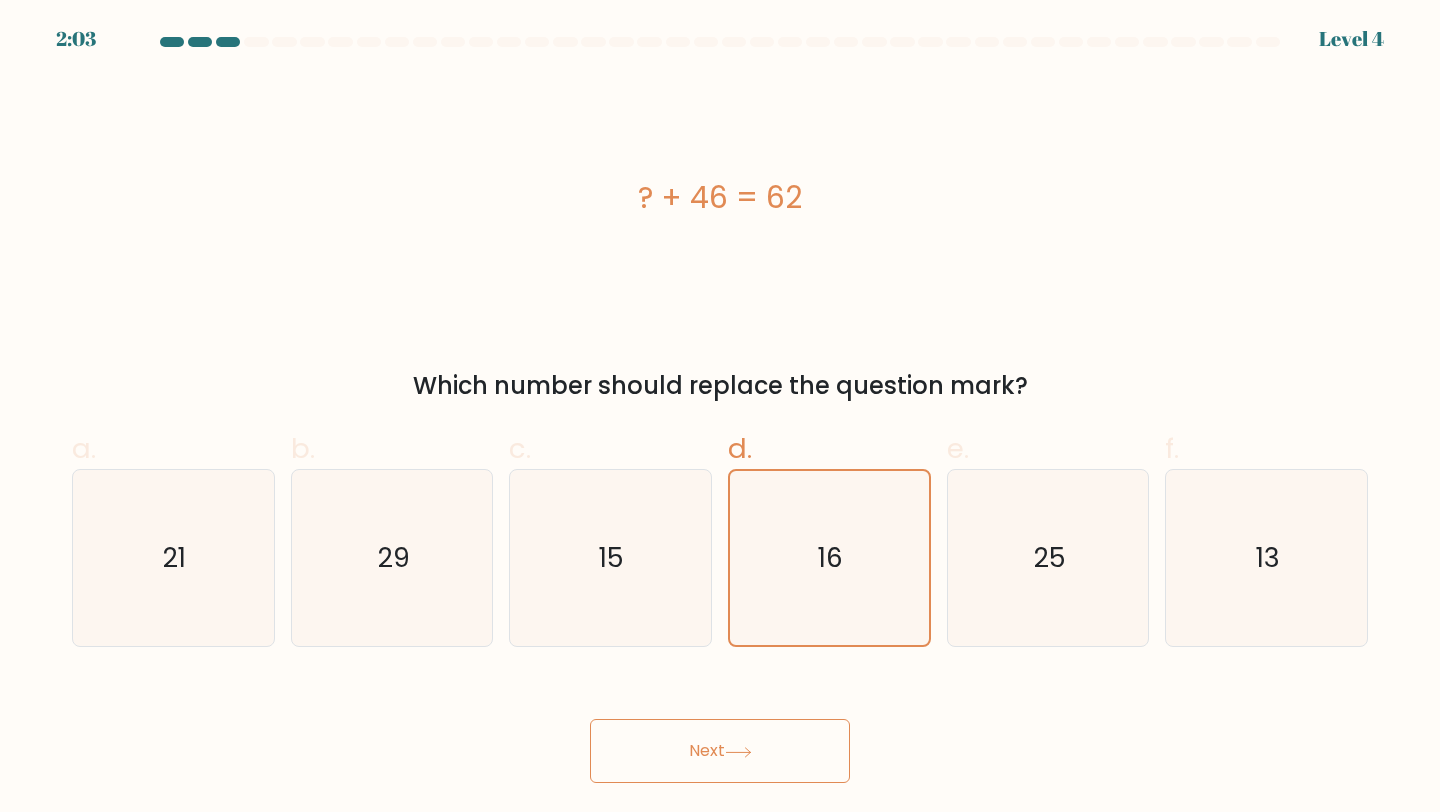click on "Next" at bounding box center [720, 751] 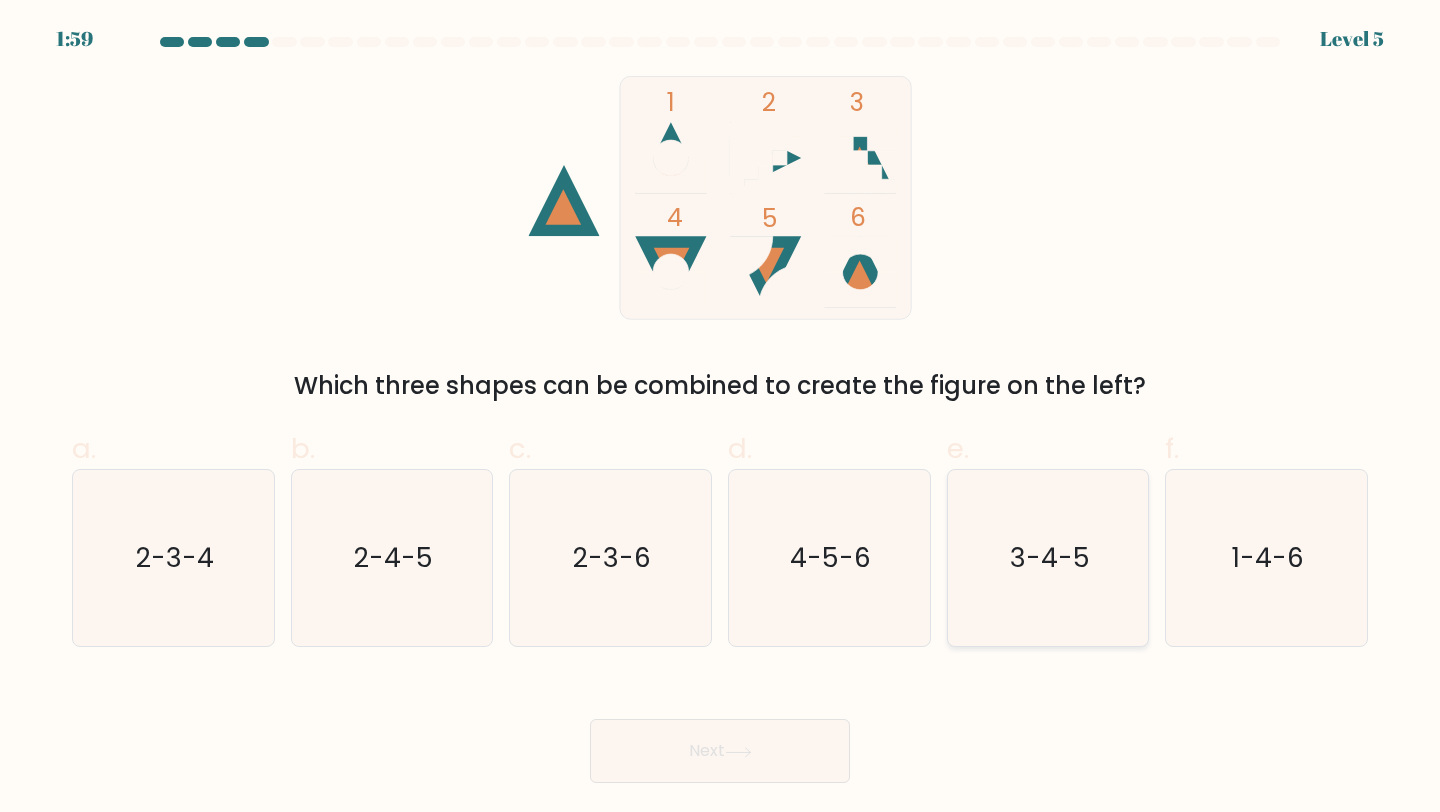 click on "3-4-5" 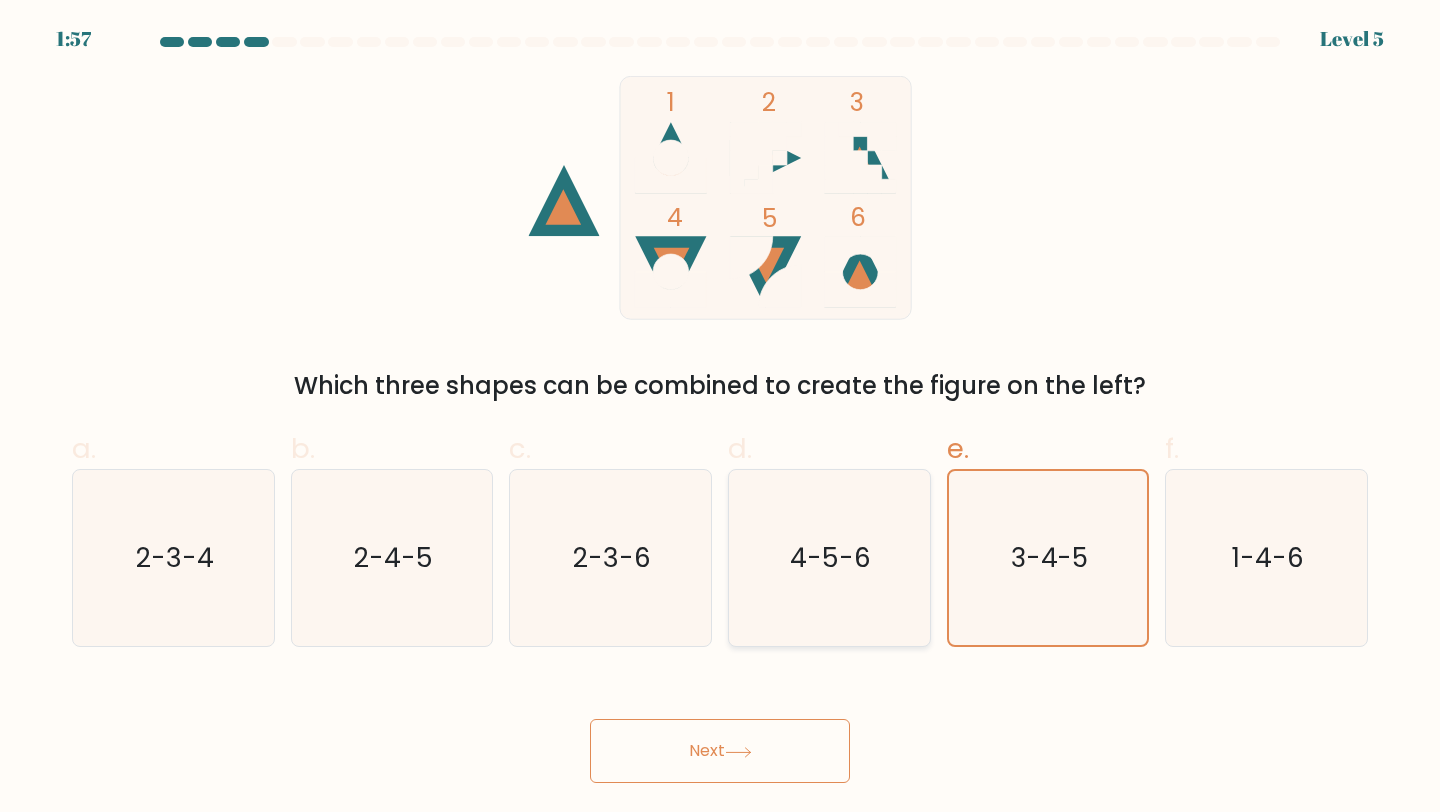 click on "4-5-6" 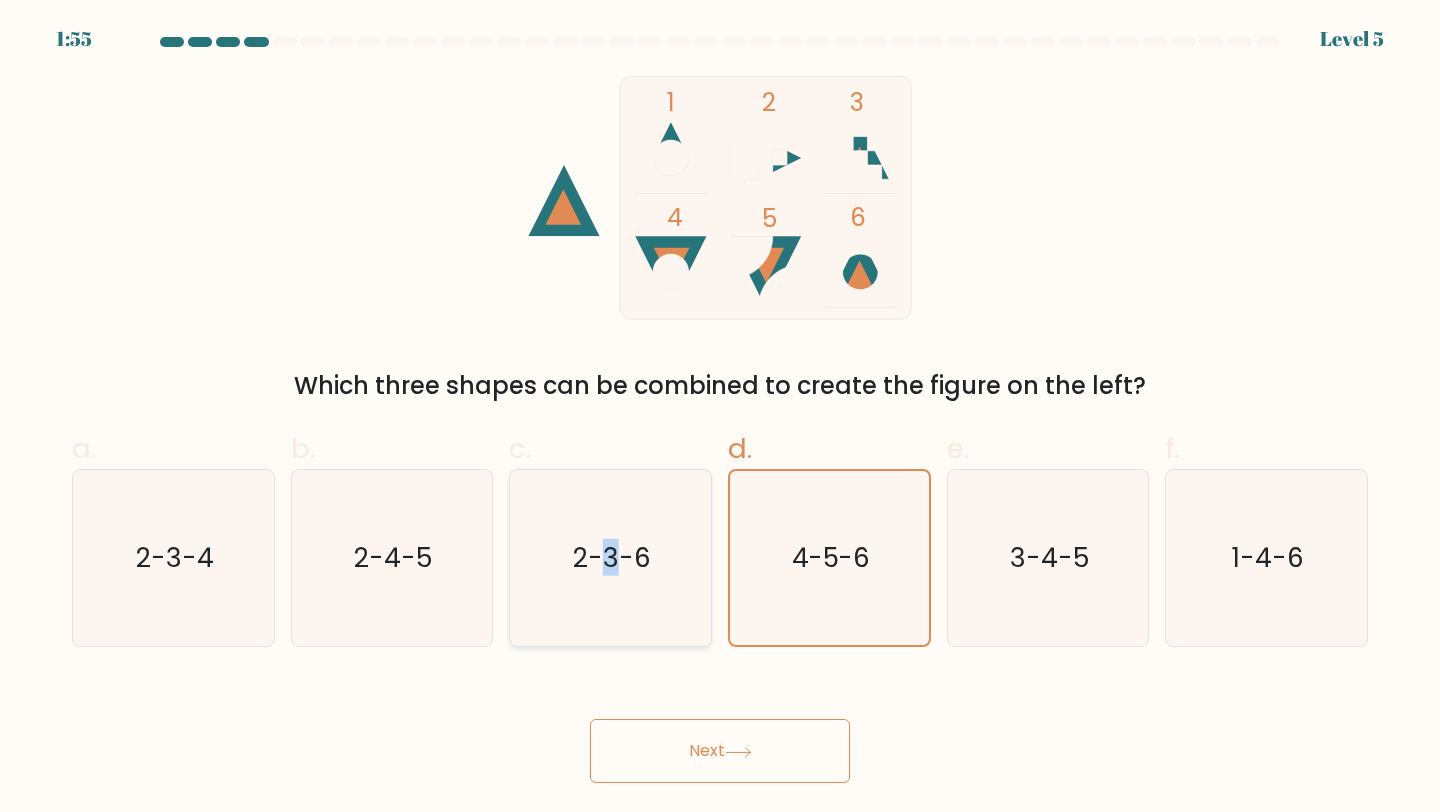 type on "3" 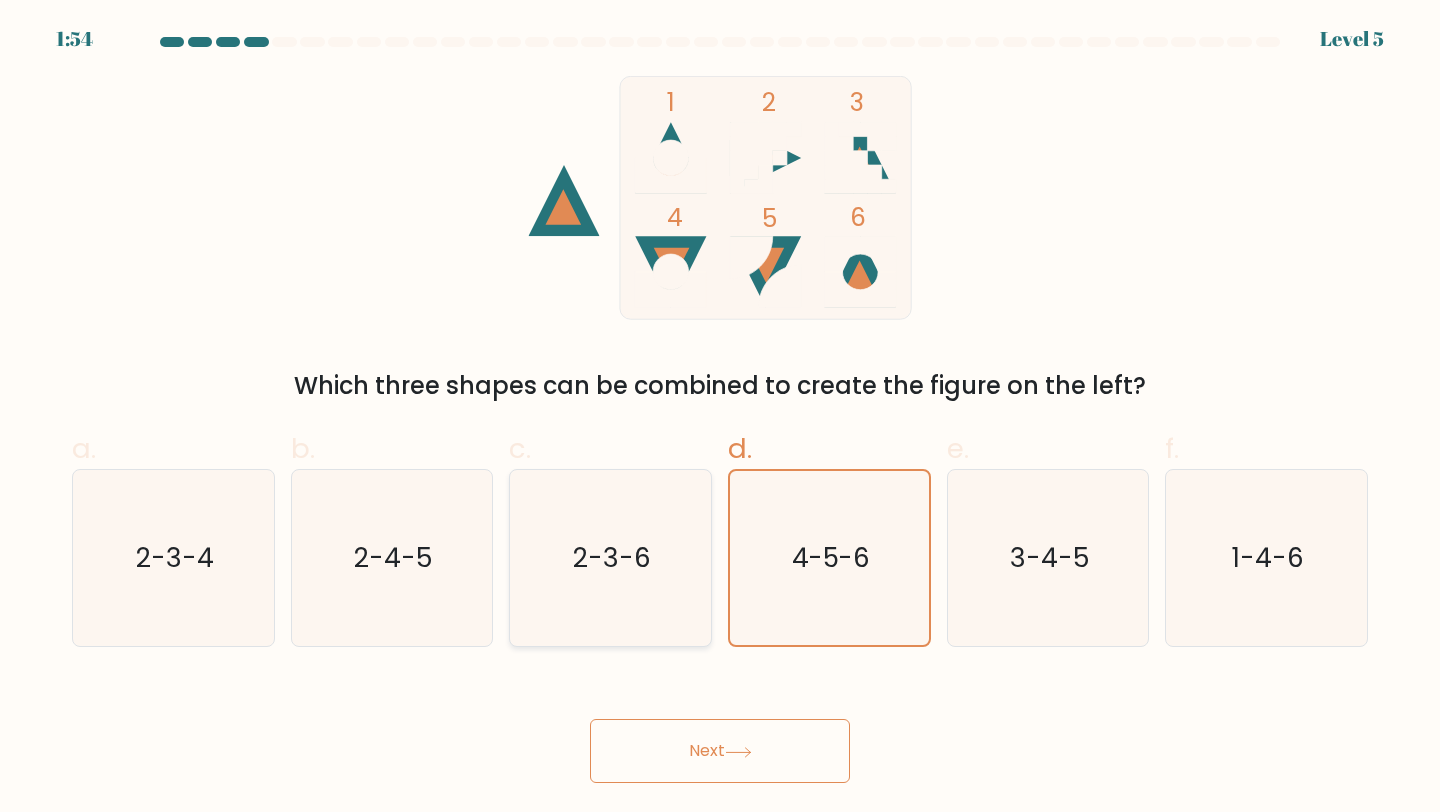 click on "2-3-6" 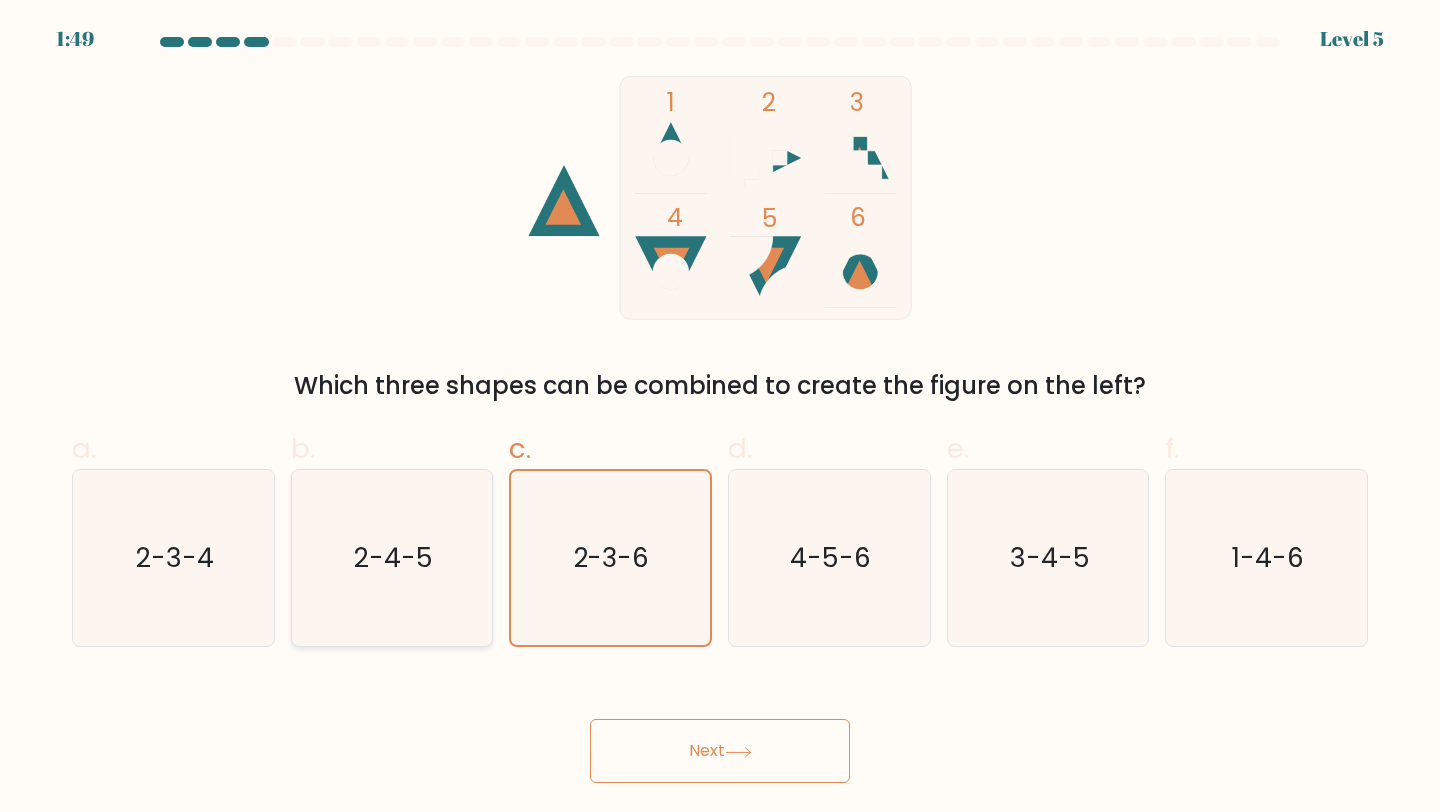 click on "2-4-5" 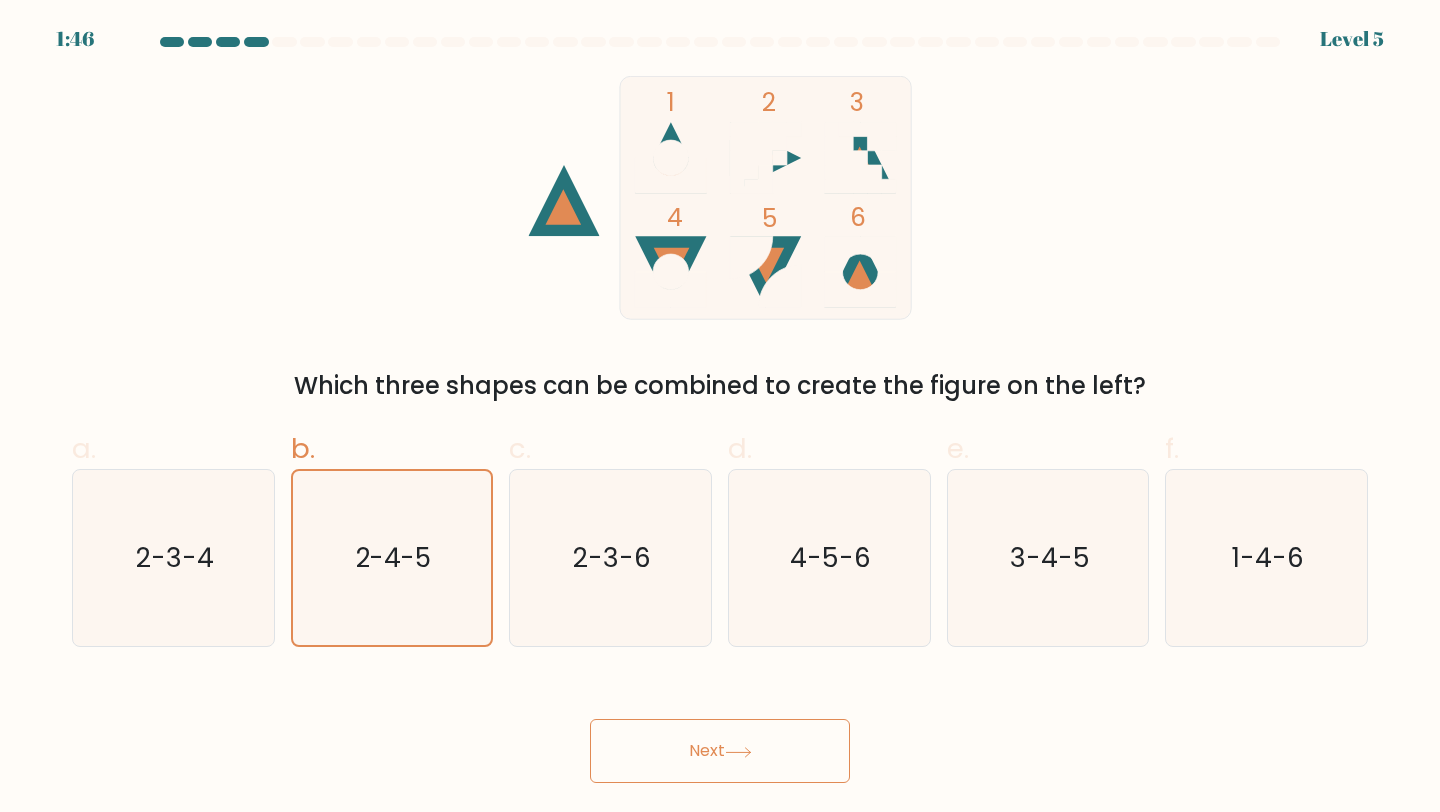 click on "Next" at bounding box center [720, 751] 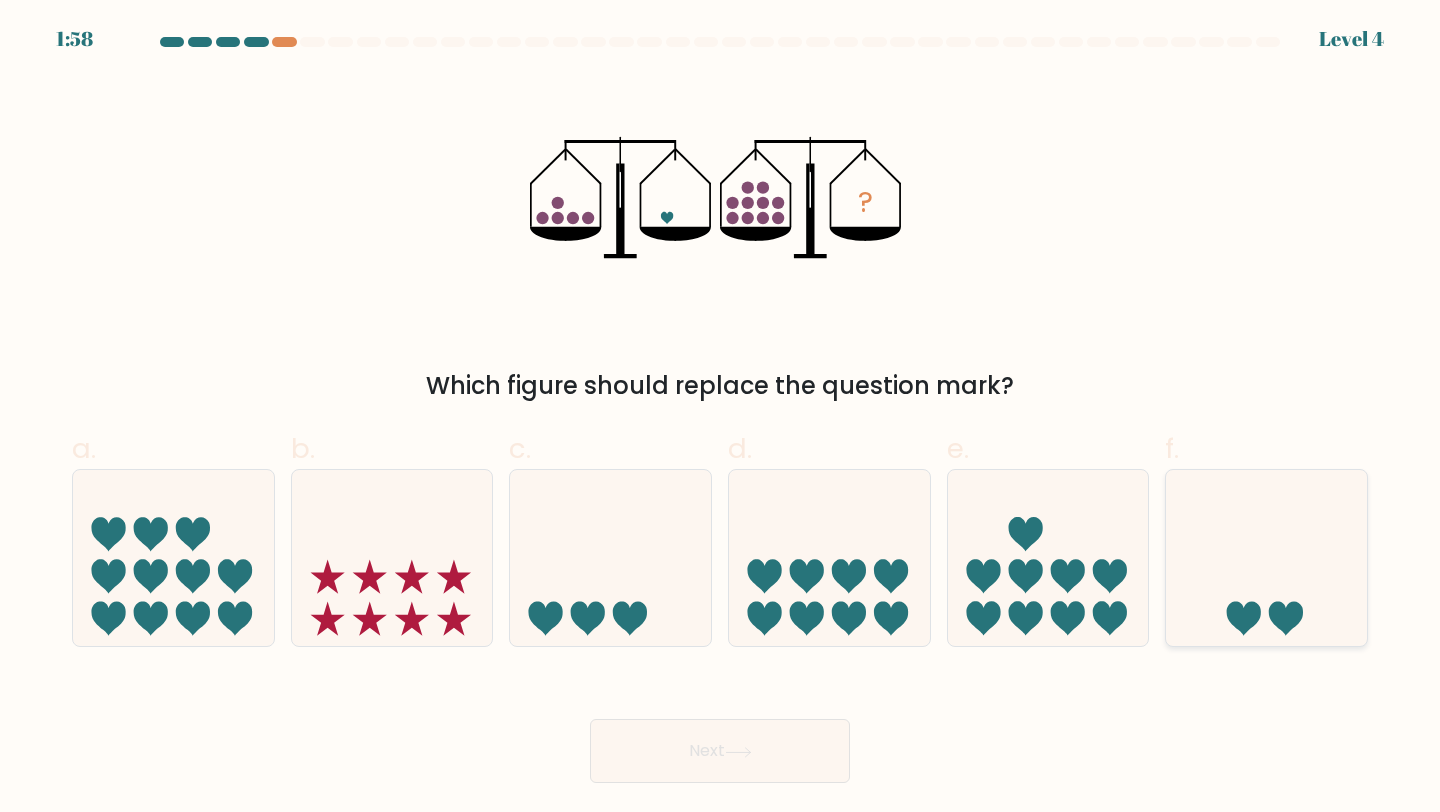 drag, startPoint x: 1255, startPoint y: 565, endPoint x: 1265, endPoint y: 568, distance: 10.440307 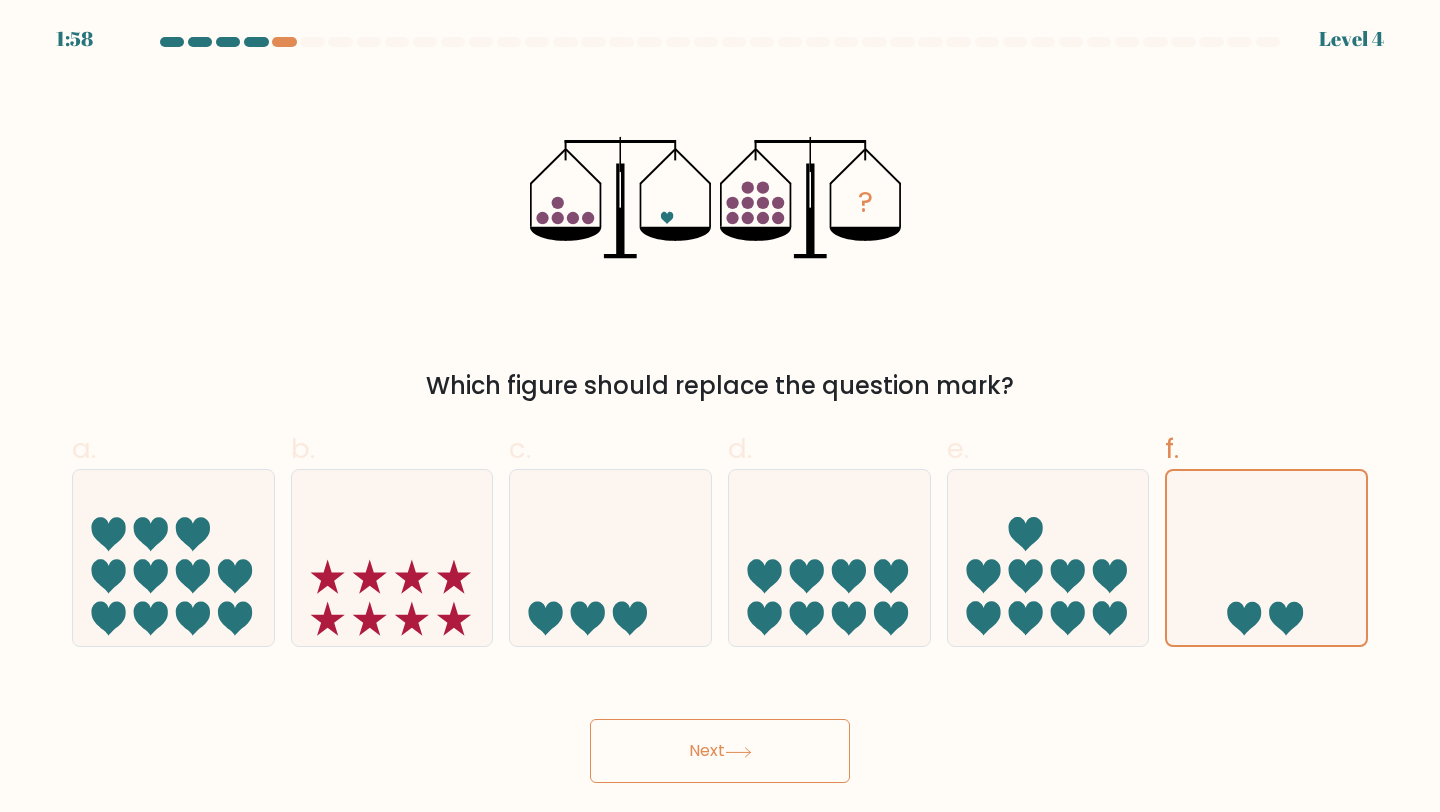 click on "Next" at bounding box center (720, 751) 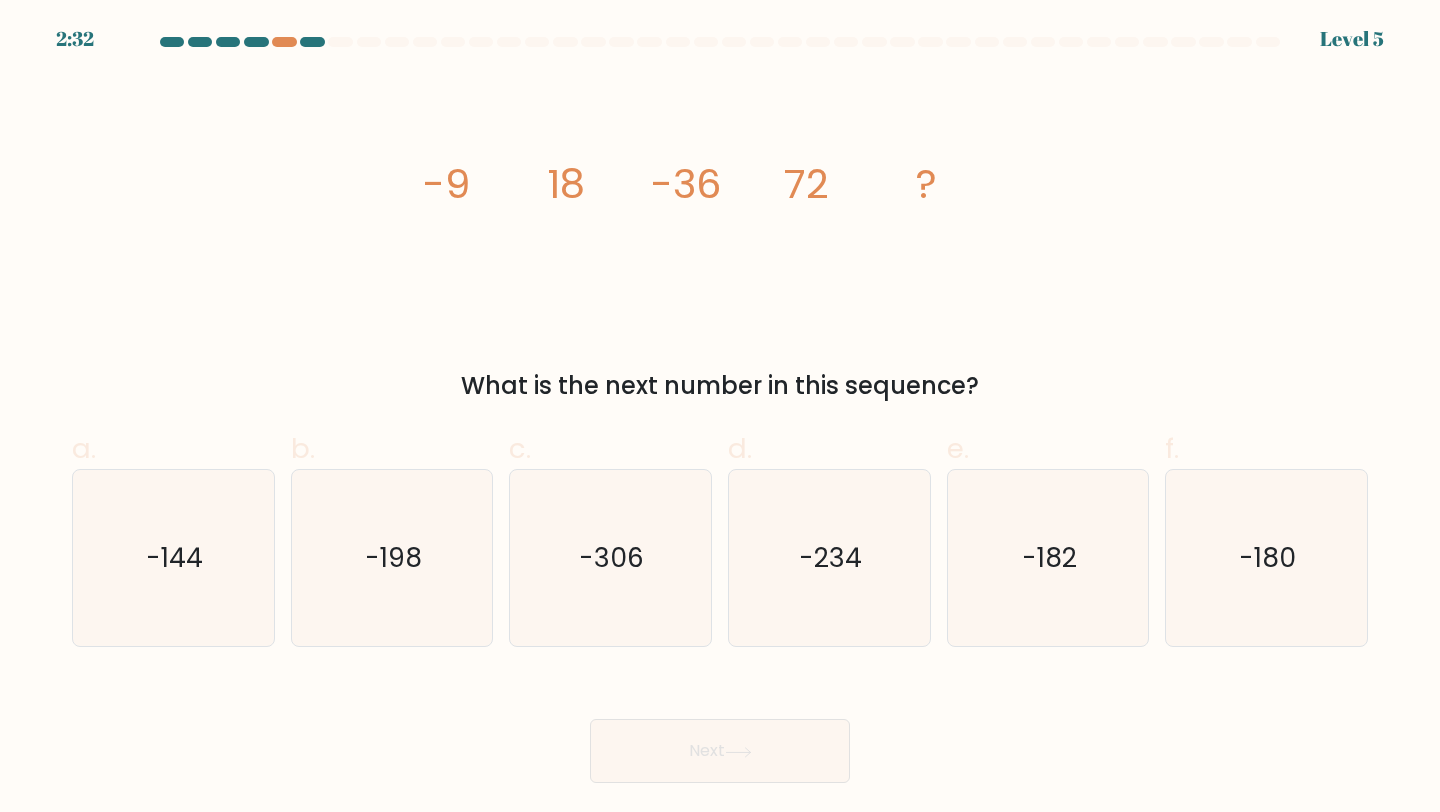 click on "-9" 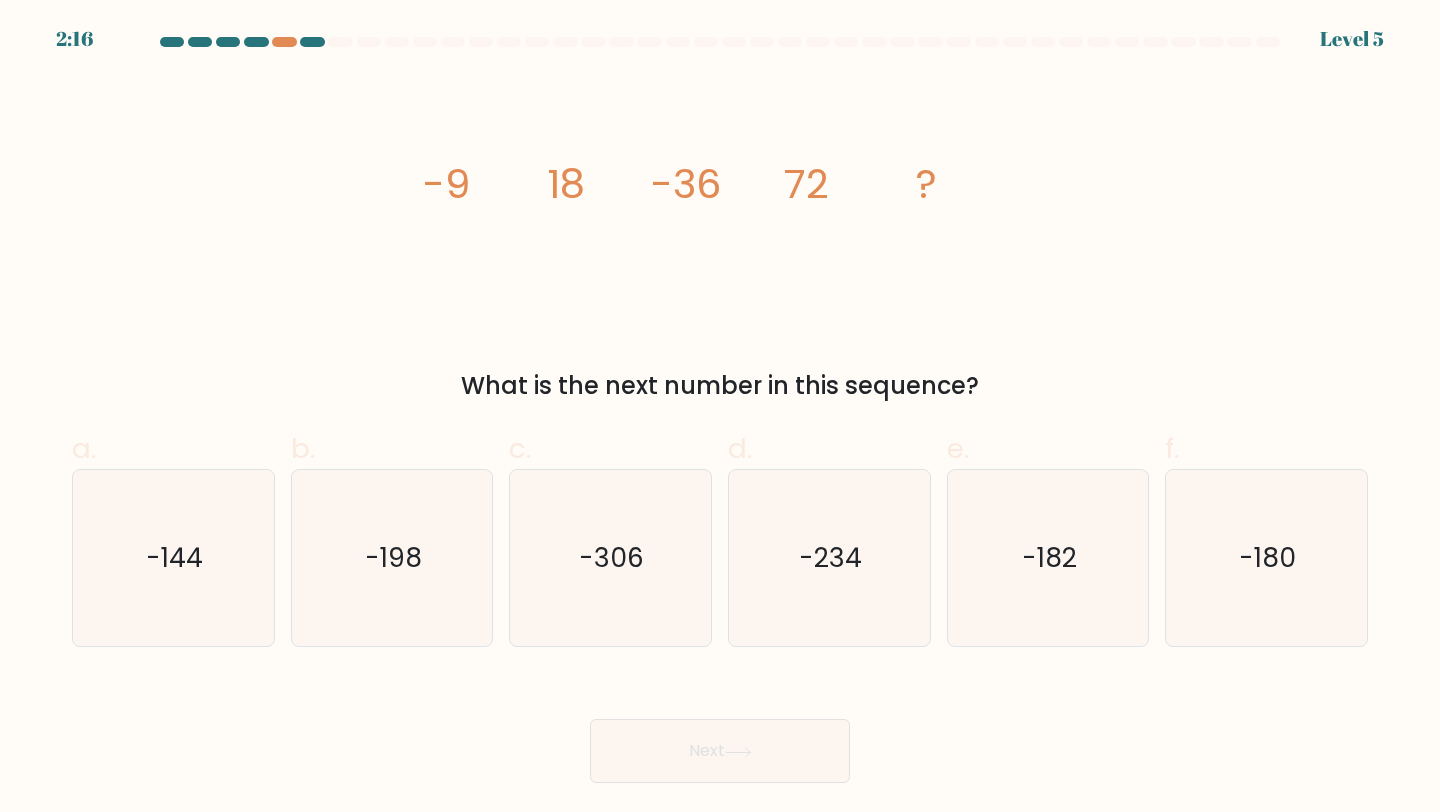 click on "image/svg+xml
-9
18
-36
72
?" 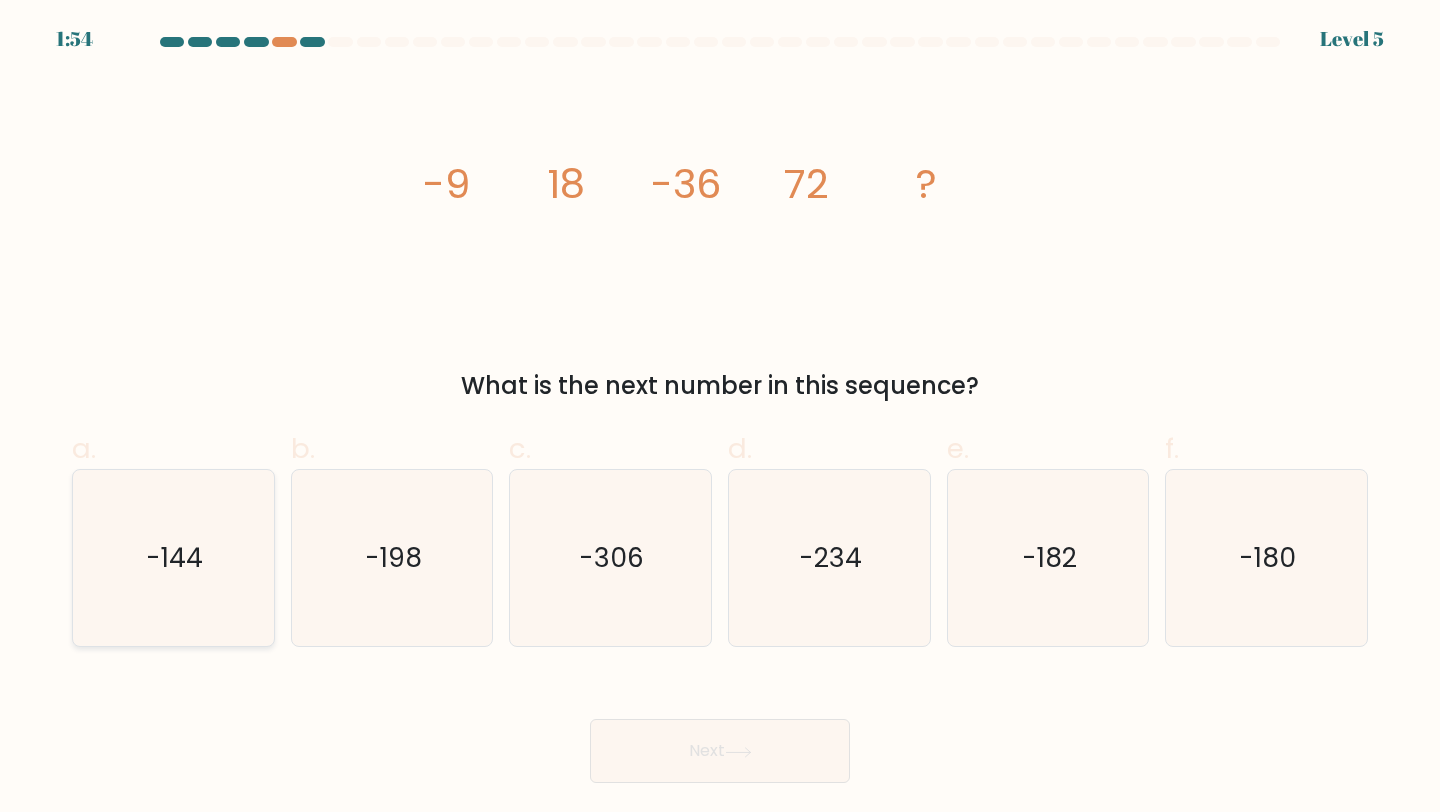 click on "-144" 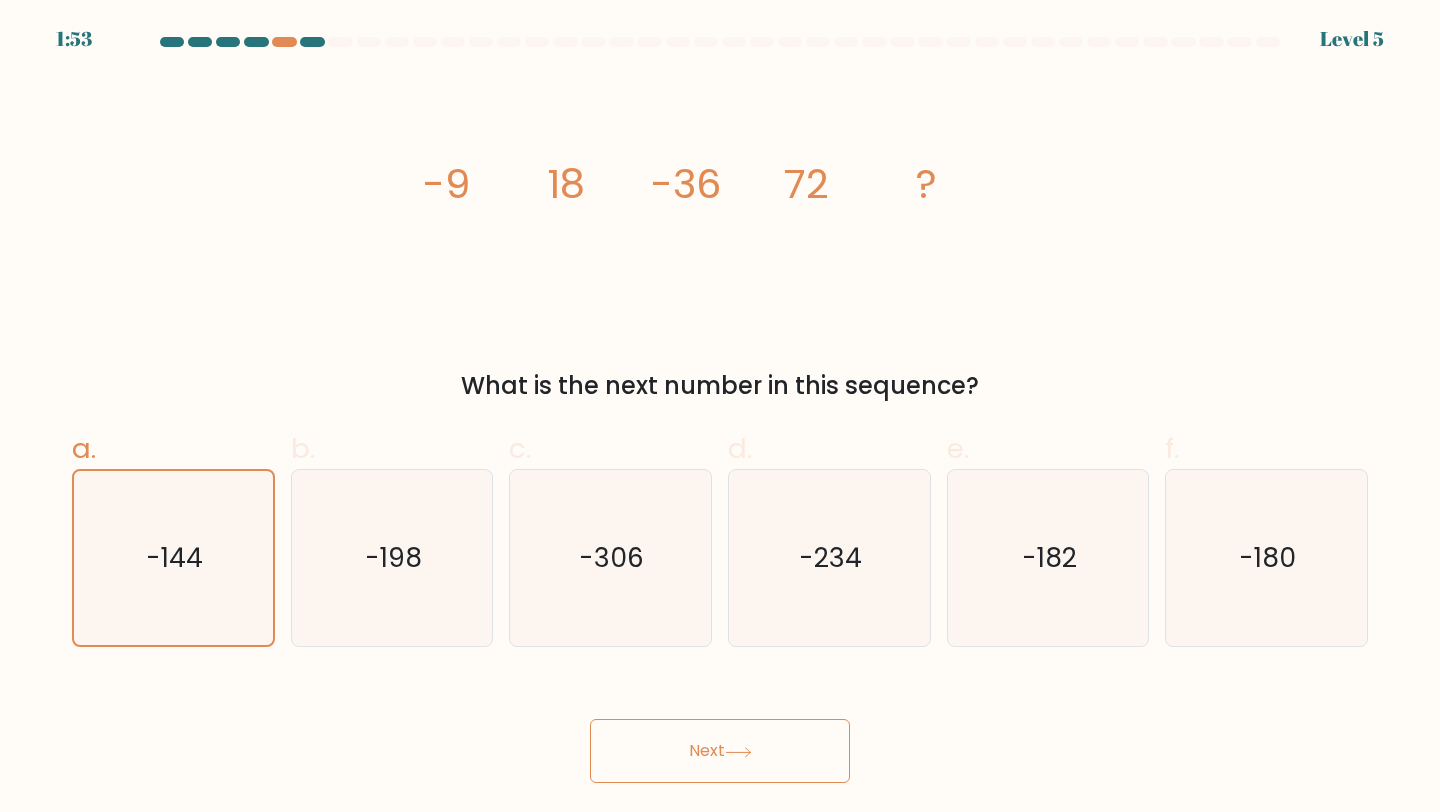 click on "Next" at bounding box center [720, 751] 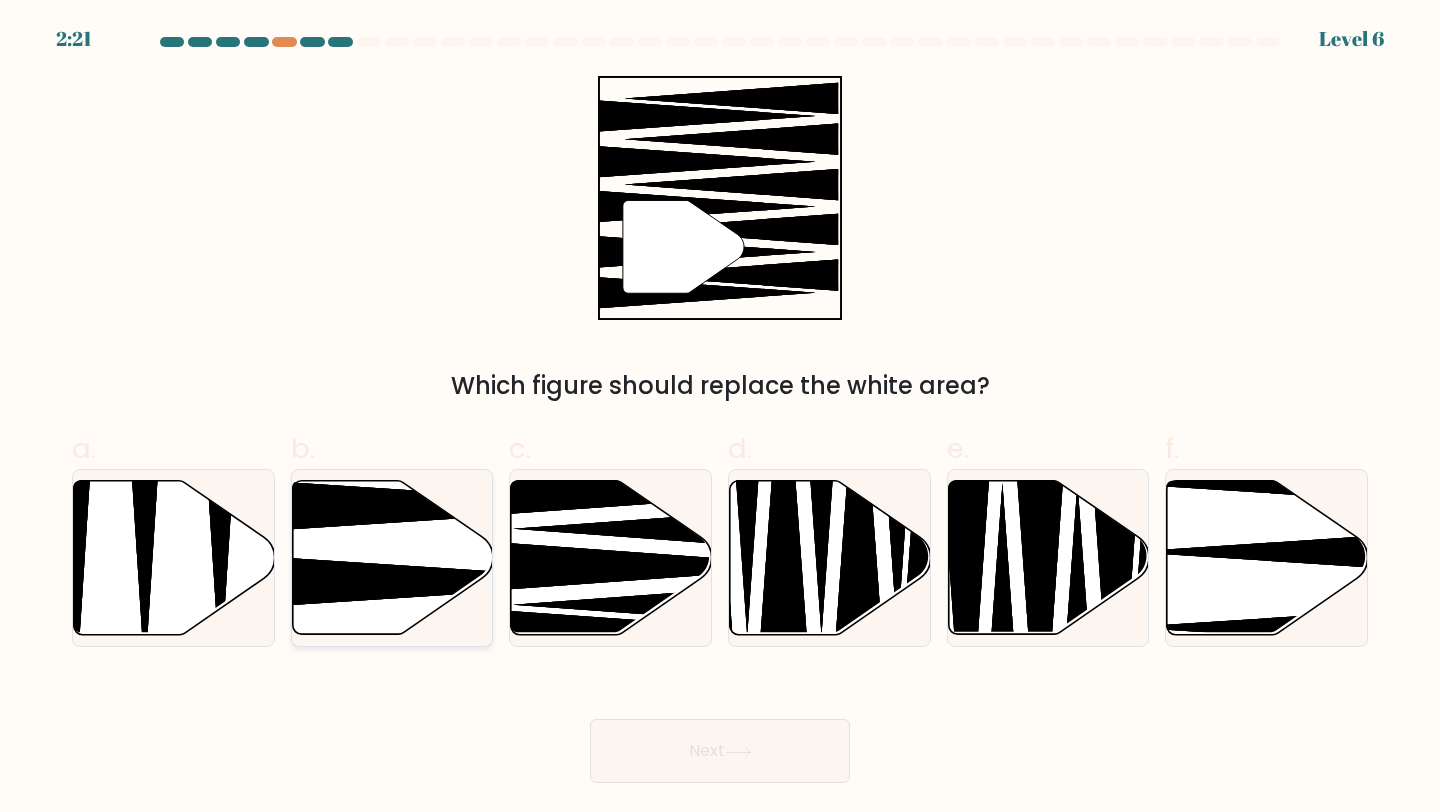 click 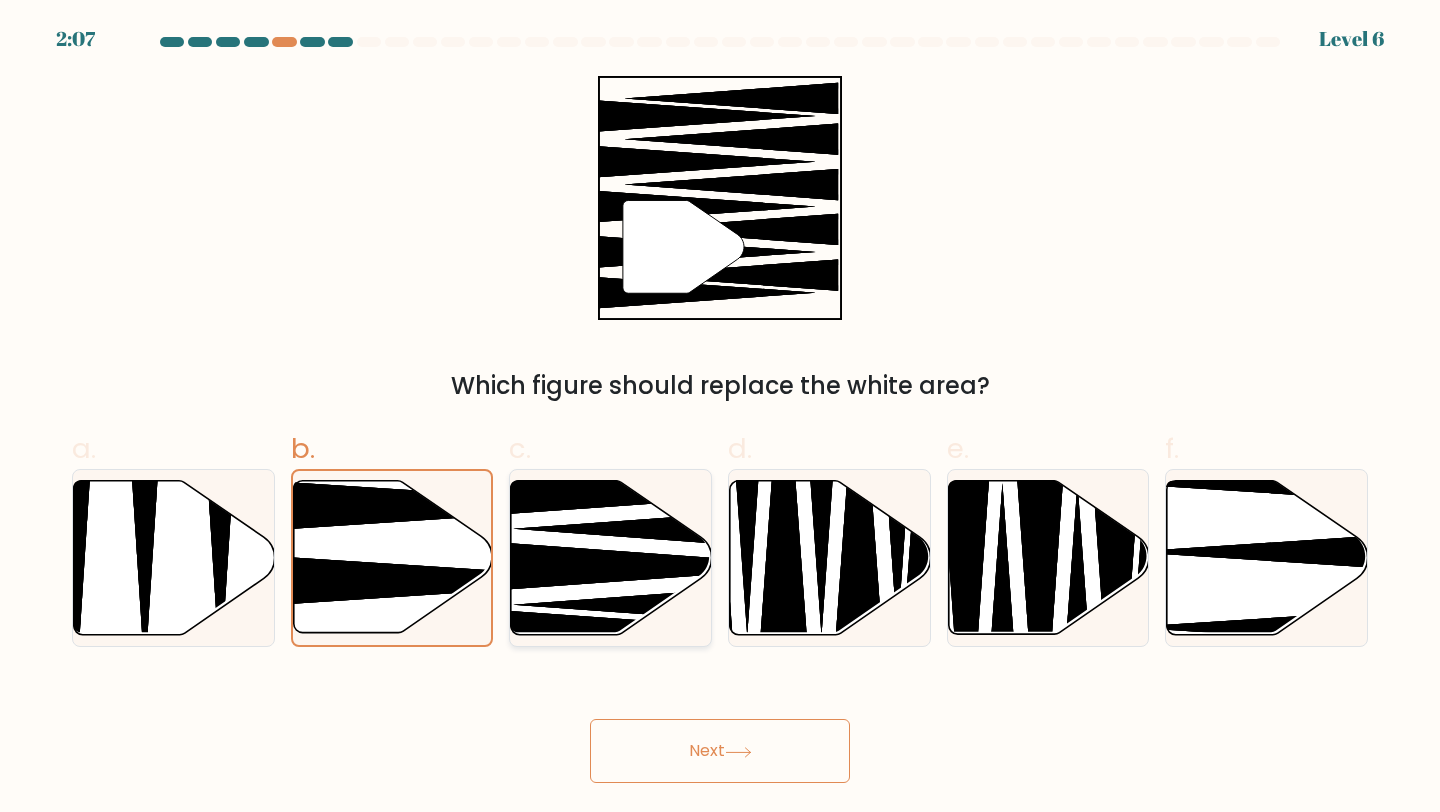 click 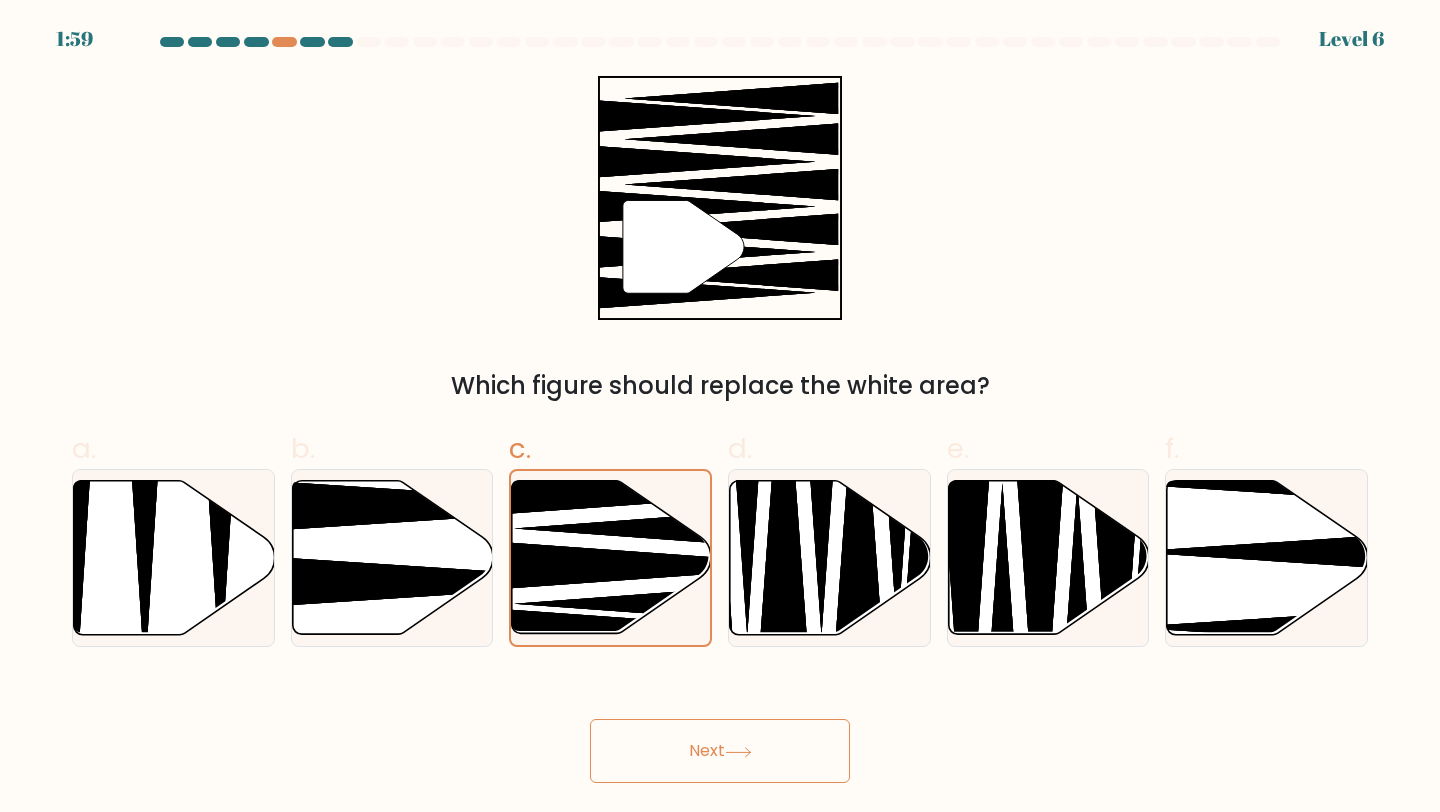 click on "Next" at bounding box center [720, 751] 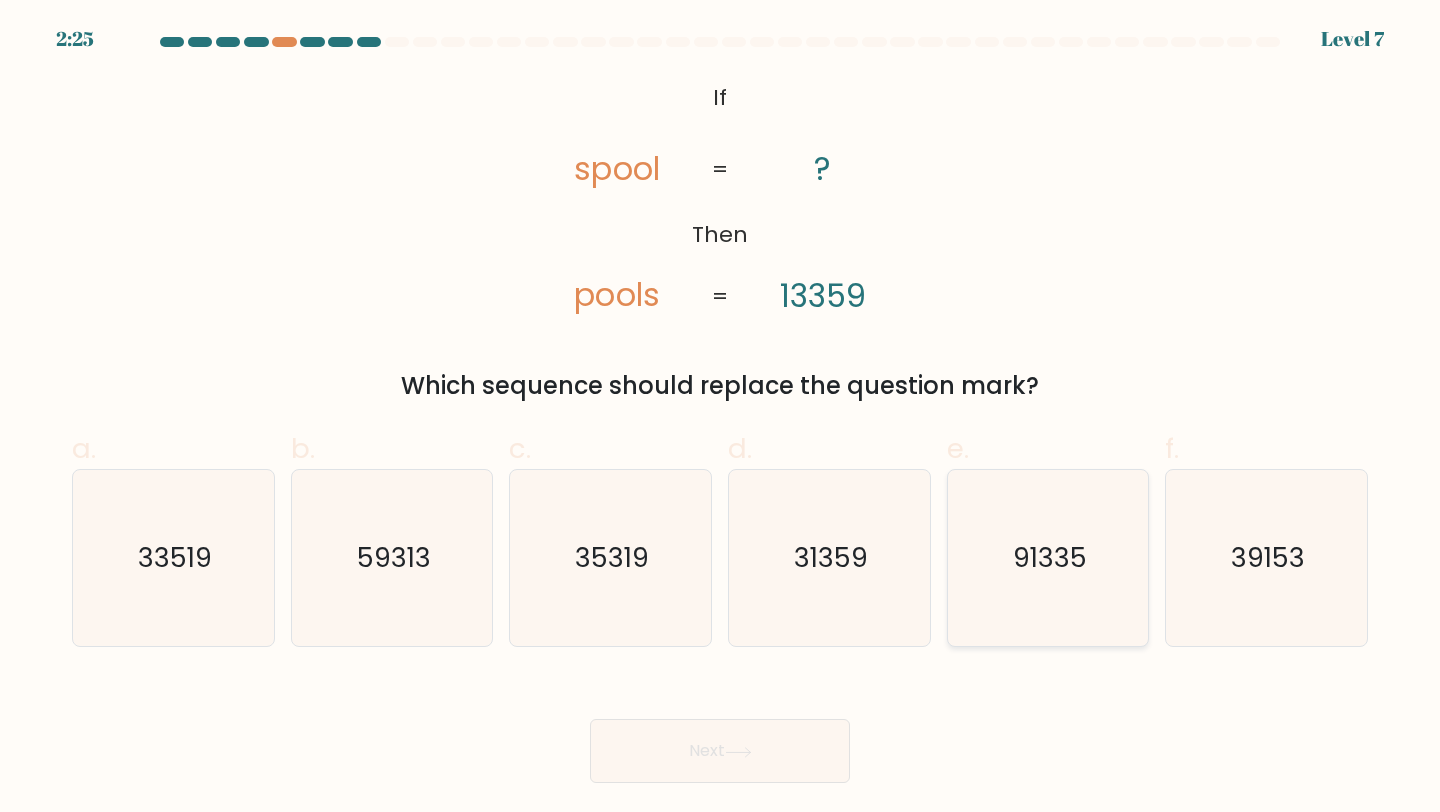 click on "91335" 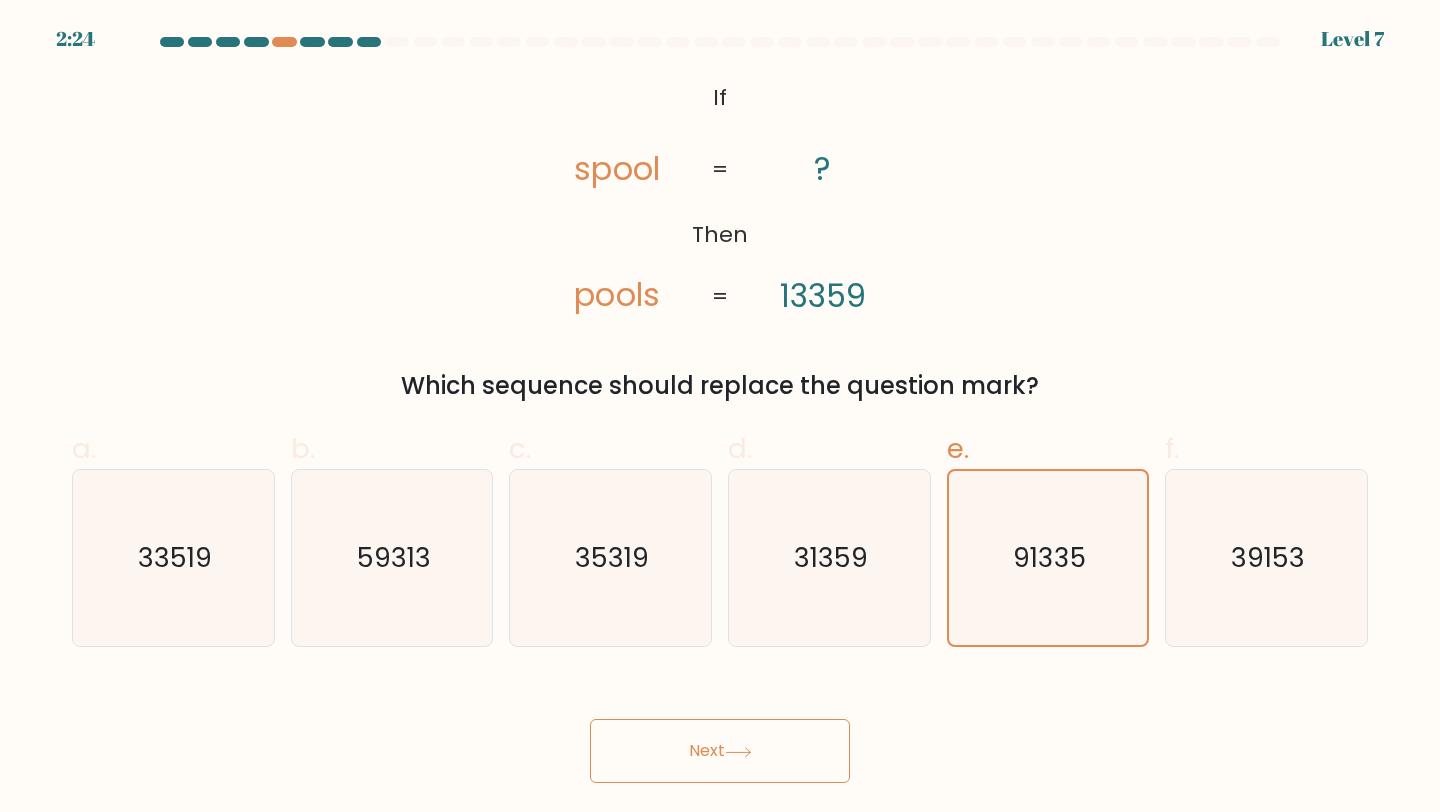 click on "Next" at bounding box center [720, 751] 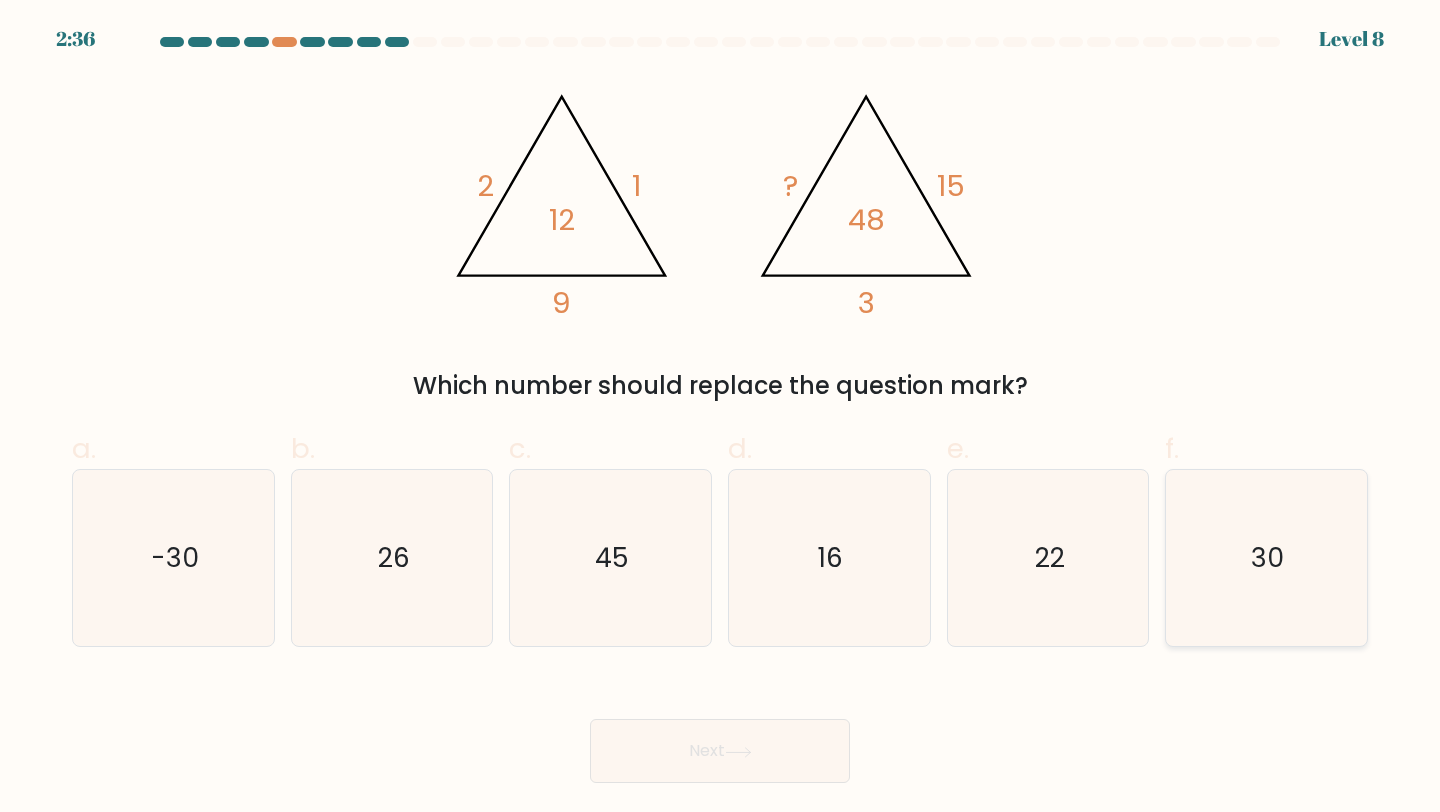 click on "30" 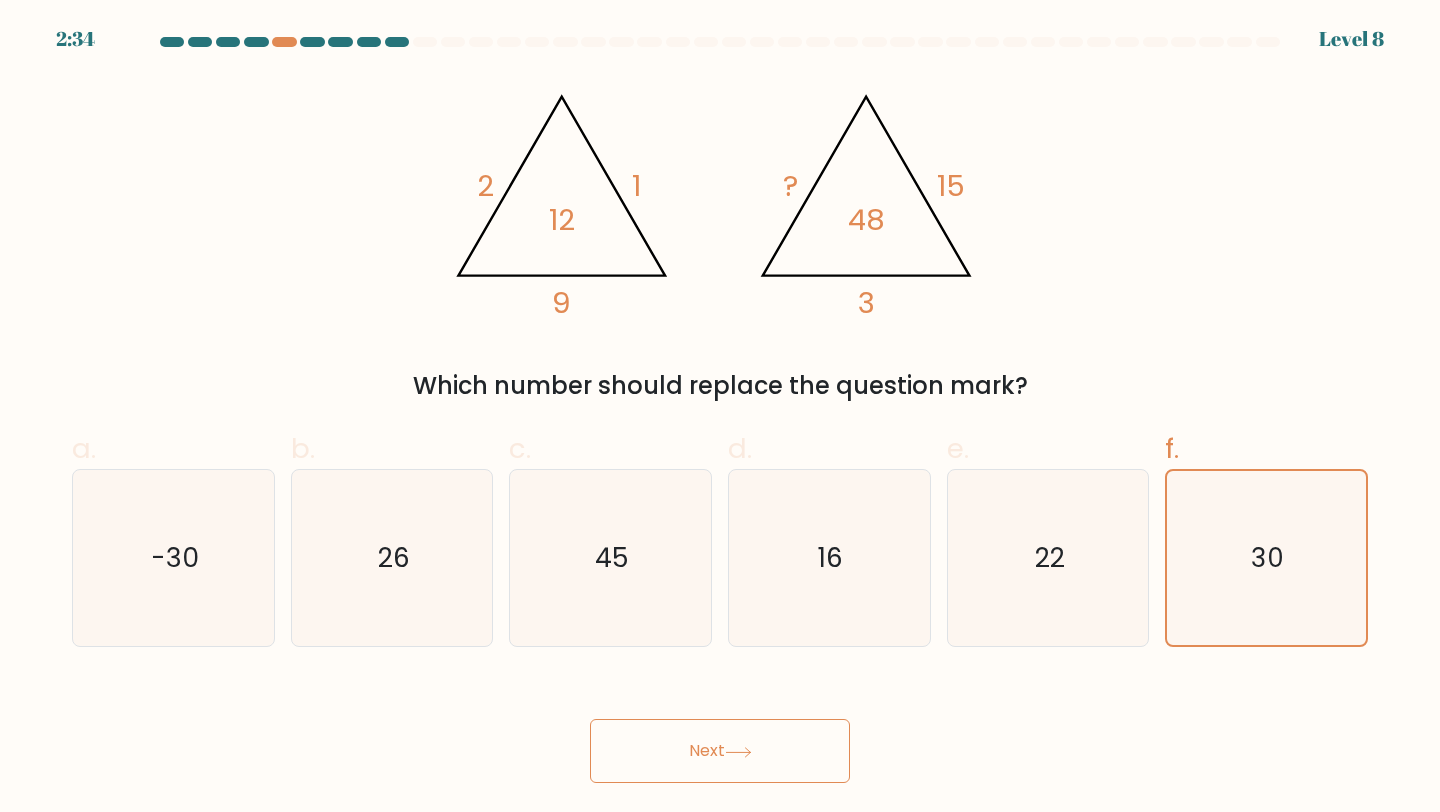 click on "Next" at bounding box center (720, 751) 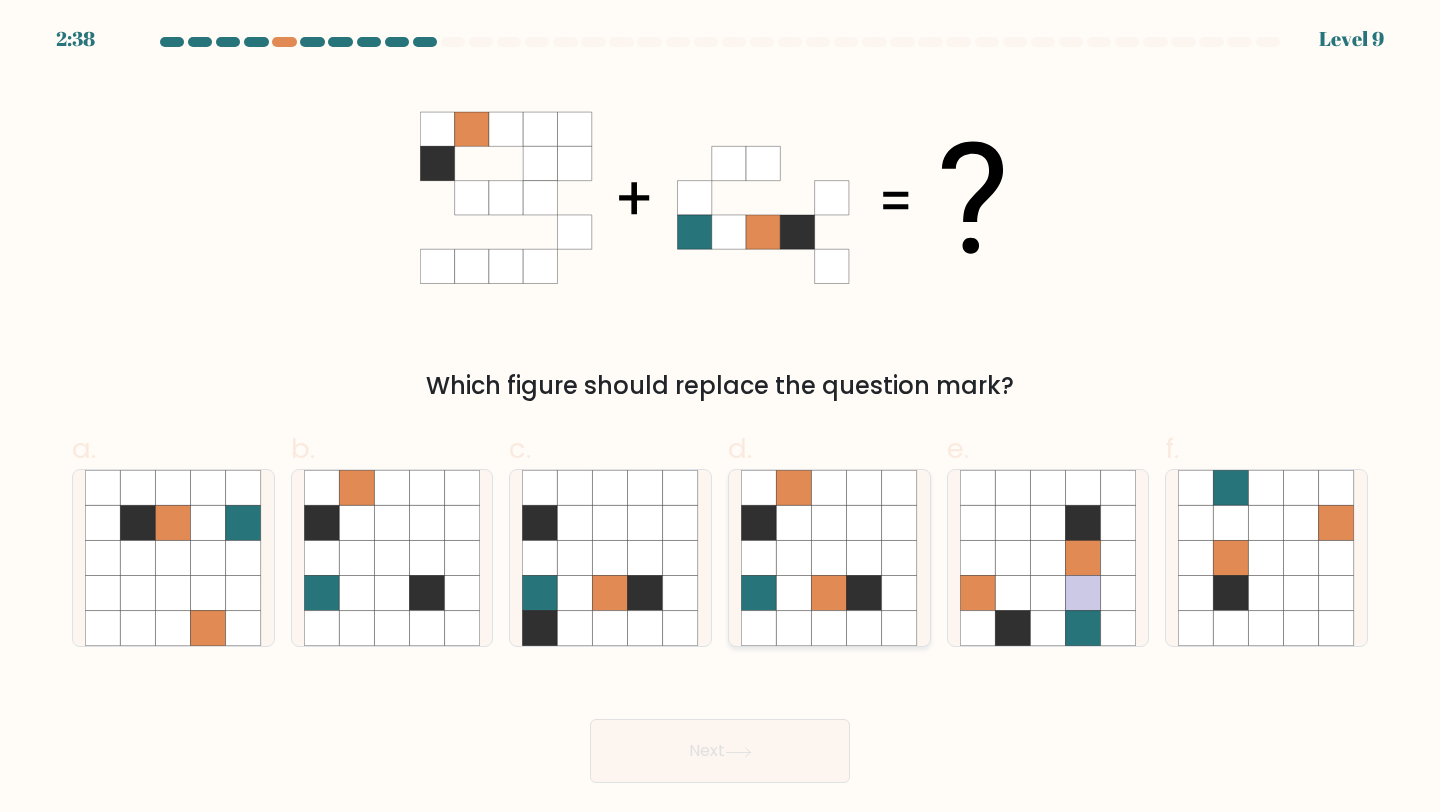 click 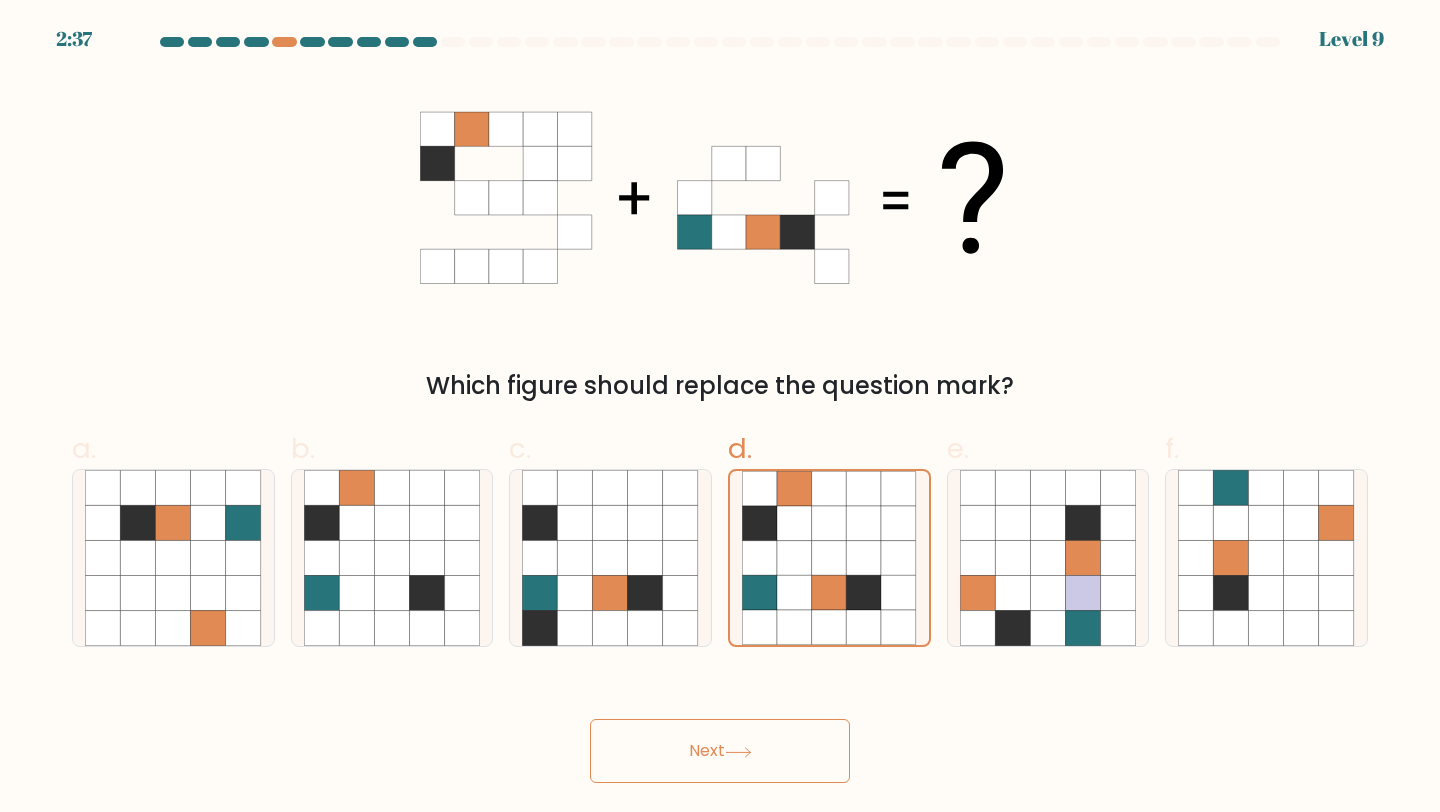 click on "Next" at bounding box center [720, 751] 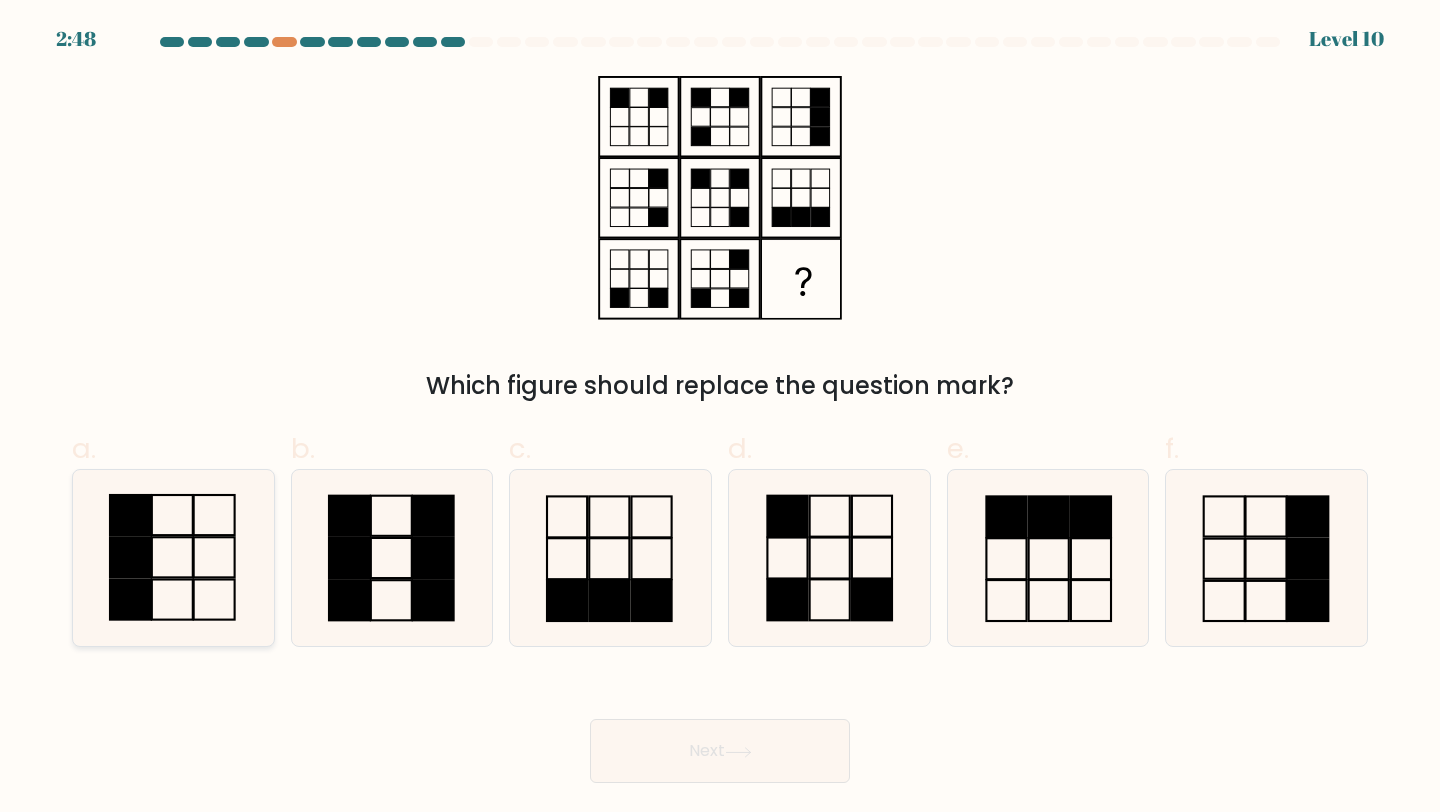 click 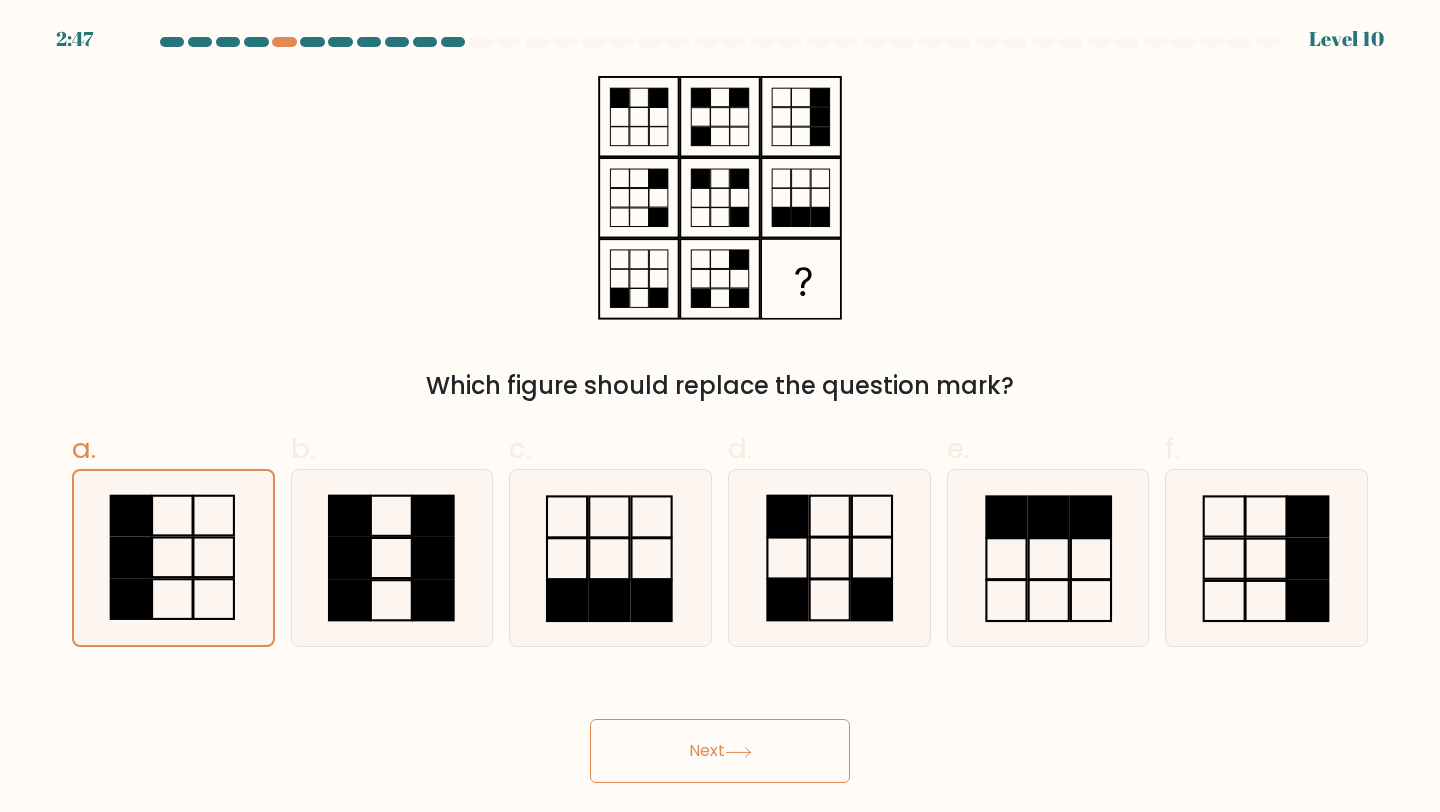 click on "Next" at bounding box center (720, 751) 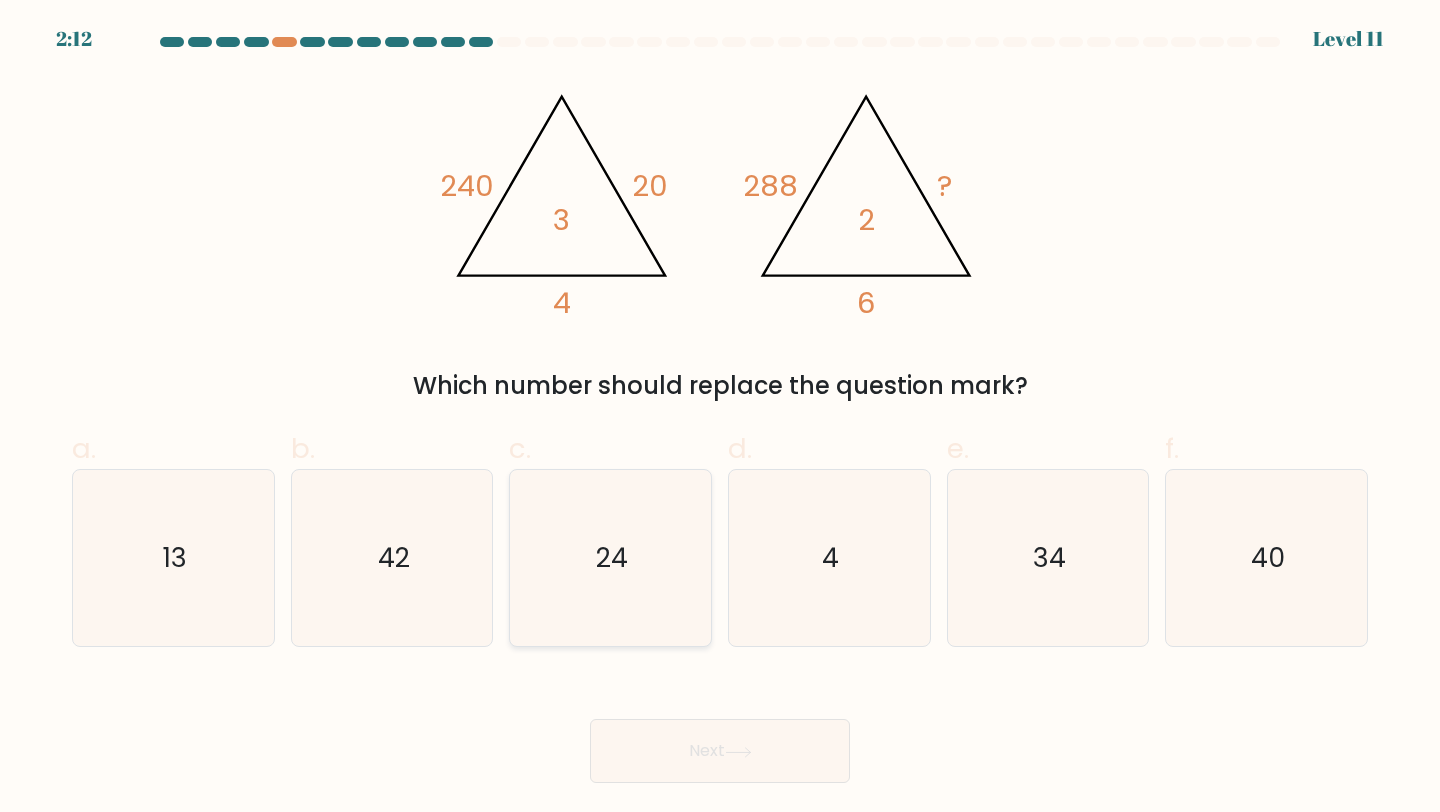 click on "24" 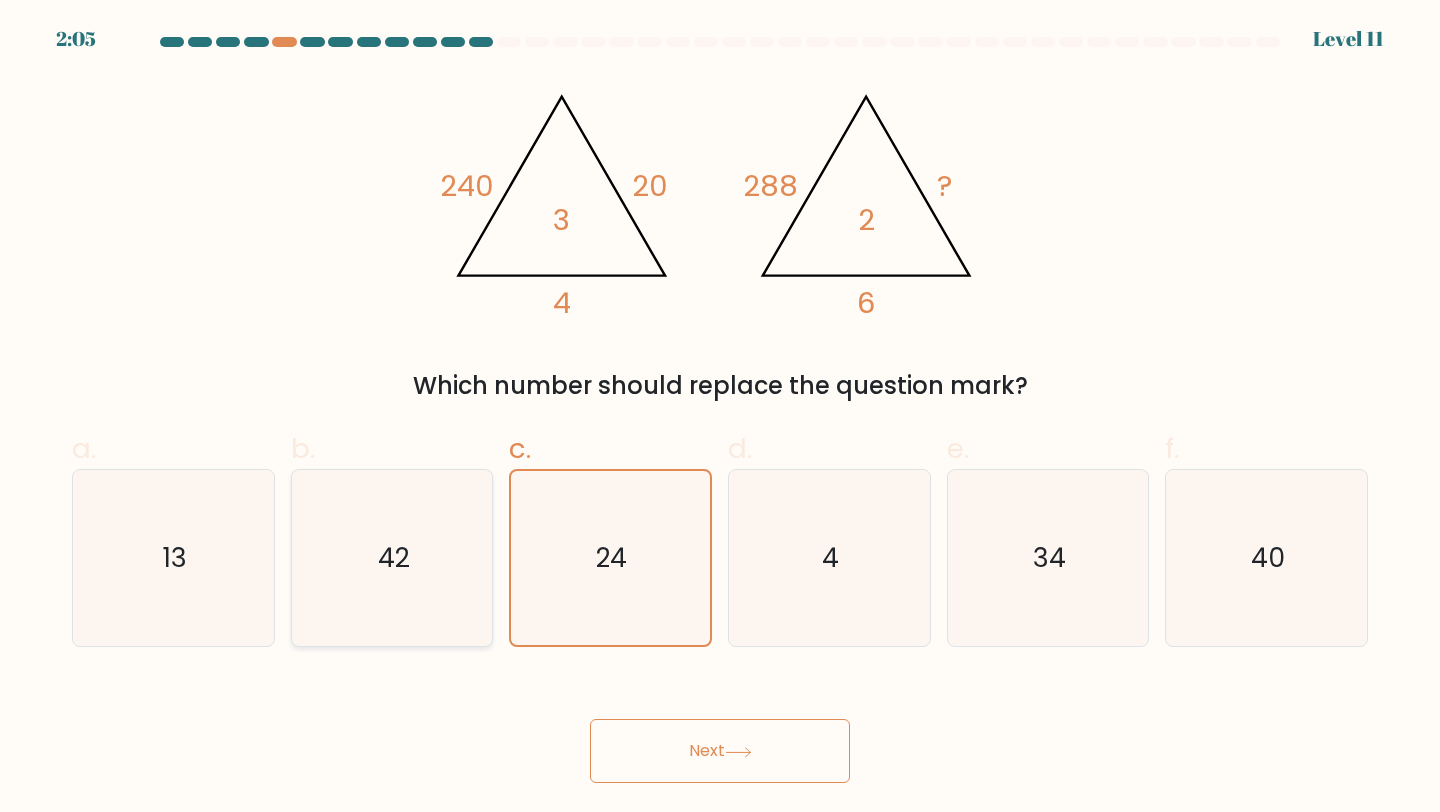 click on "42" 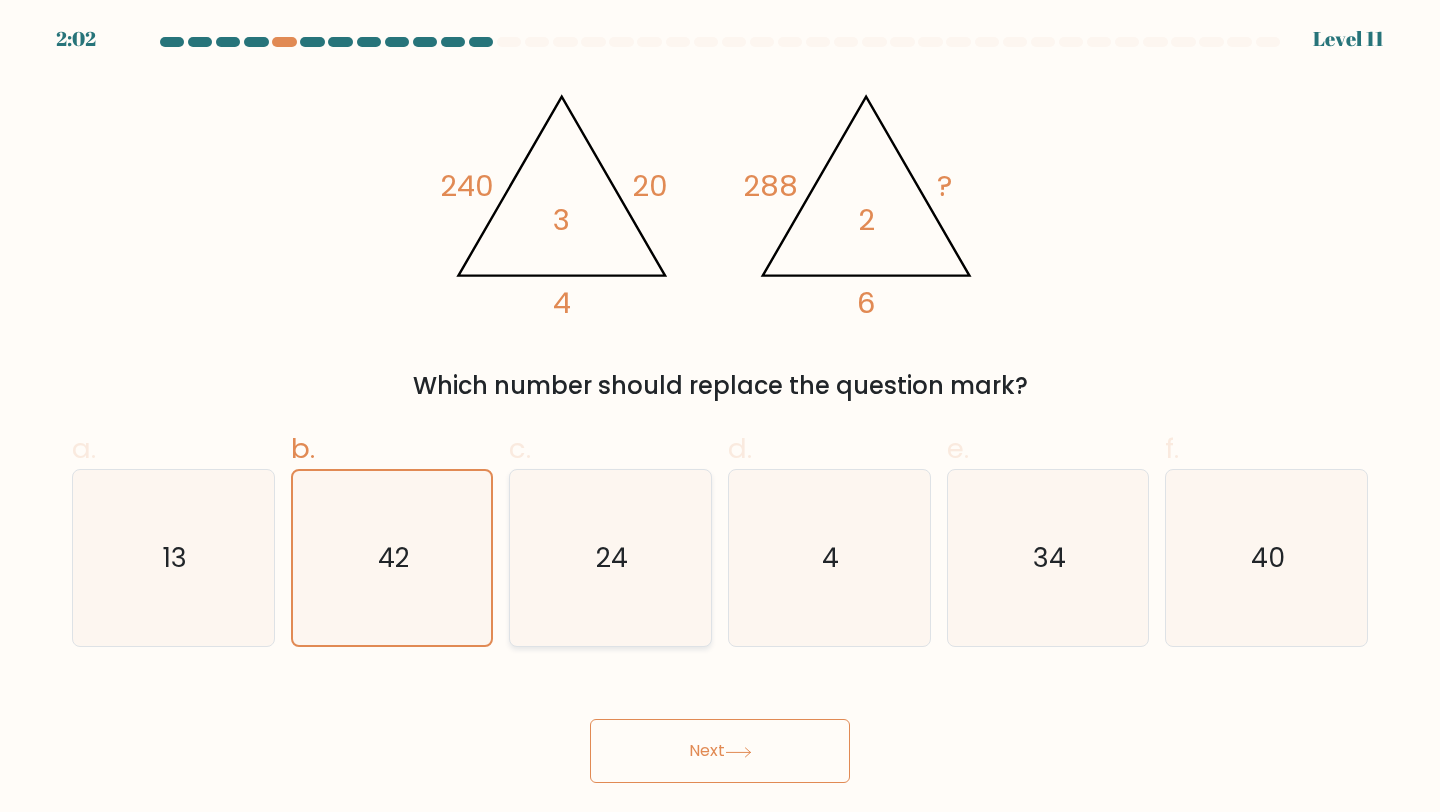 click on "24" 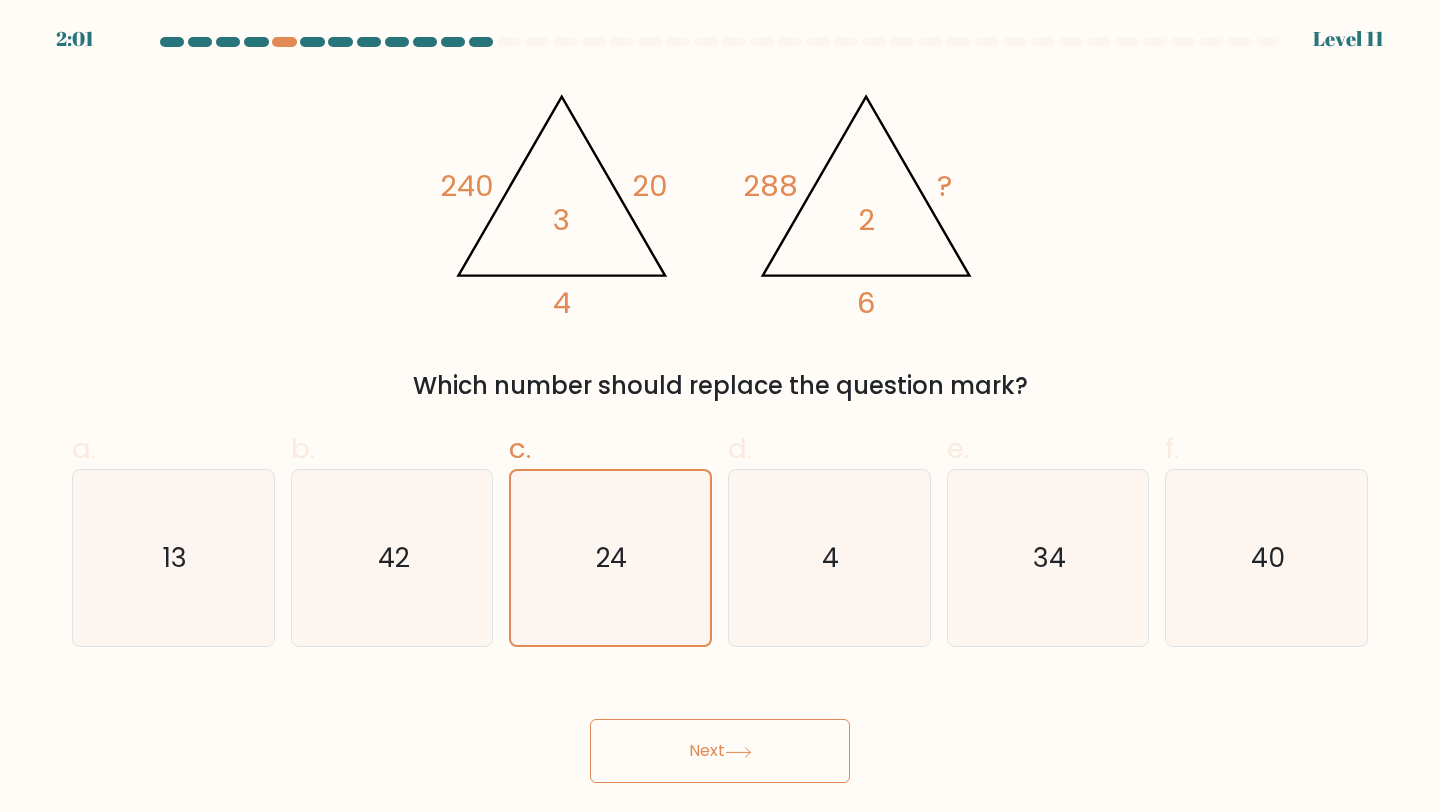 click on "@import url('https://fonts.googleapis.com/css?family=Abril+Fatface:400,100,100italic,300,300italic,400italic,500,500italic,700,700italic,900,900italic');                        240       20       4       3                                       @import url('https://fonts.googleapis.com/css?family=Abril+Fatface:400,100,100italic,300,300italic,400italic,500,500italic,700,700italic,900,900italic');                        288       ?       6       2" 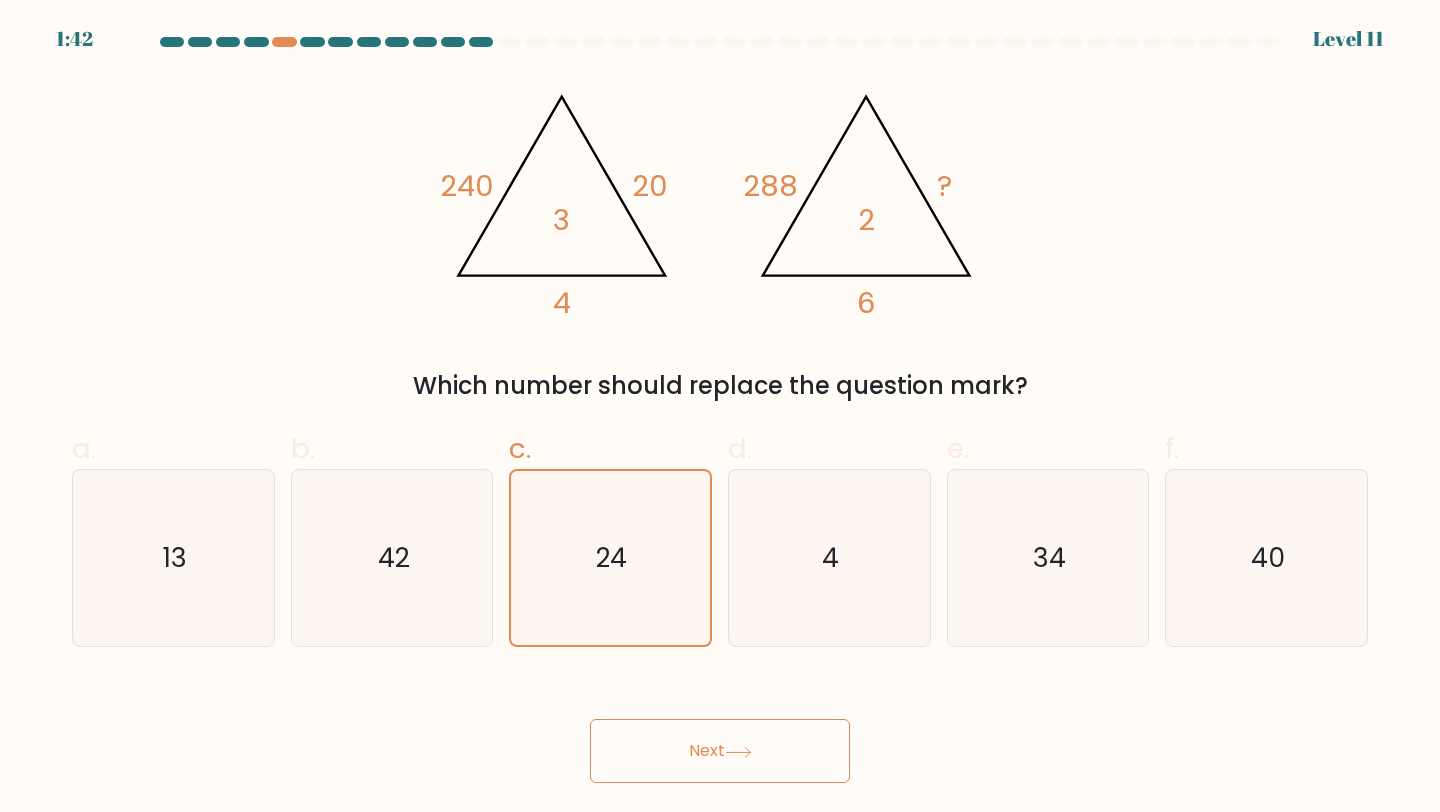 click on "Next" at bounding box center [720, 751] 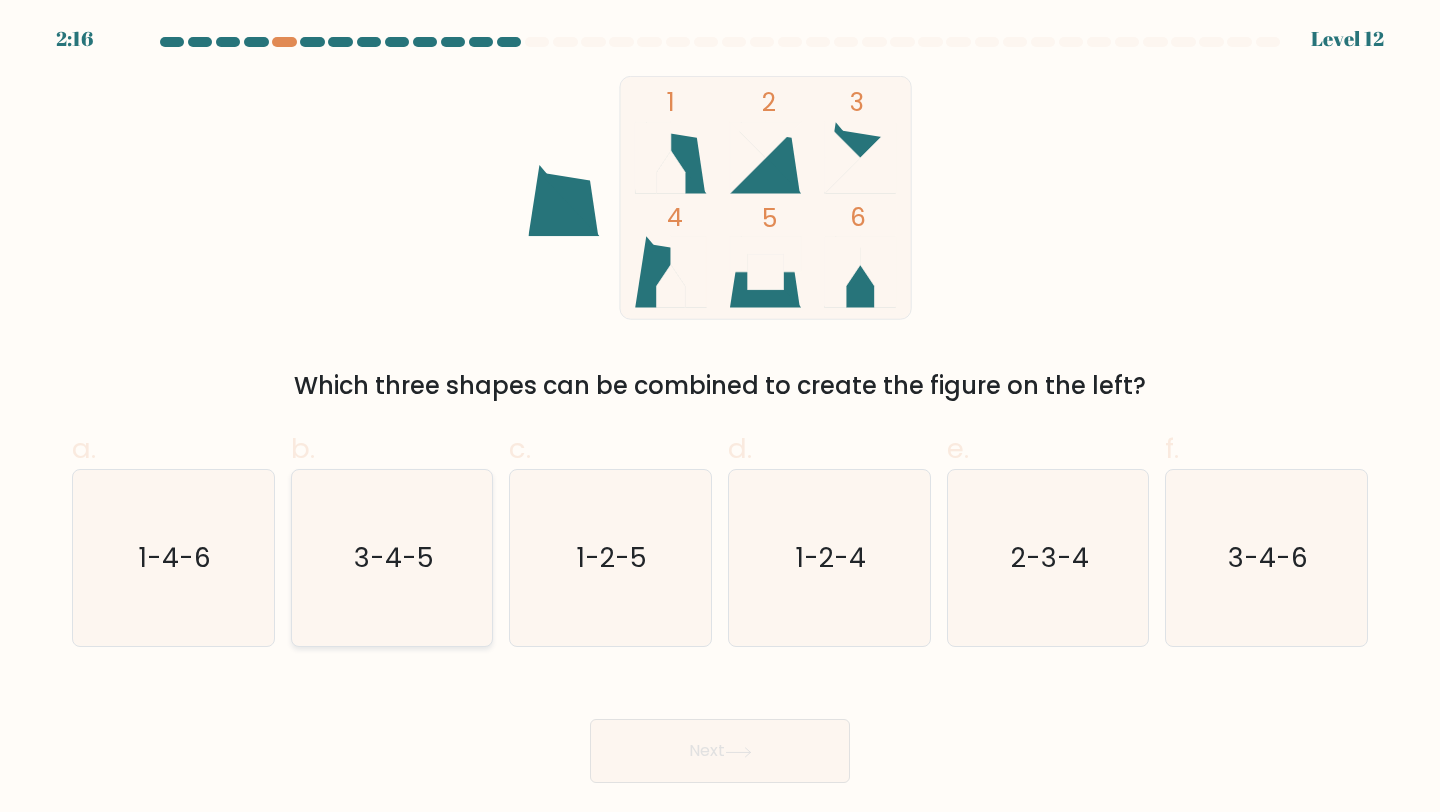 click on "3-4-5" 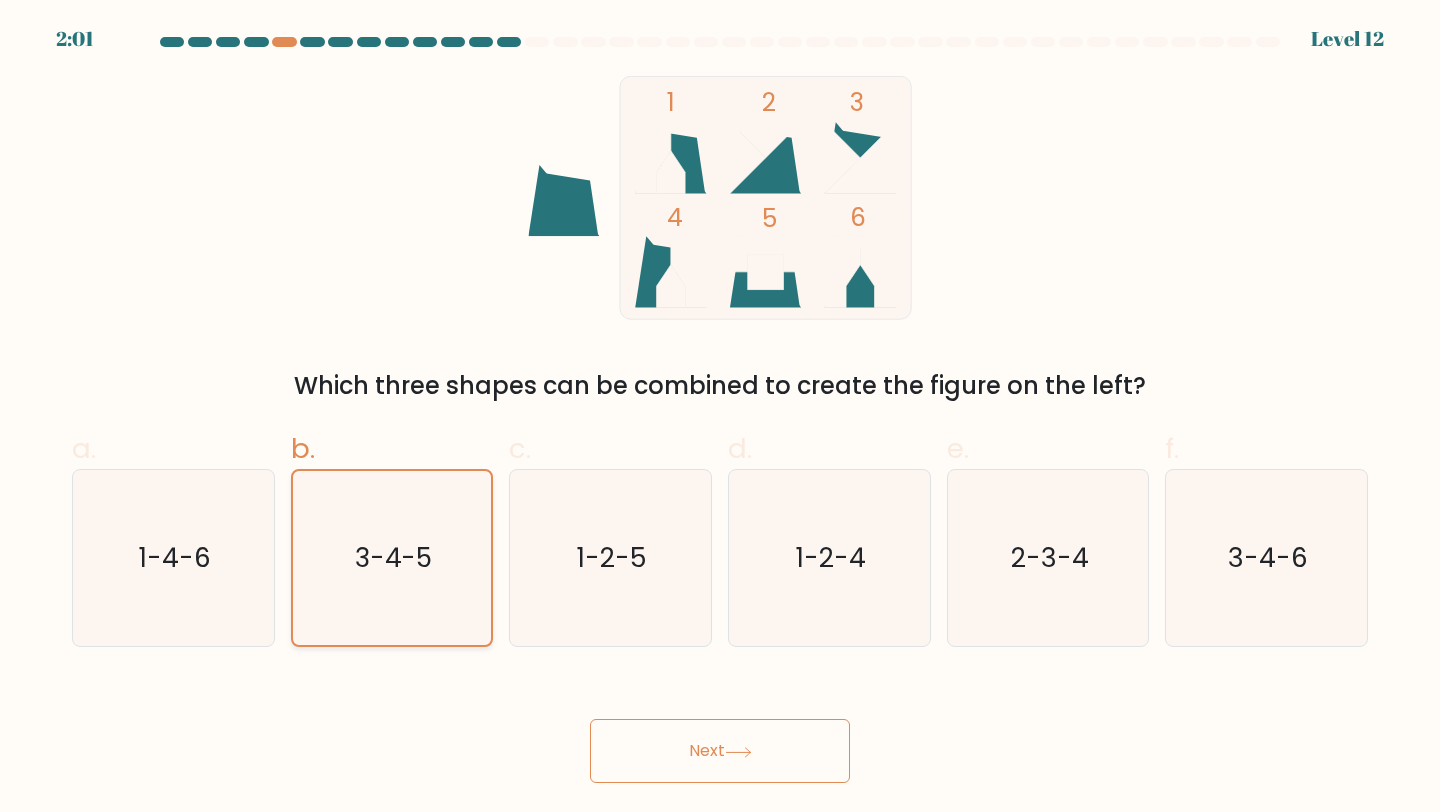 click on "3-4-5" 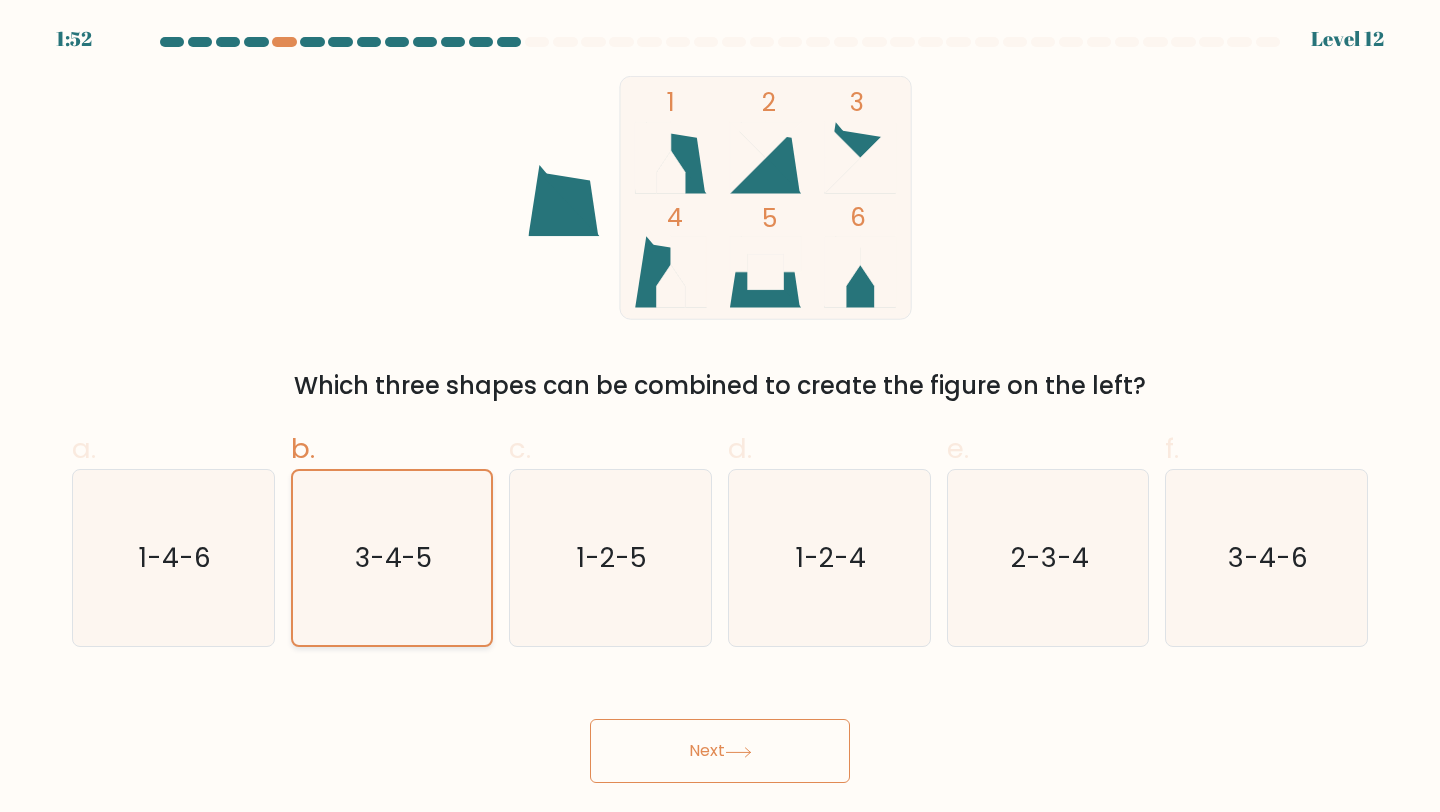 click on "3-4-5" 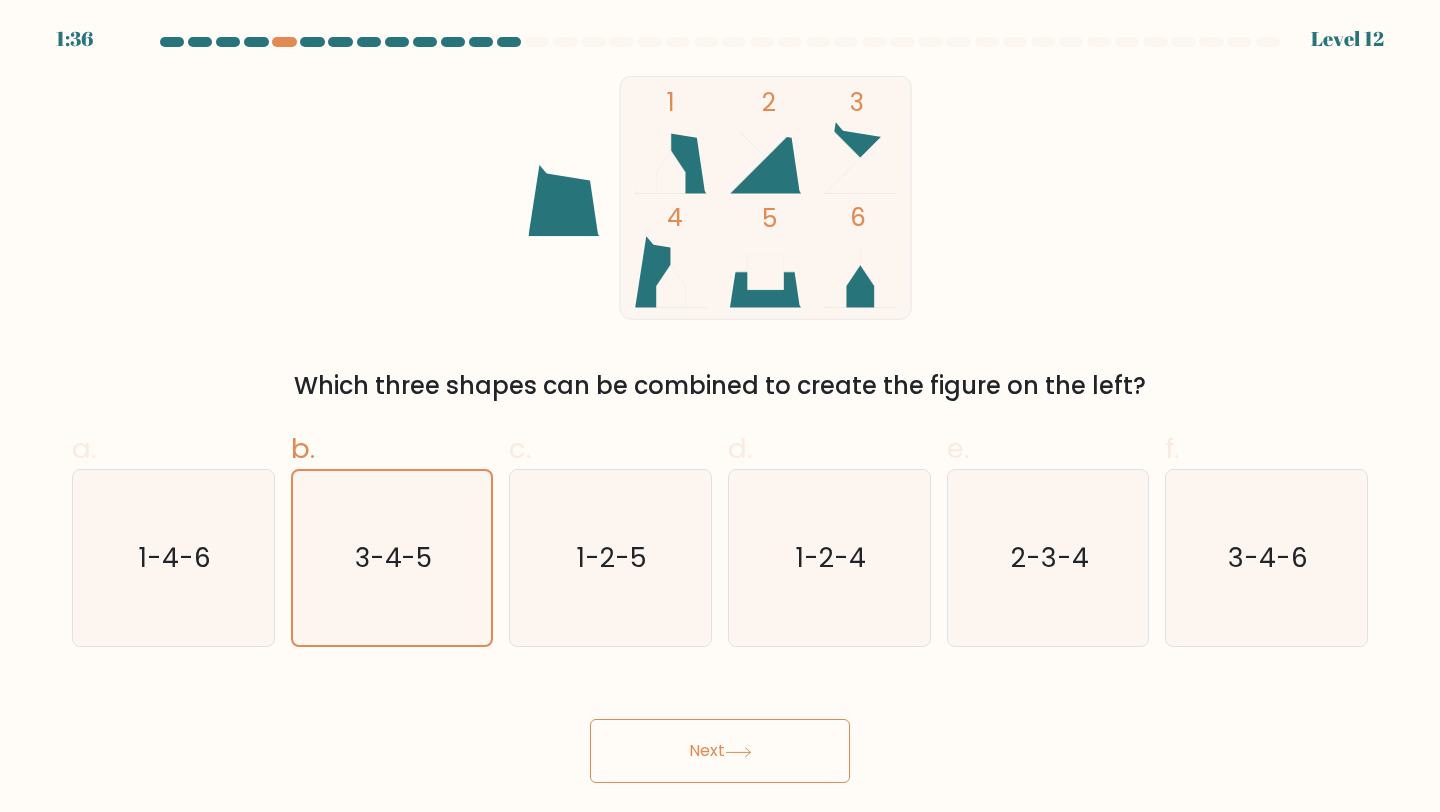 click on "Next" at bounding box center (720, 751) 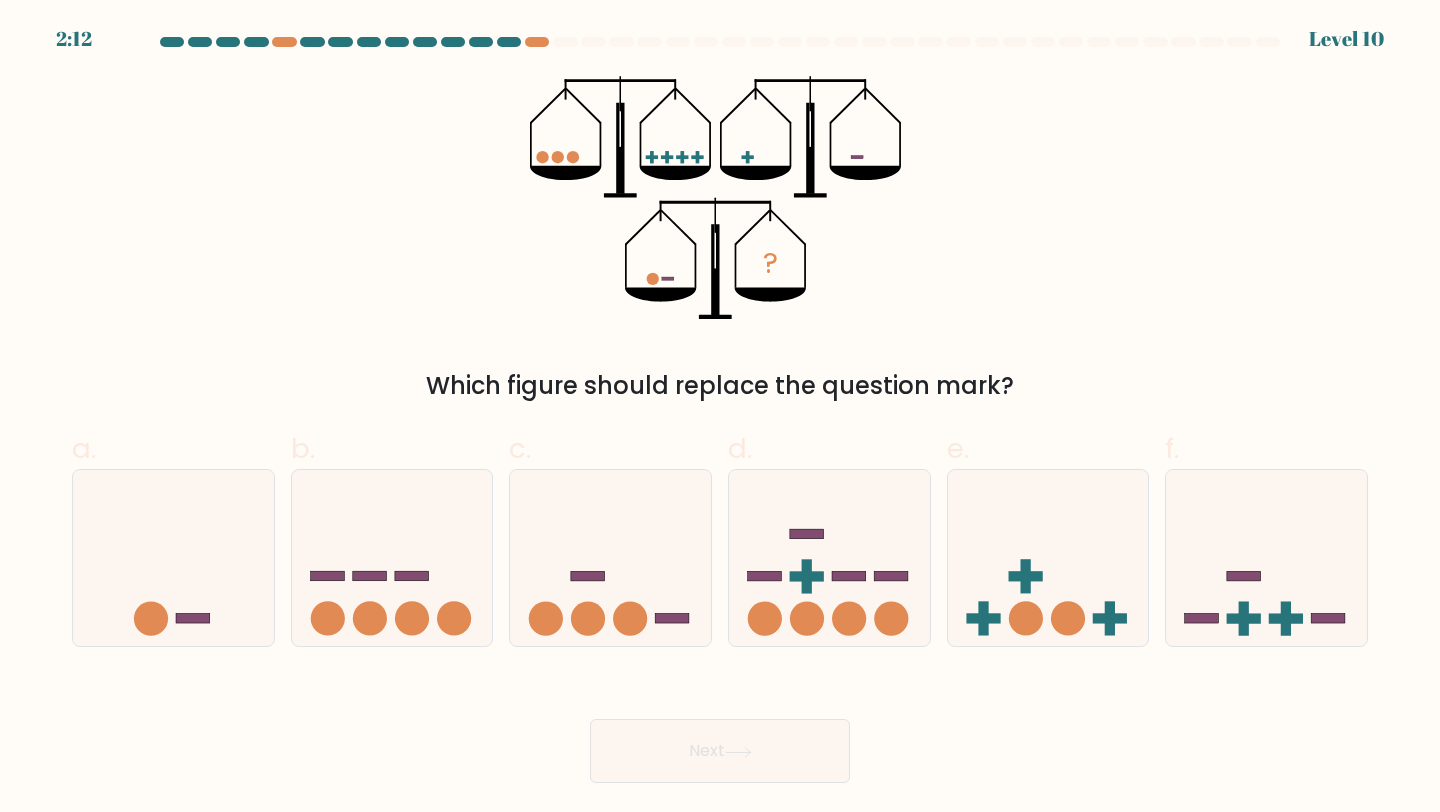 click on "2:12
Level 10" at bounding box center (720, 27) 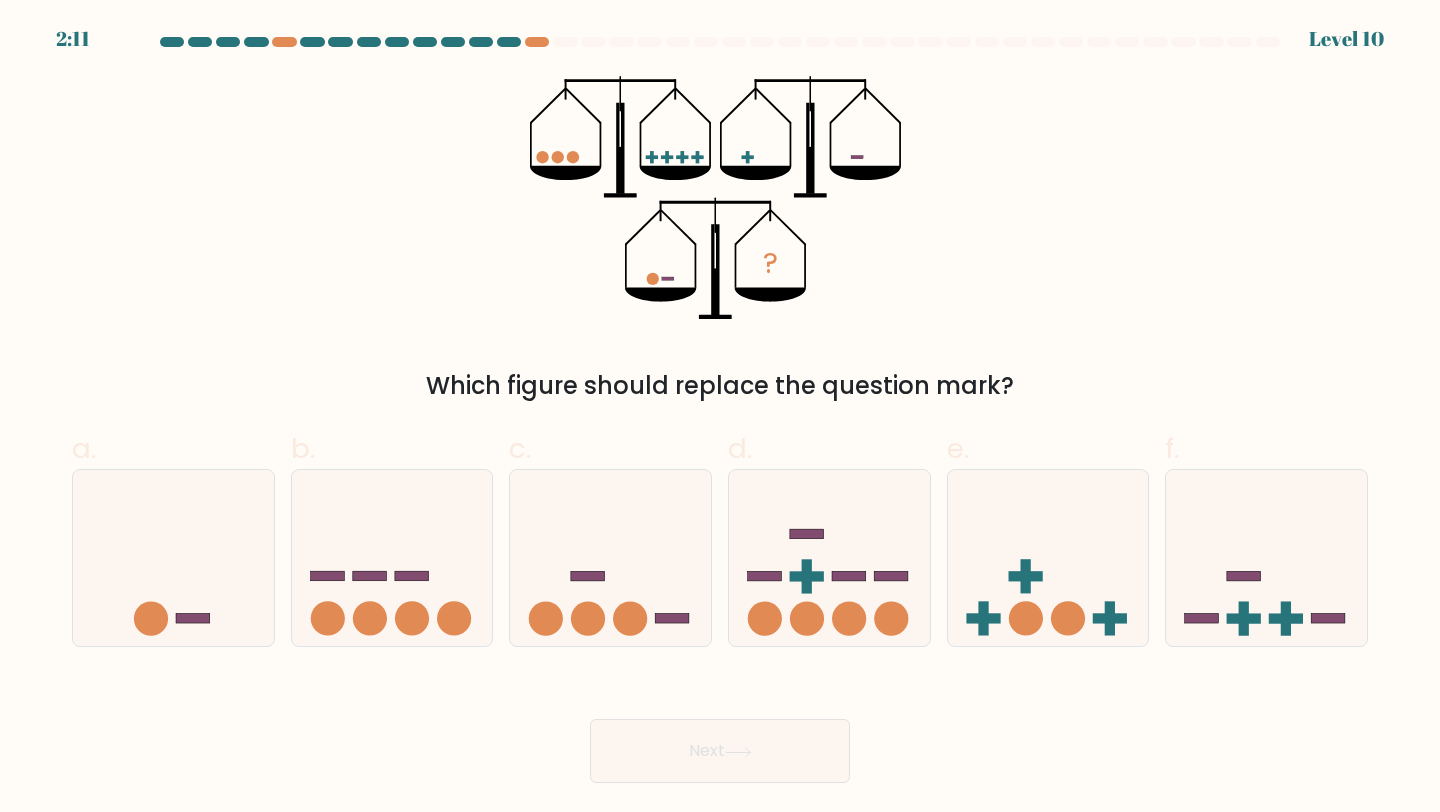 click at bounding box center (720, 410) 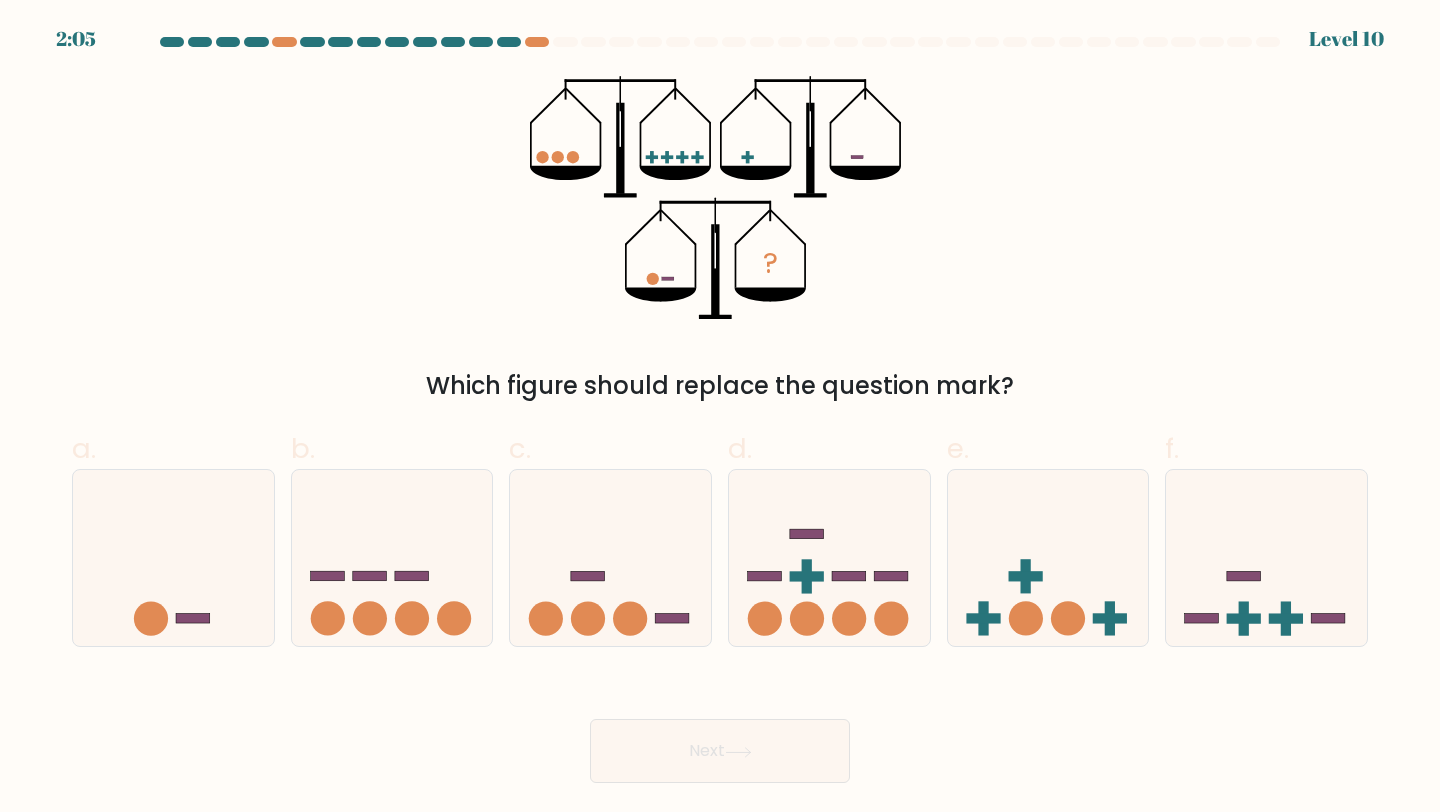 click on "?" 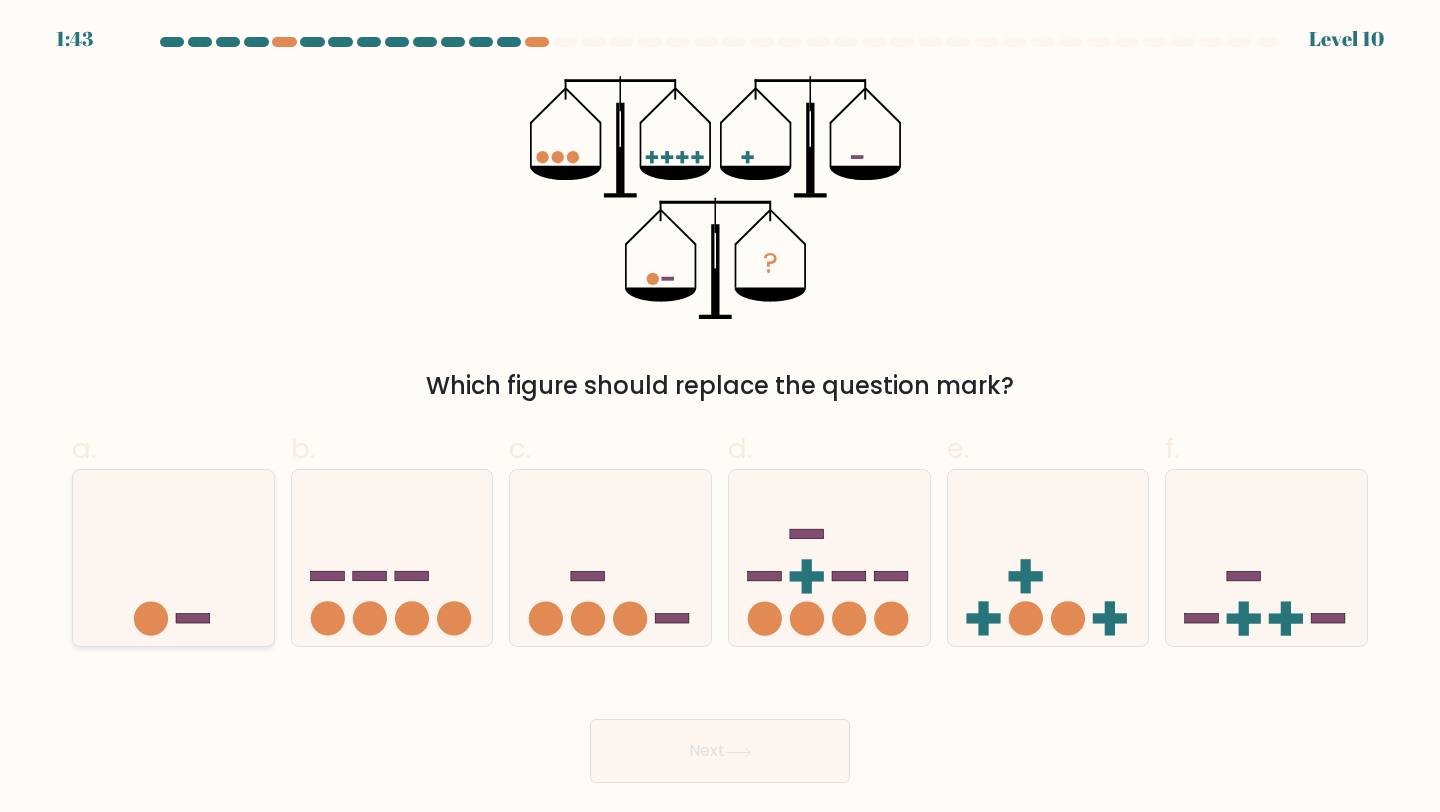 click 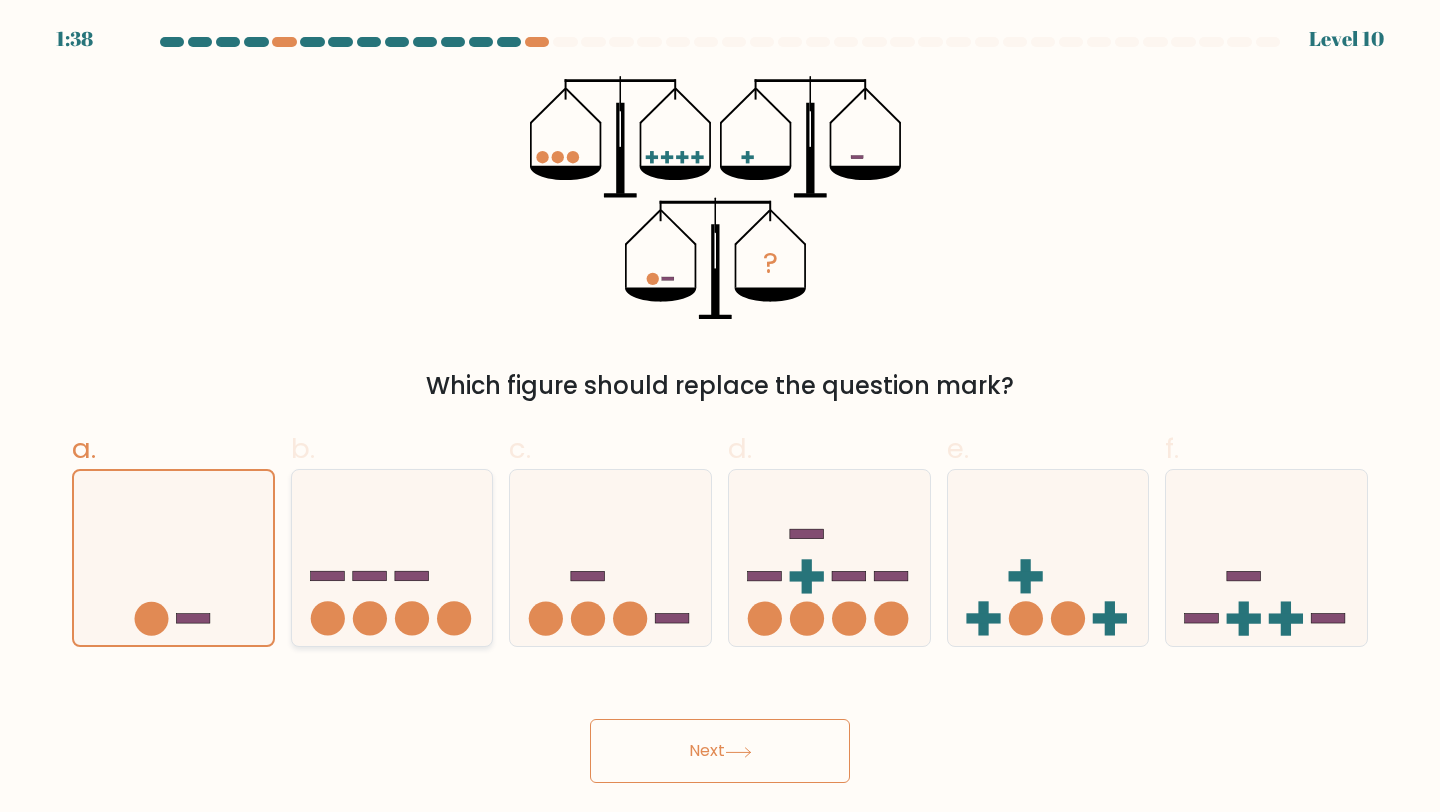 click 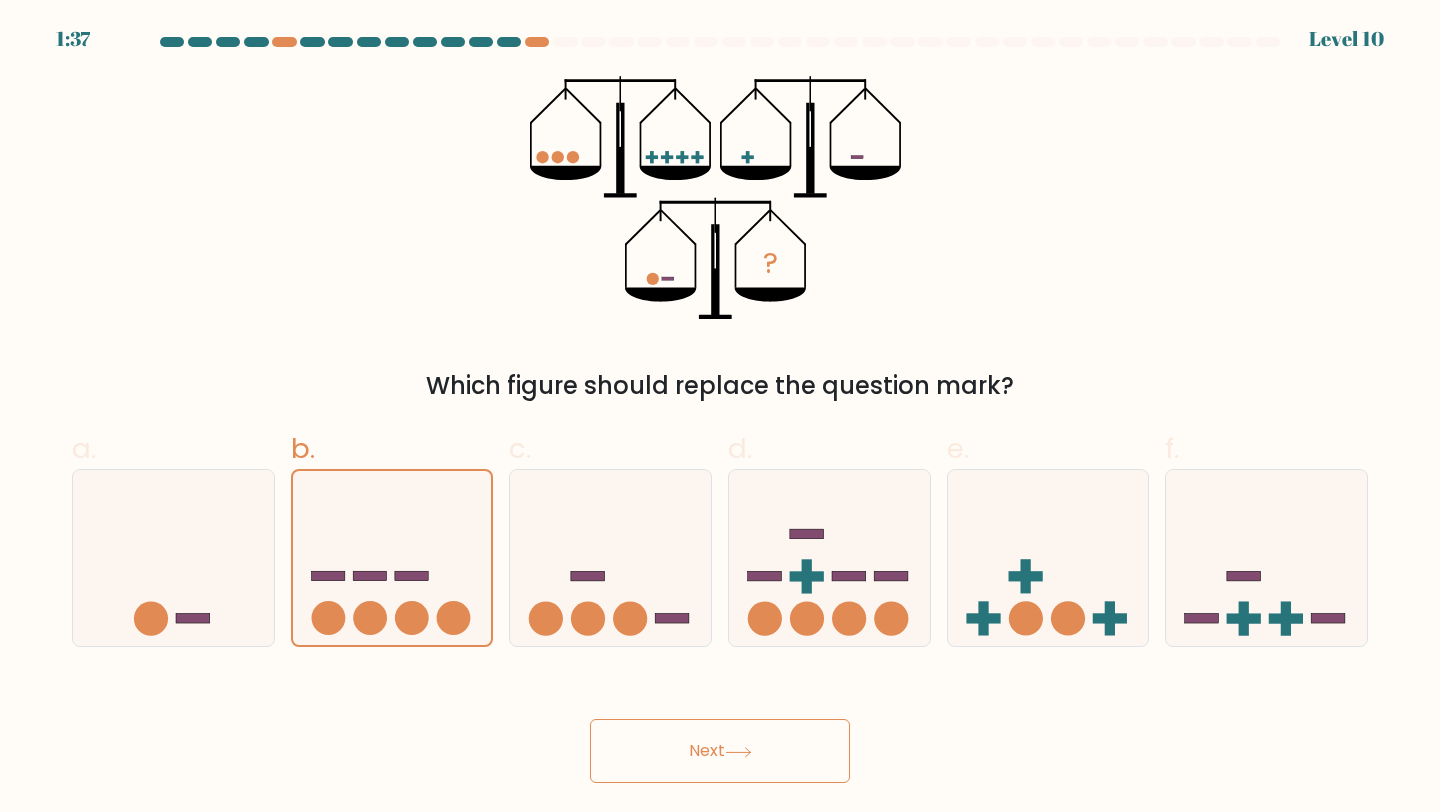 click 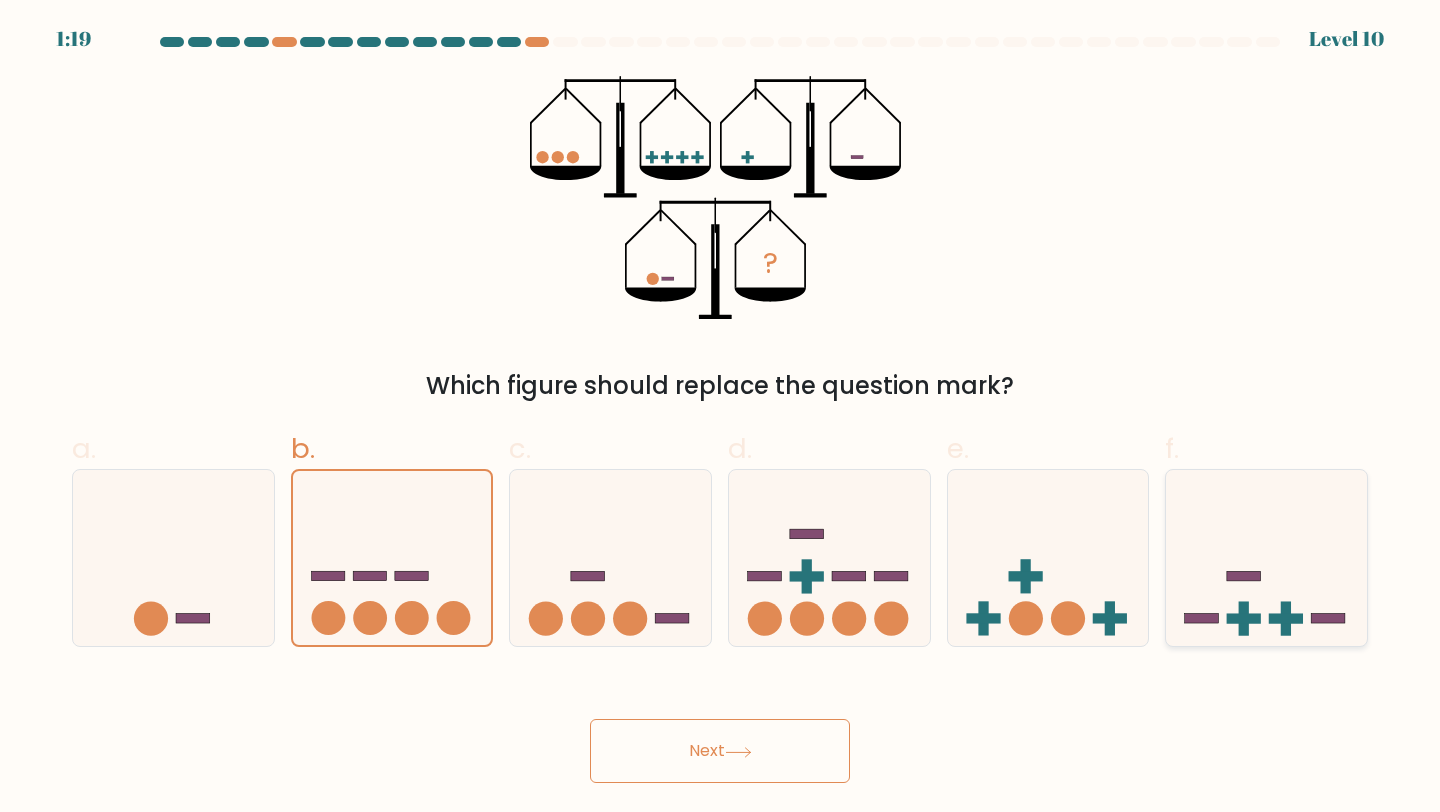 click 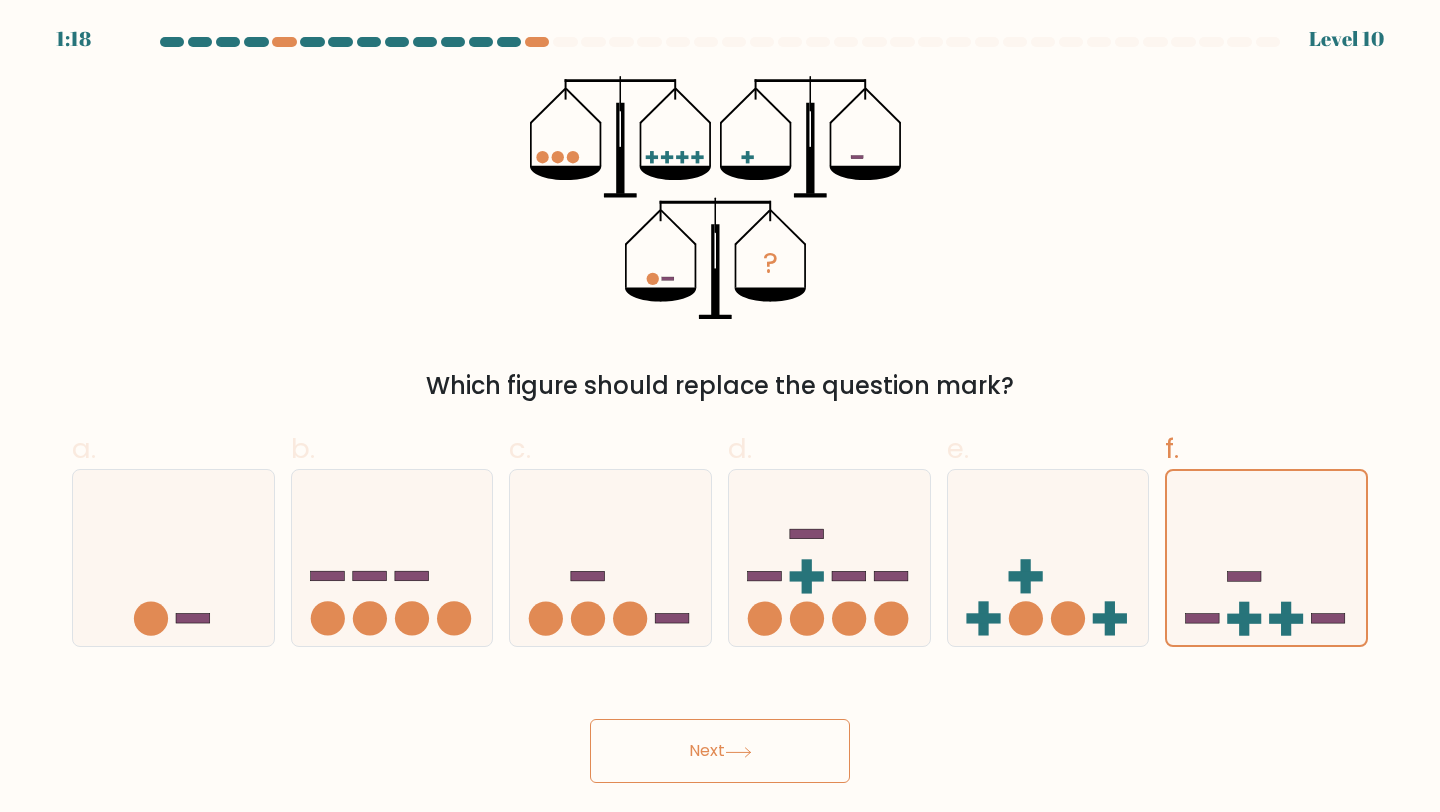 click on "Next" at bounding box center (720, 751) 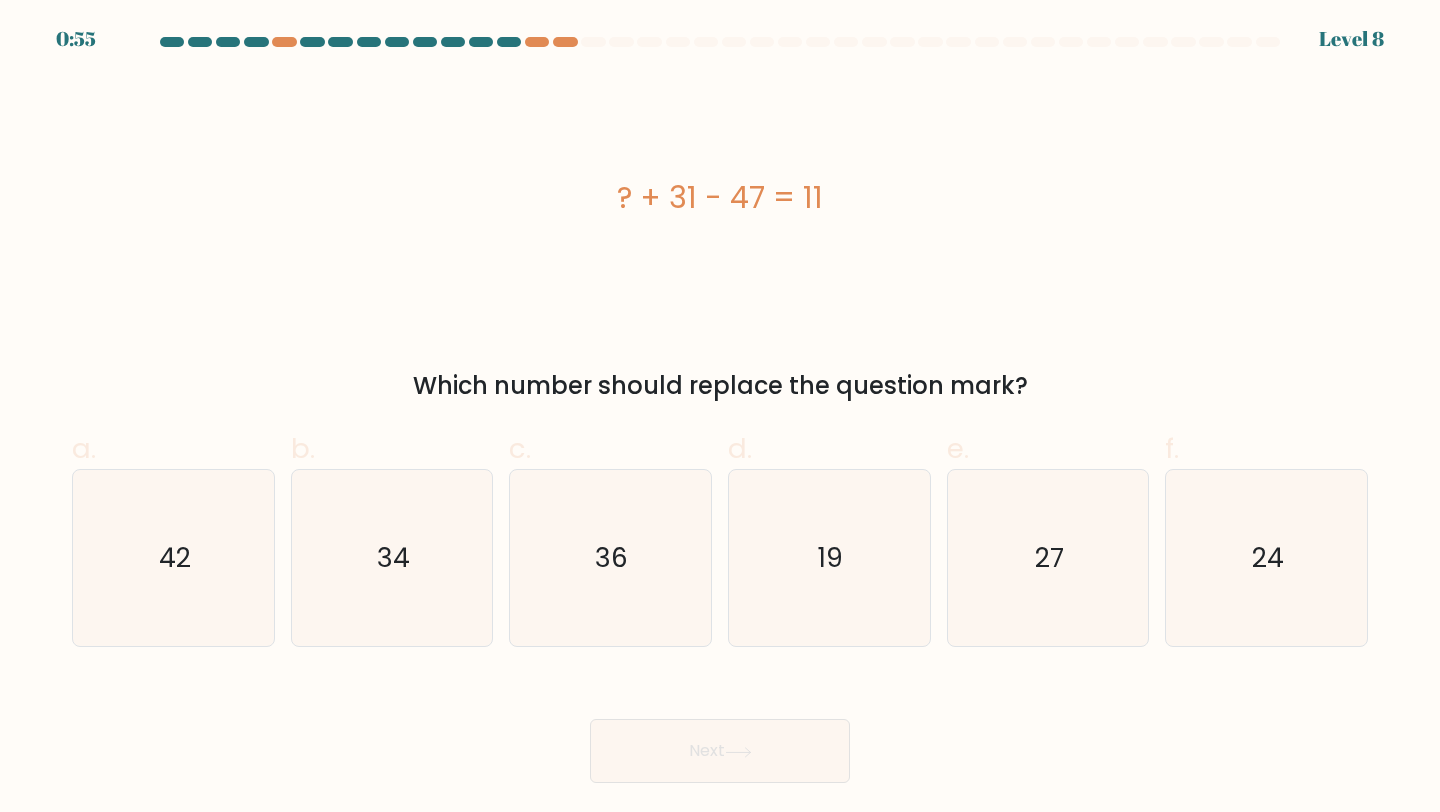 drag, startPoint x: 518, startPoint y: 175, endPoint x: 581, endPoint y: 212, distance: 73.061615 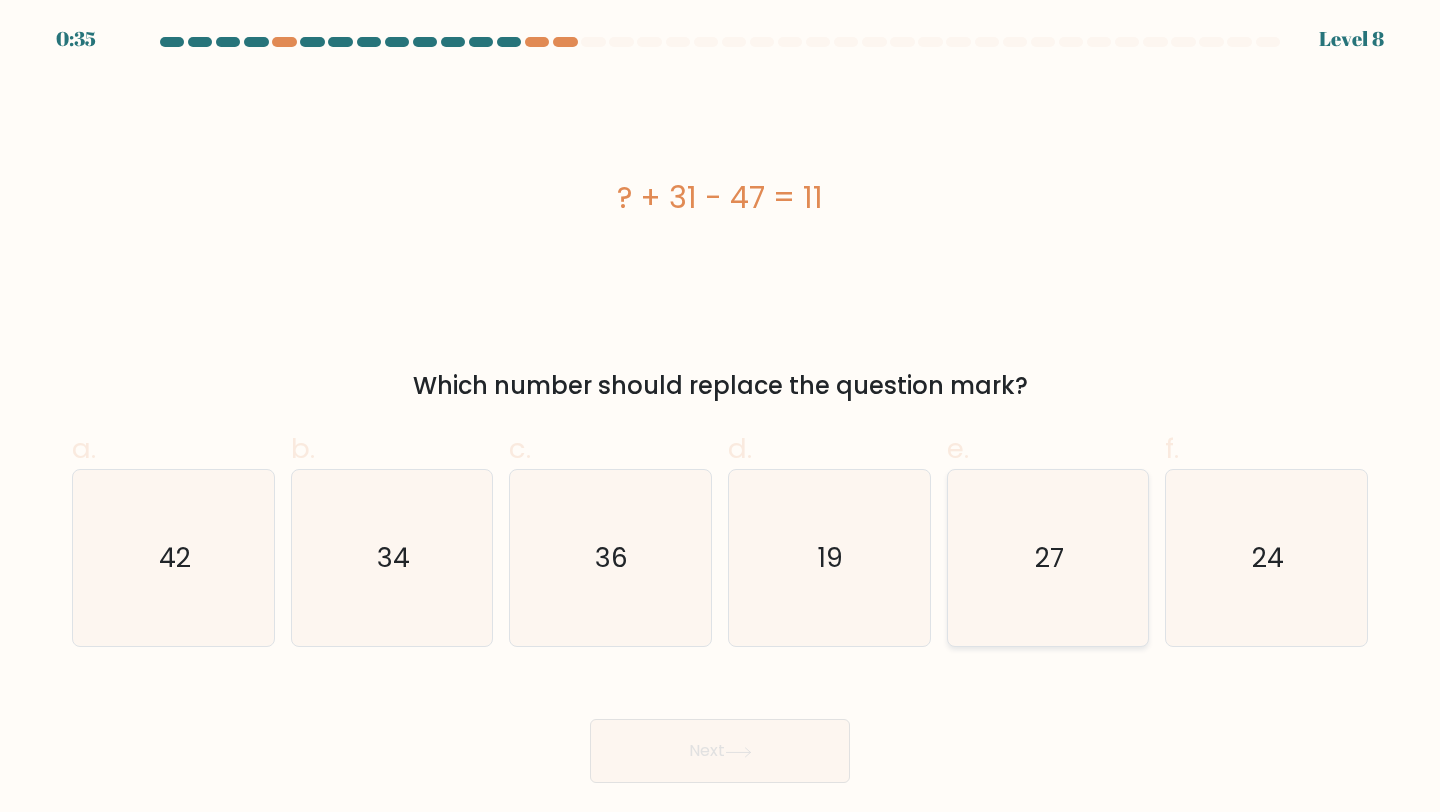 click on "27" 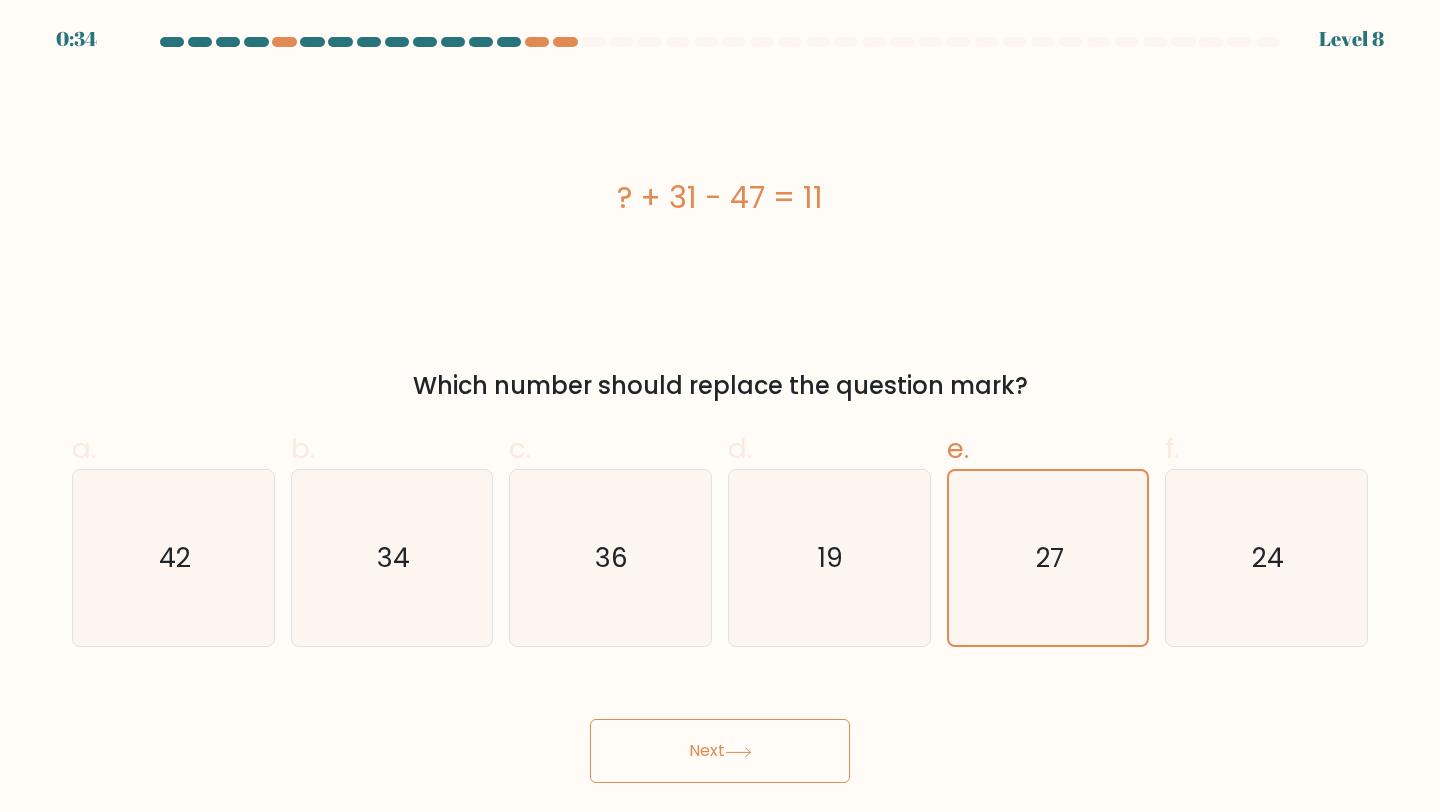 click on "Next" at bounding box center [720, 751] 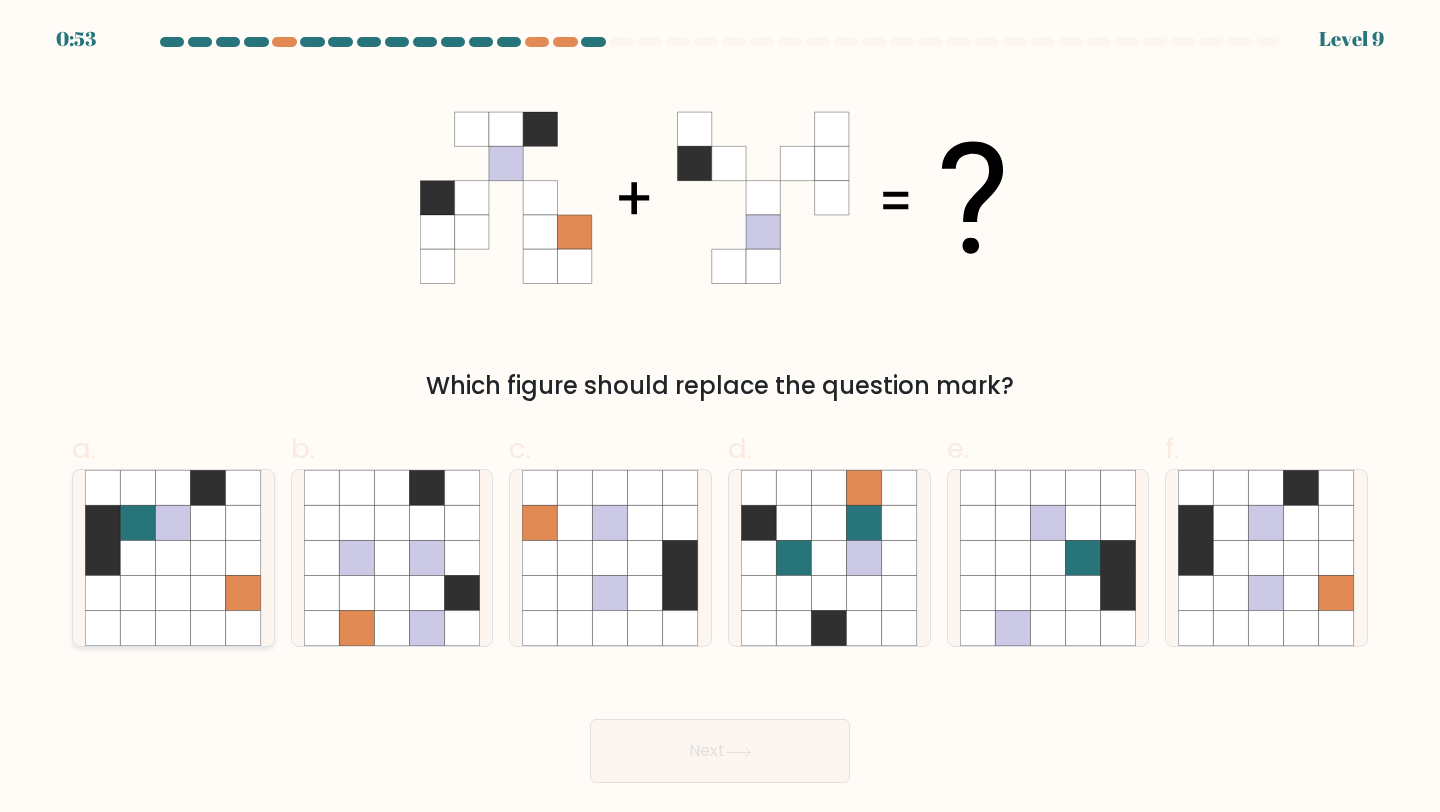 click 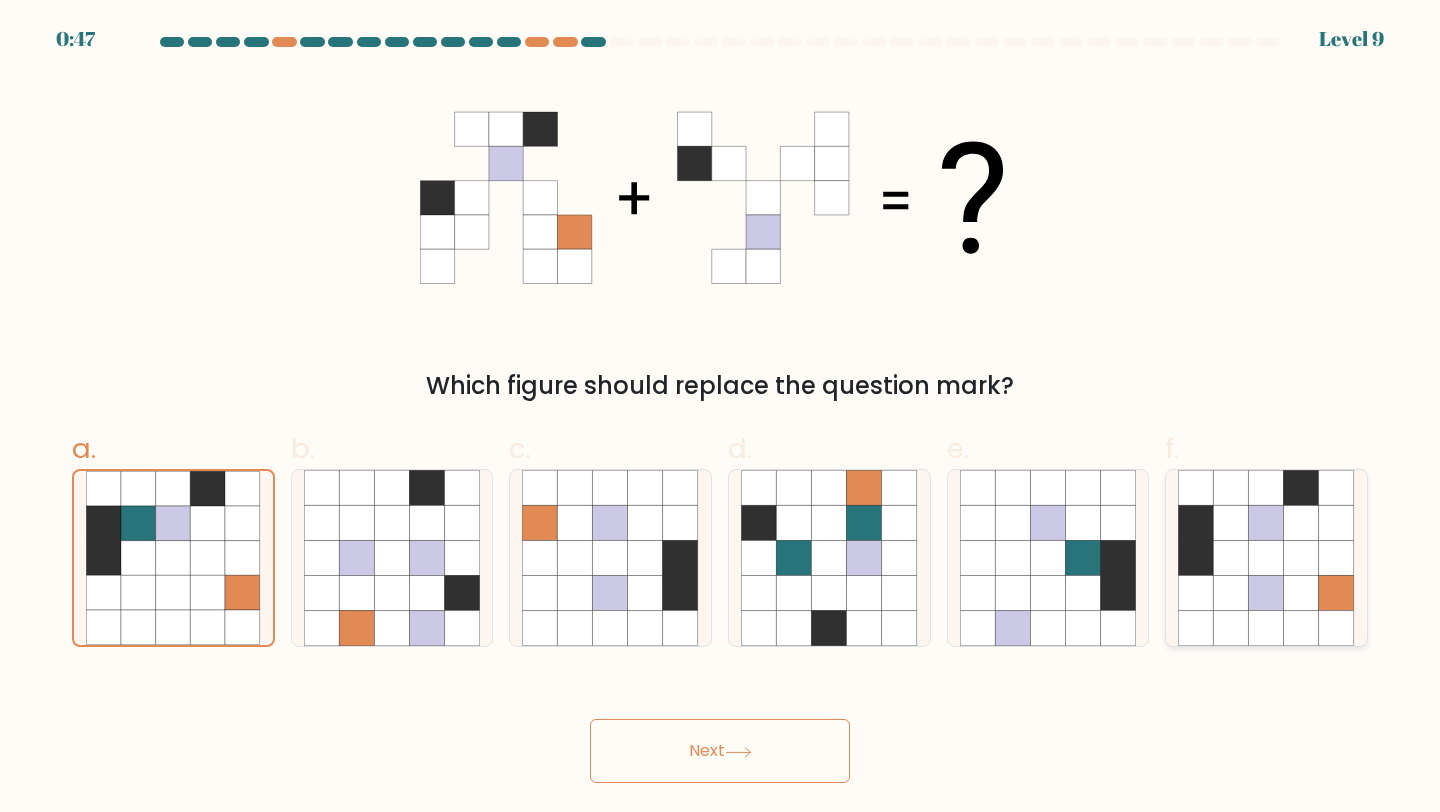click 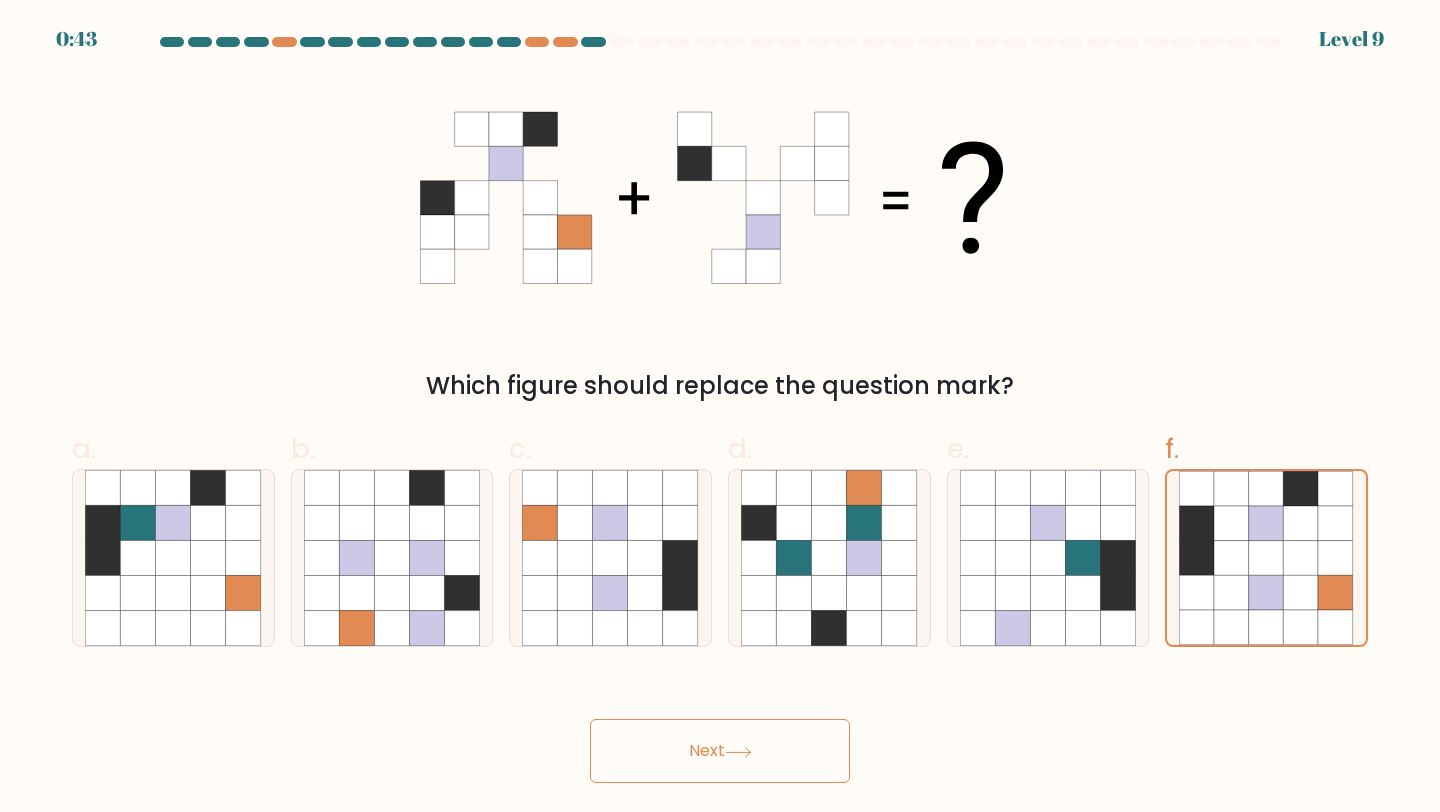 click on "Next" at bounding box center [720, 751] 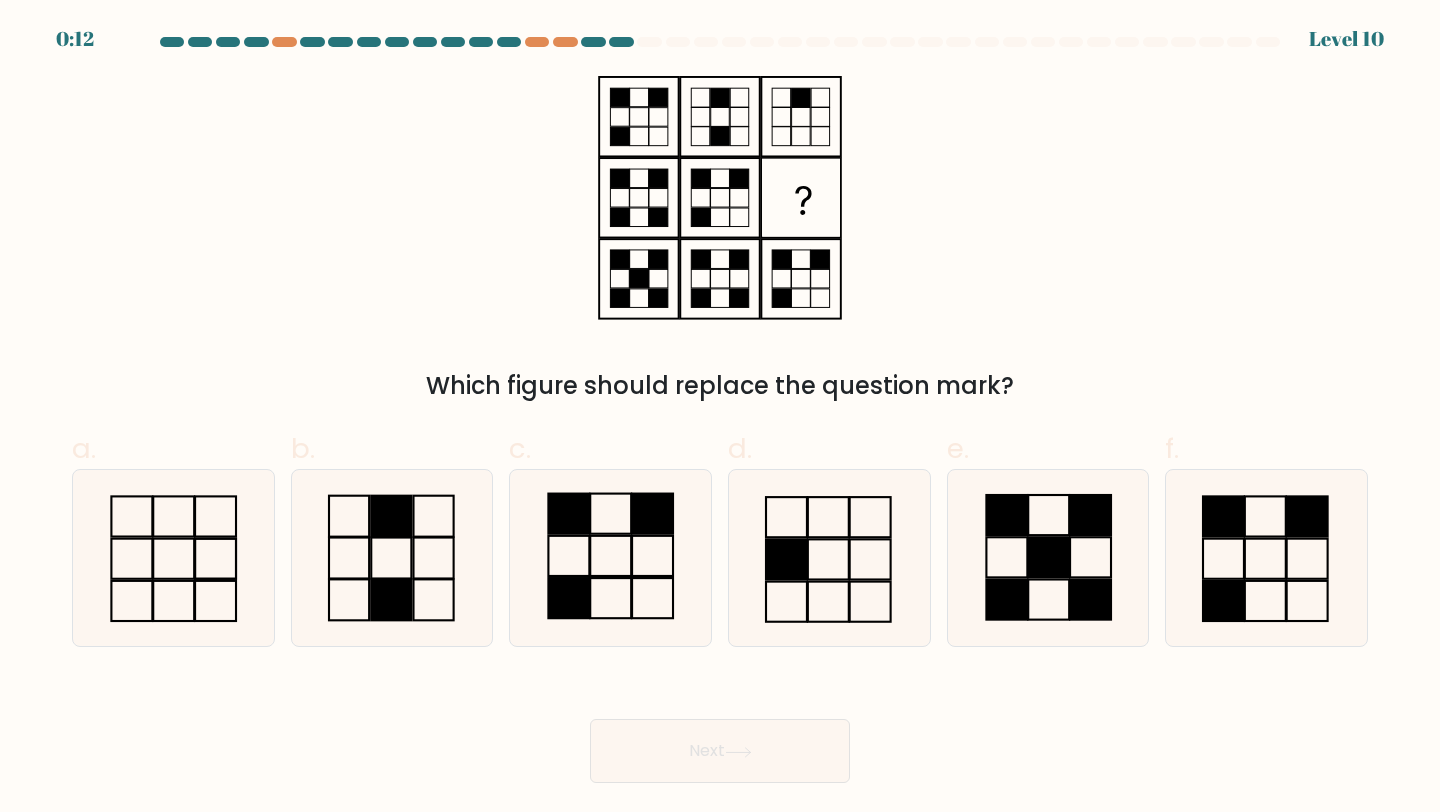 click 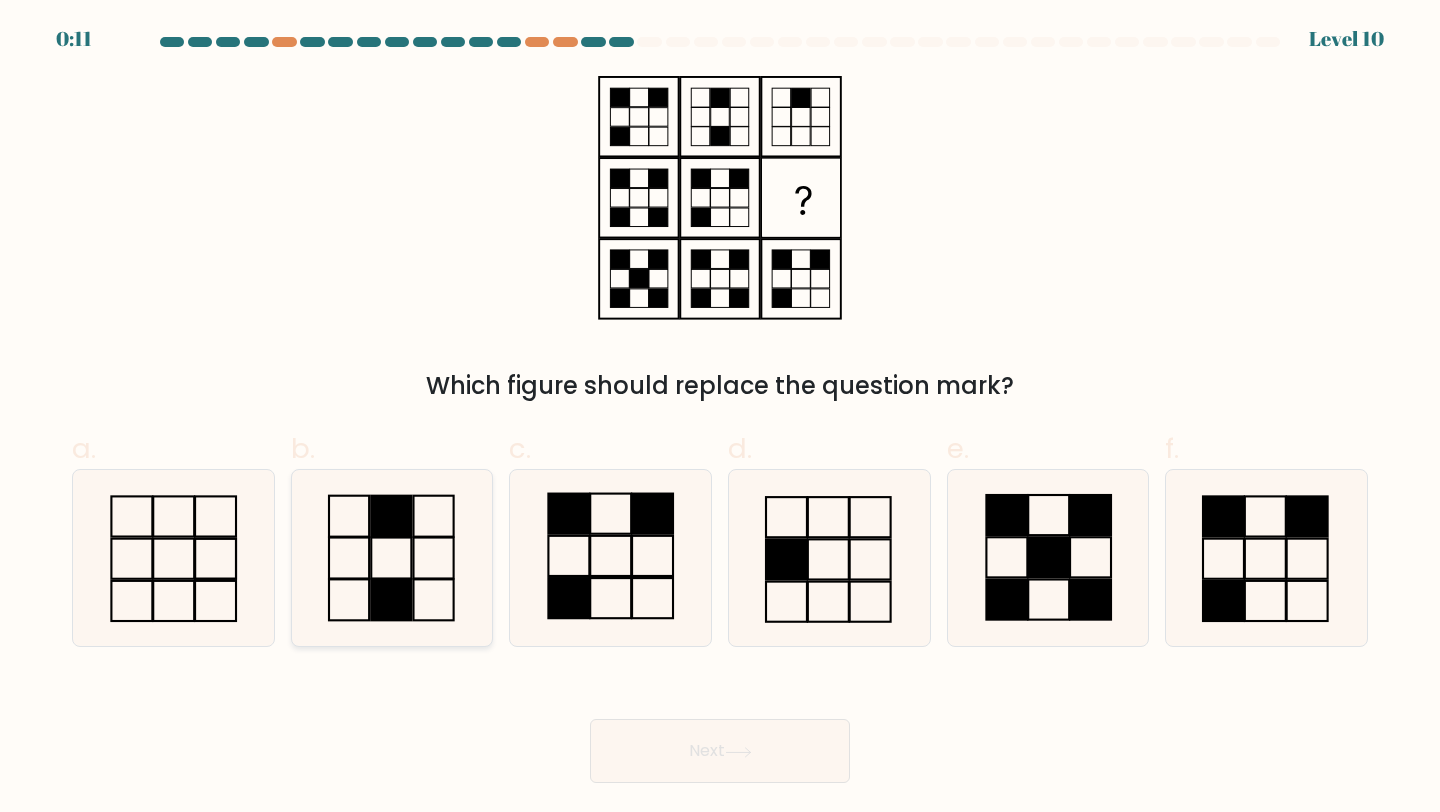 click 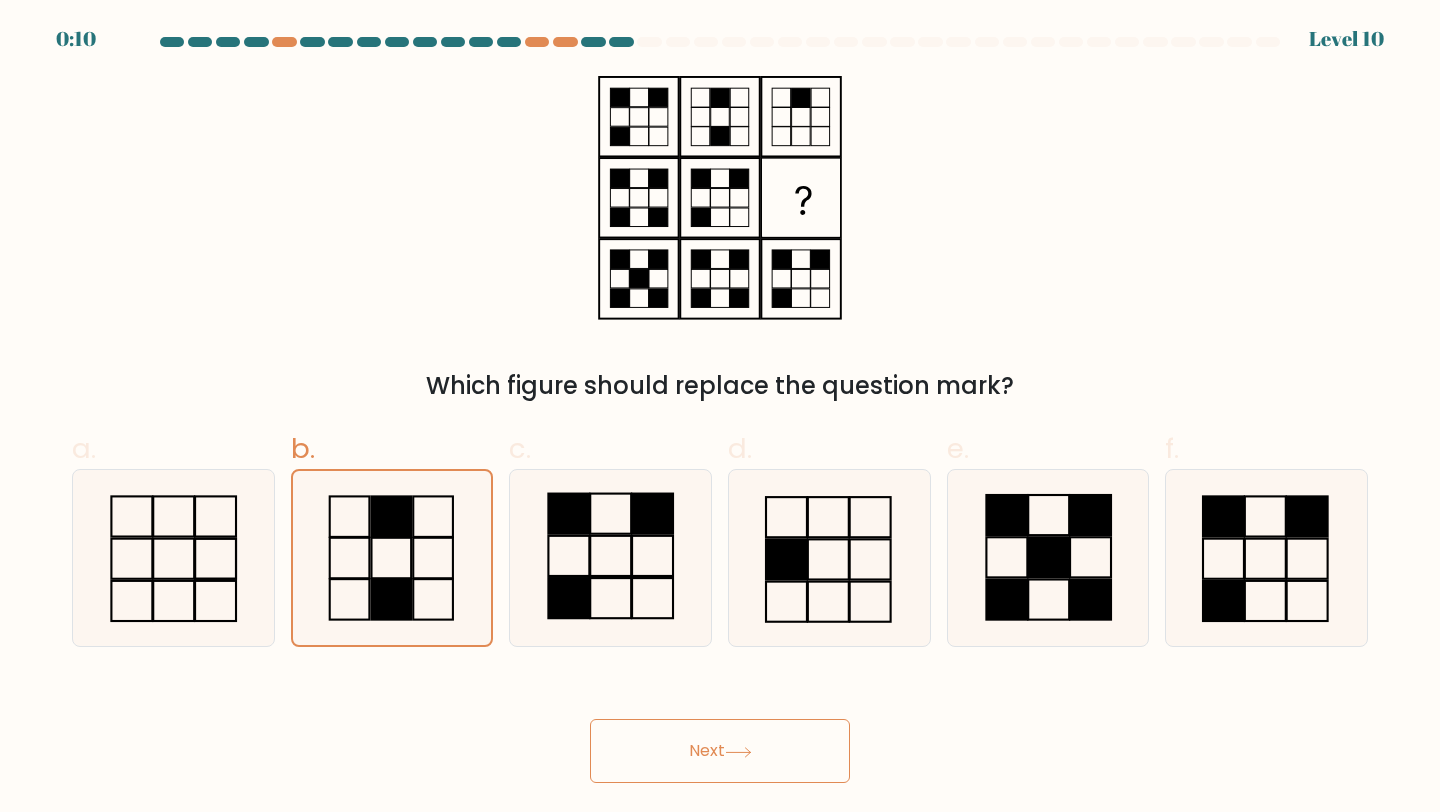 click on "Next" at bounding box center [720, 751] 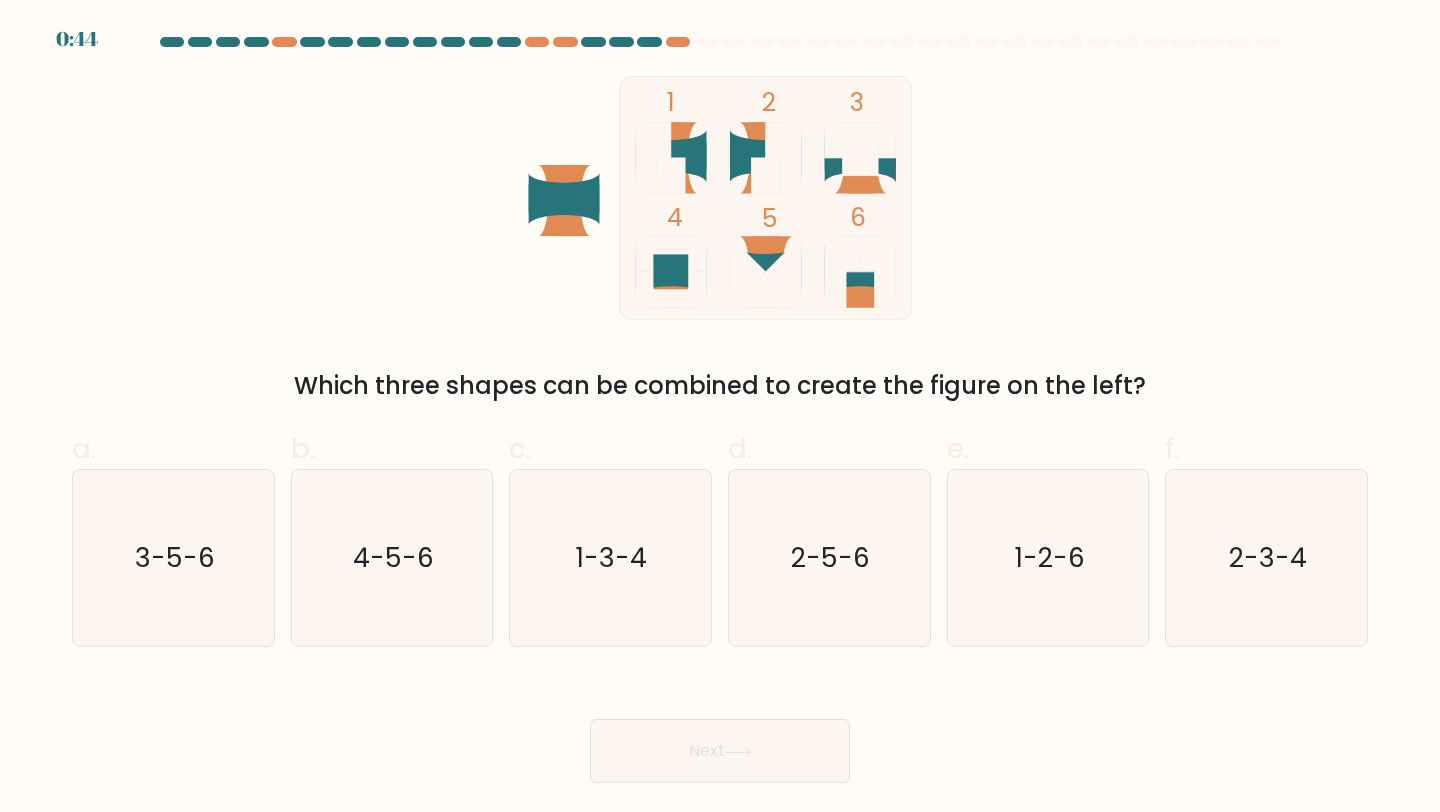 scroll, scrollTop: 0, scrollLeft: 0, axis: both 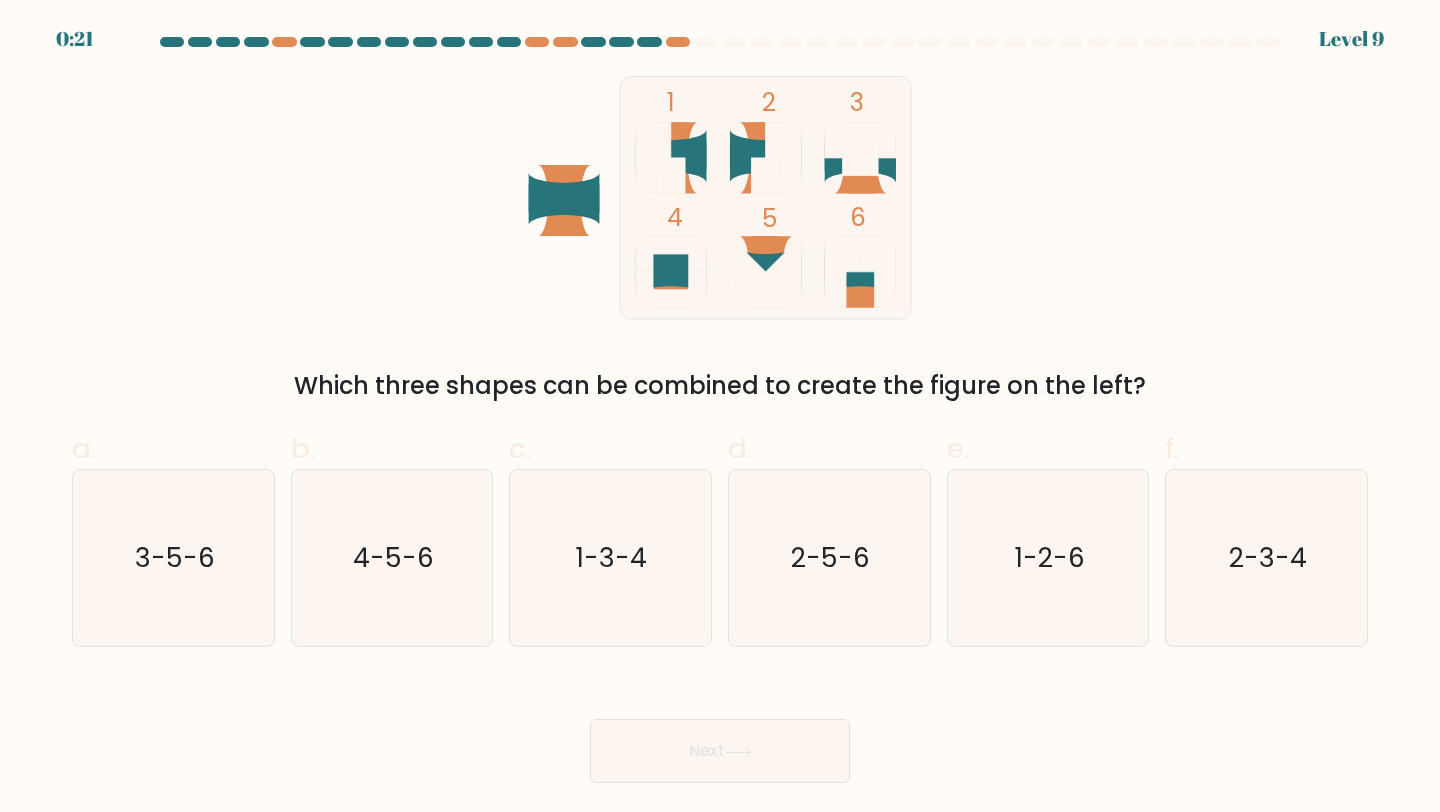 click 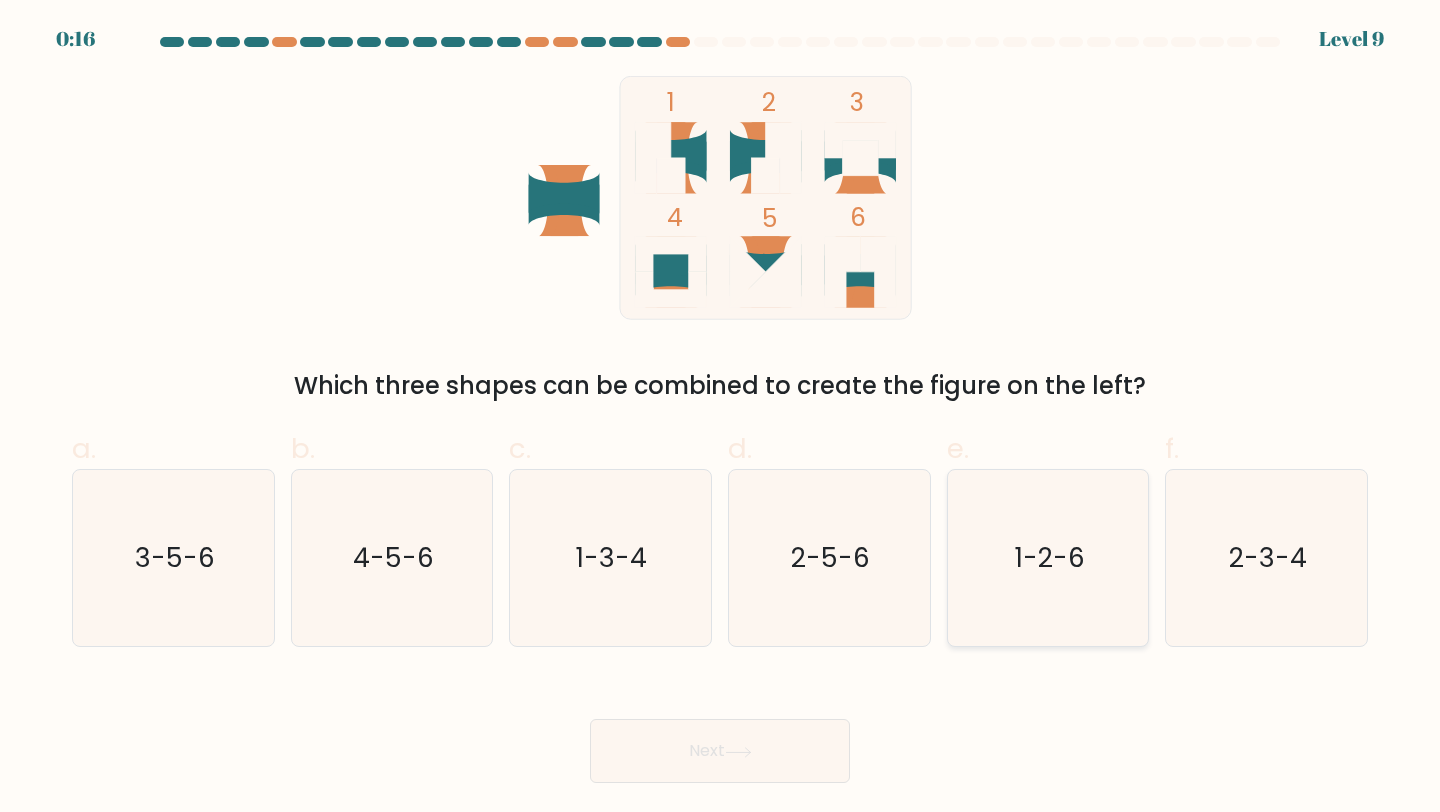 click on "1-2-6" 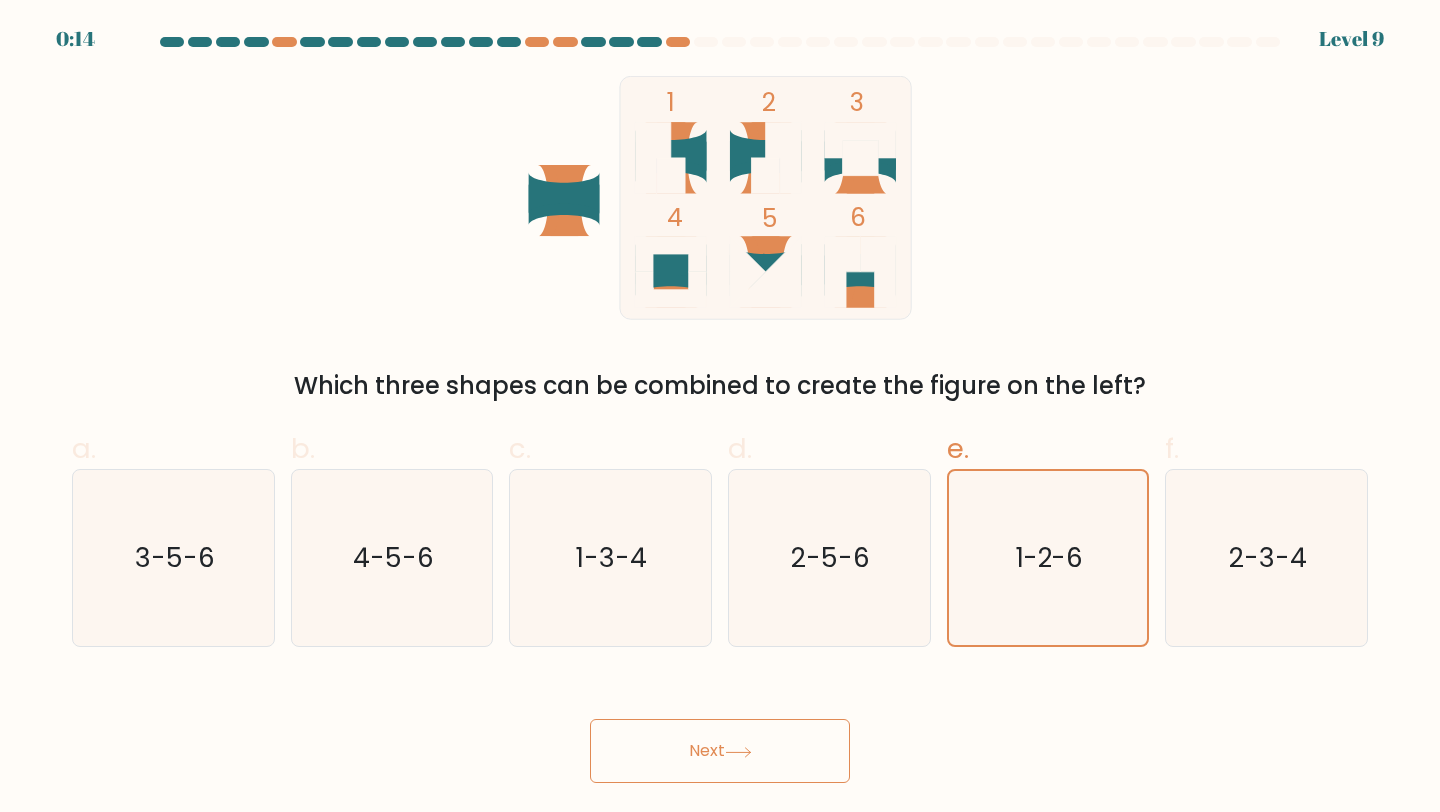 click on "Next" at bounding box center [720, 751] 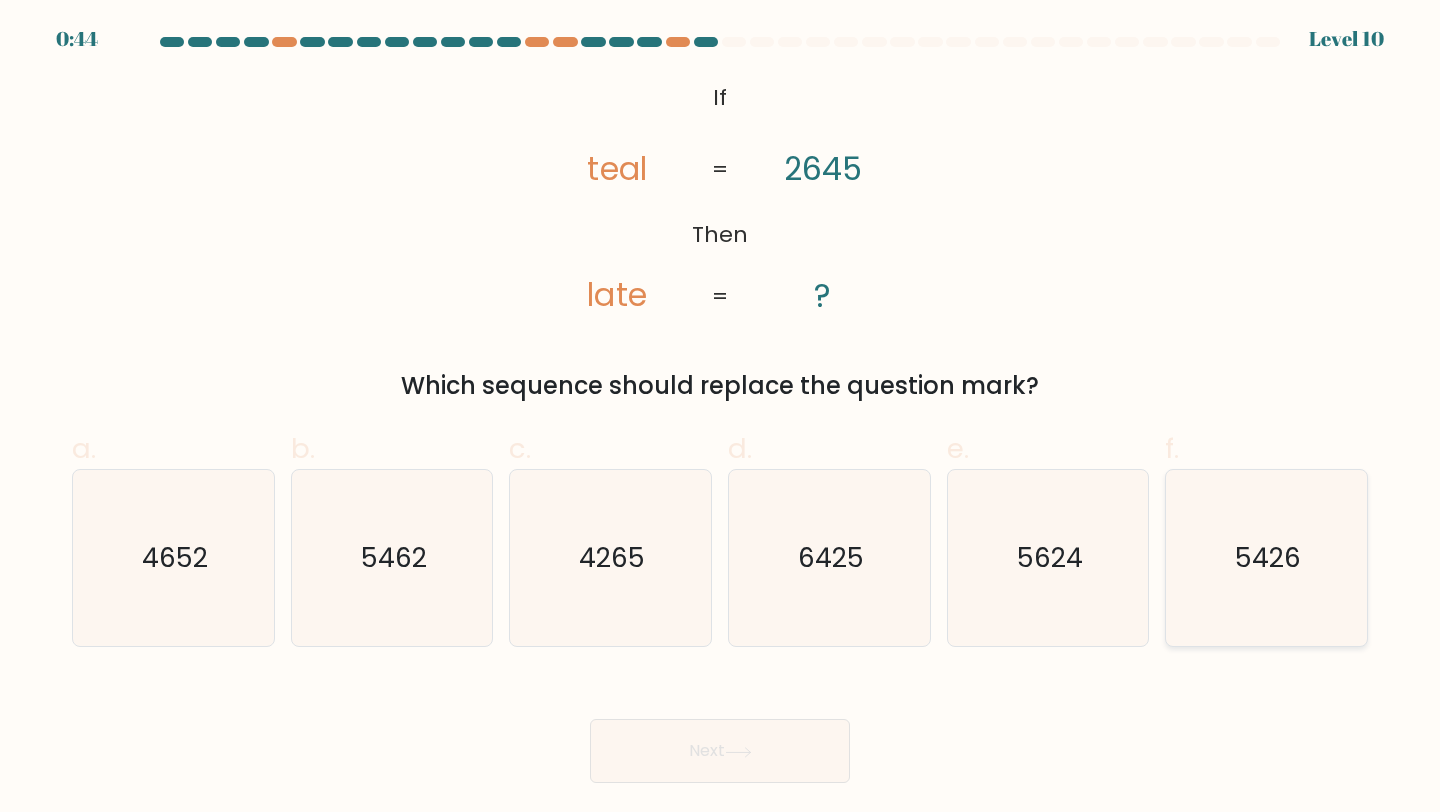 click on "5426" 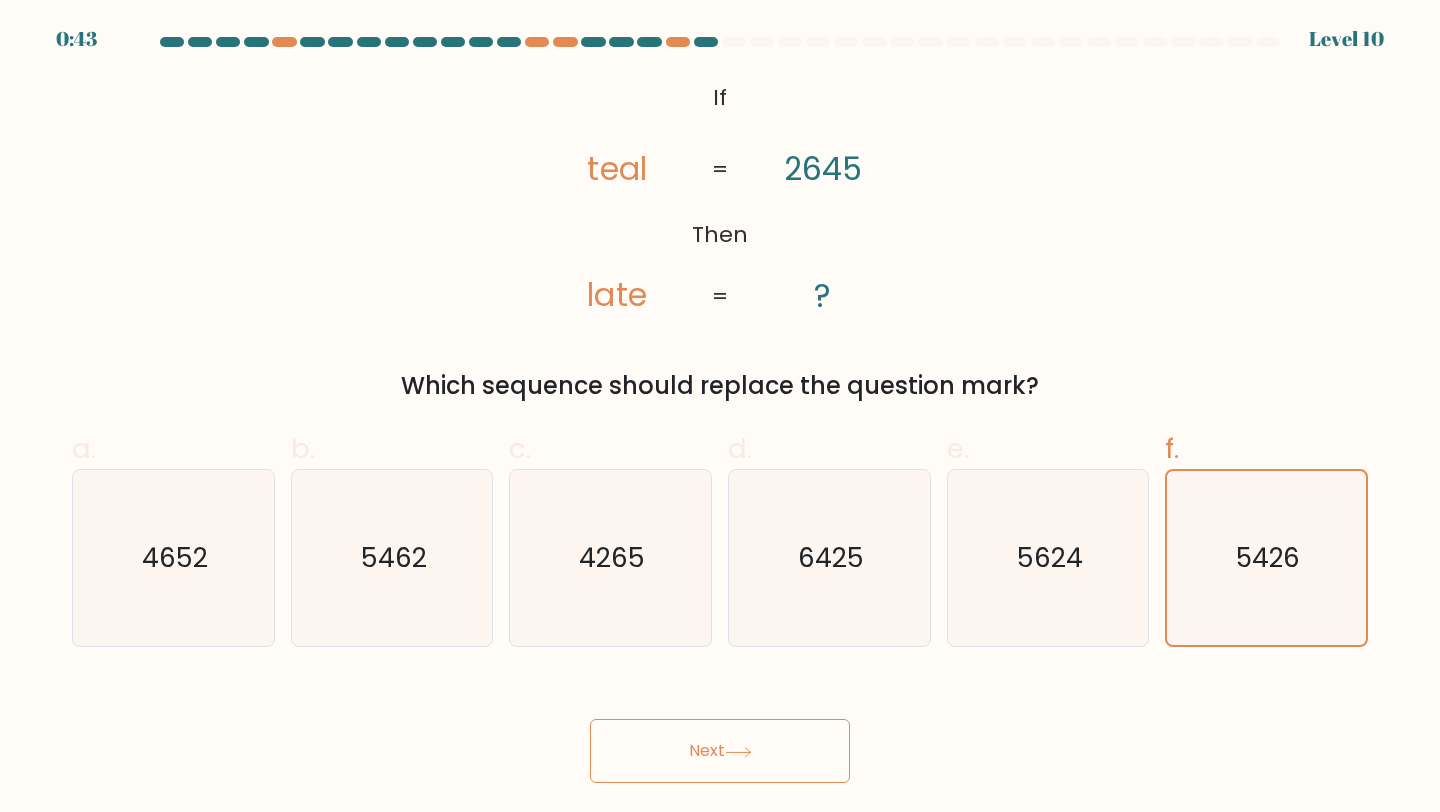click on "Next" at bounding box center [720, 751] 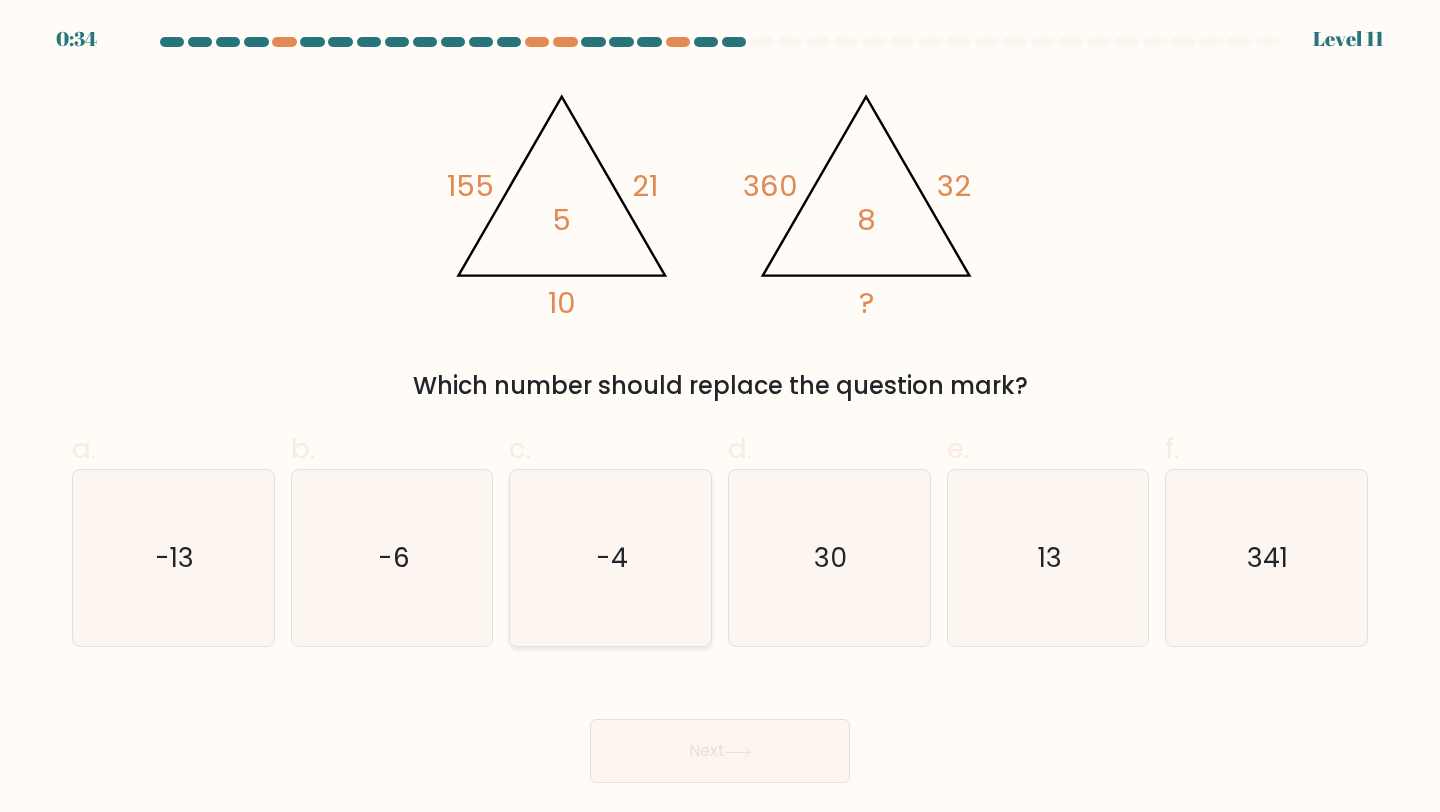 click on "-4" 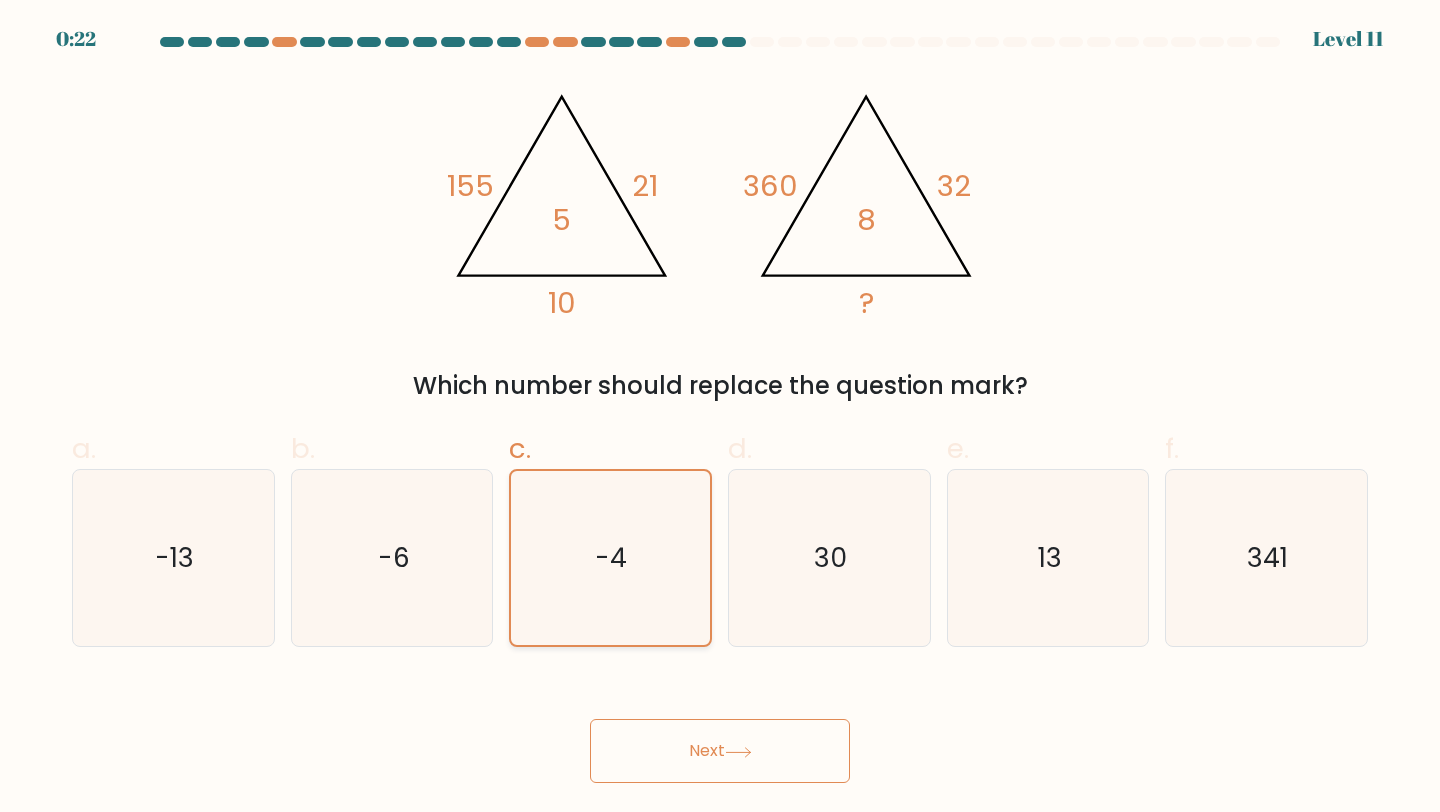 click on "-4" at bounding box center (610, 558) 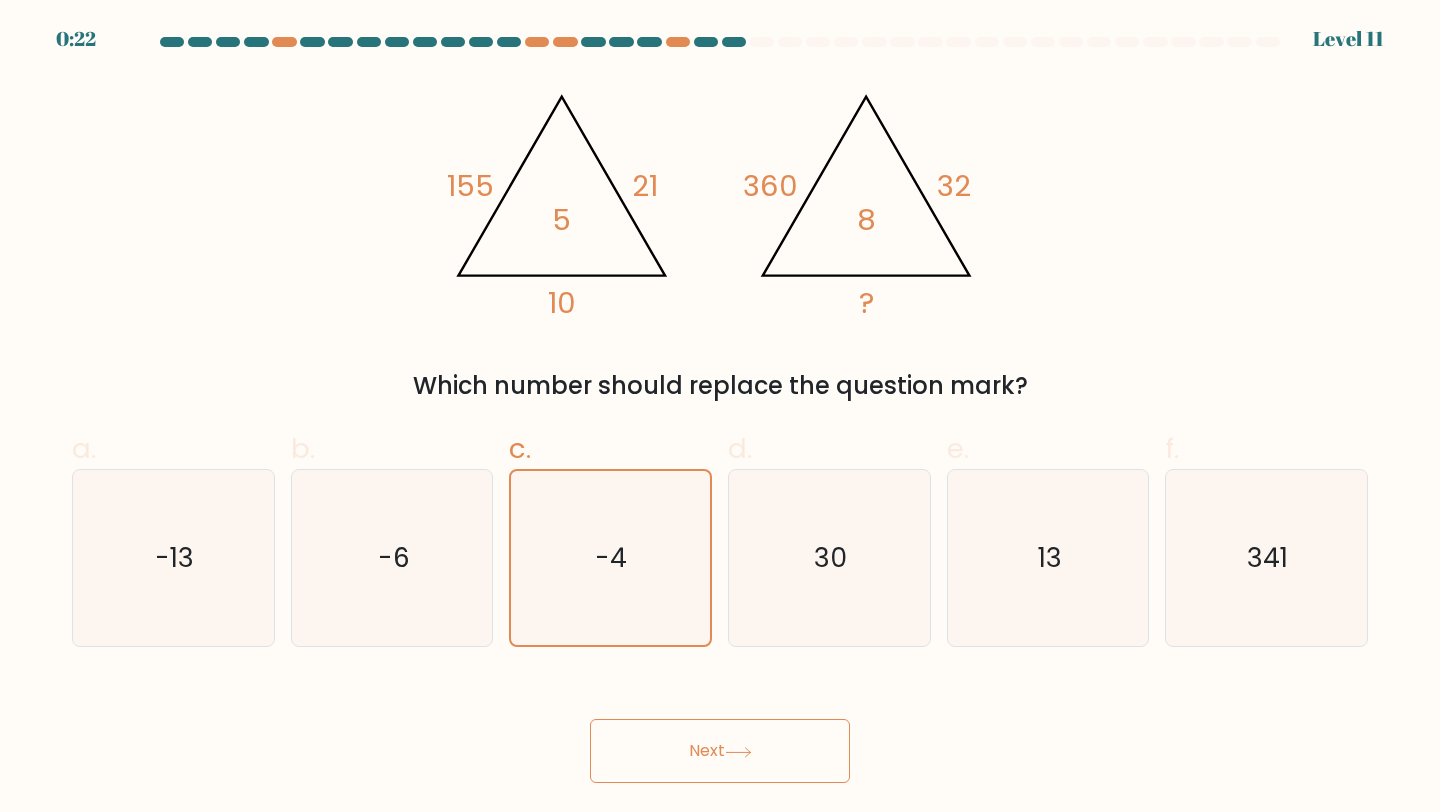 click on "Next" at bounding box center (720, 751) 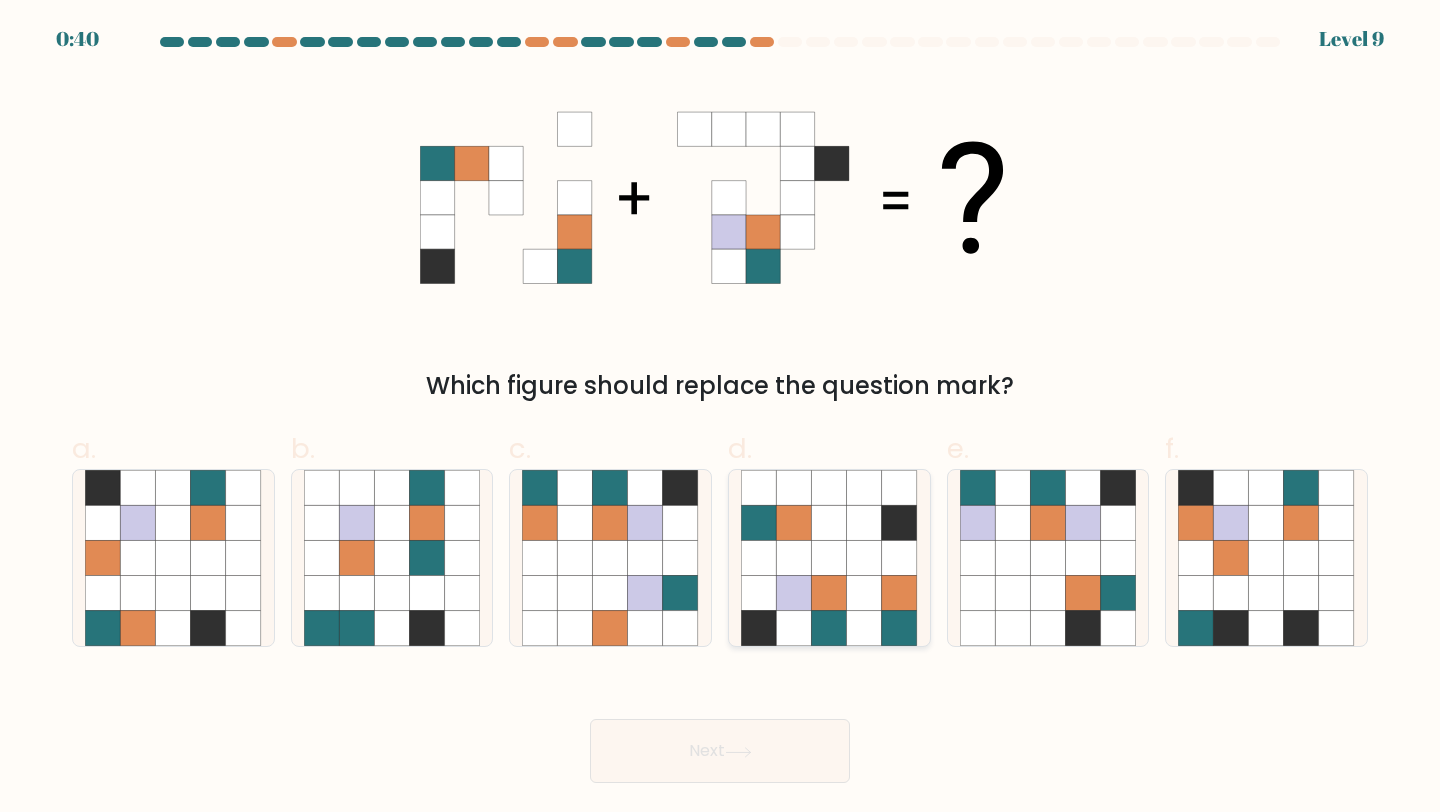click 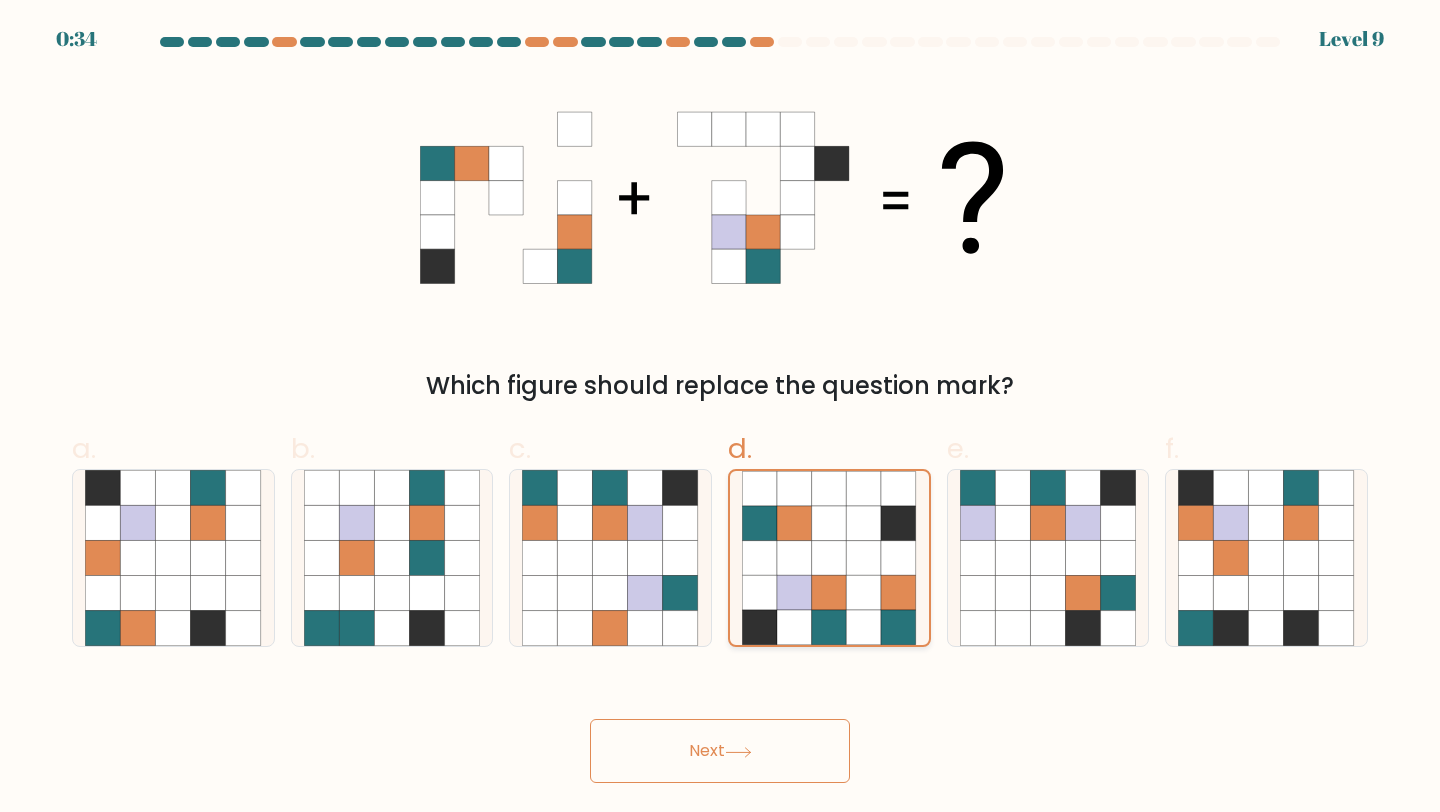 click 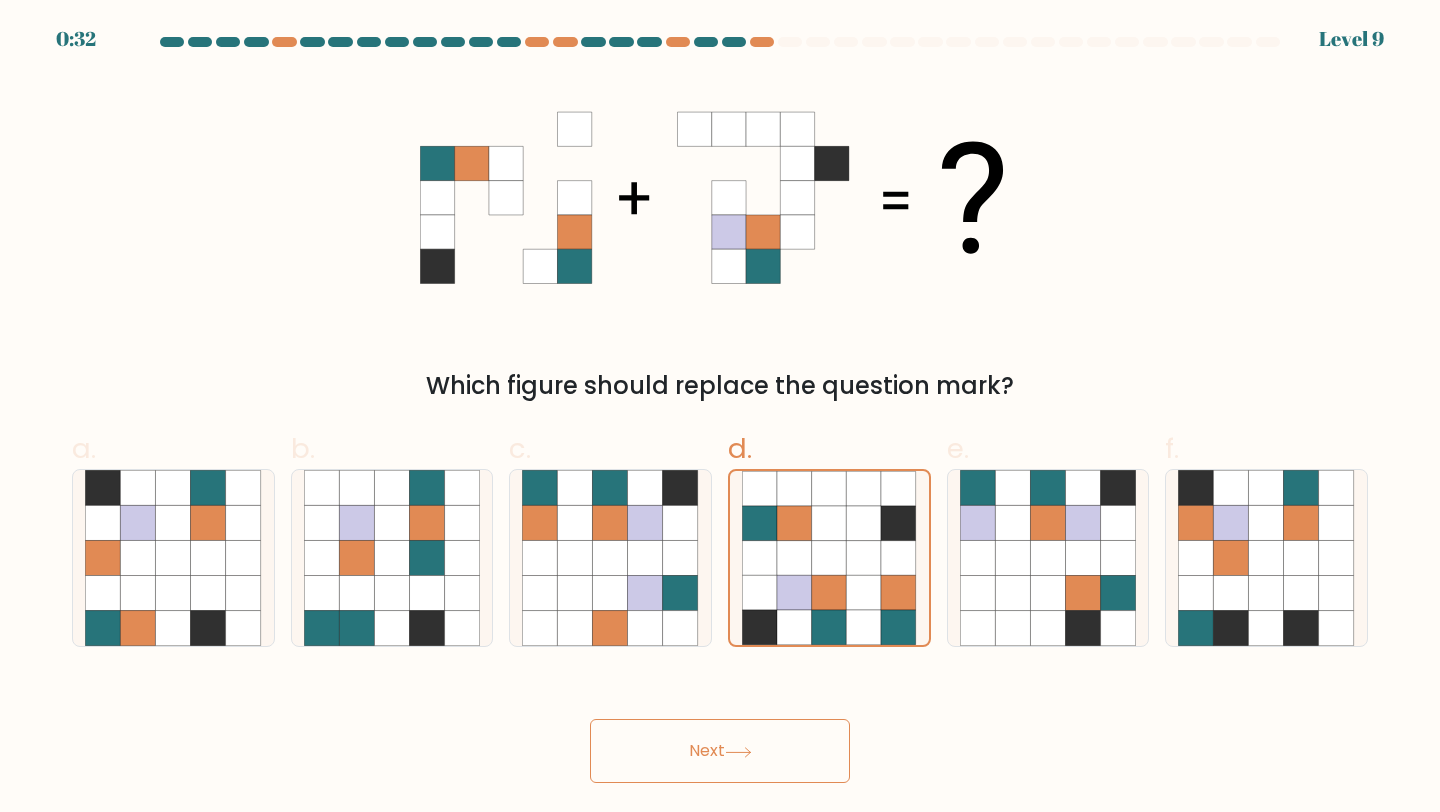 click on "Next" at bounding box center (720, 751) 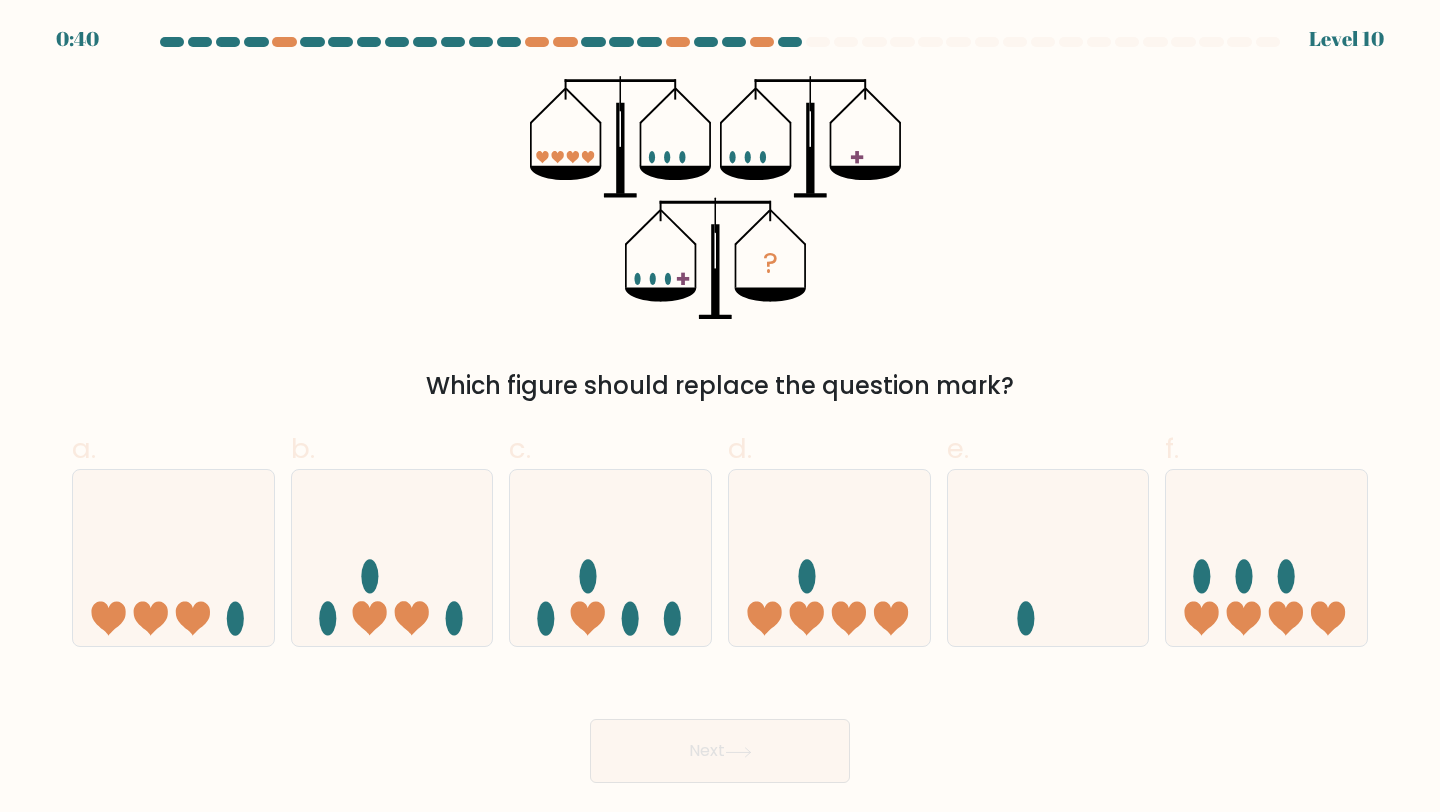 click on "?" 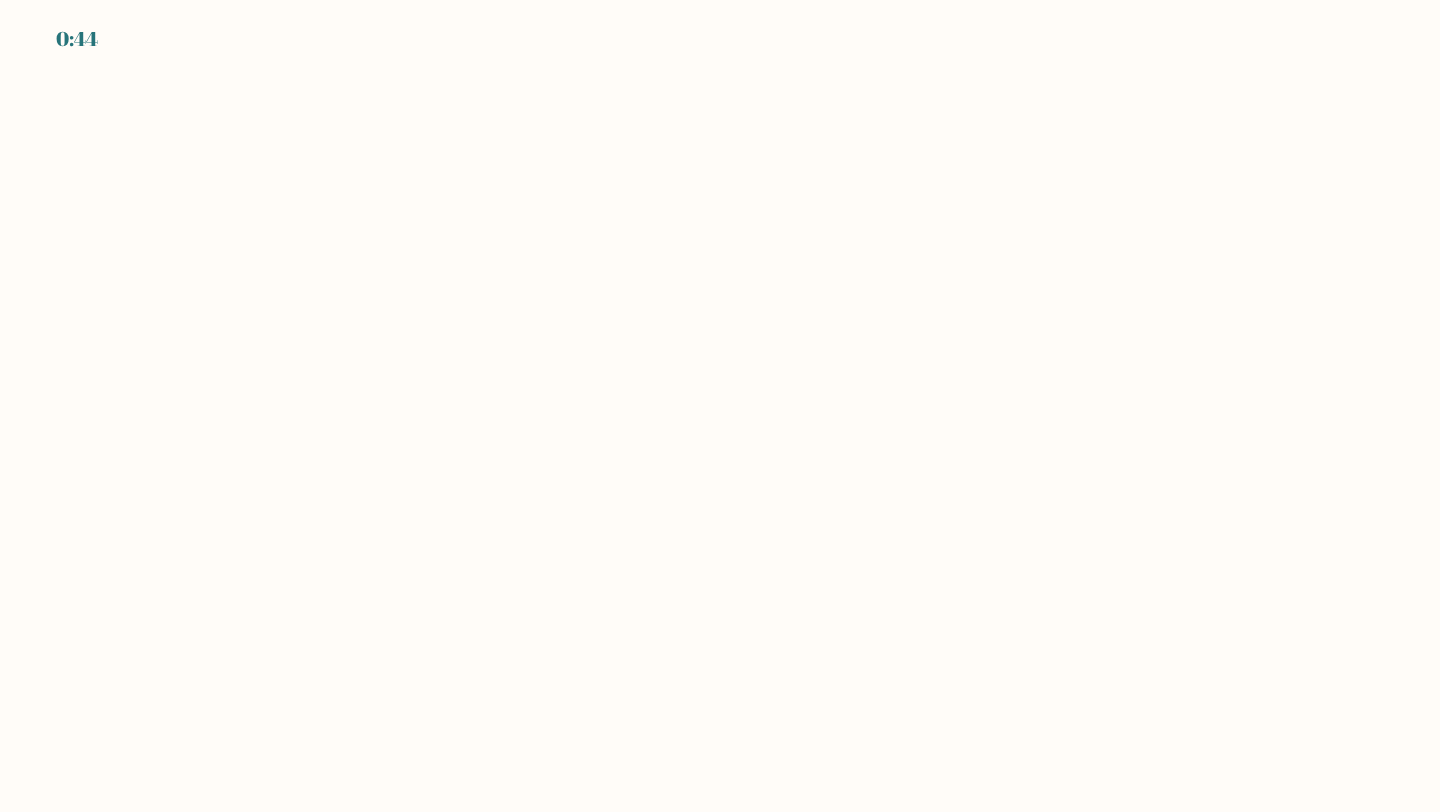 scroll, scrollTop: 0, scrollLeft: 0, axis: both 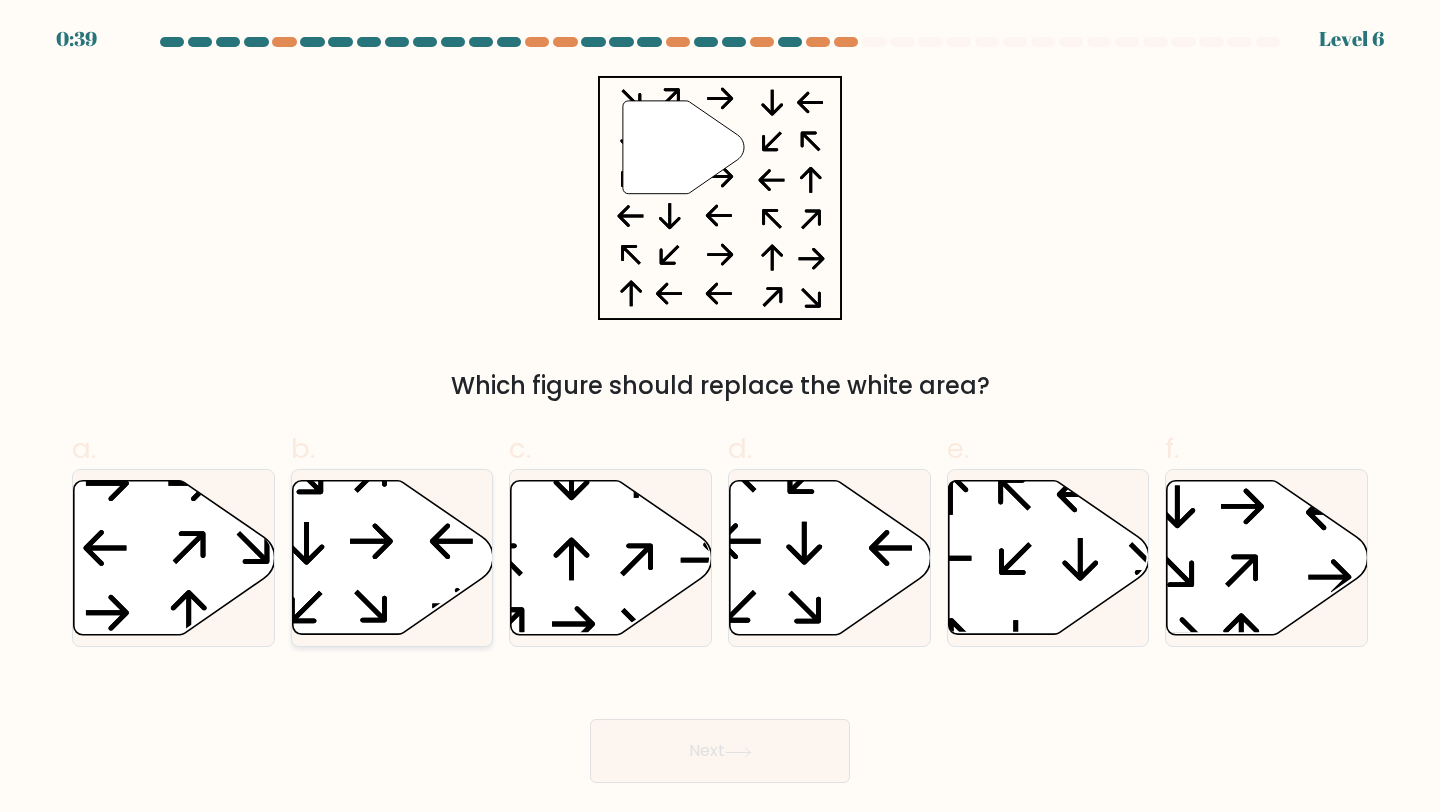 click 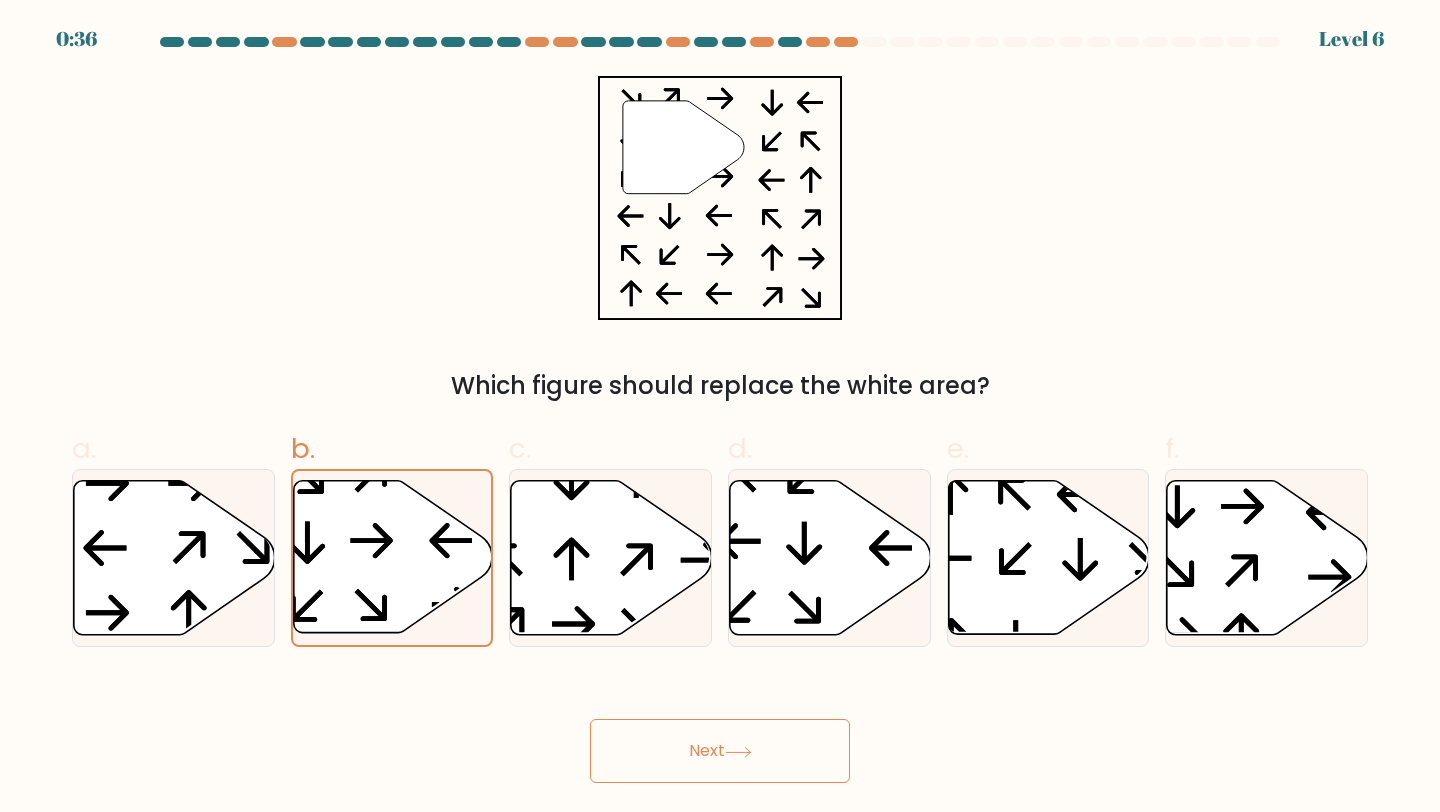 click on "Next" at bounding box center [720, 751] 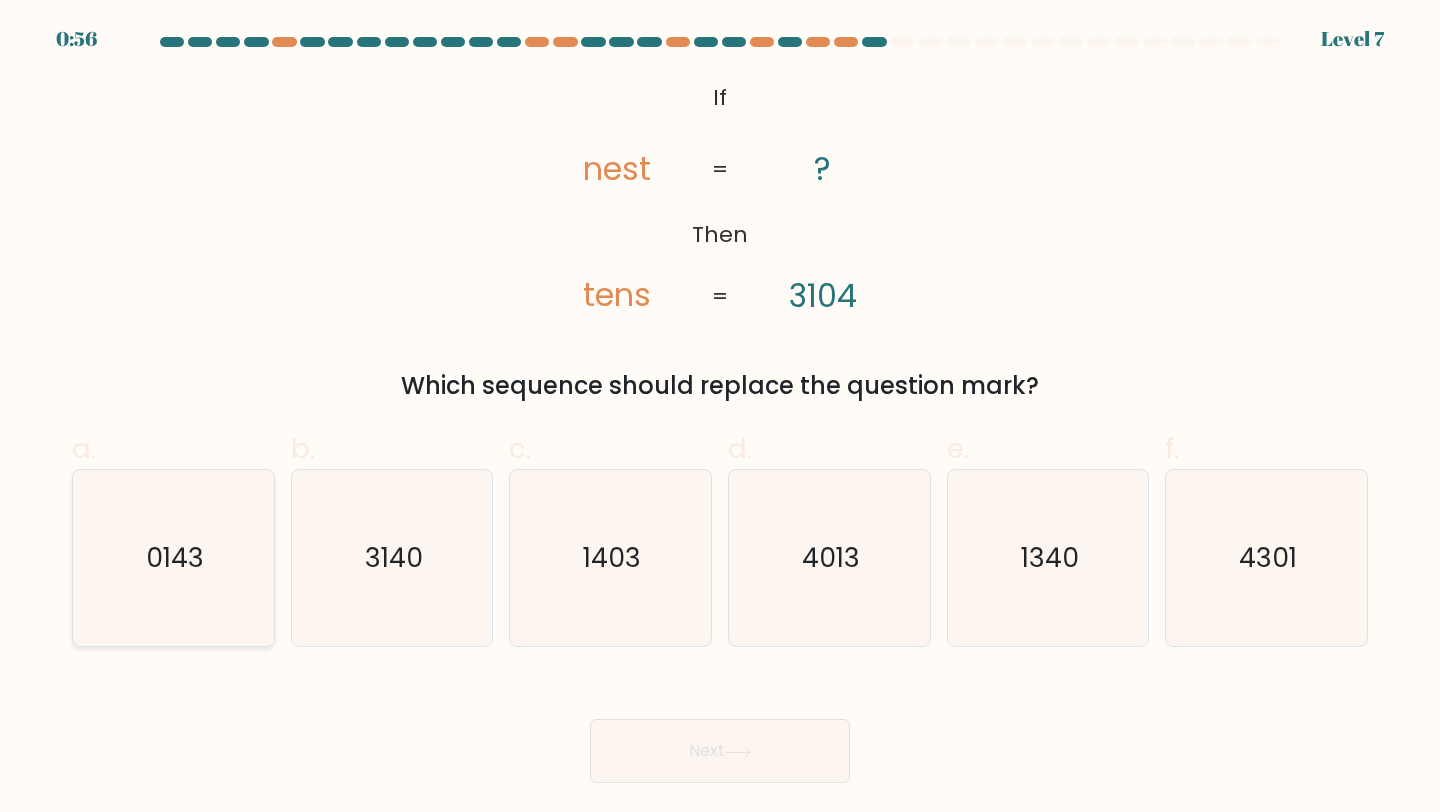 click on "0143" 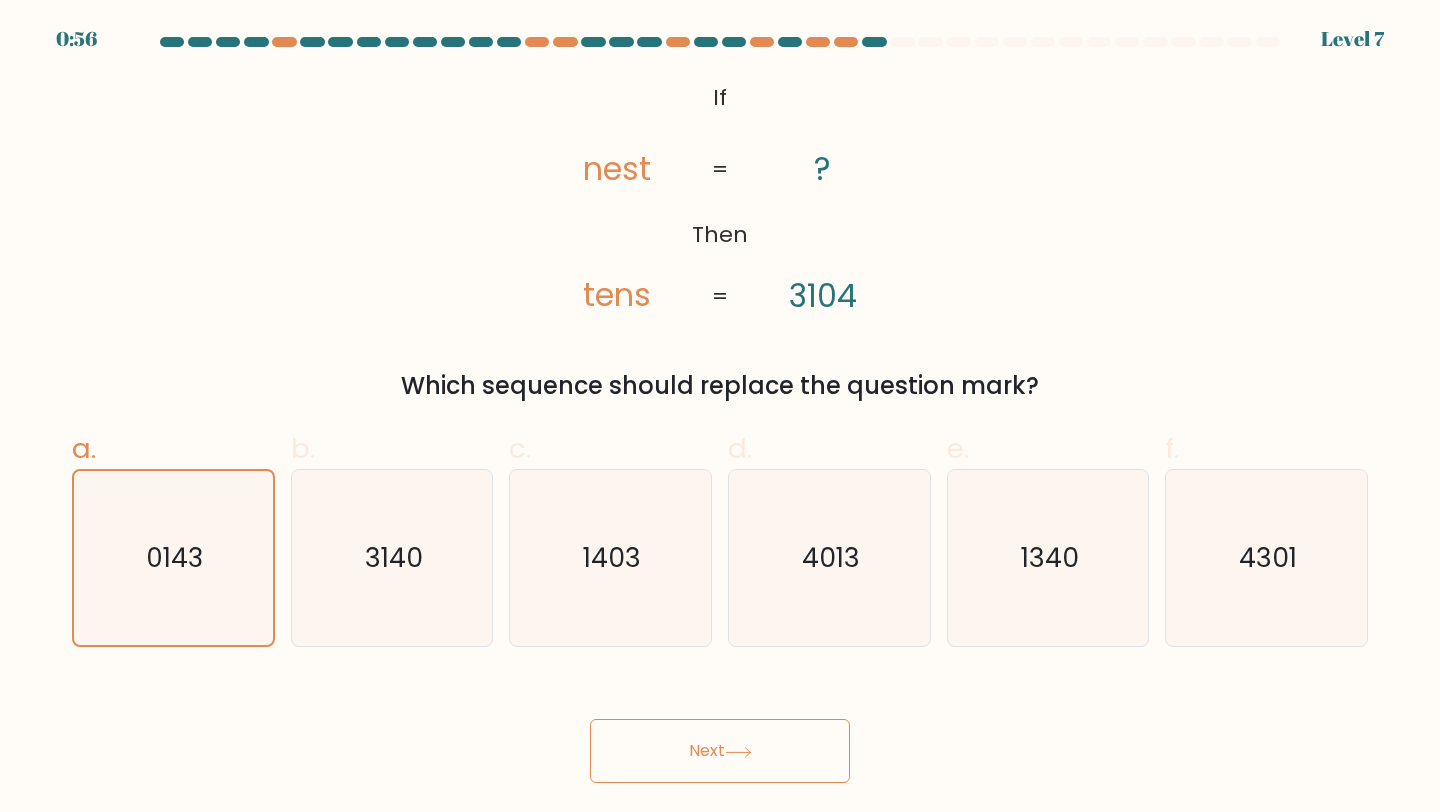 click on "Next" at bounding box center [720, 751] 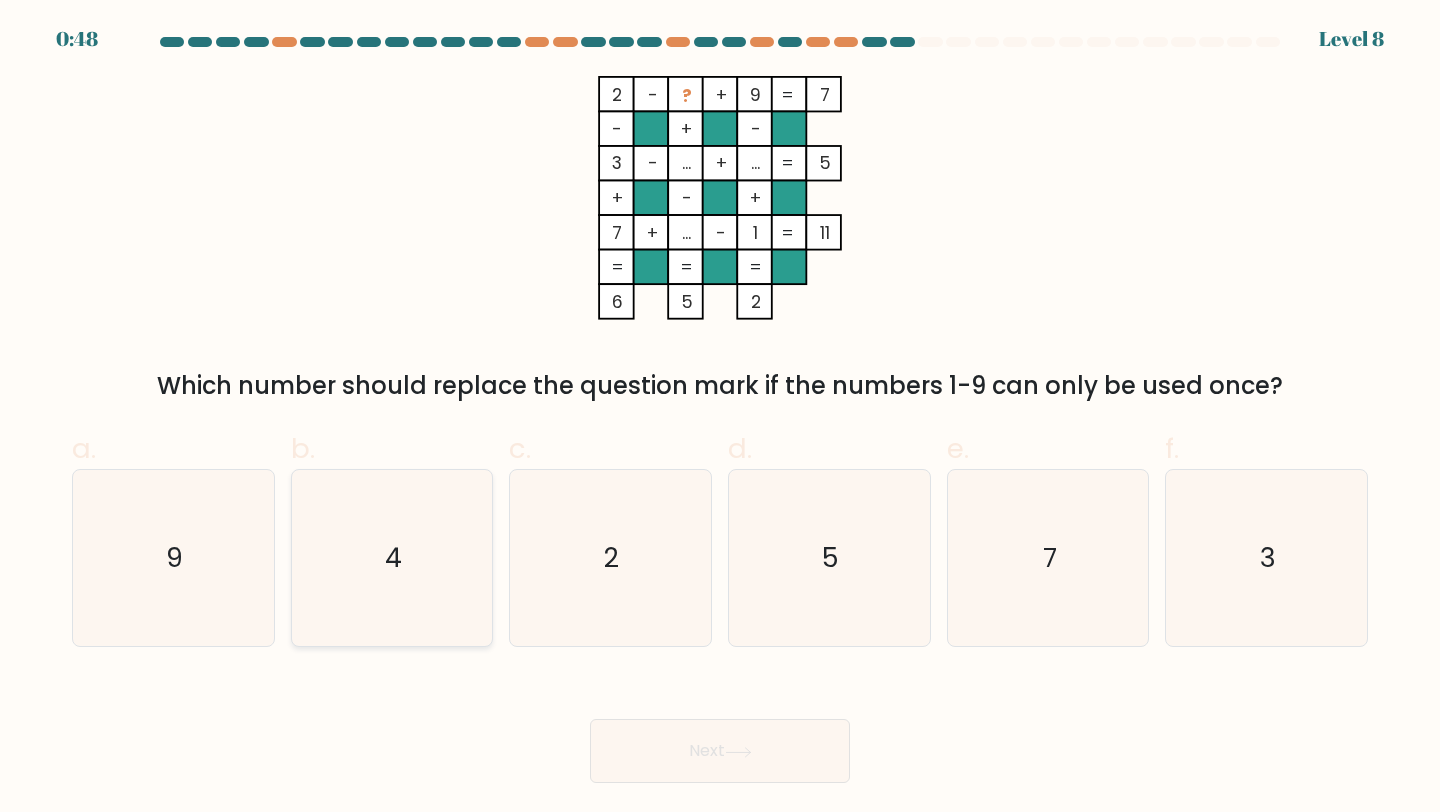 click on "4" 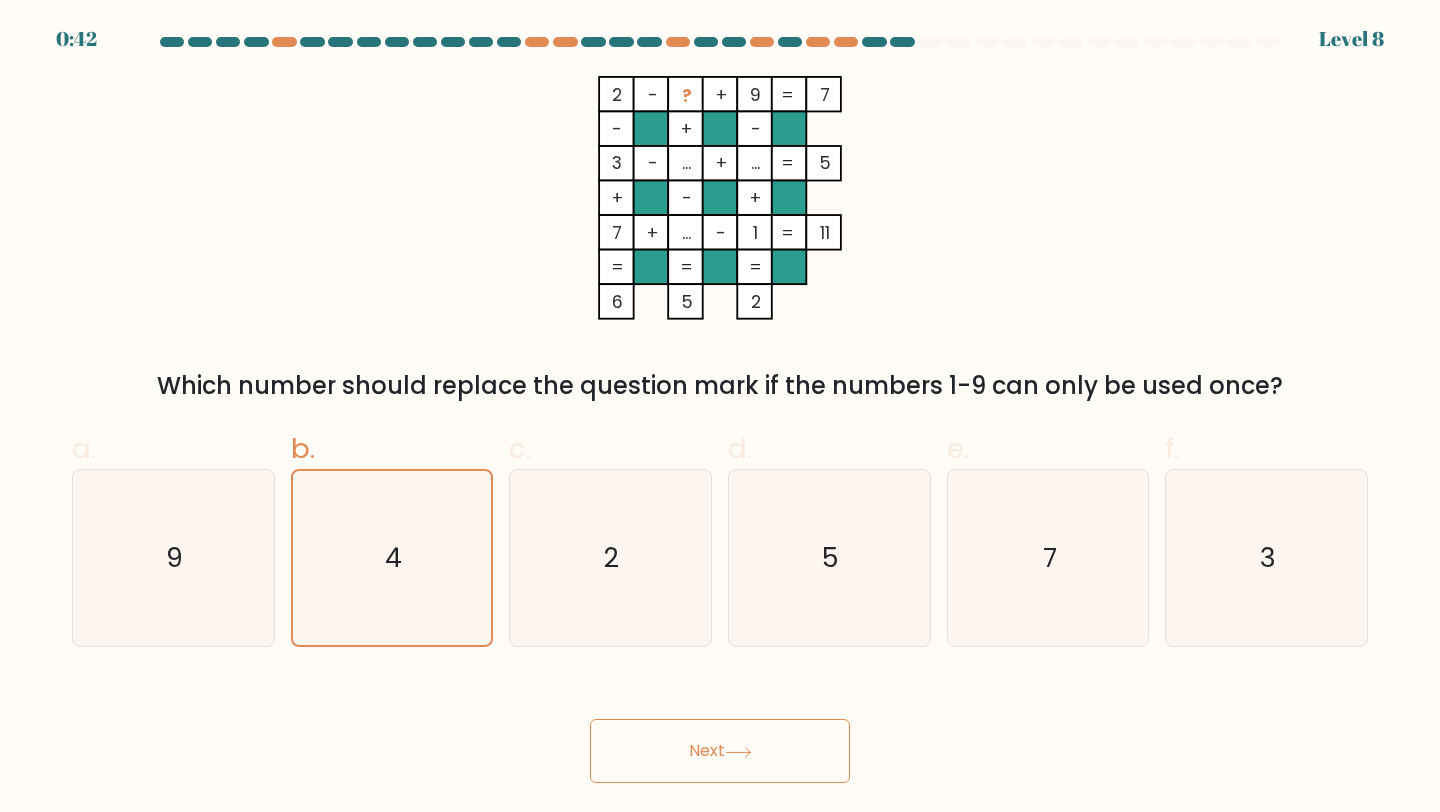 click on "Next" at bounding box center [720, 751] 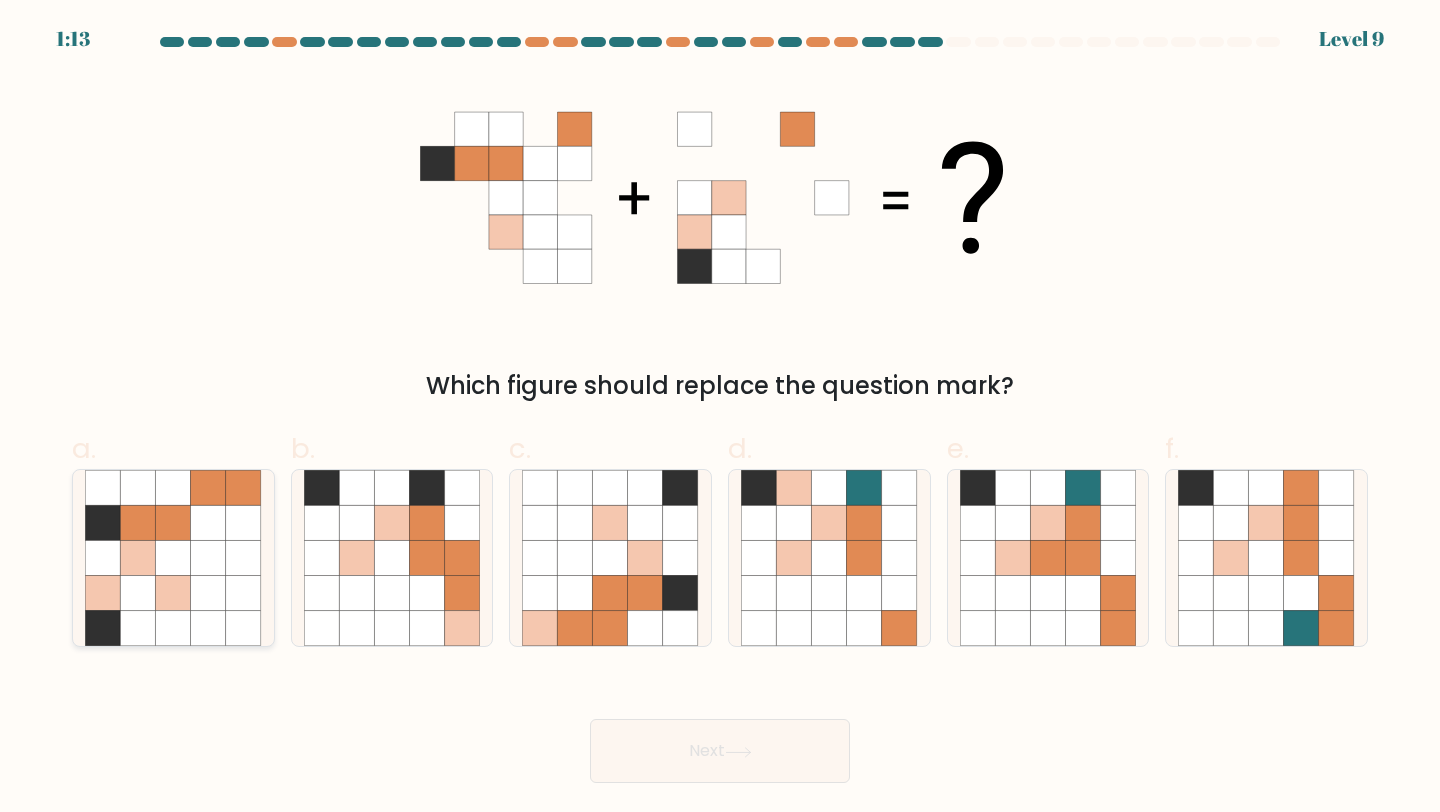 click 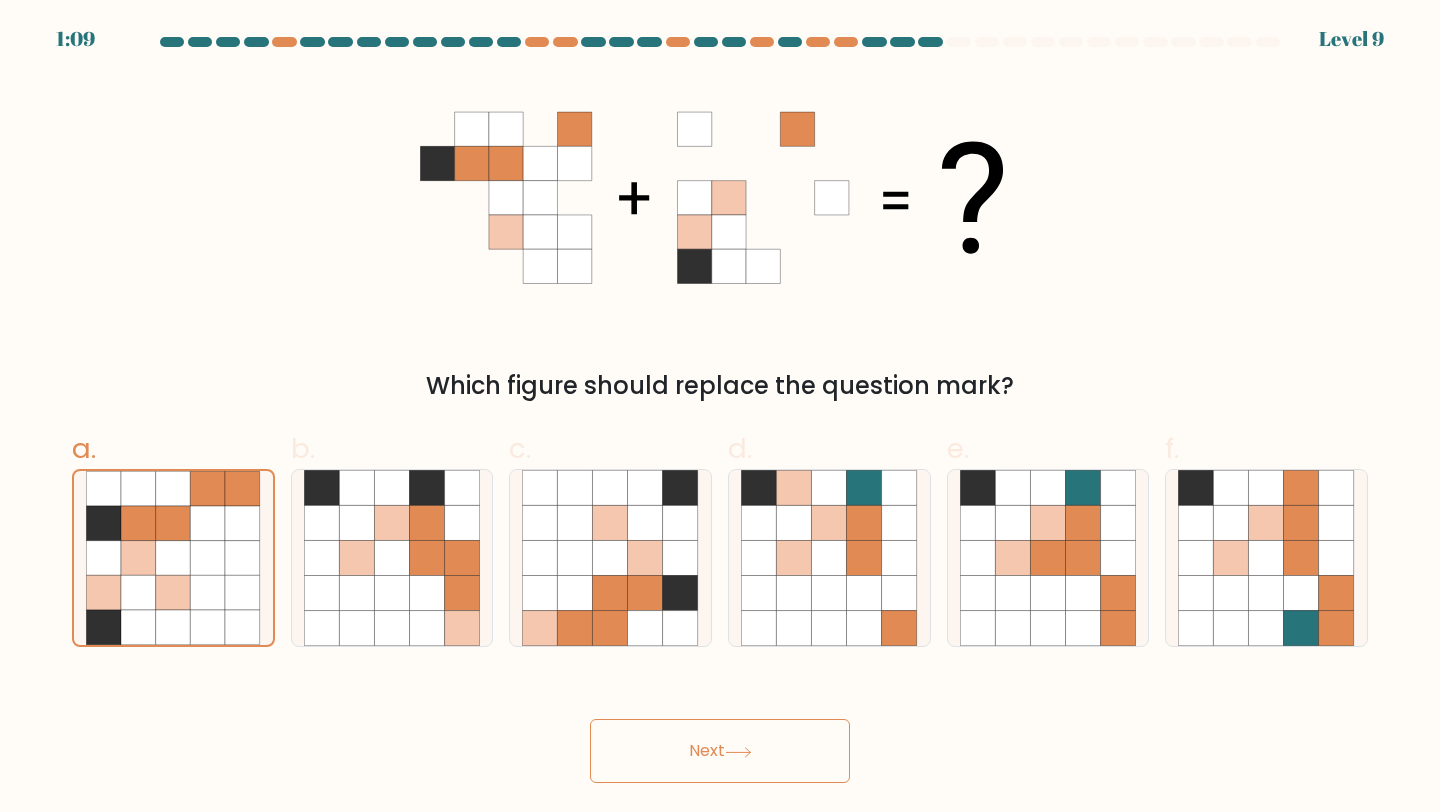 click on "Next" at bounding box center [720, 751] 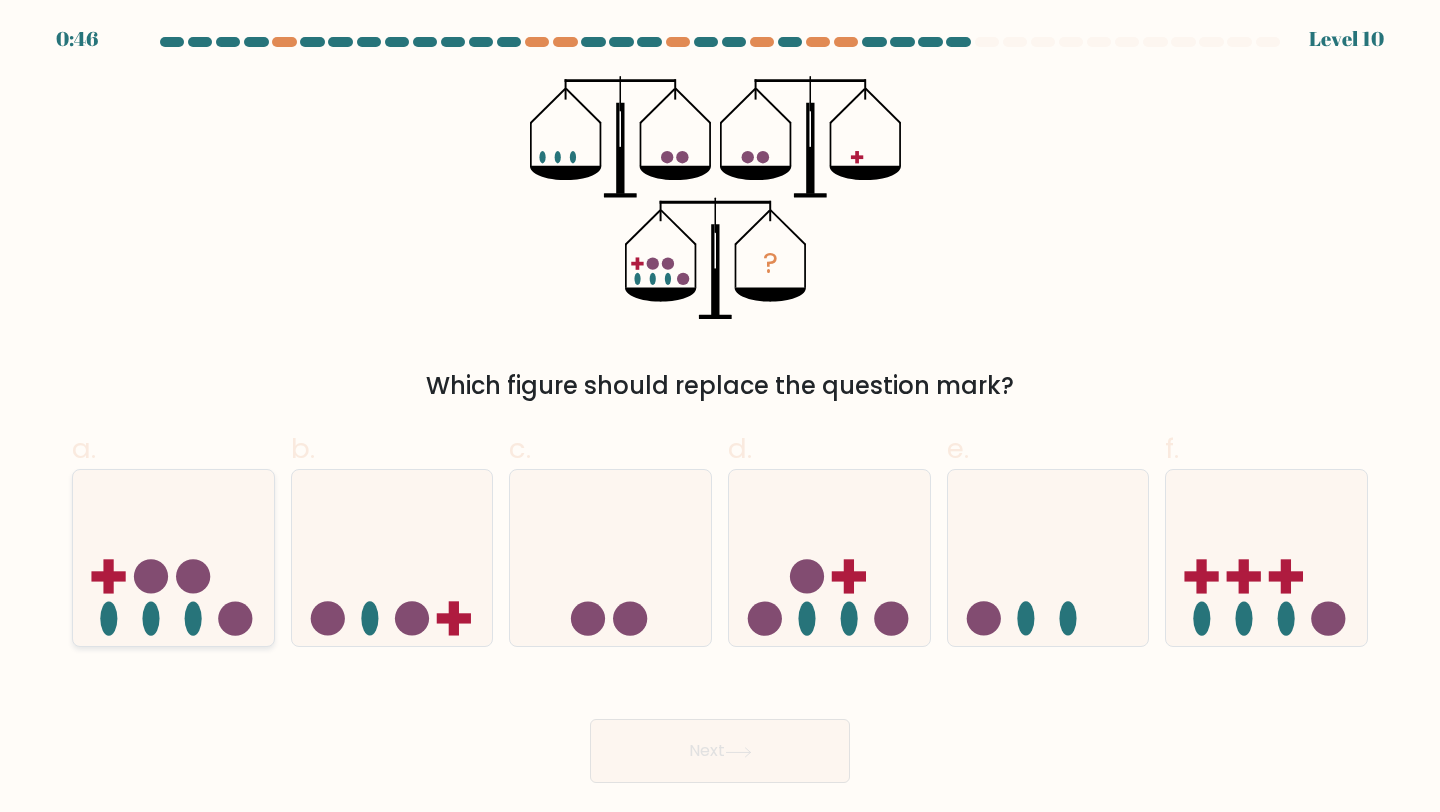 click 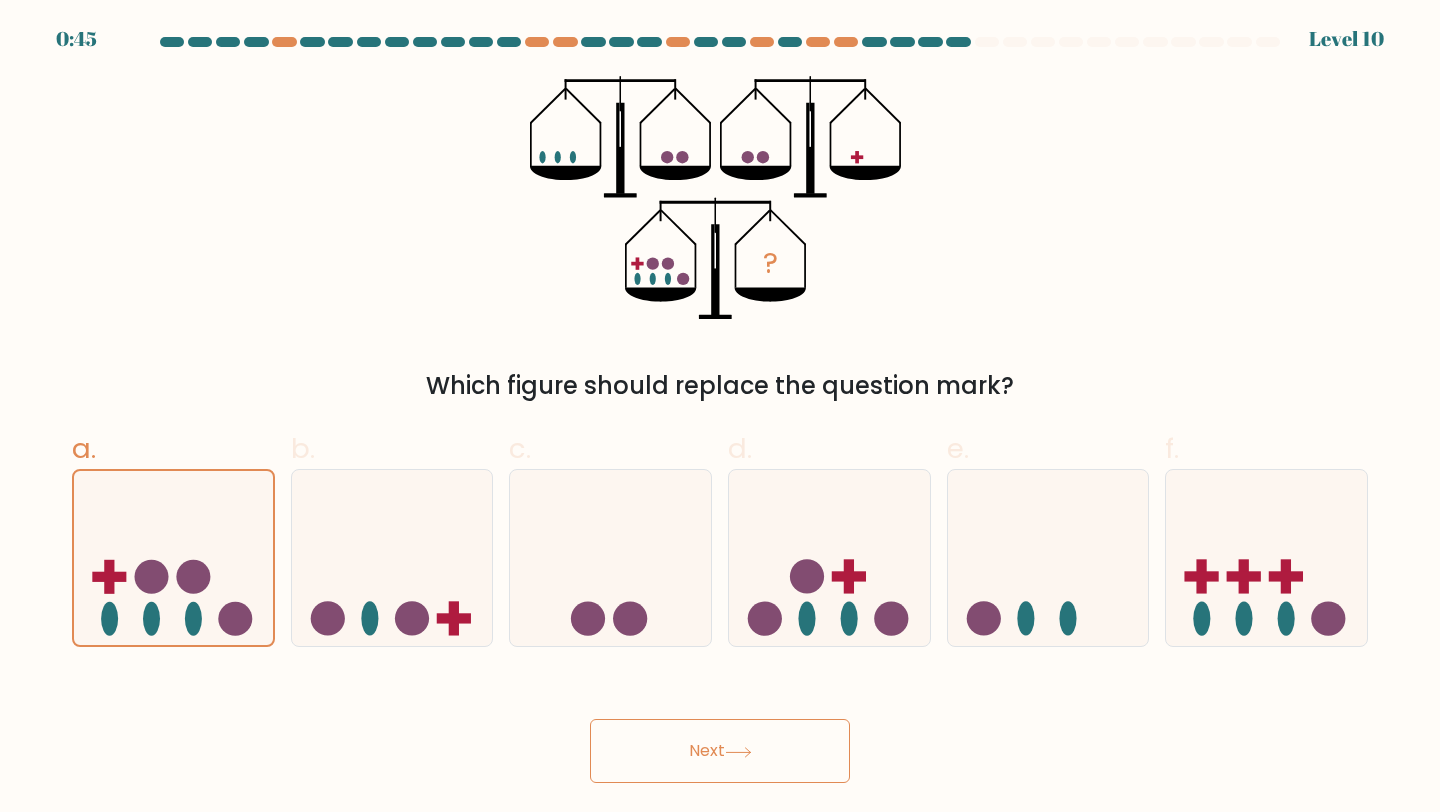 click on "Next" at bounding box center (720, 751) 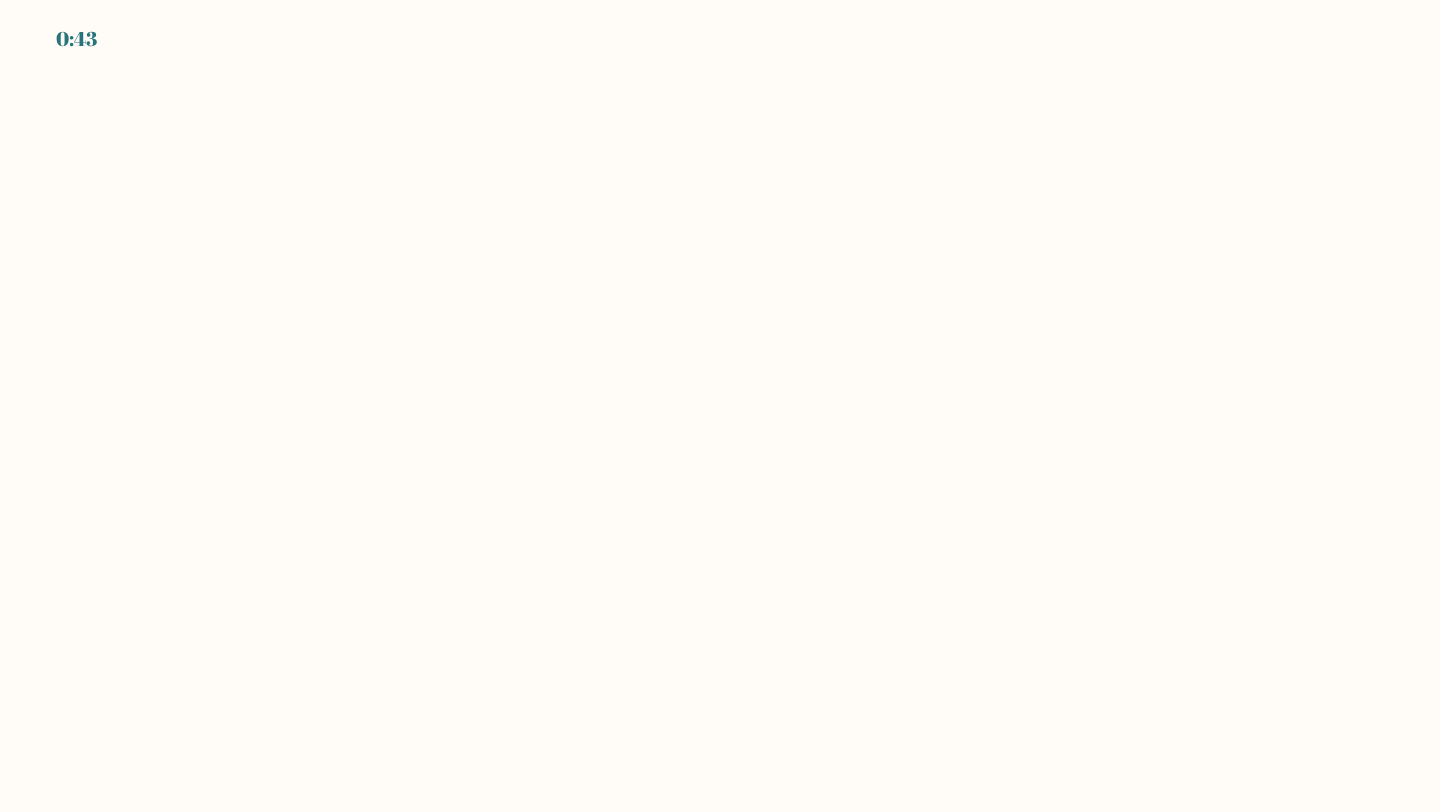 scroll, scrollTop: 0, scrollLeft: 0, axis: both 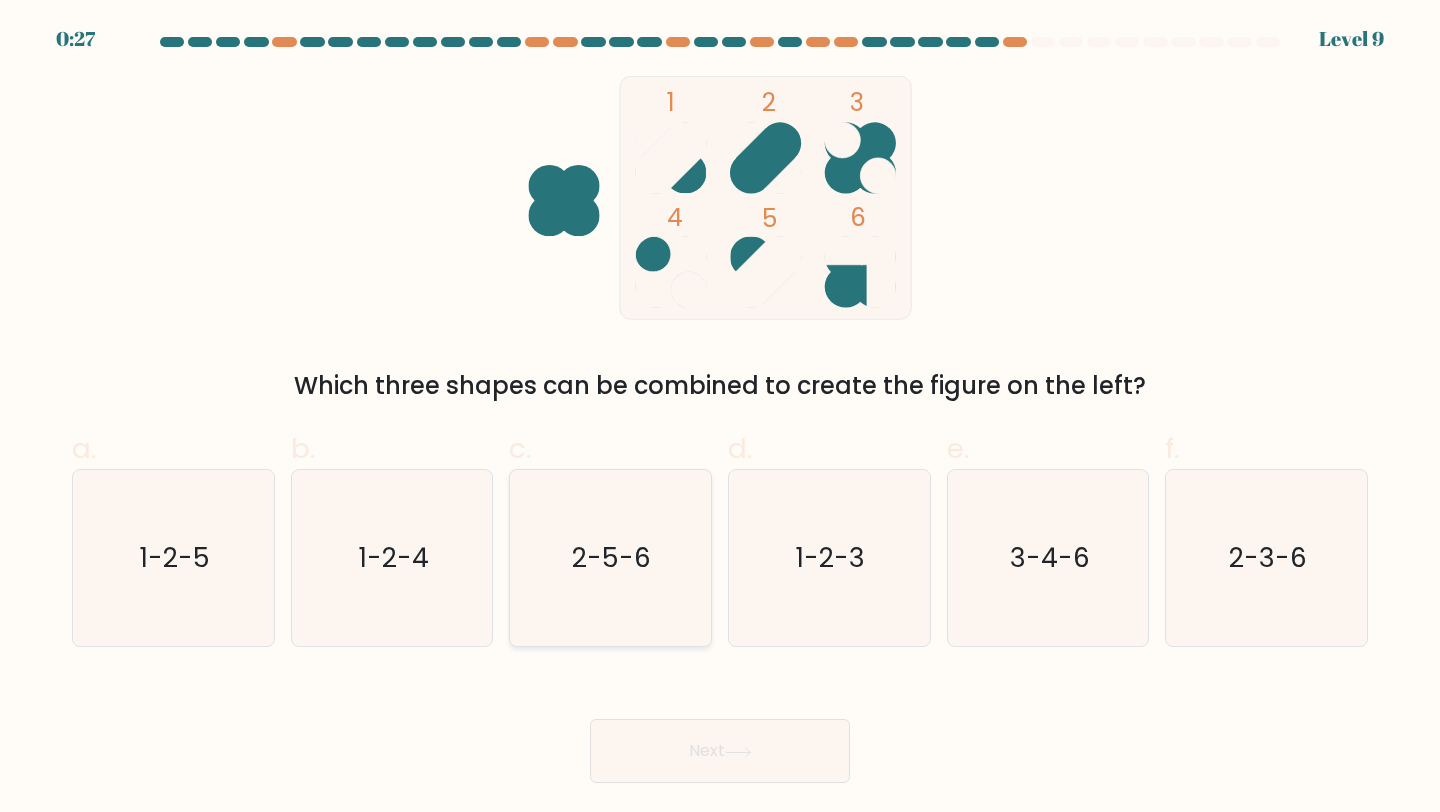 click on "2-5-6" 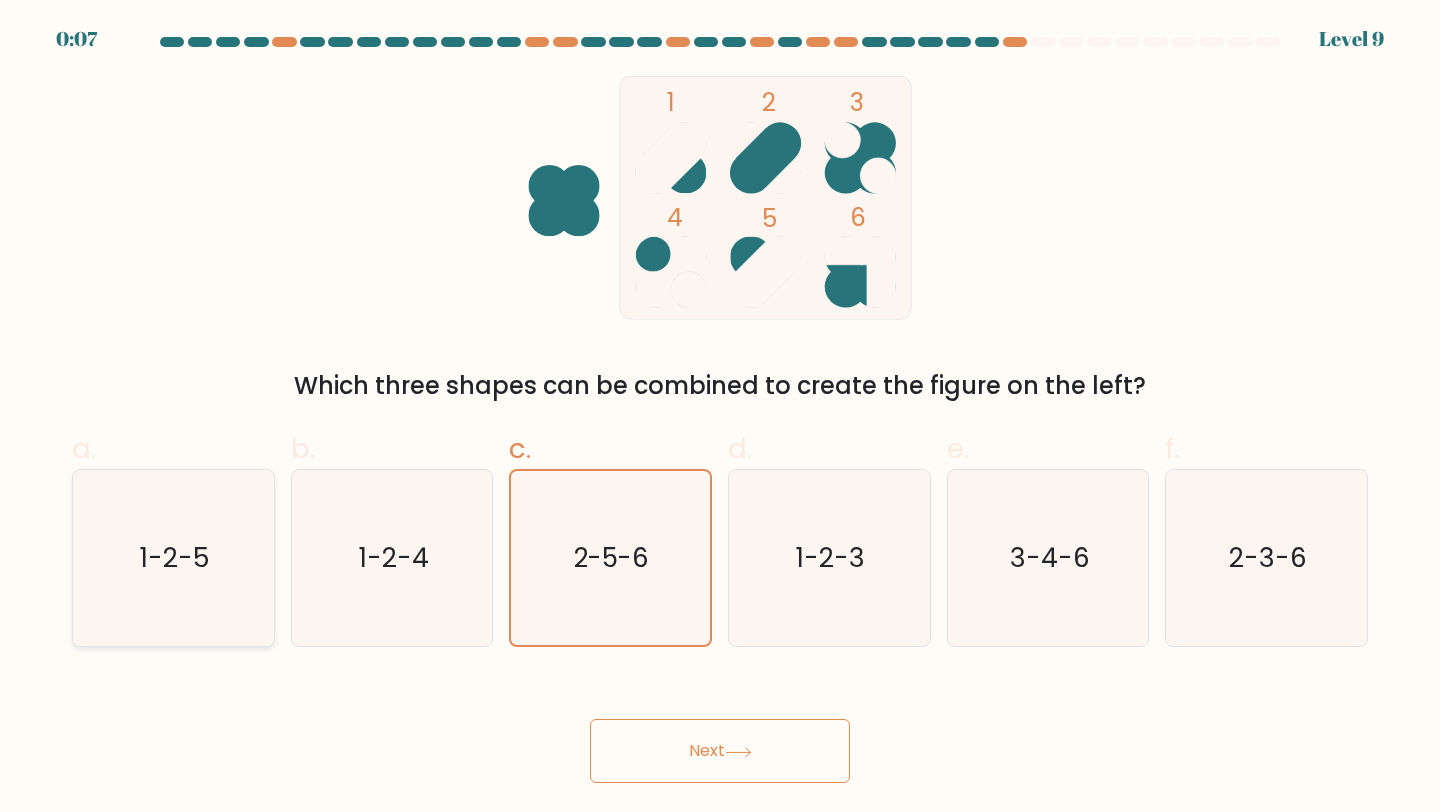 click on "1-2-5" 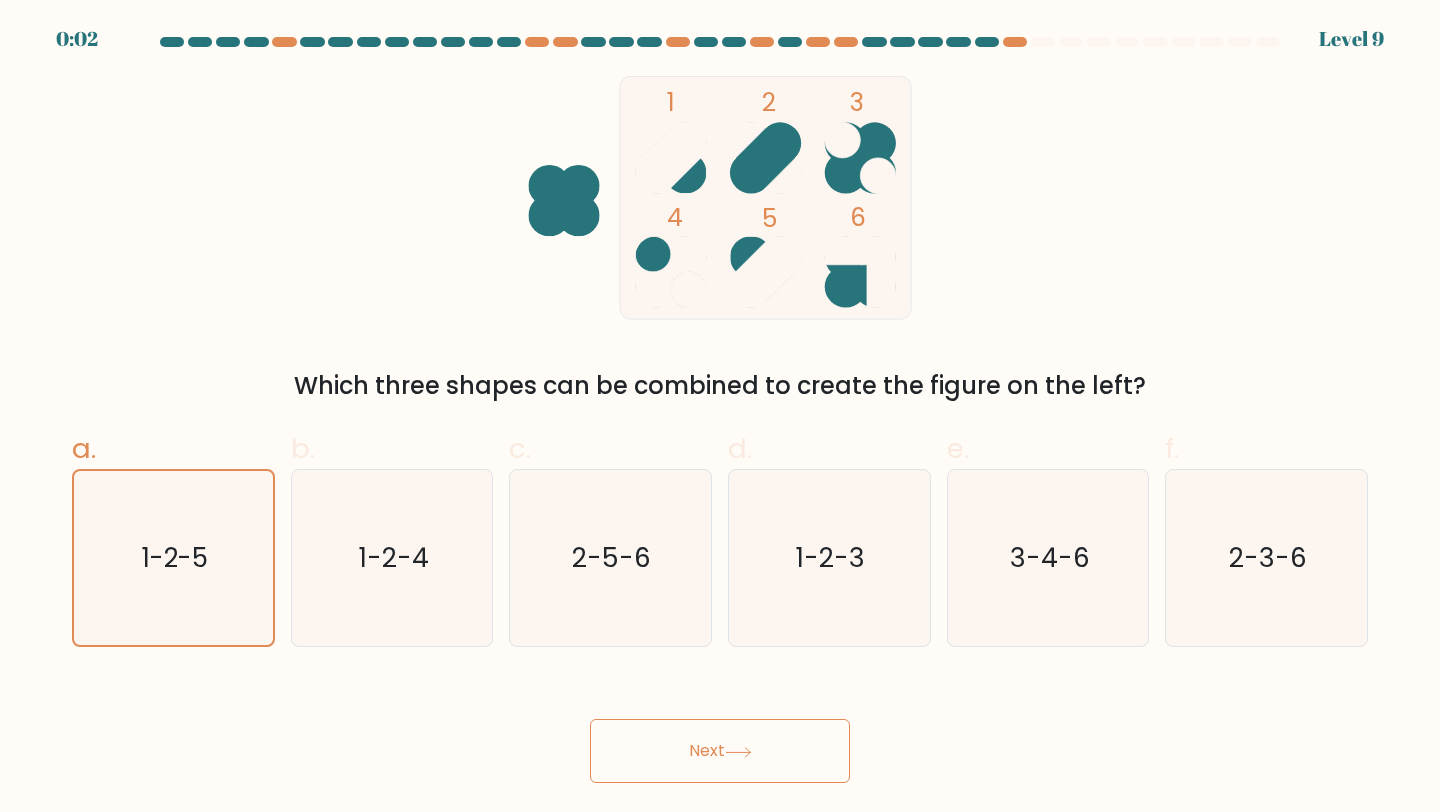 click on "0:02
Level 9" at bounding box center (720, 406) 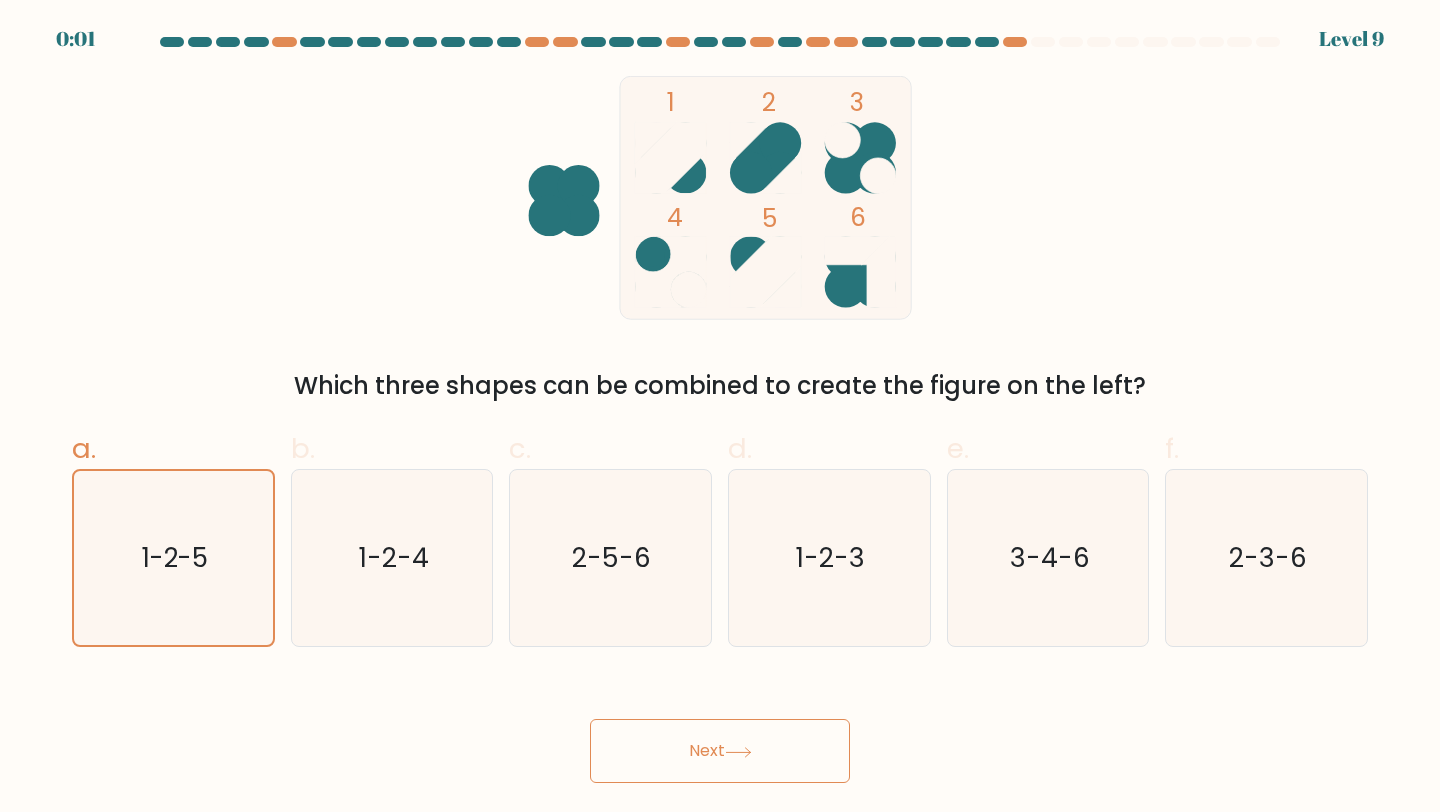 click on "Next" at bounding box center (720, 751) 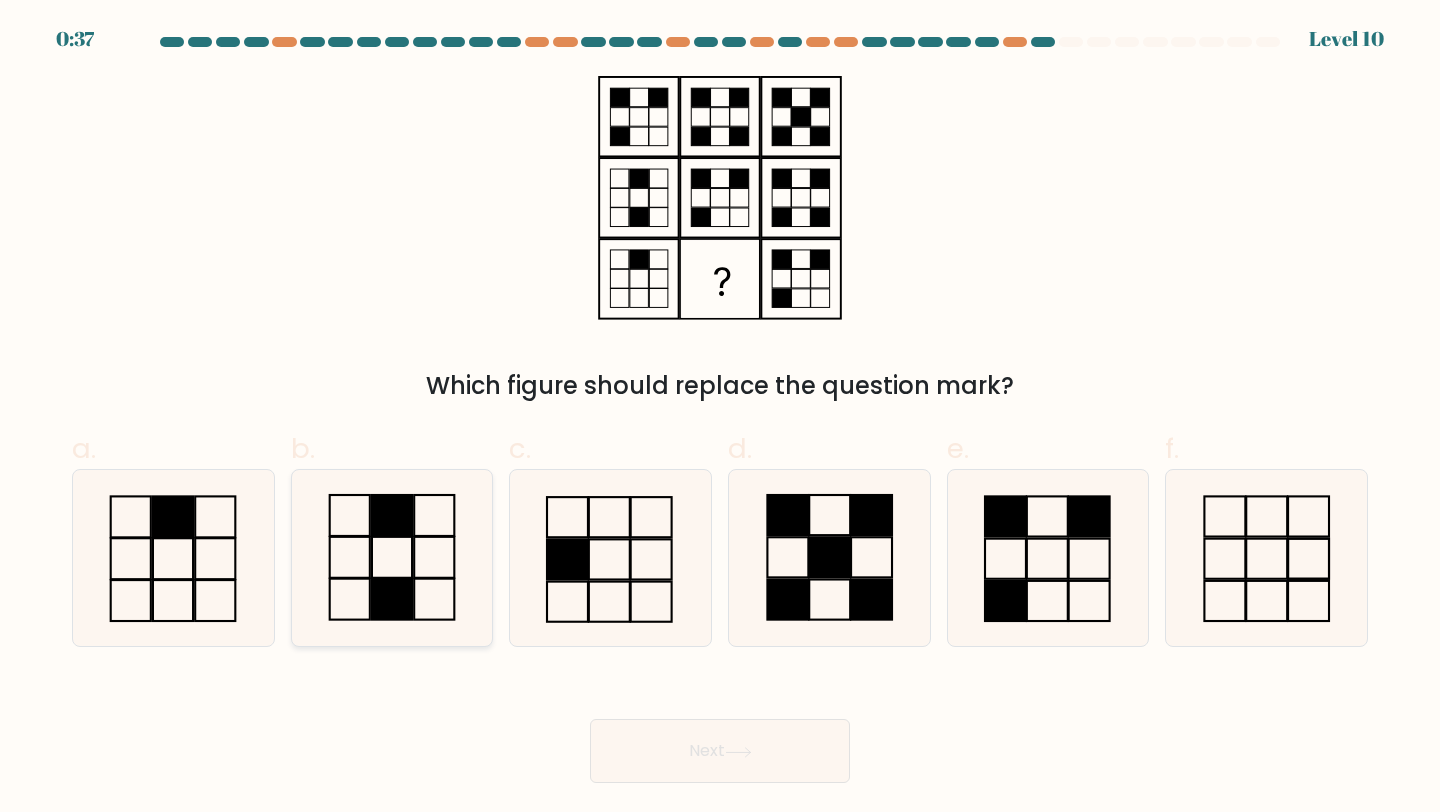 click 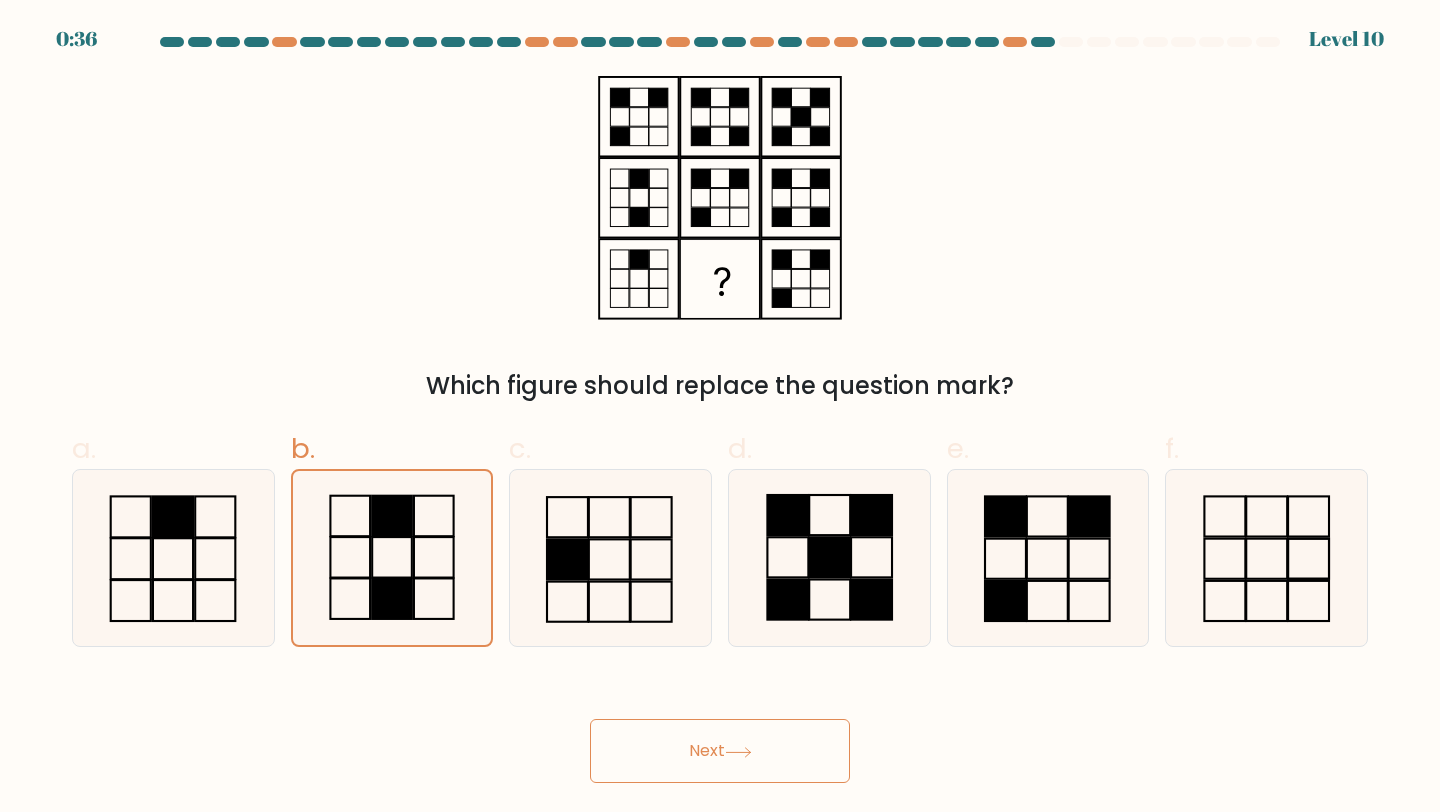 click on "Next" at bounding box center [720, 751] 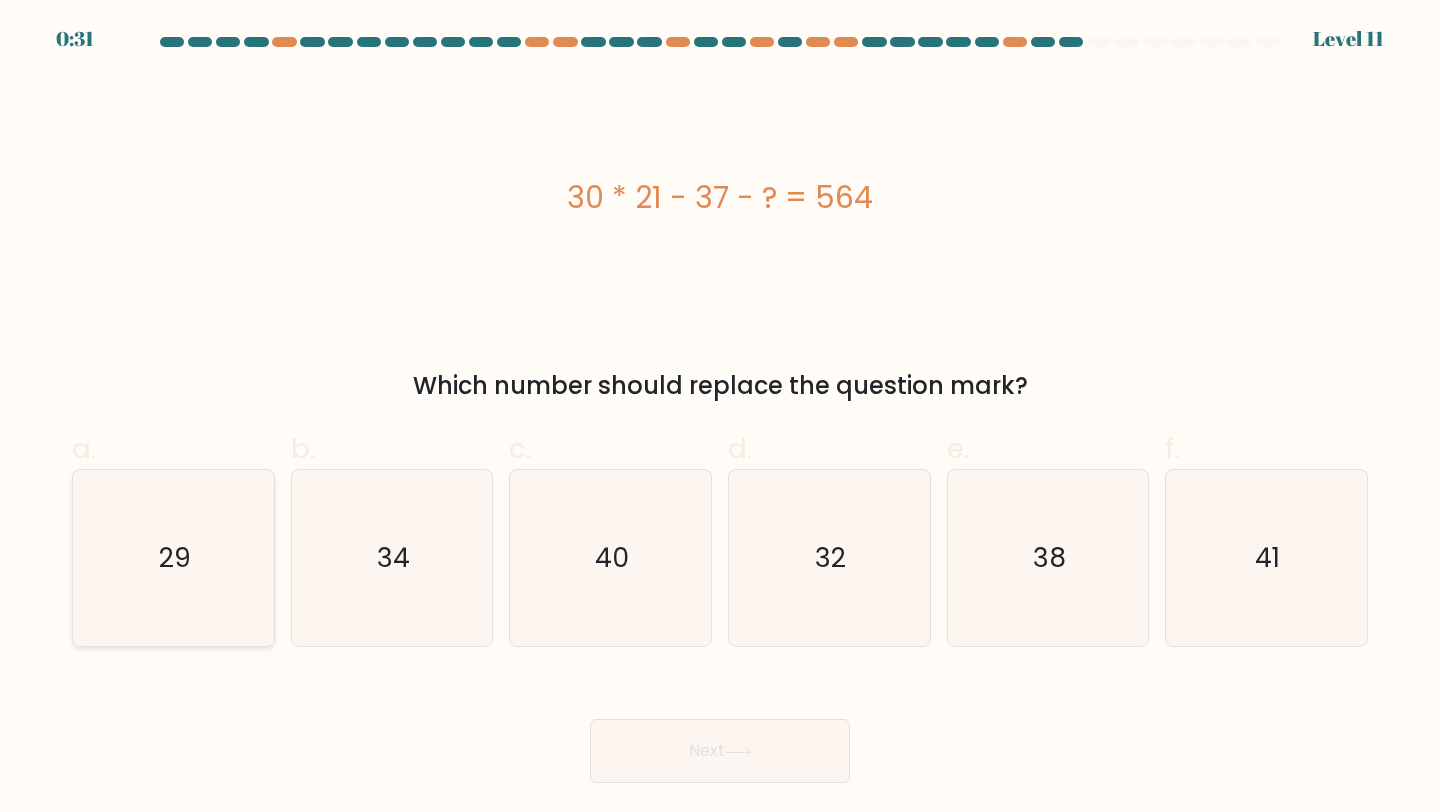 click on "29" 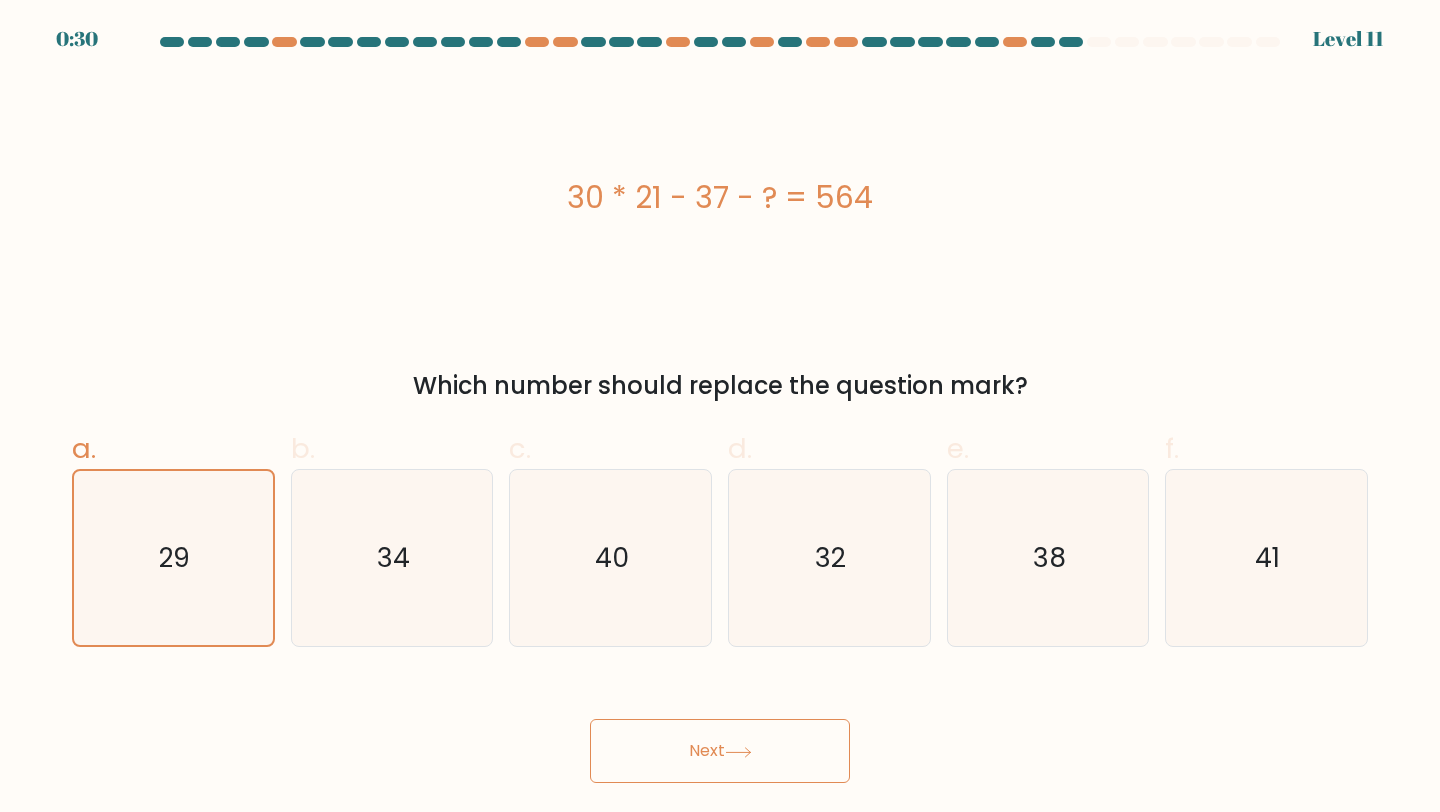 click on "Next" at bounding box center [720, 751] 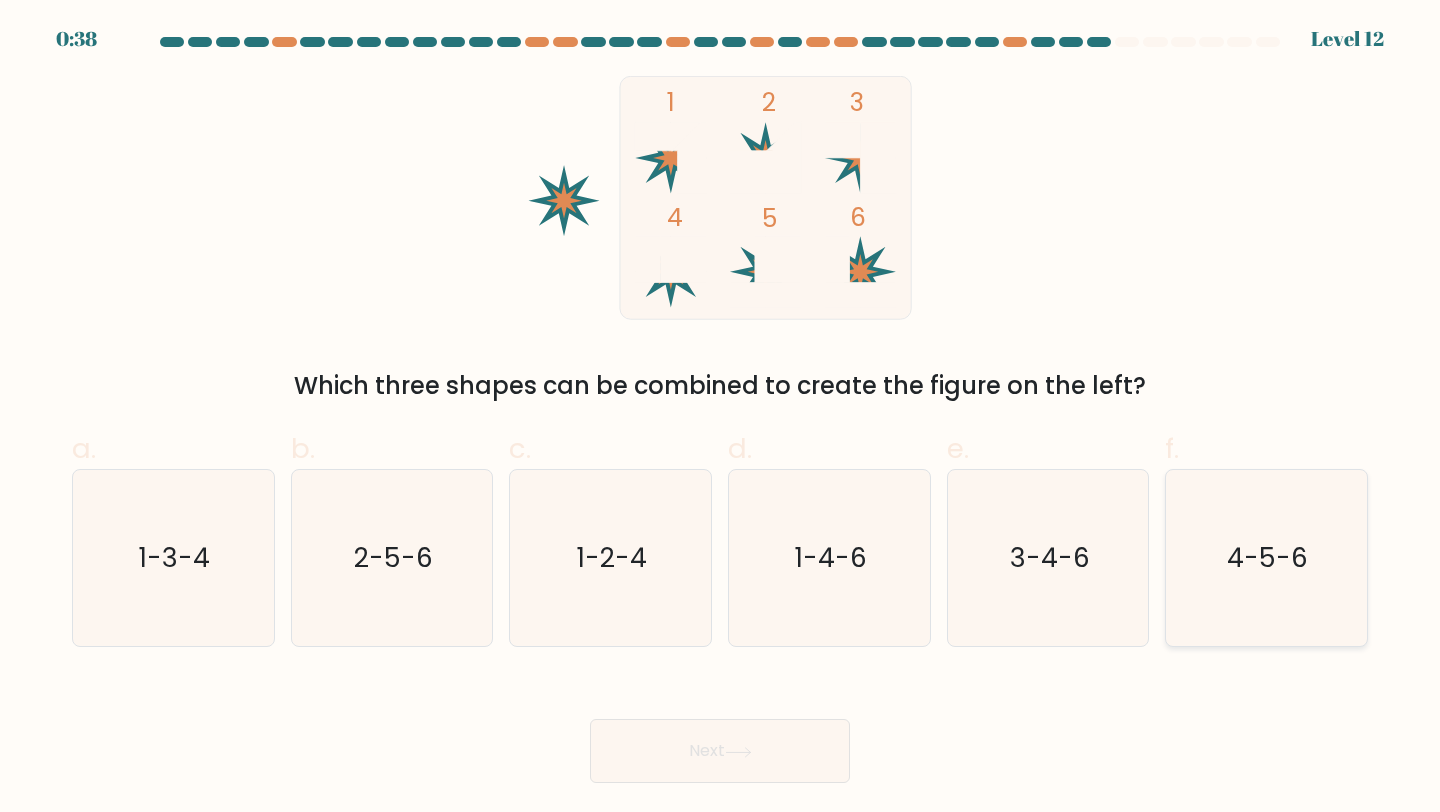click on "4-5-6" 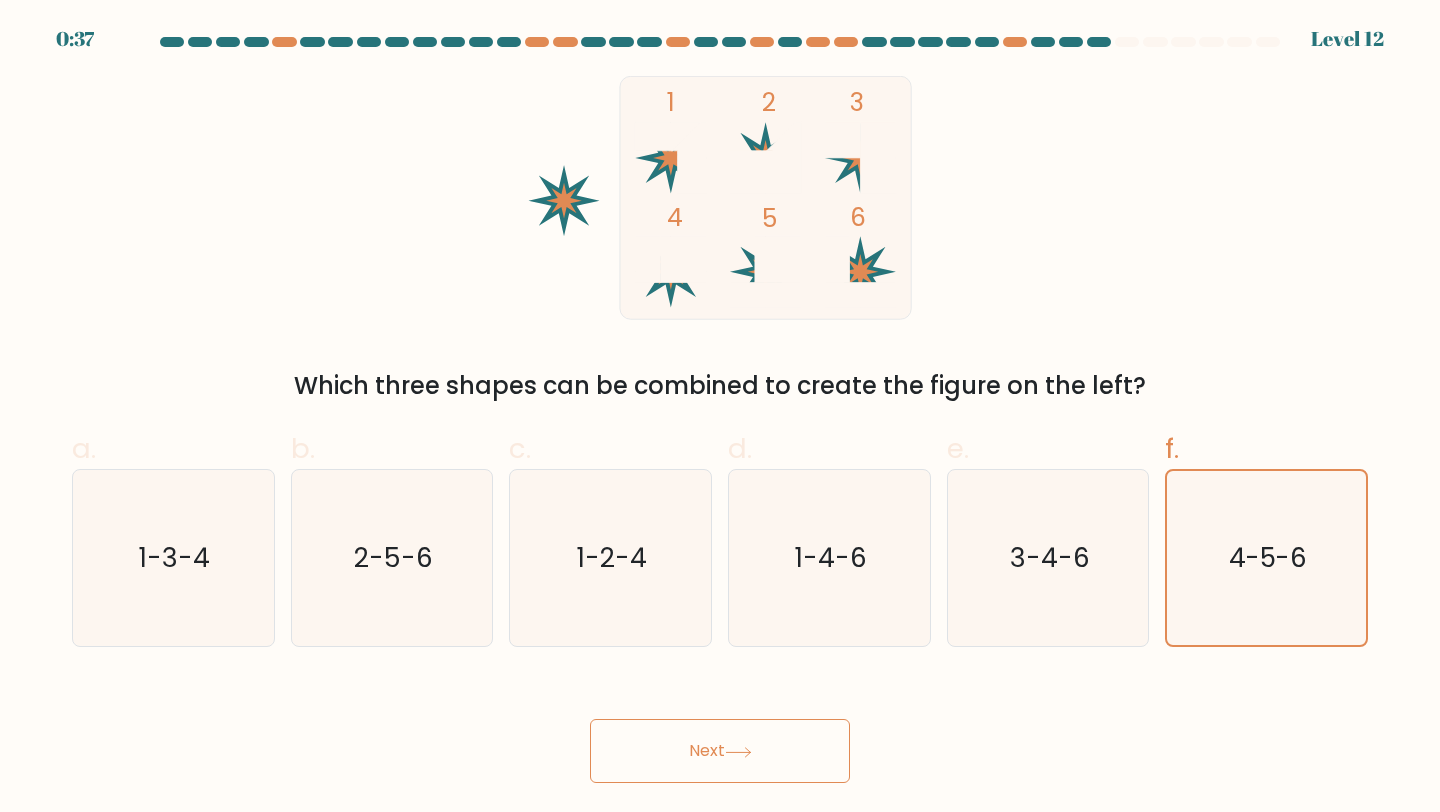 click on "Next" at bounding box center (720, 751) 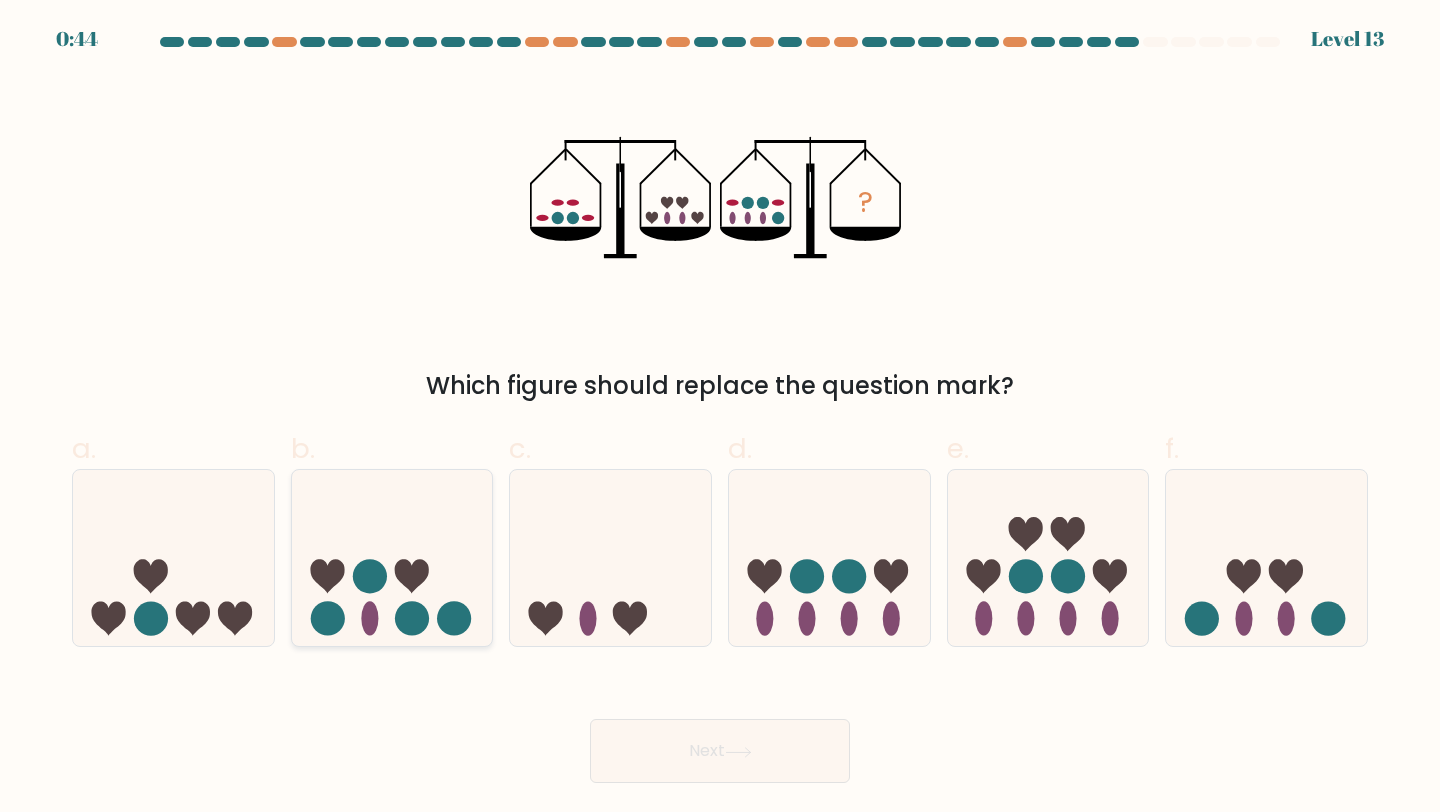 click 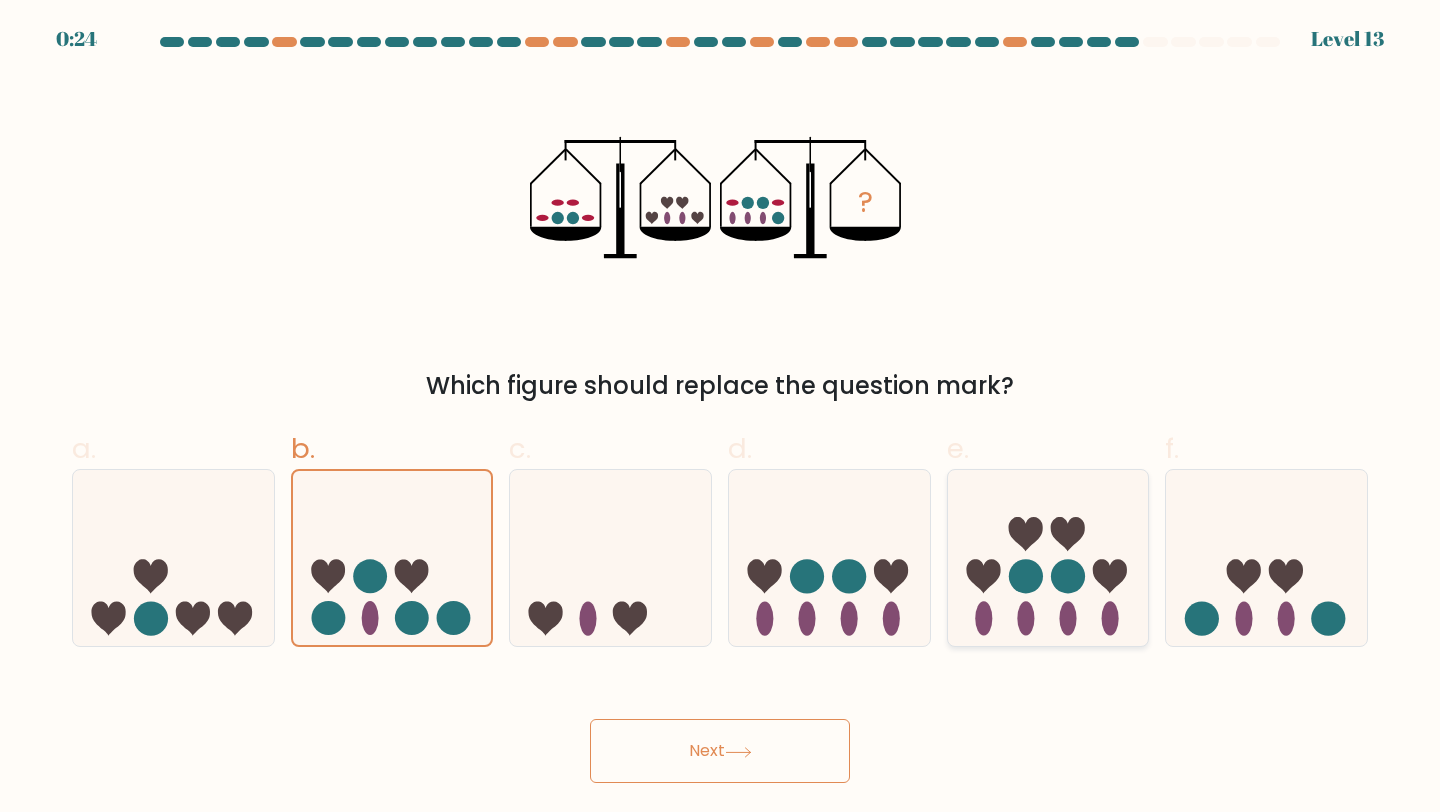click 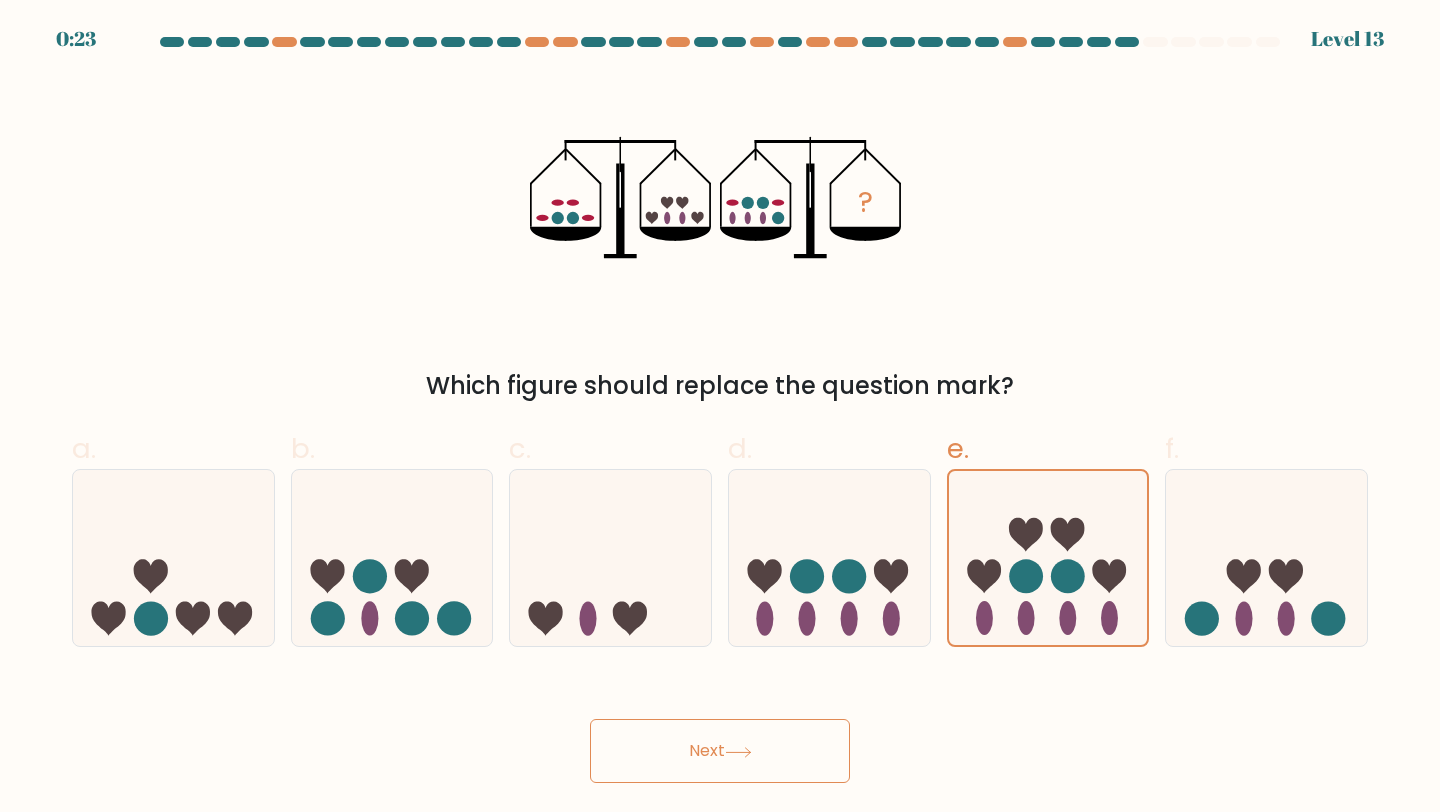 click on "Next" at bounding box center [720, 751] 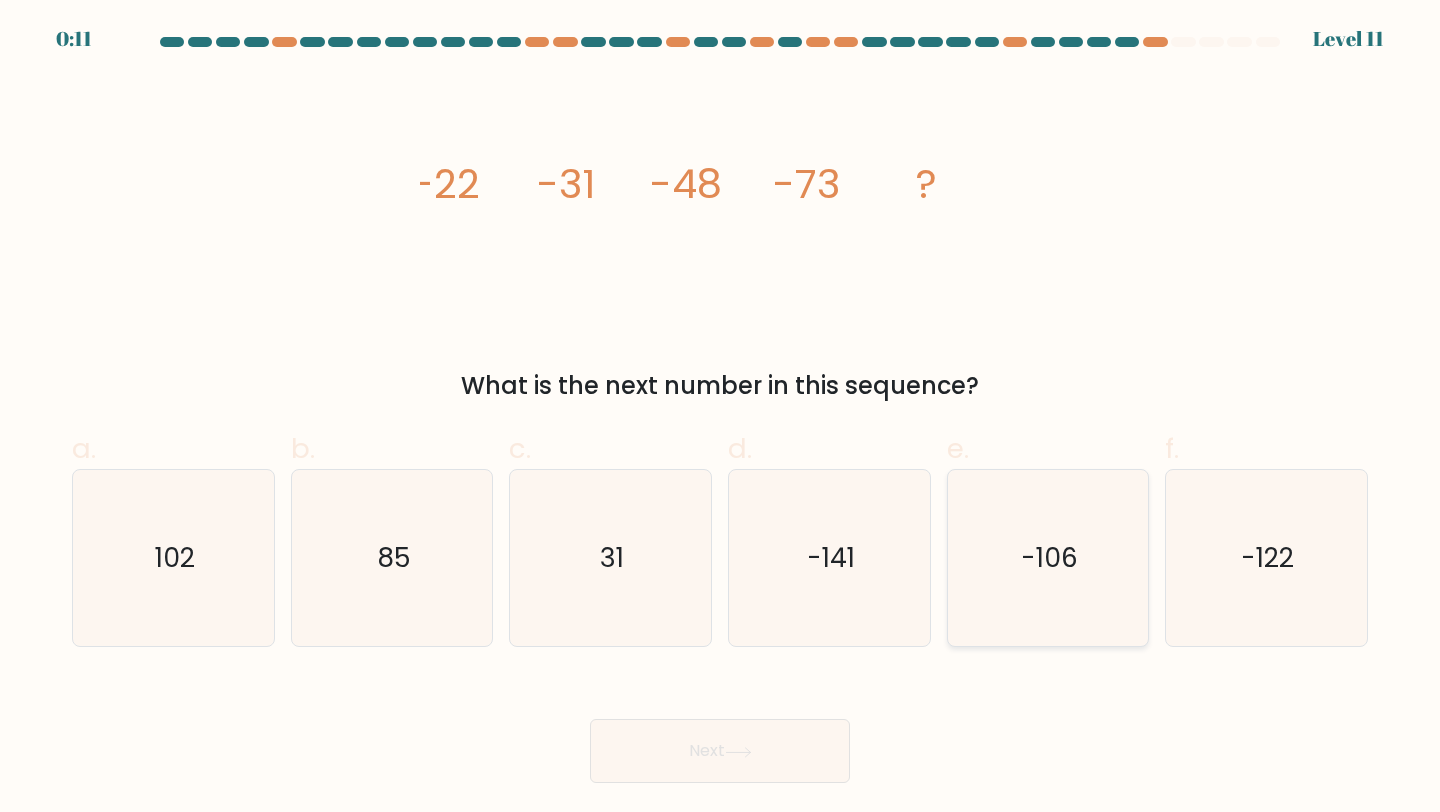 click on "-106" 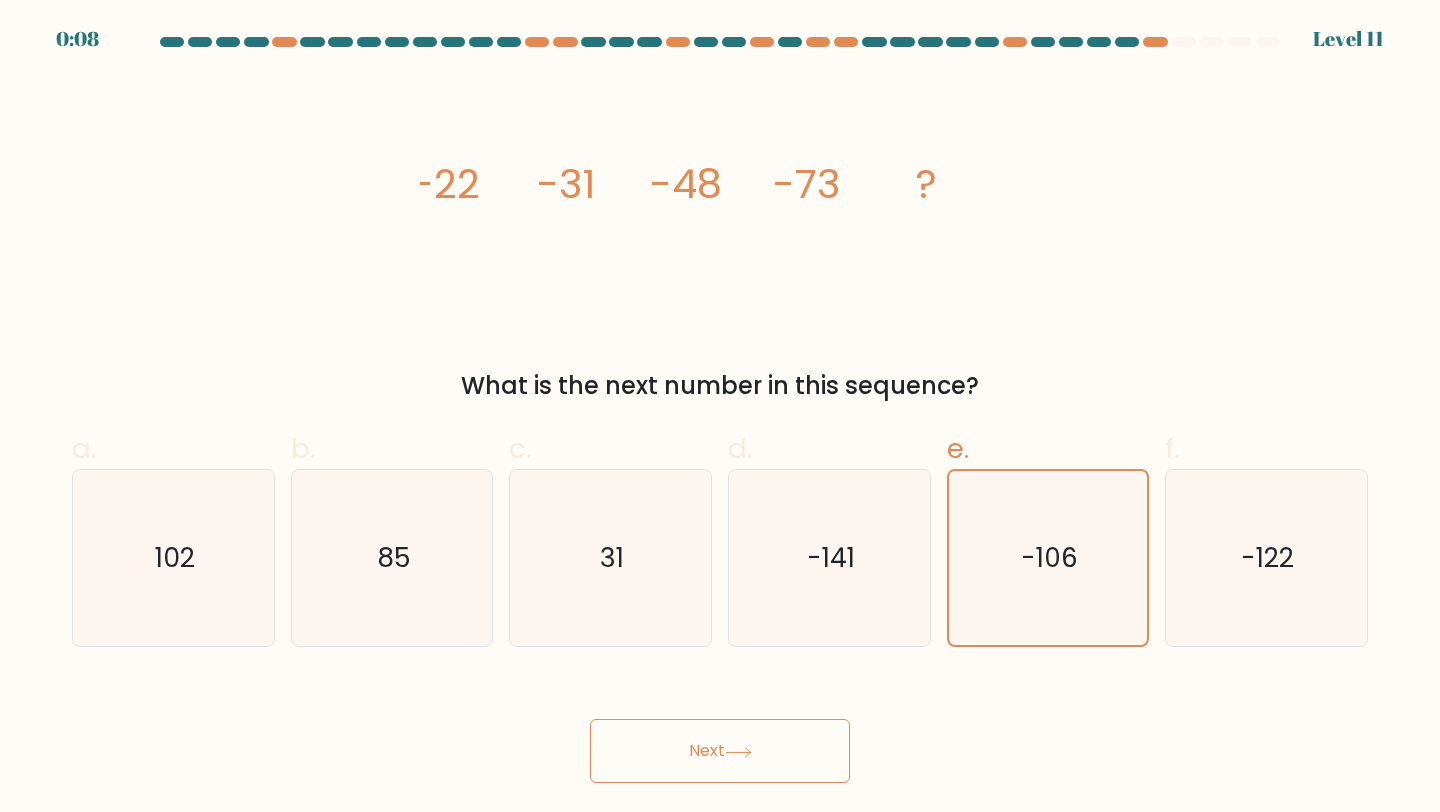 click on "Next" at bounding box center (720, 751) 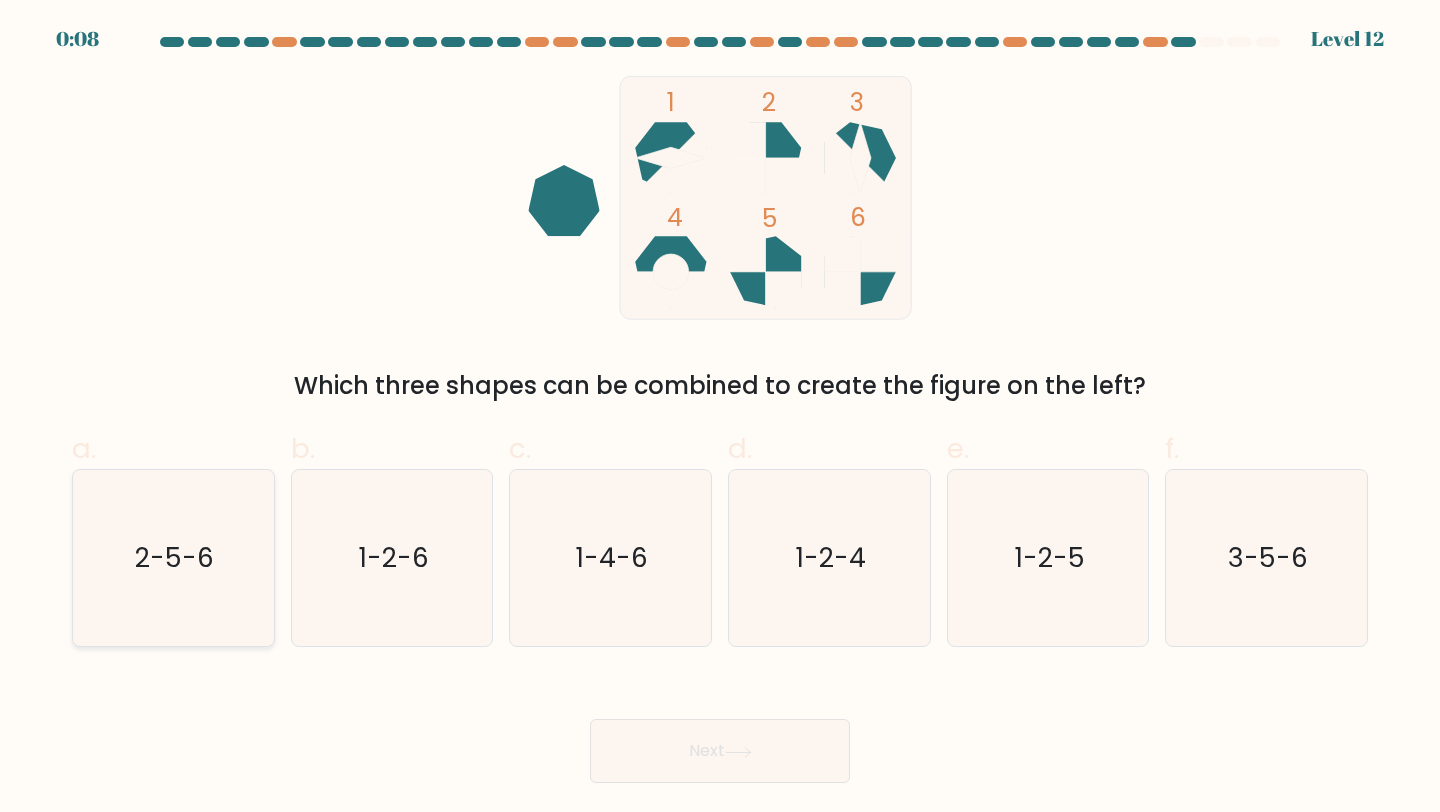click on "2-5-6" 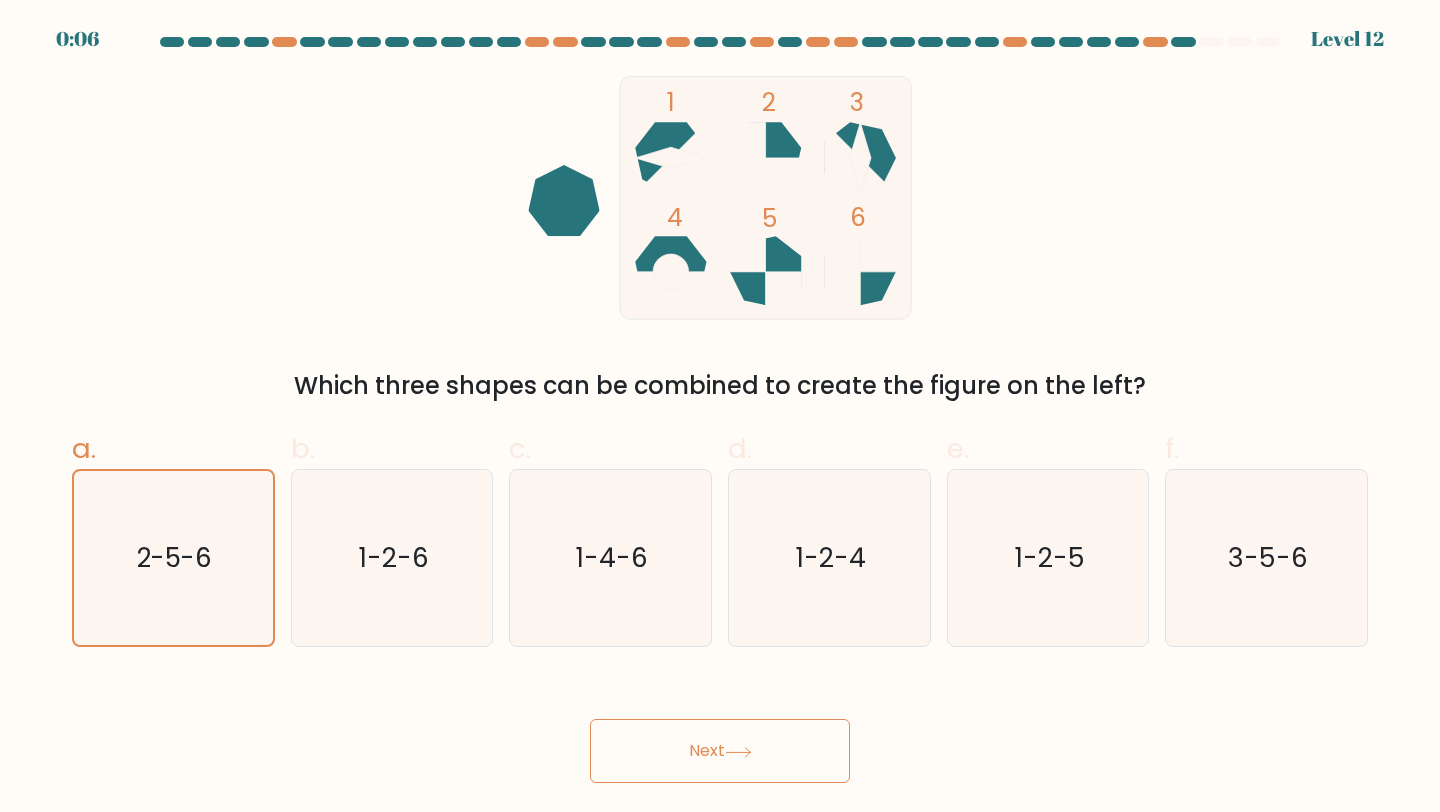 click on "Next" at bounding box center [720, 751] 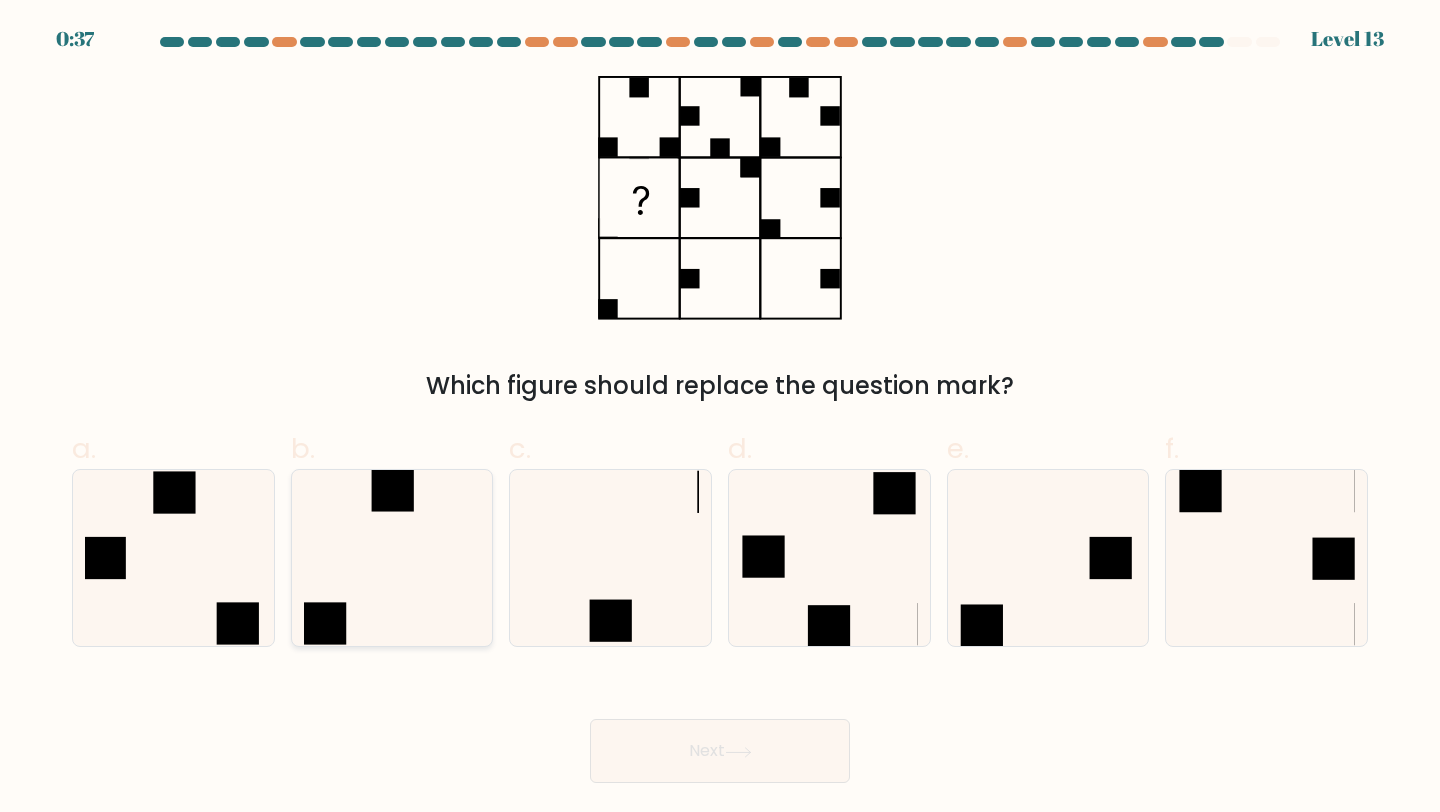 click 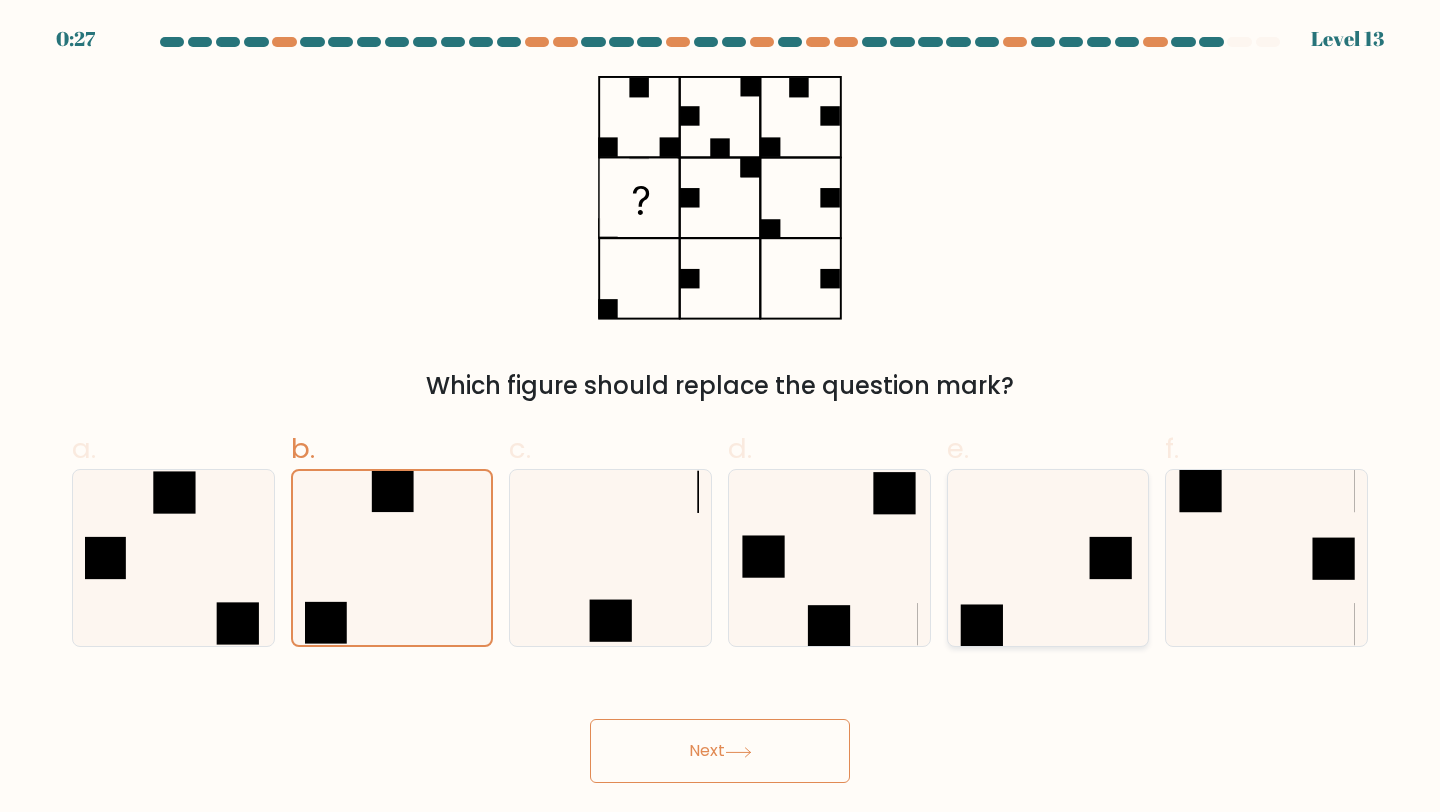 click 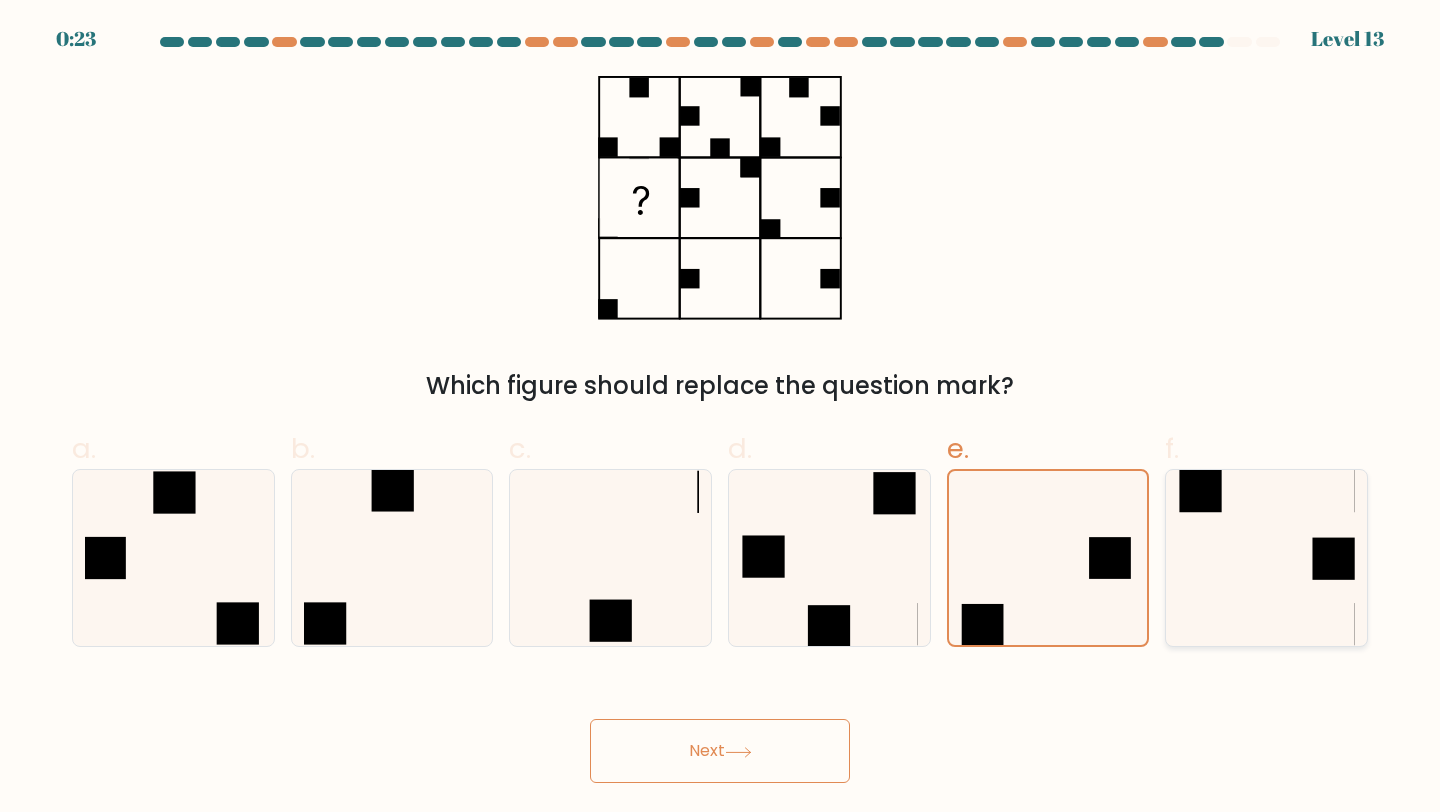 click 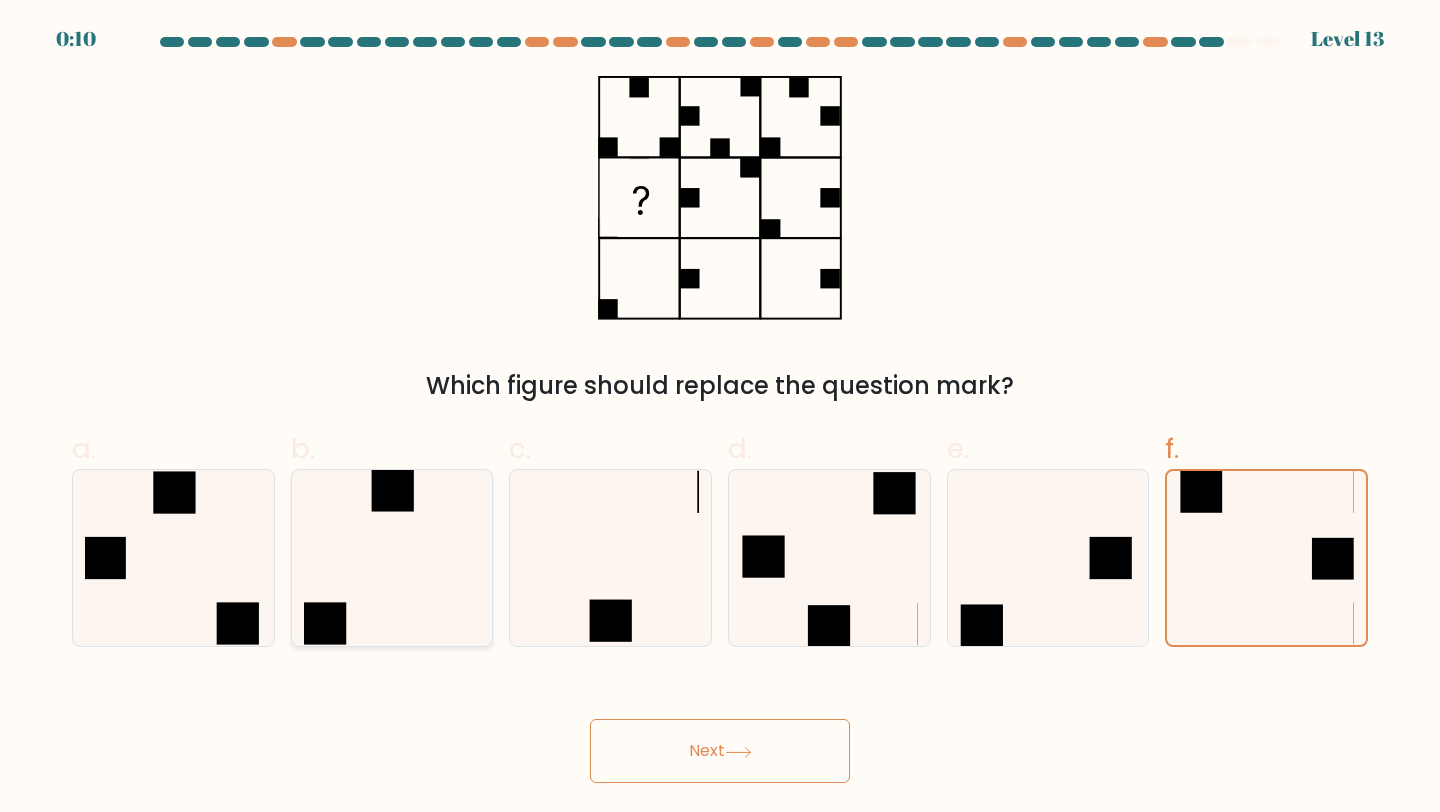 click 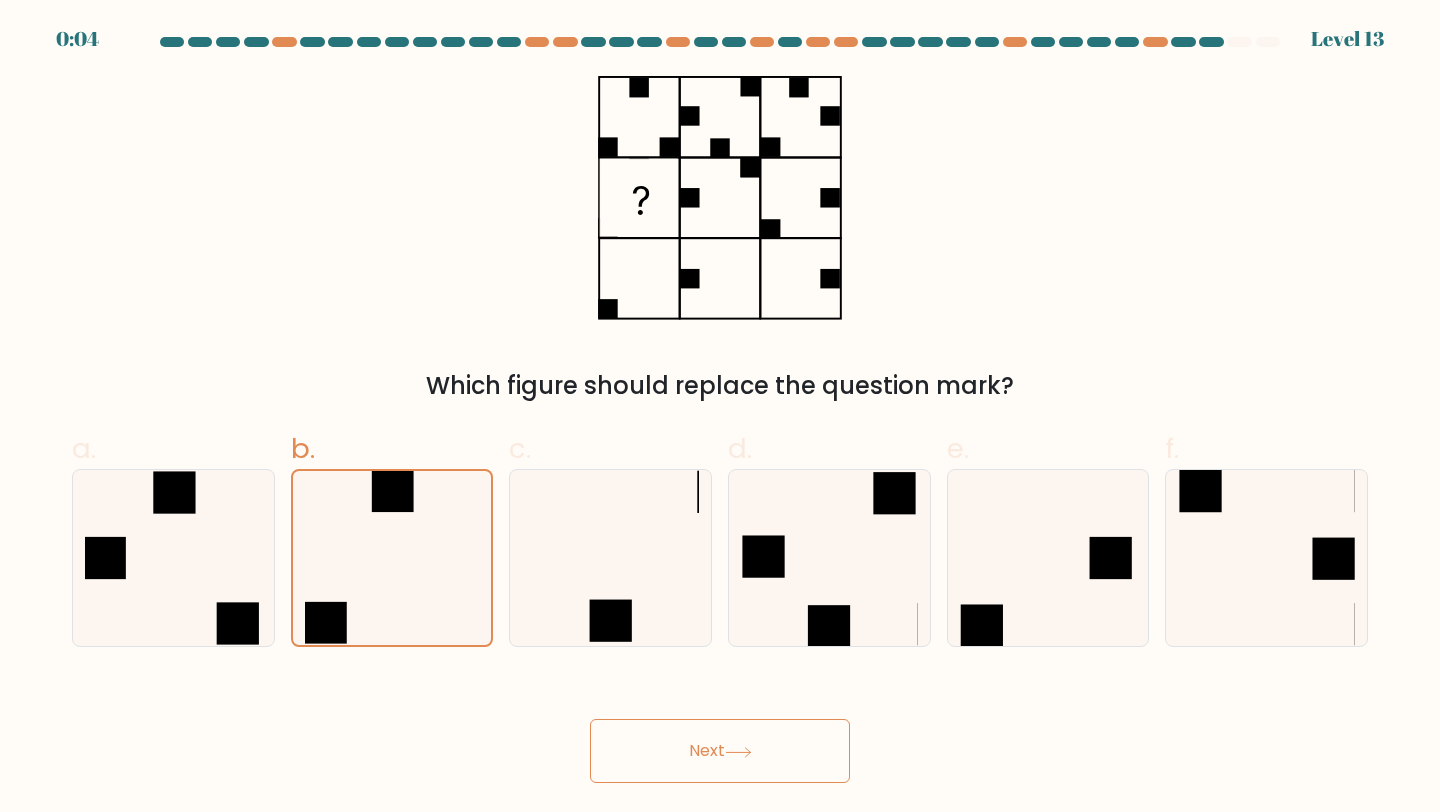 click on "Next" at bounding box center (720, 751) 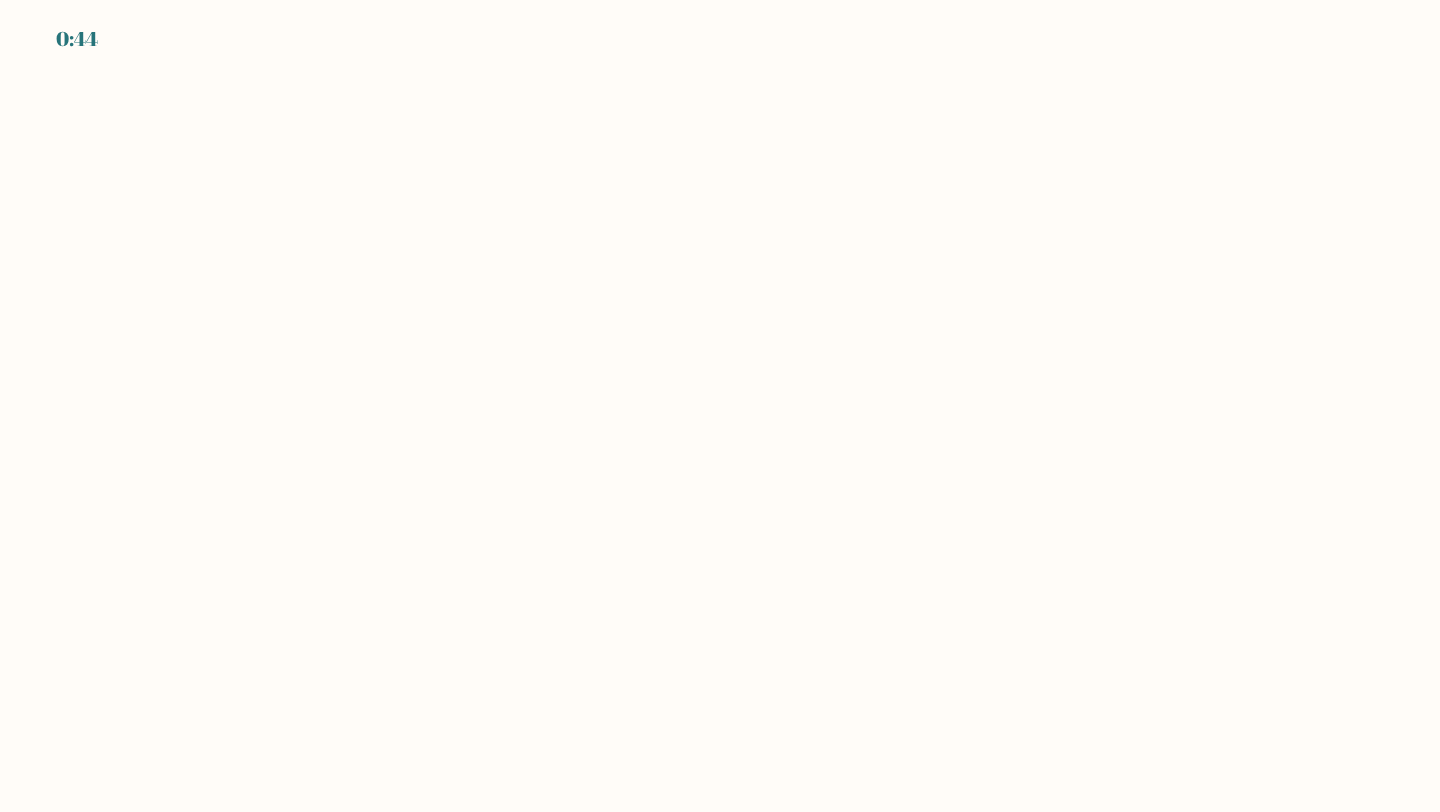 scroll, scrollTop: 0, scrollLeft: 0, axis: both 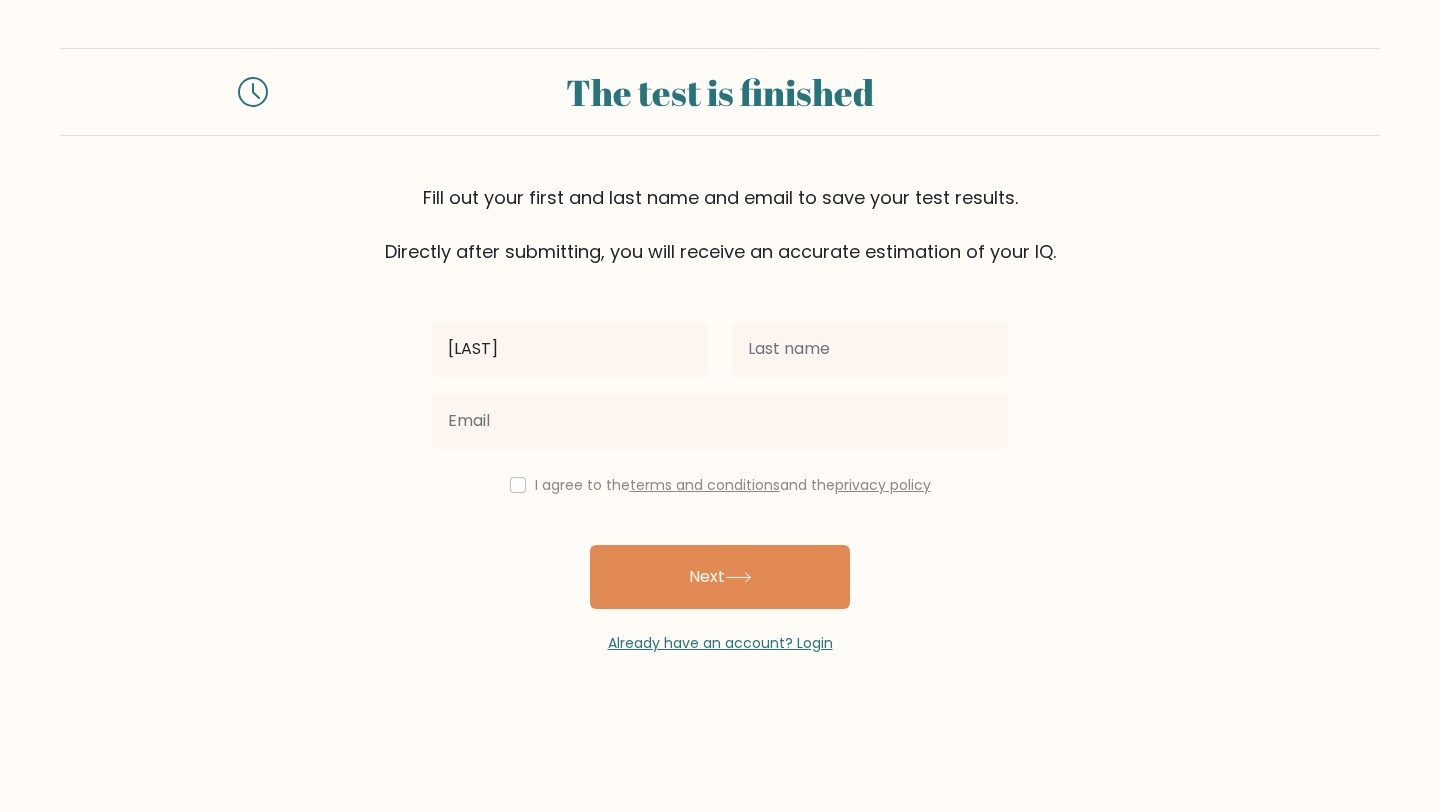 type on "[LAST]" 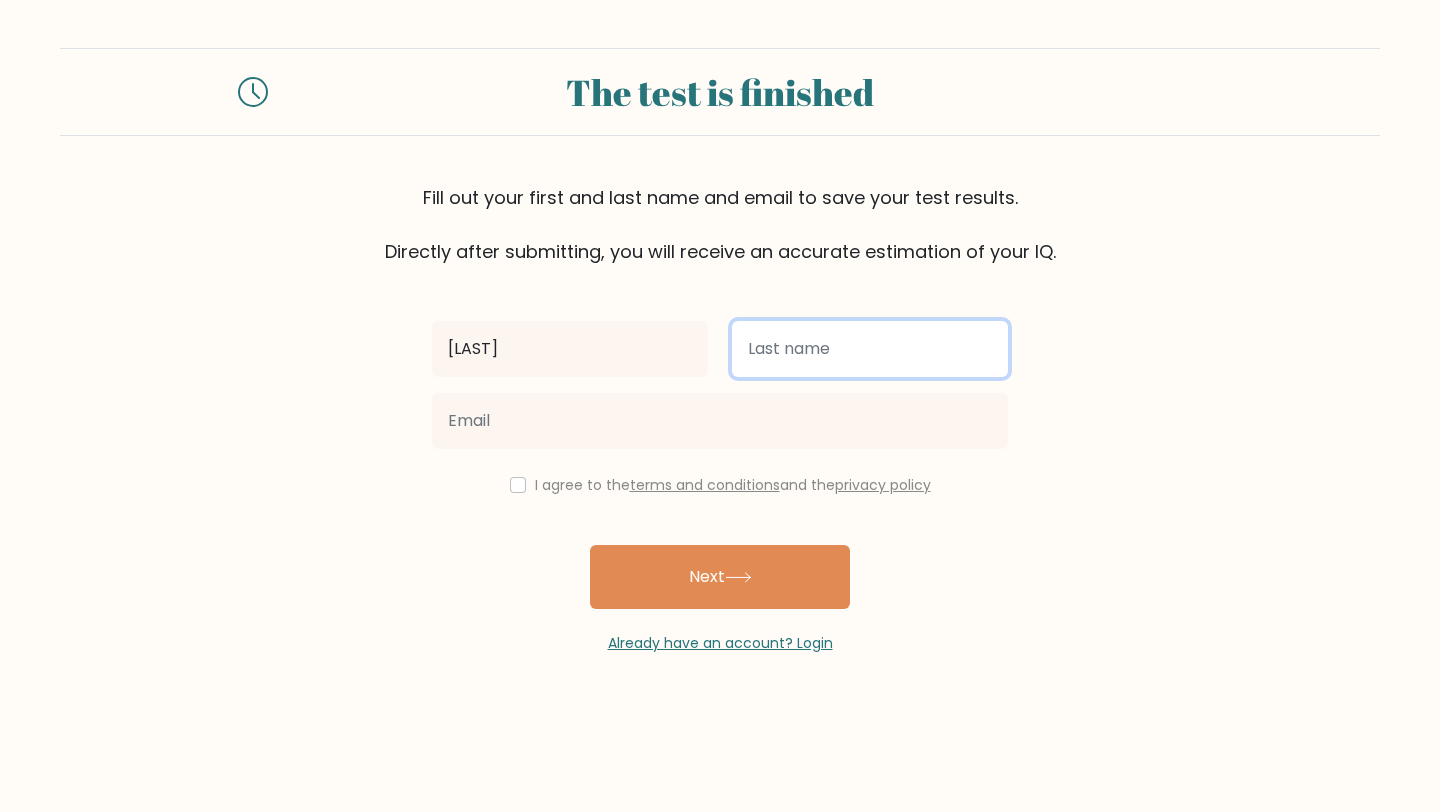 click at bounding box center [870, 349] 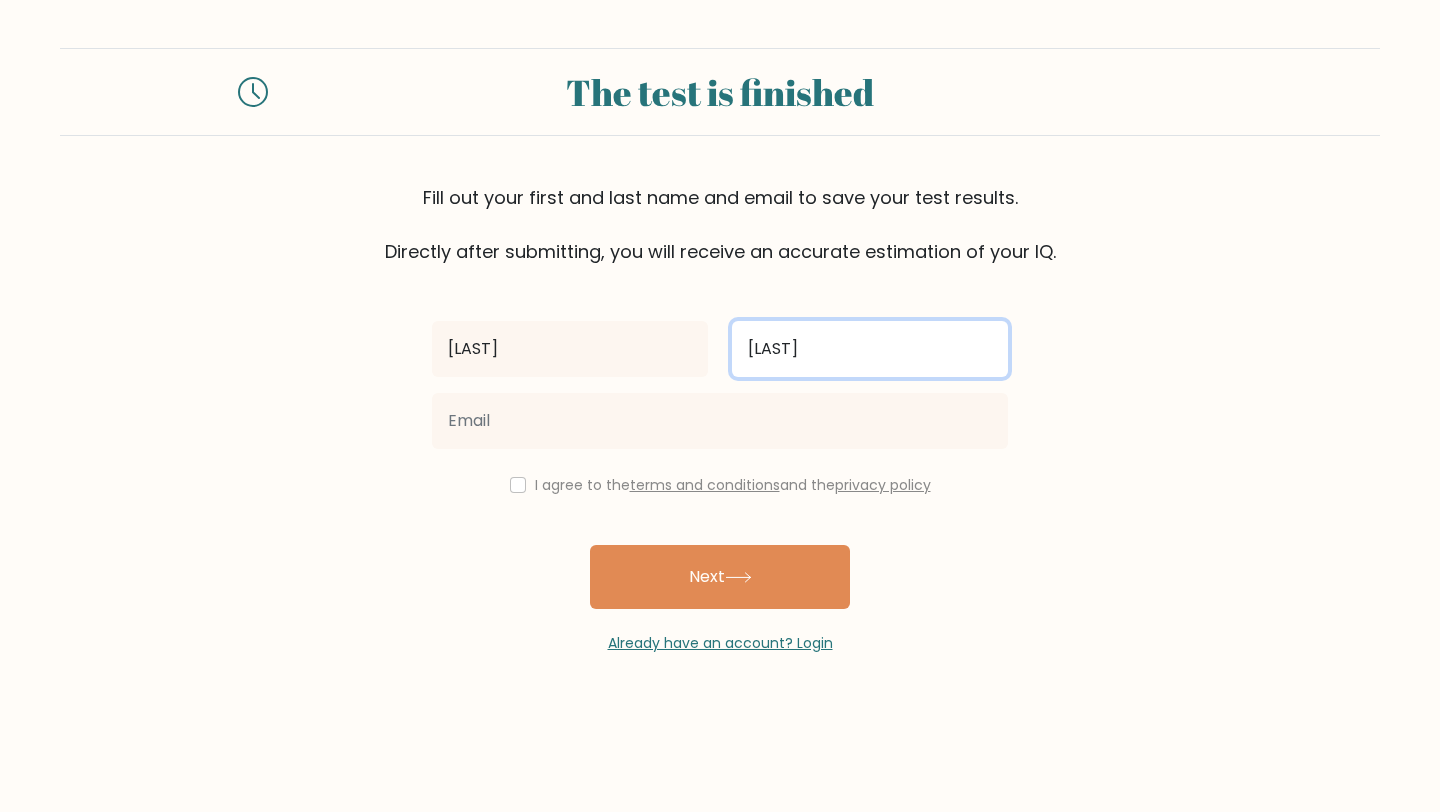 type on "[LAST]" 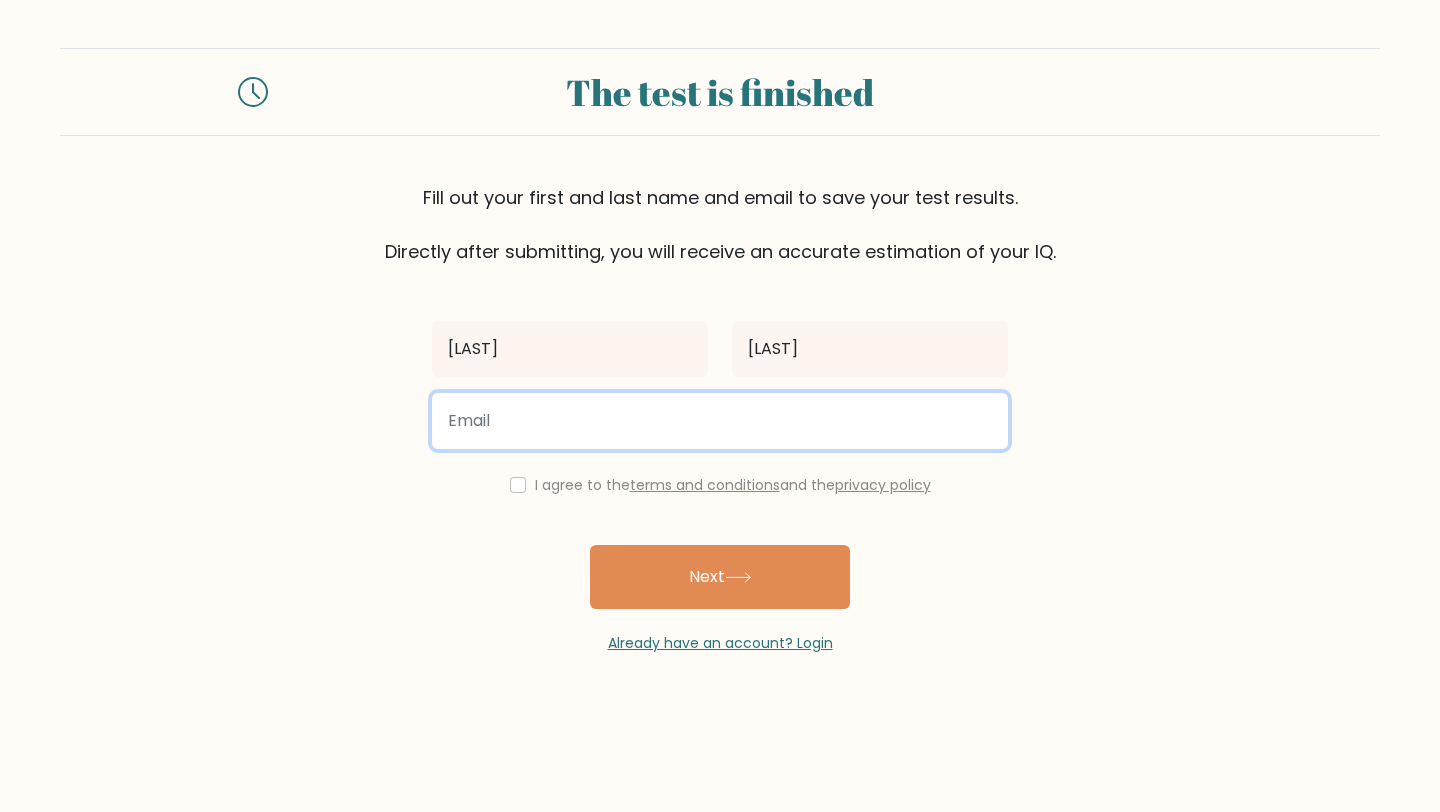 click at bounding box center (720, 421) 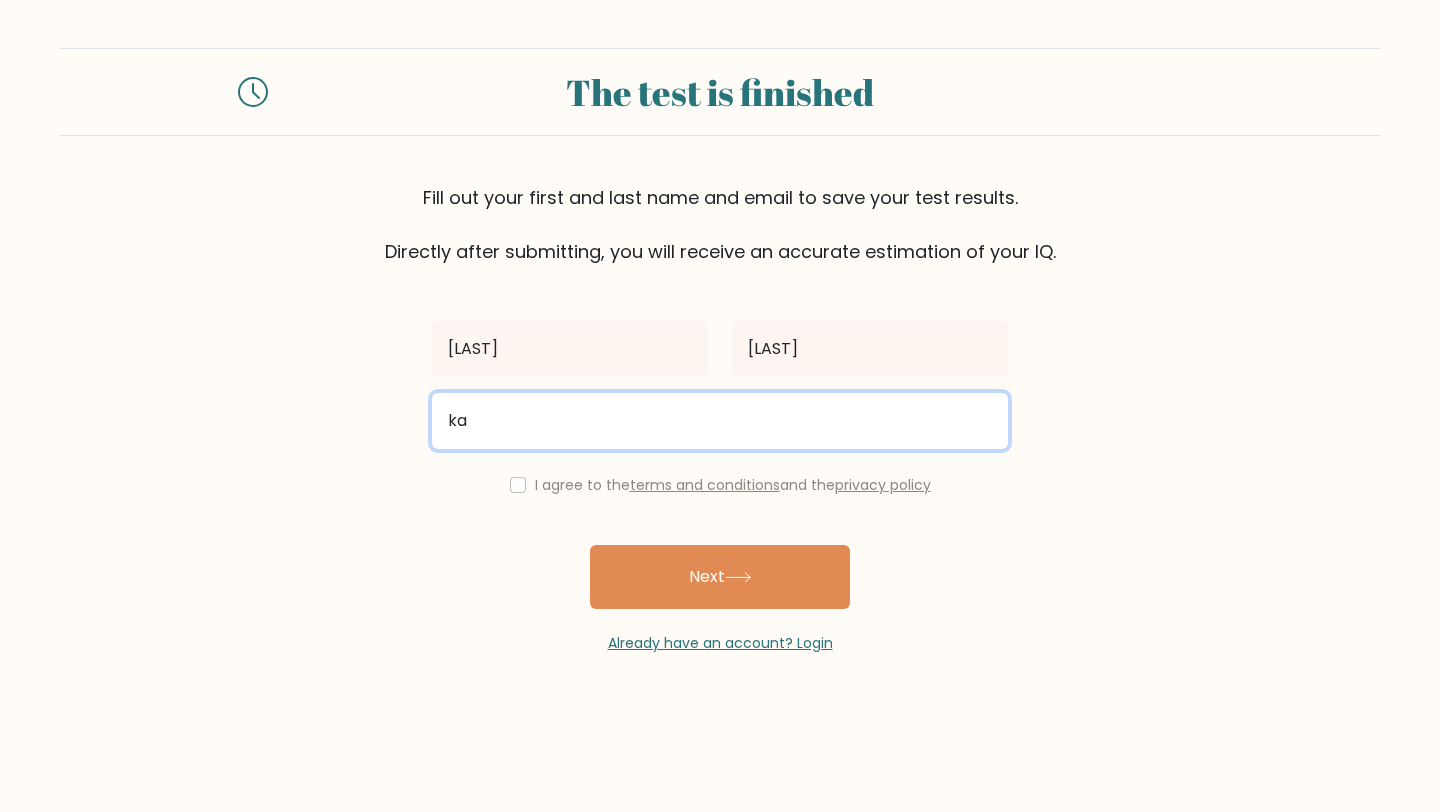 type on "kamalismith@hotmail.com" 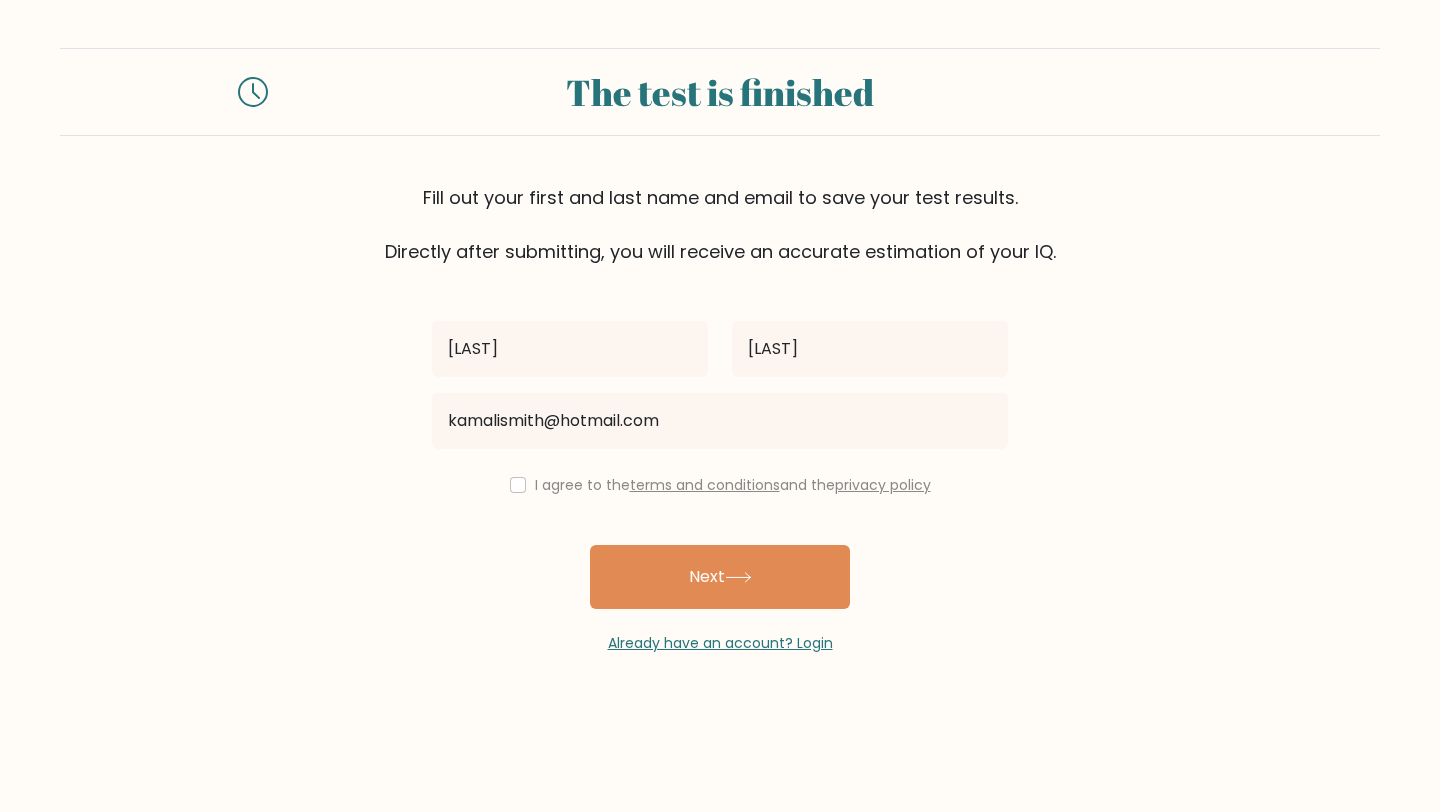click on "I agree to the  terms and conditions  and the  privacy policy" at bounding box center [720, 485] 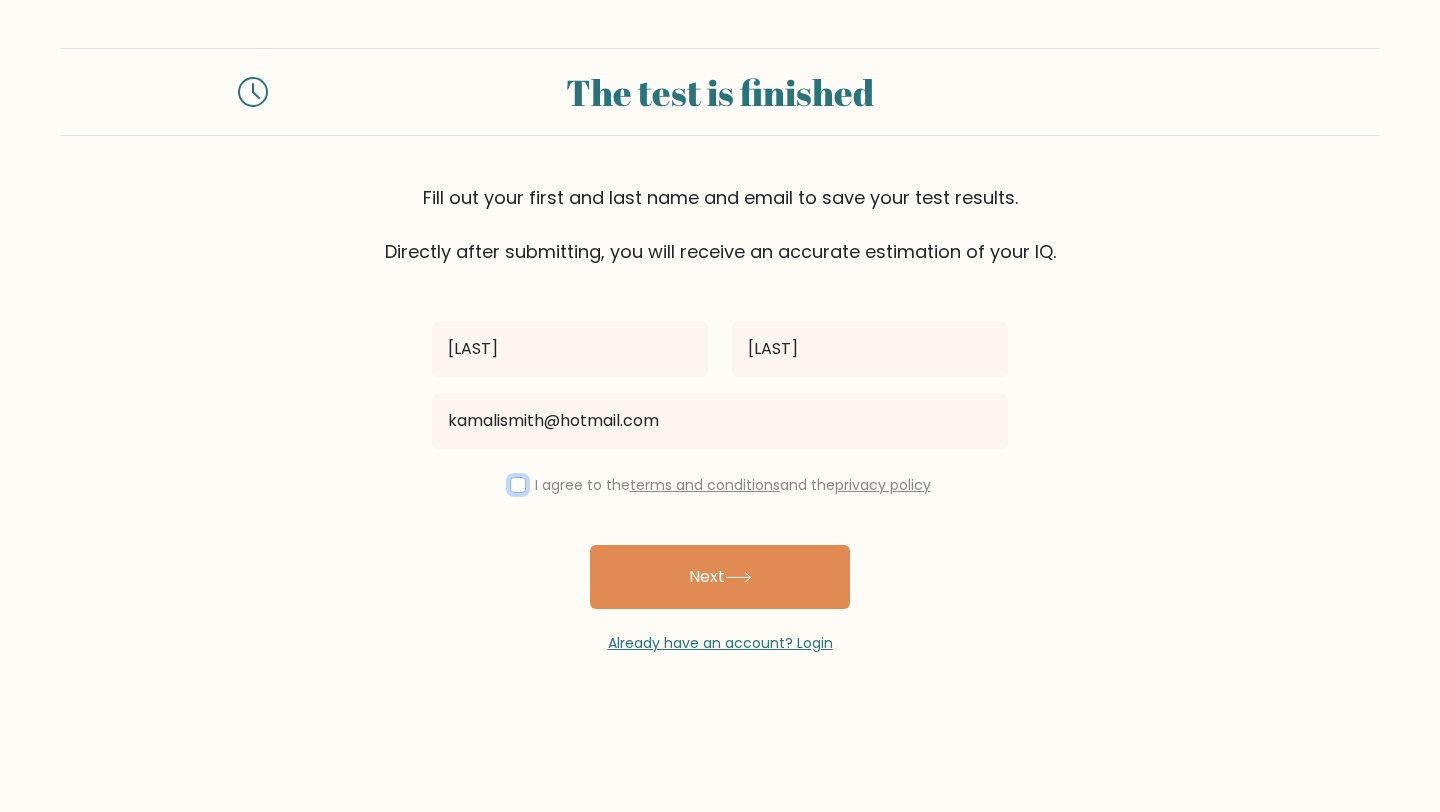 click at bounding box center (518, 485) 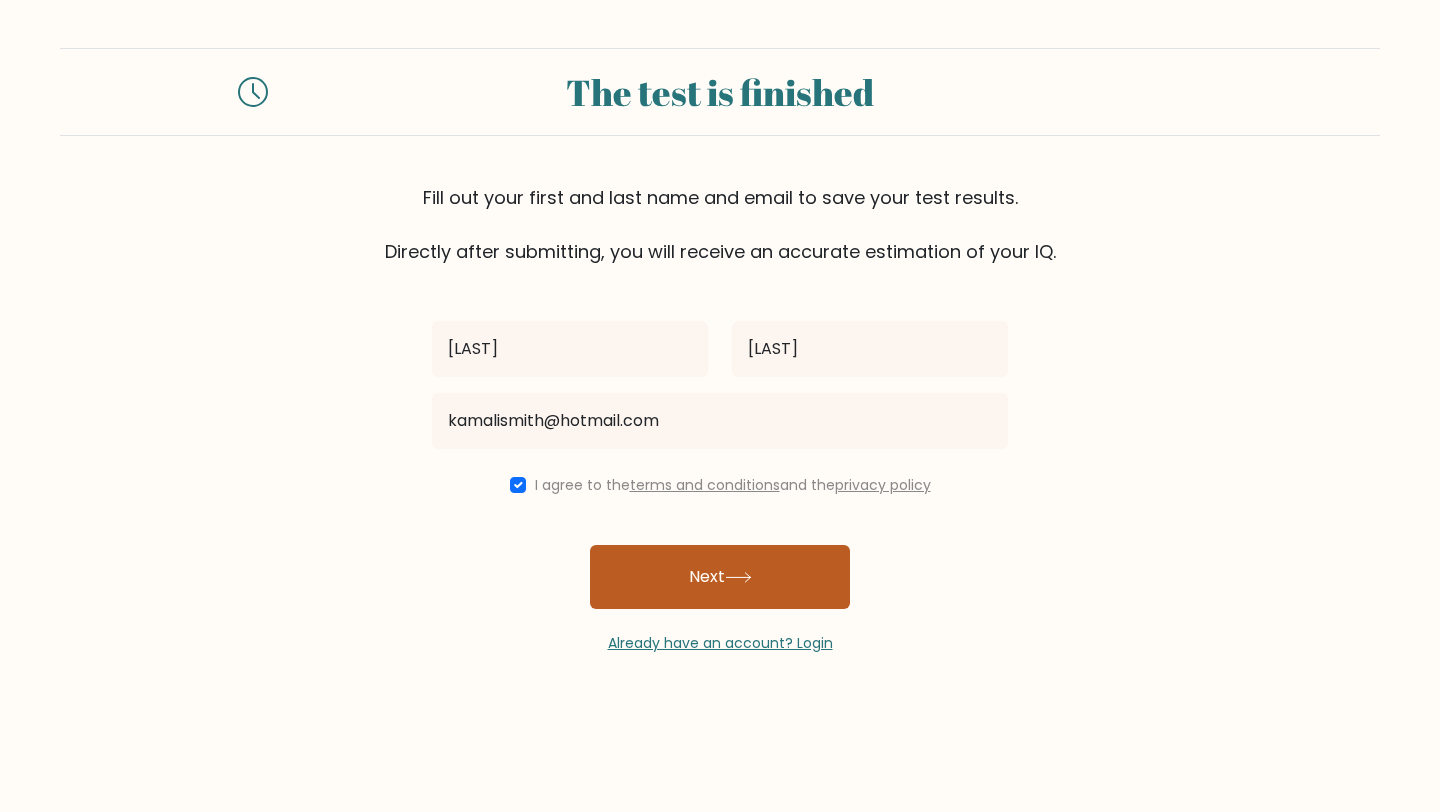 click on "Next" at bounding box center (720, 577) 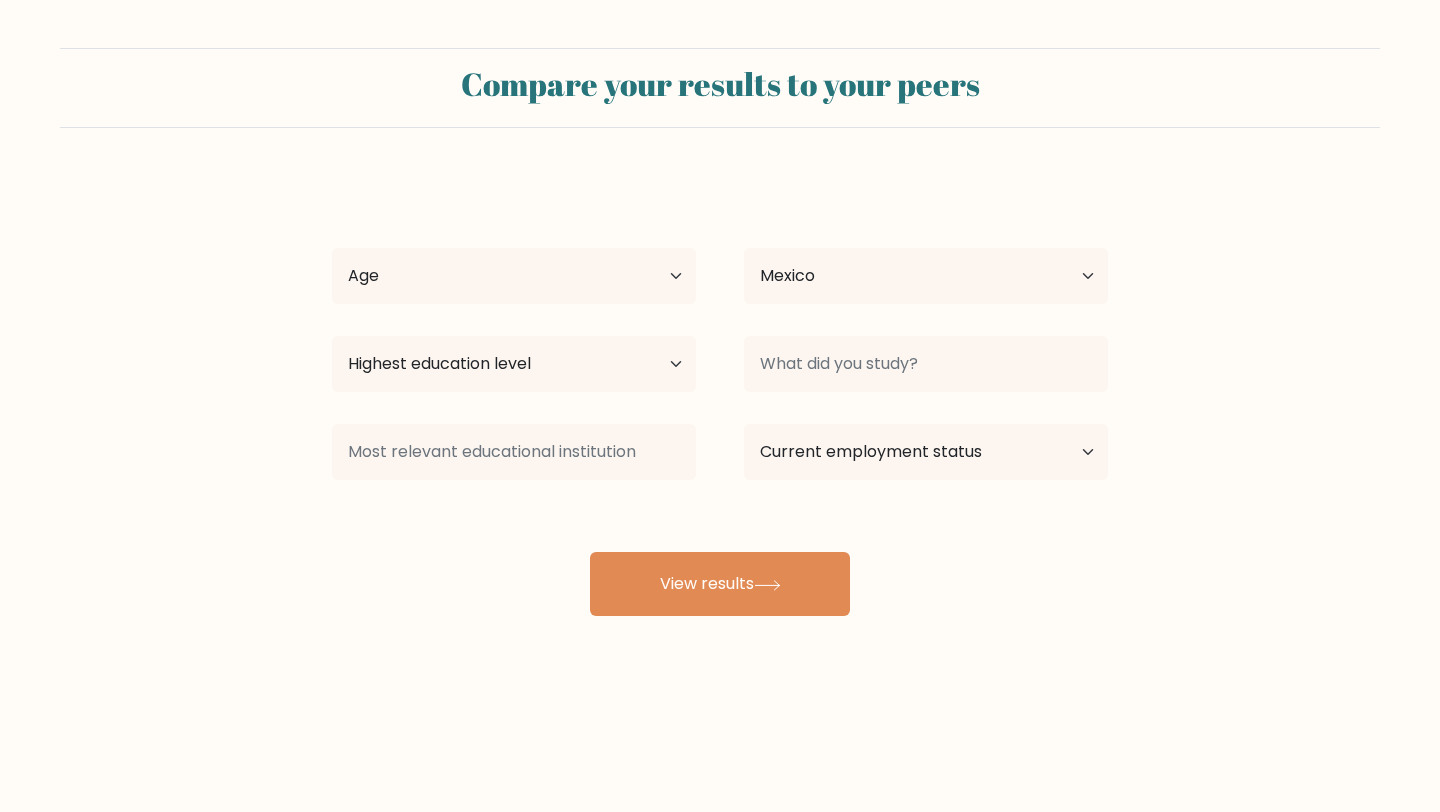 select on "MX" 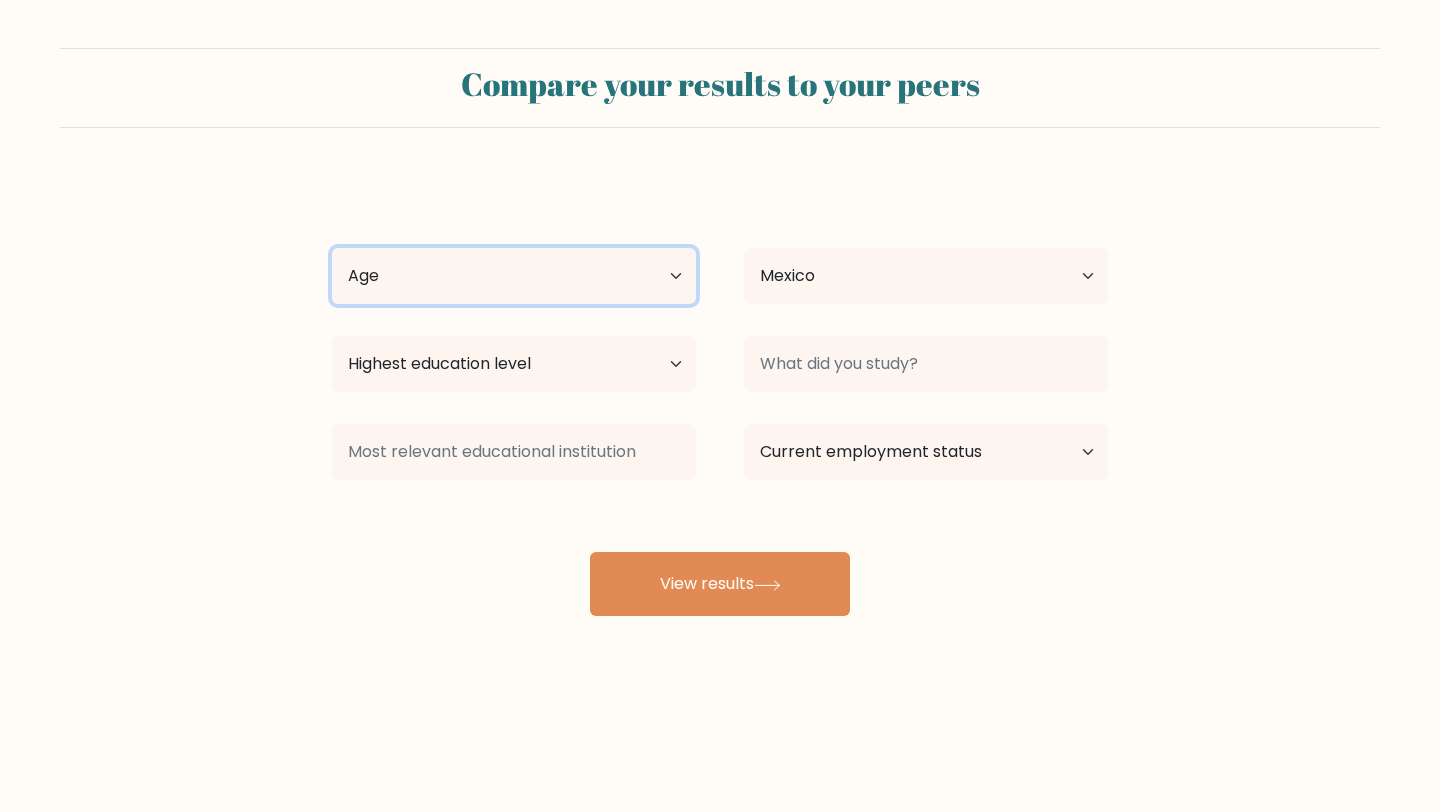 click on "Age
Under 18 years old
18-24 years old
25-34 years old
35-44 years old
45-54 years old
55-64 years old
65 years old and above" at bounding box center [514, 276] 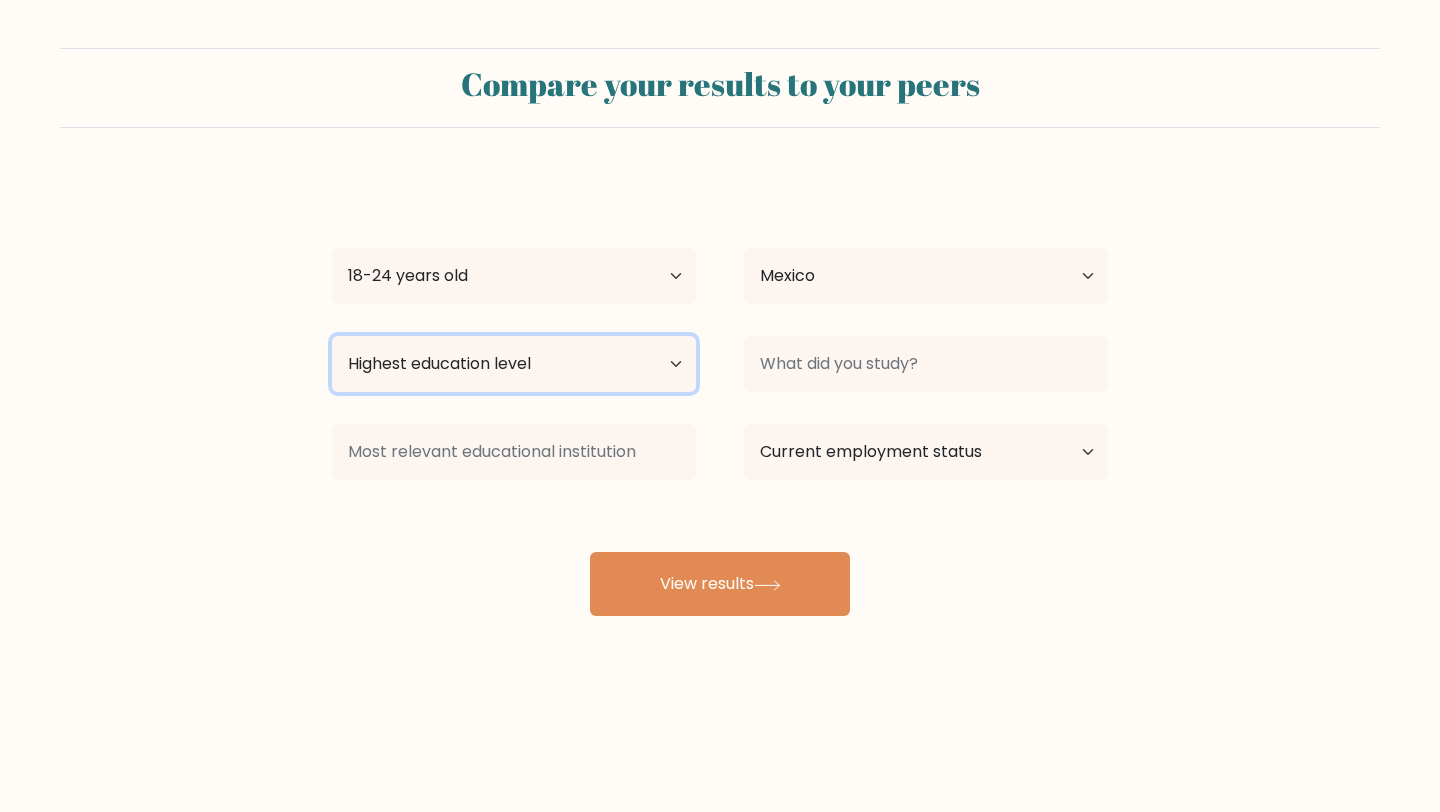 click on "Highest education level
No schooling
Primary
Lower Secondary
Upper Secondary
Occupation Specific
Bachelor's degree
Master's degree
Doctoral degree" at bounding box center [514, 364] 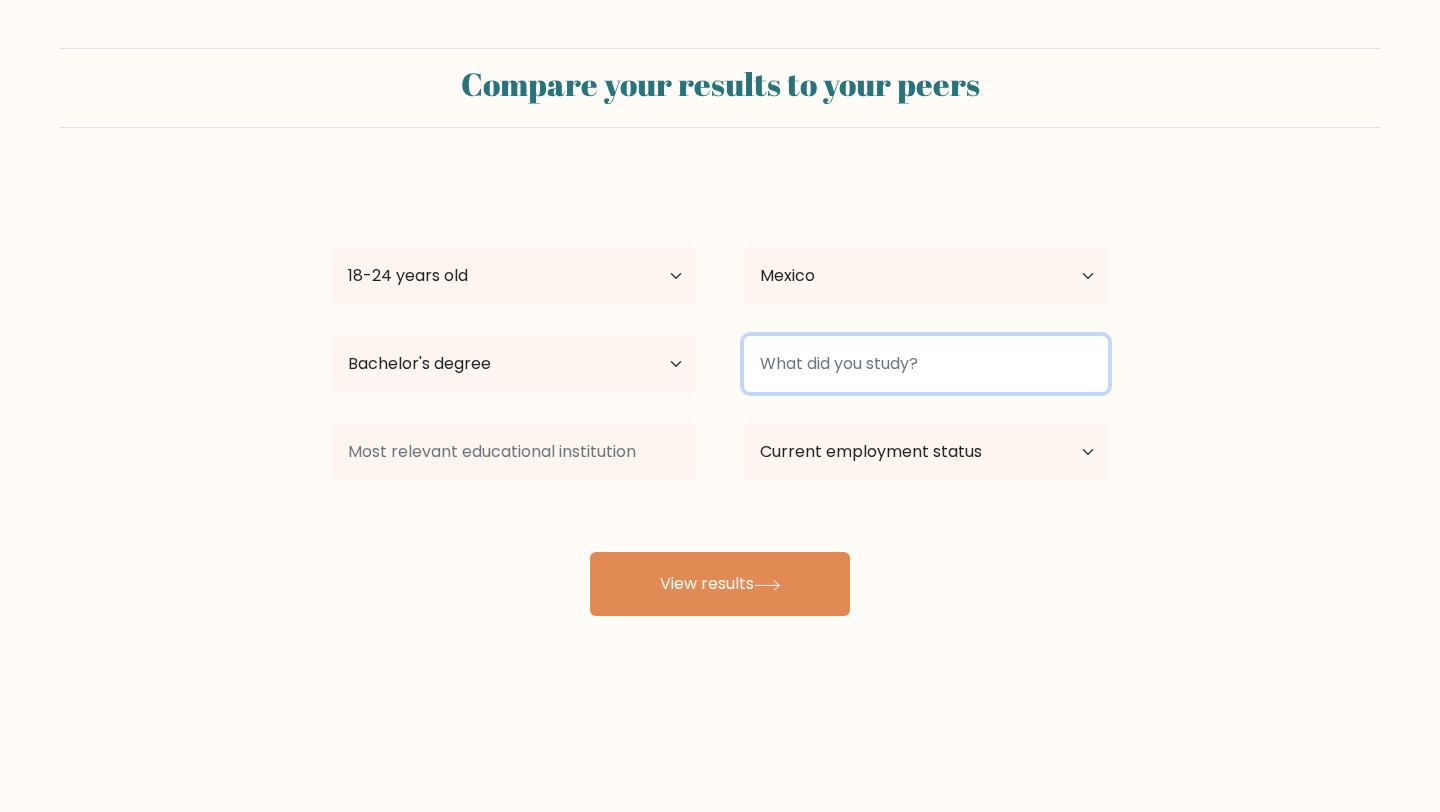 click at bounding box center (926, 364) 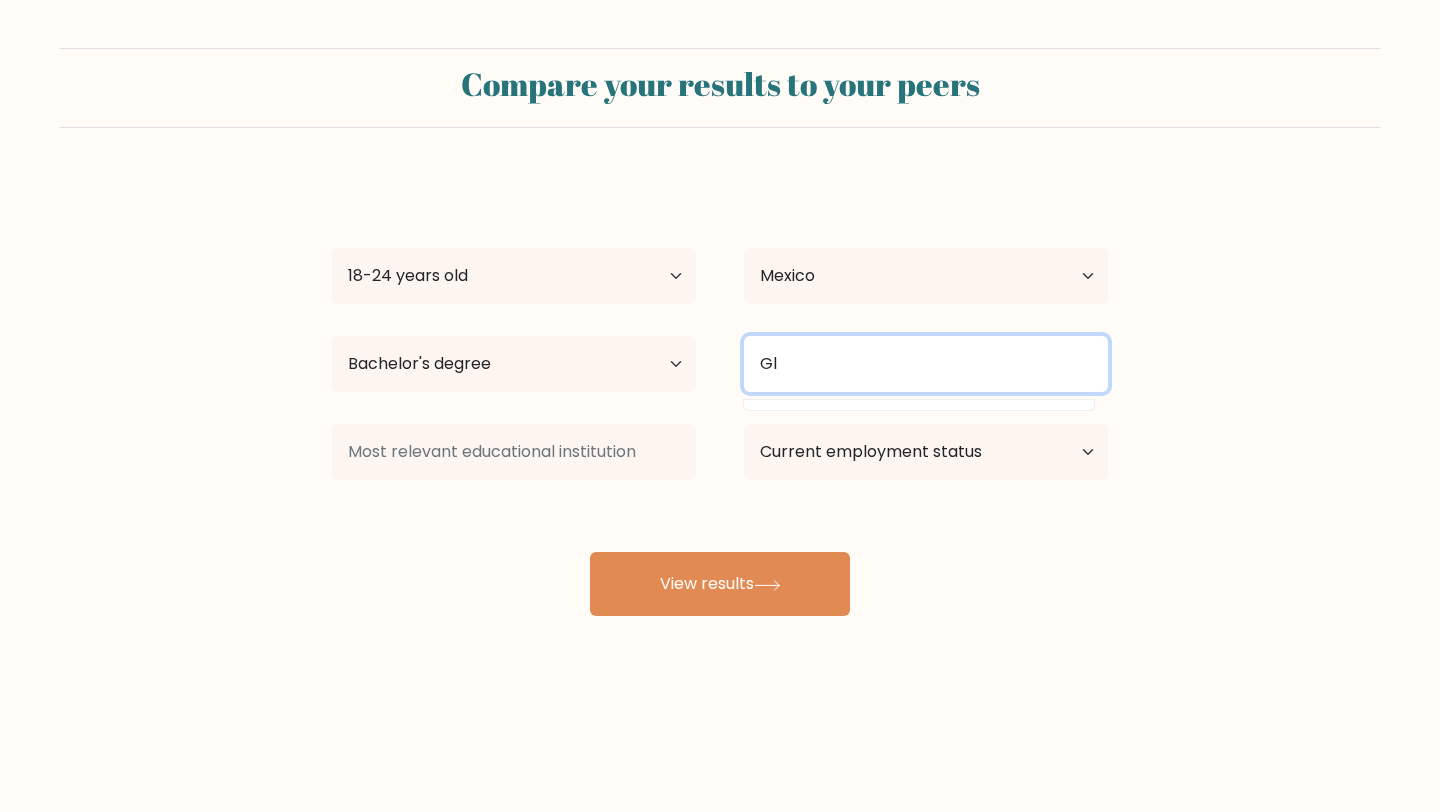 type on "G" 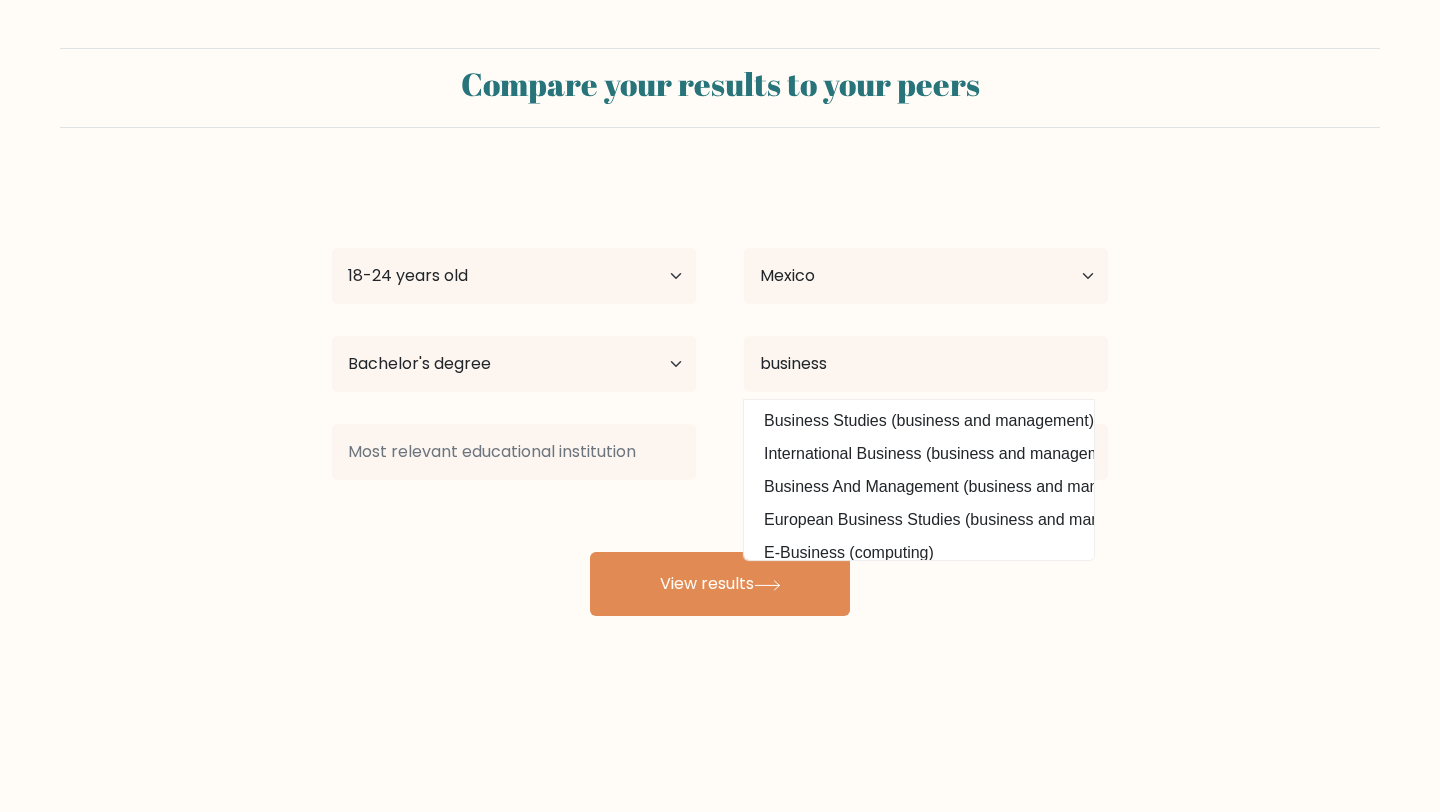 click on "Business Studies (business and management)" at bounding box center (919, 421) 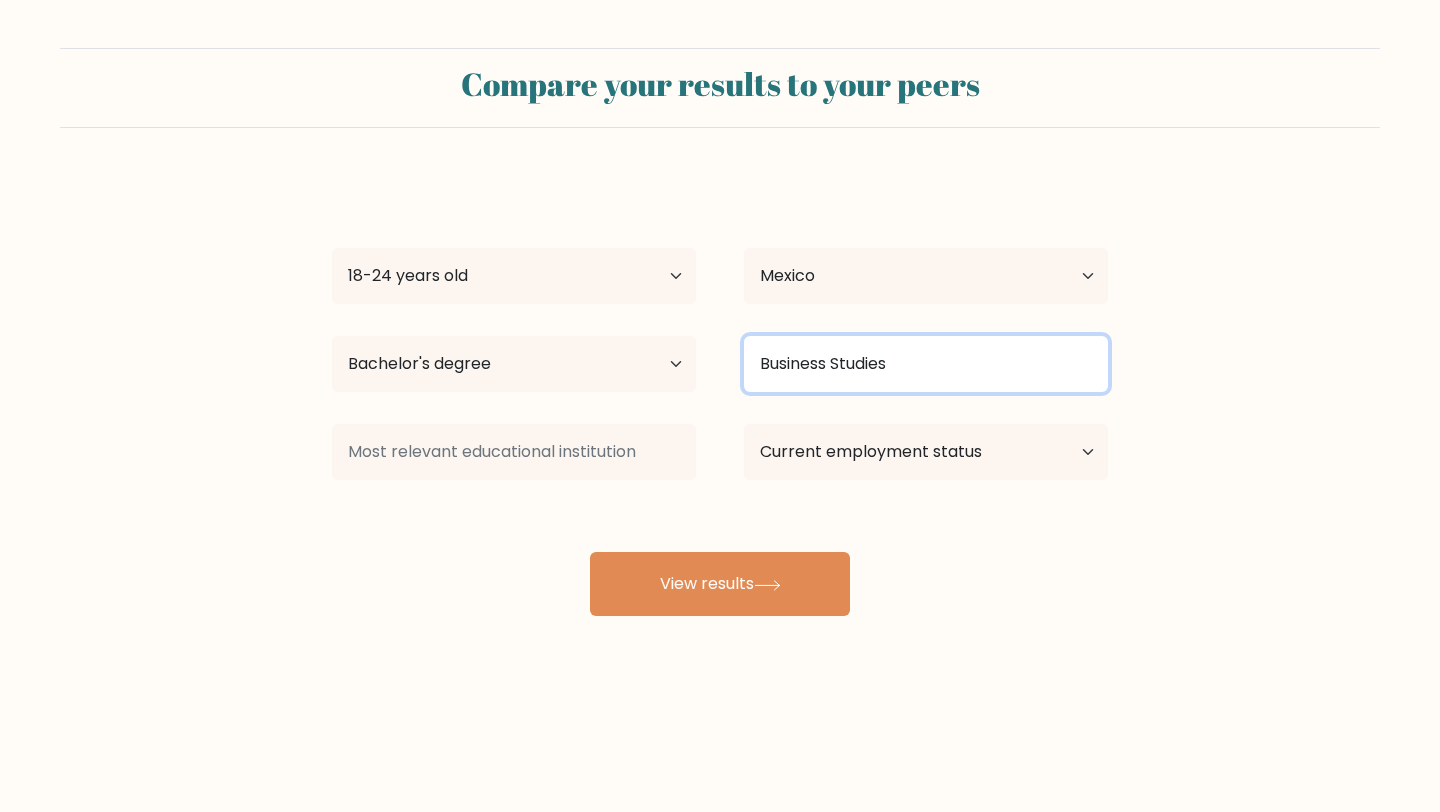 click on "Business Studies" at bounding box center [926, 364] 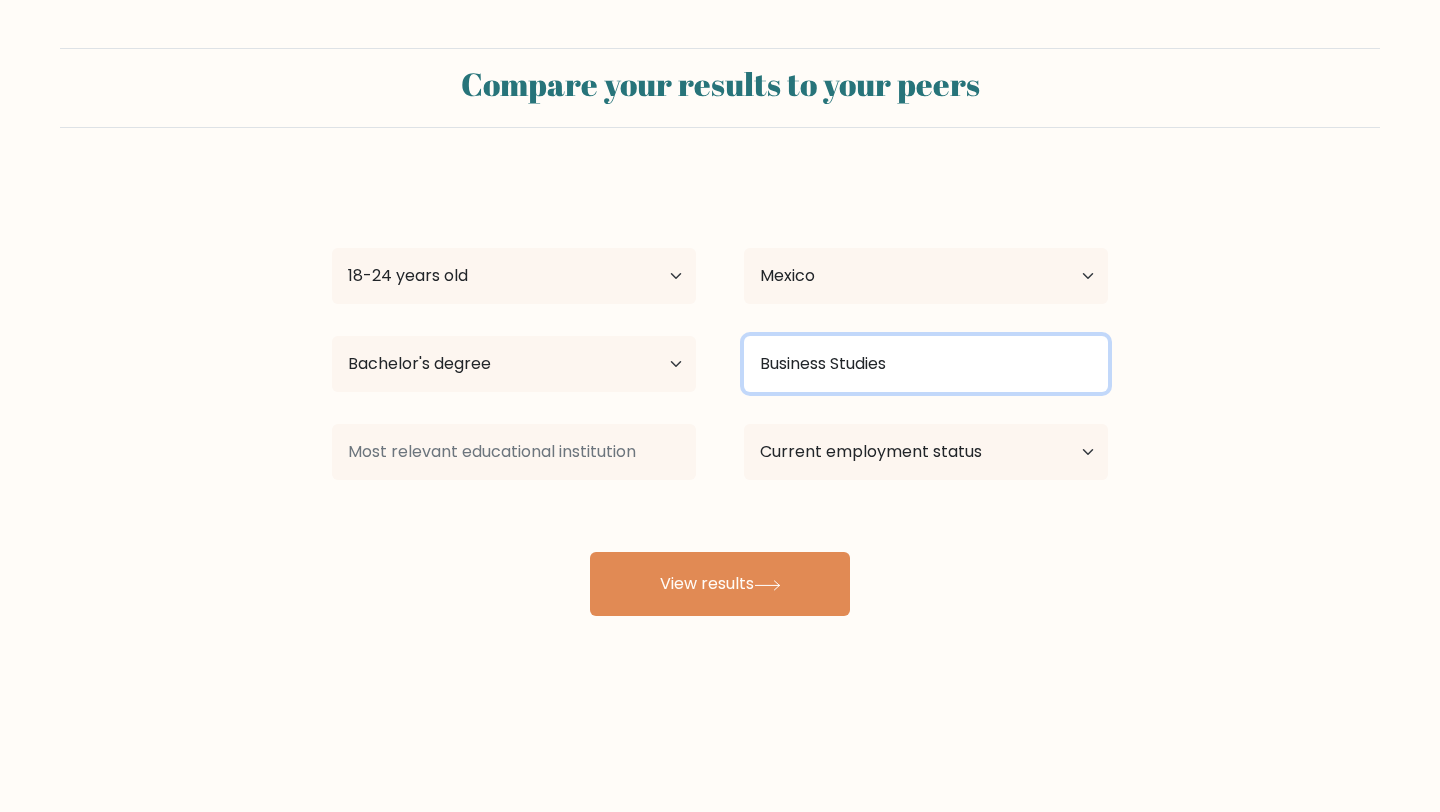 drag, startPoint x: 912, startPoint y: 370, endPoint x: 552, endPoint y: 336, distance: 361.602 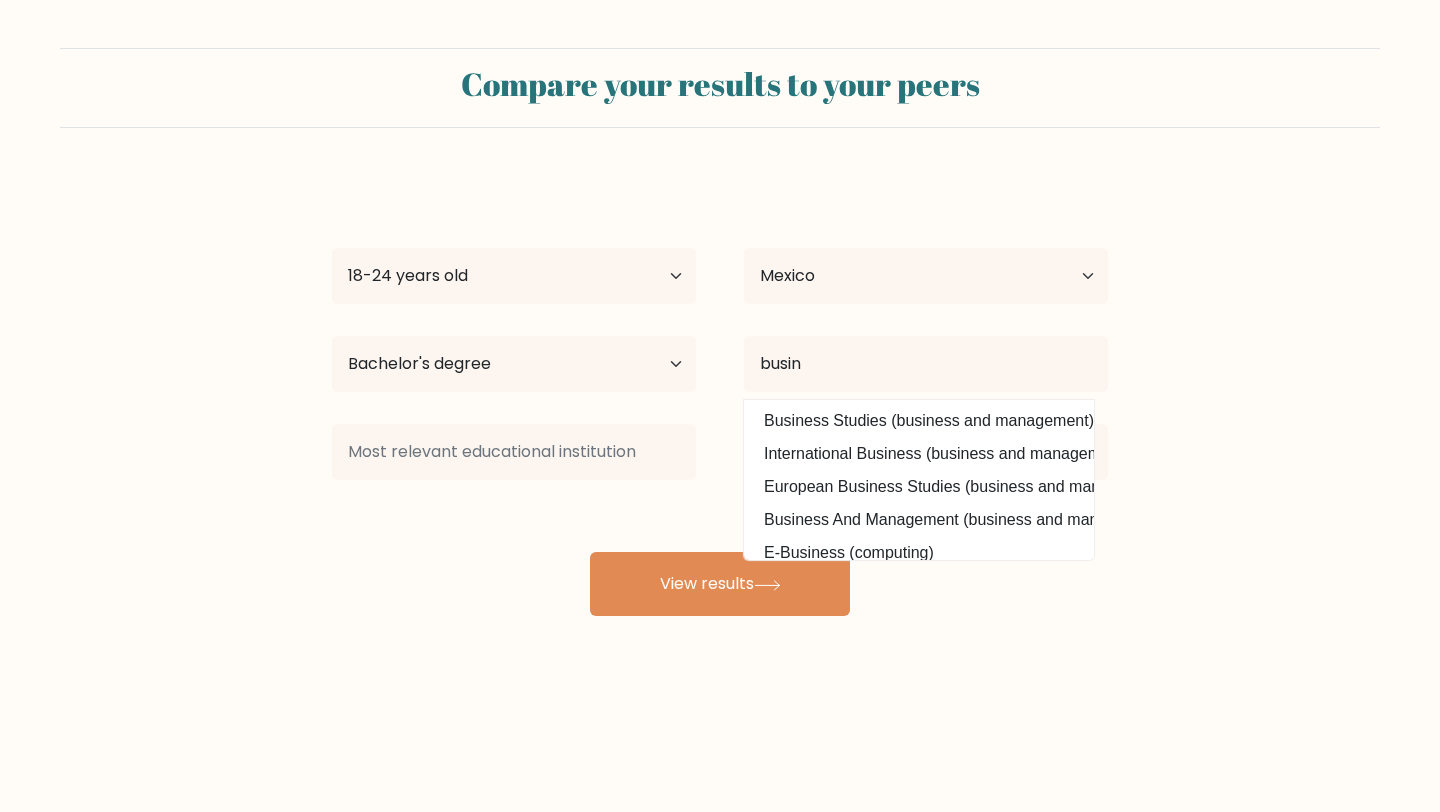 click on "International Business (business and management)" at bounding box center (919, 454) 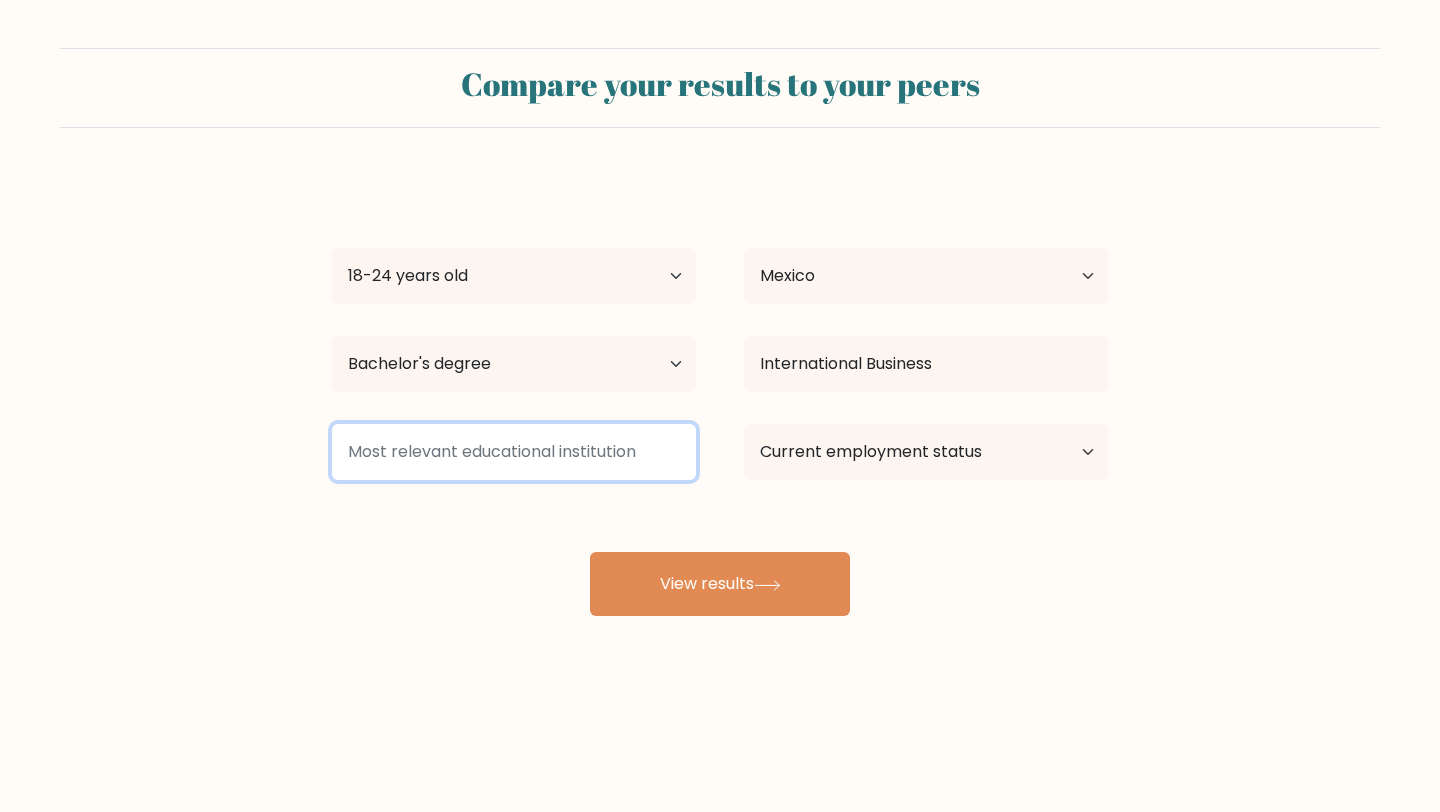 click at bounding box center [514, 452] 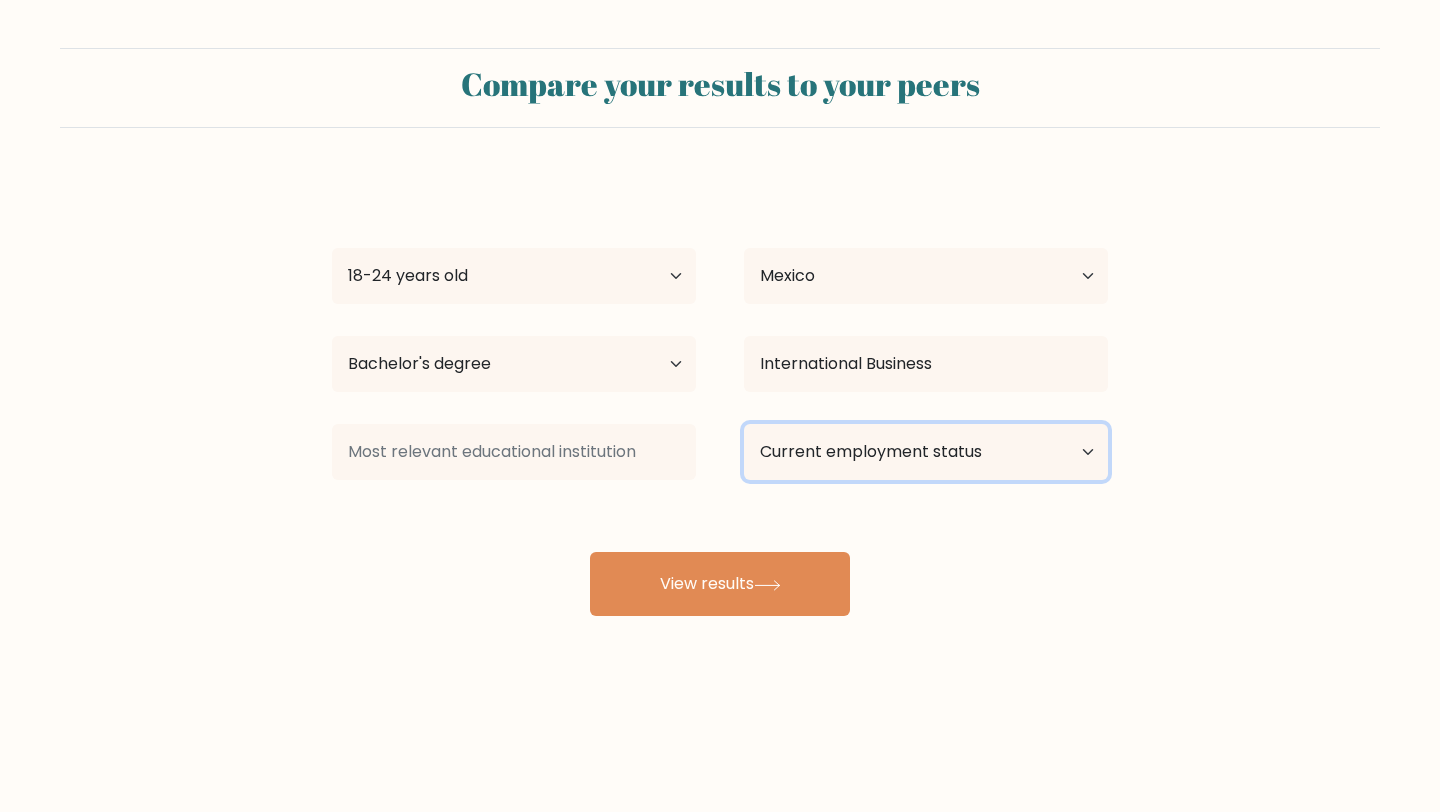 click on "Current employment status
Employed
Student
Retired
Other / prefer not to answer" at bounding box center (926, 452) 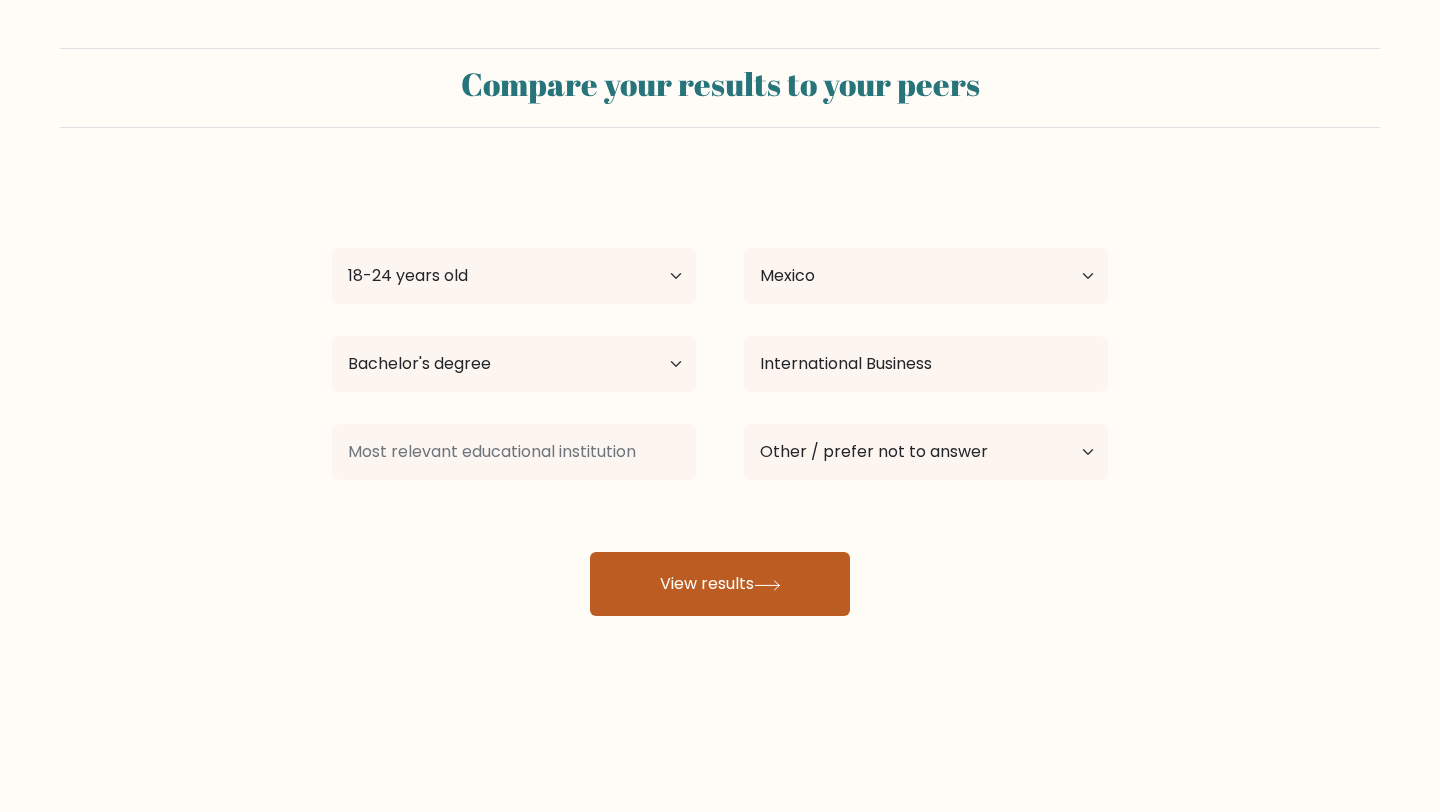 click on "View results" at bounding box center [720, 584] 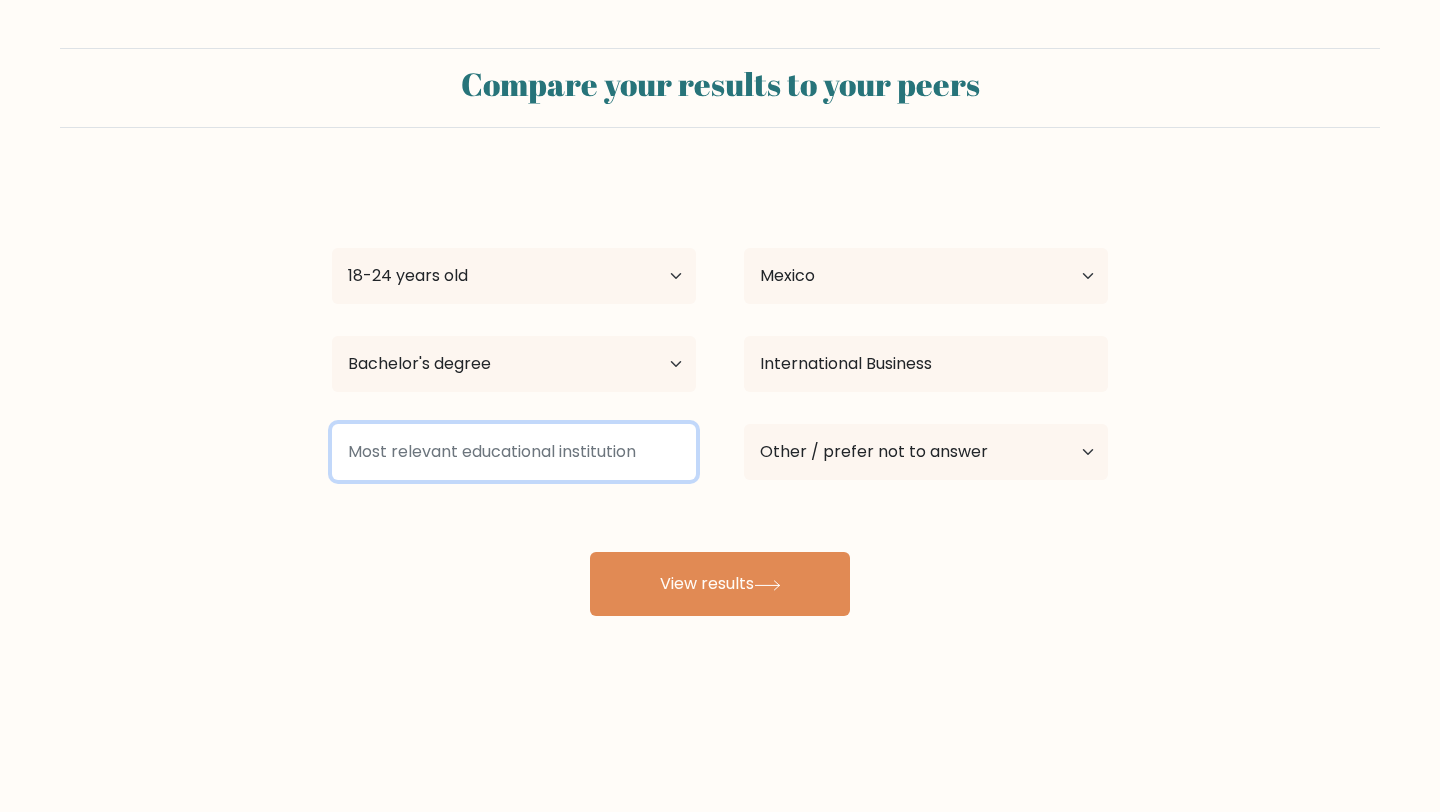 click at bounding box center [514, 452] 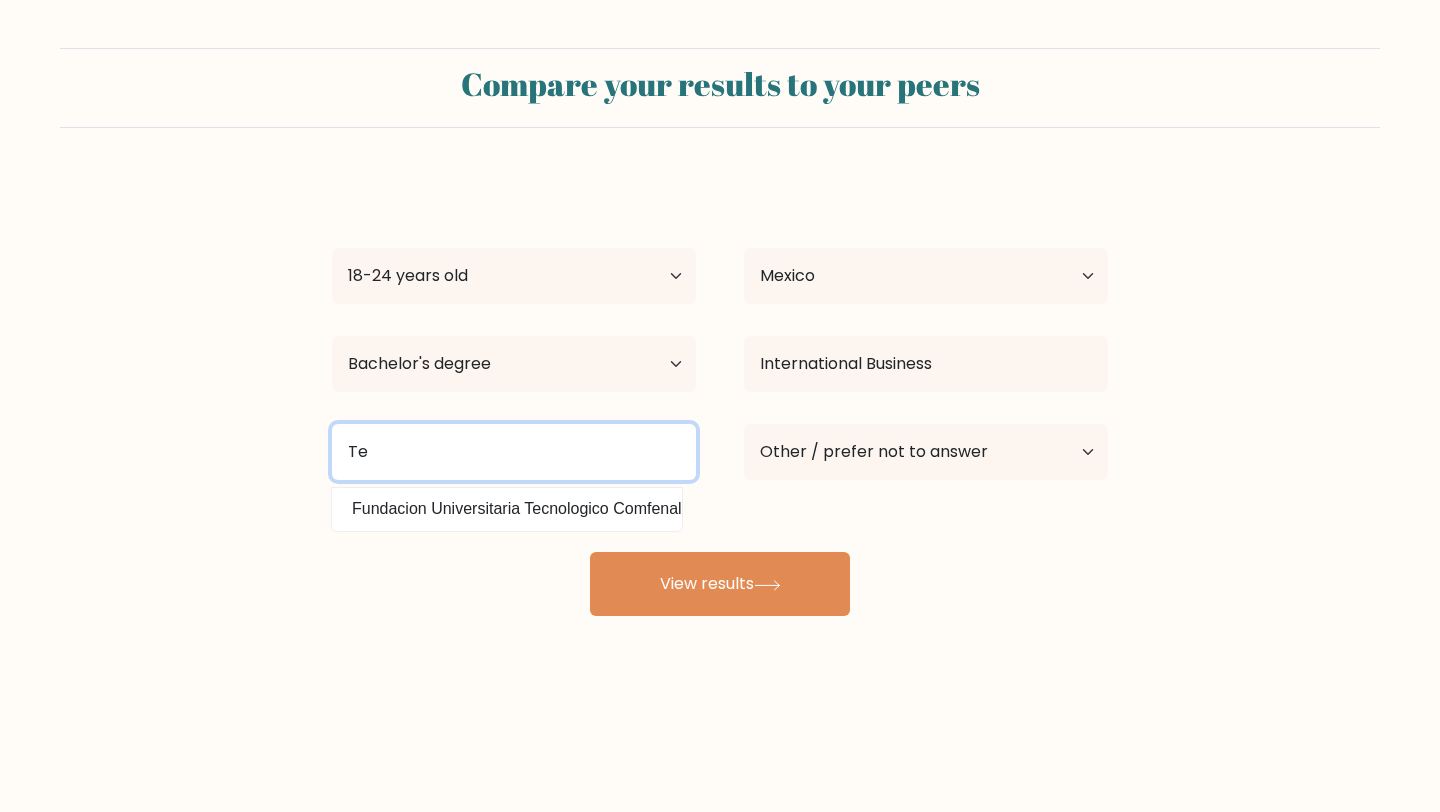 type on "T" 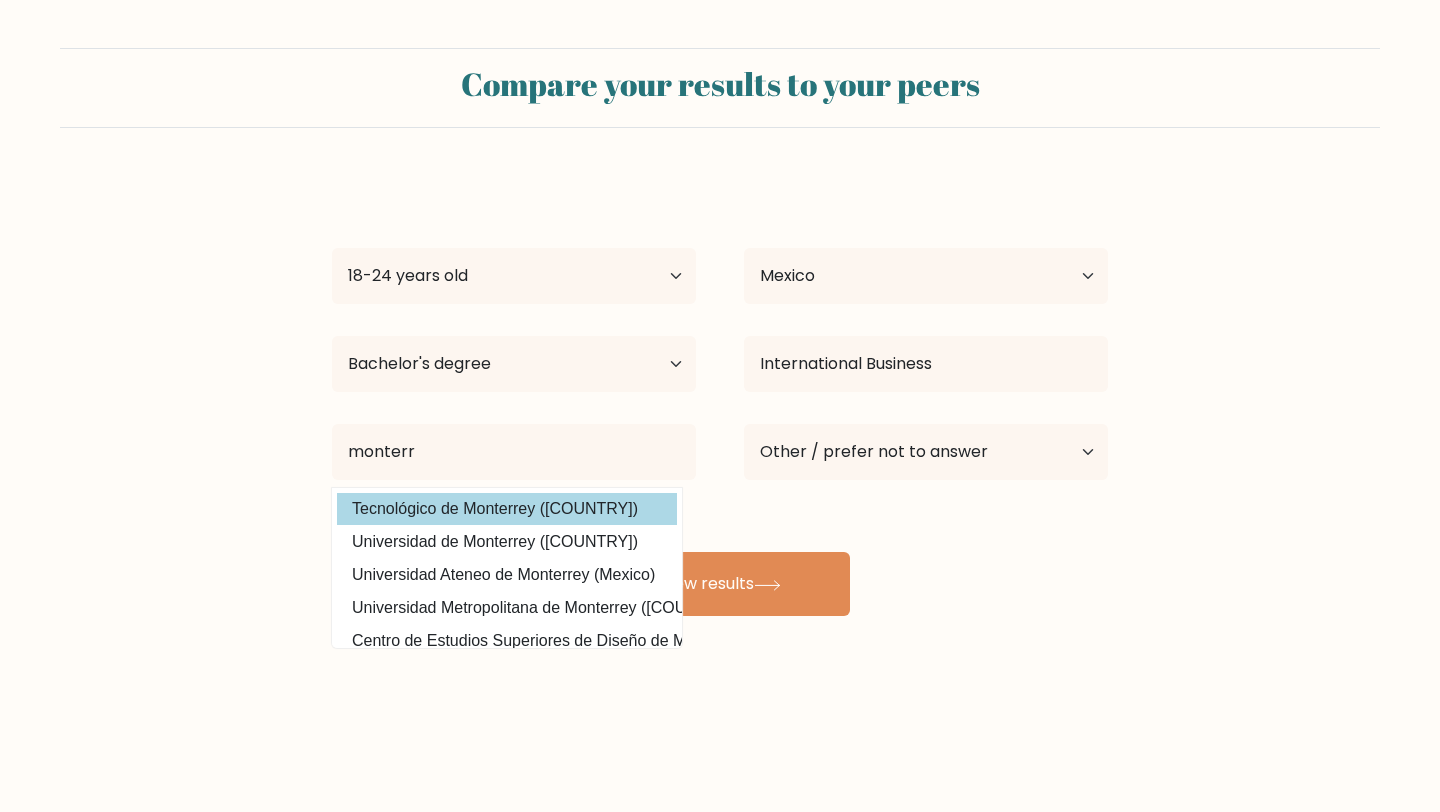 click on "Kamali
Smith
Age
Under 18 years old
18-24 years old
25-34 years old
35-44 years old
45-54 years old
55-64 years old
65 years old and above
Country
Afghanistan
Albania
Algeria
American Samoa
Andorra
Angola
Anguilla
Antarctica
Antigua and Barbuda
Argentina
Armenia
Aruba
Australia
Austria
Azerbaijan
Bahamas
Bahrain
Bangladesh
Barbados
Belarus
Belgium
Belize
Benin
Bermuda
Bhutan
Bolivia
Bonaire, Sint Eustatius and Saba
Bosnia and Herzegovina
Botswana
Bouvet Island
Brazil
Brunei Chad" at bounding box center [720, 396] 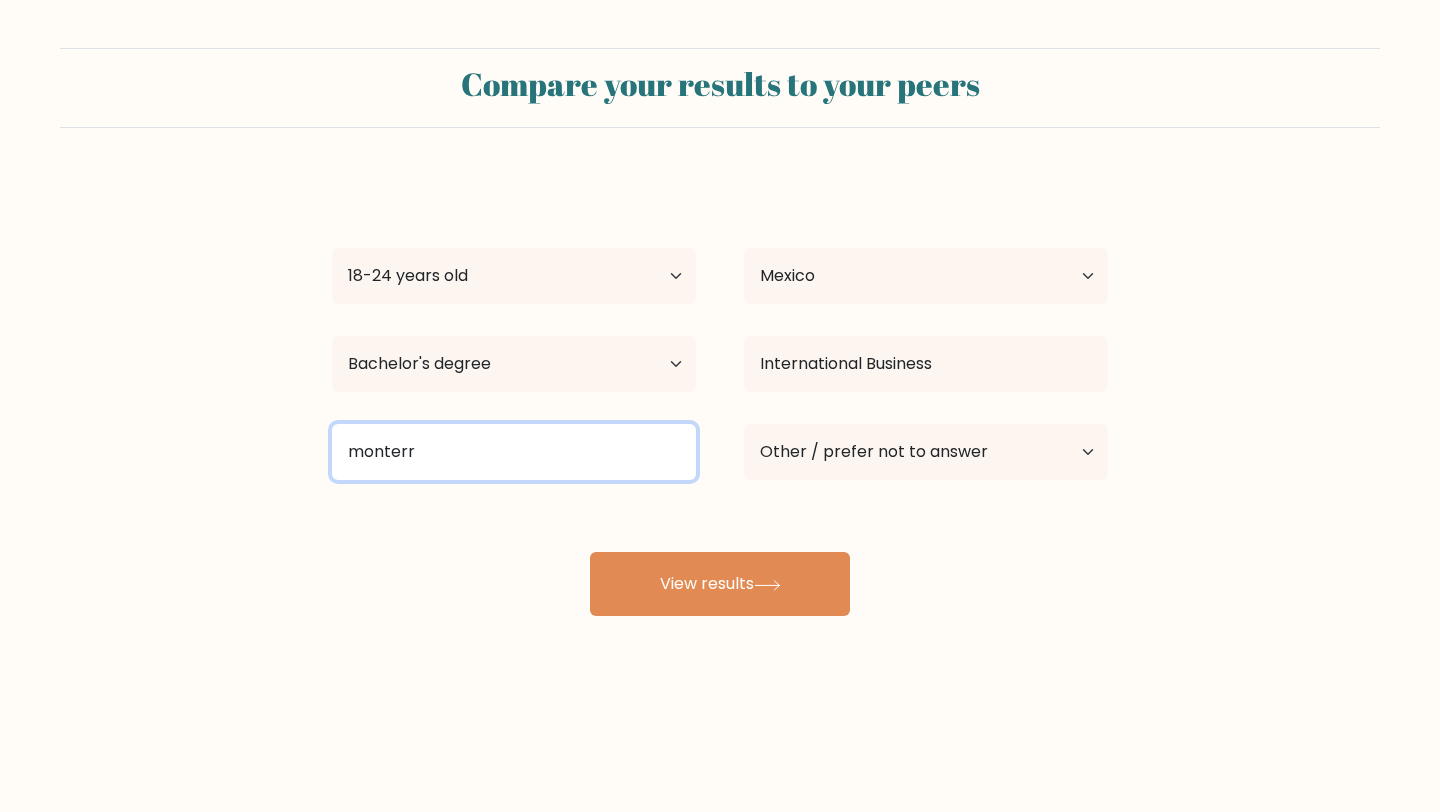 click on "monterr" at bounding box center (514, 452) 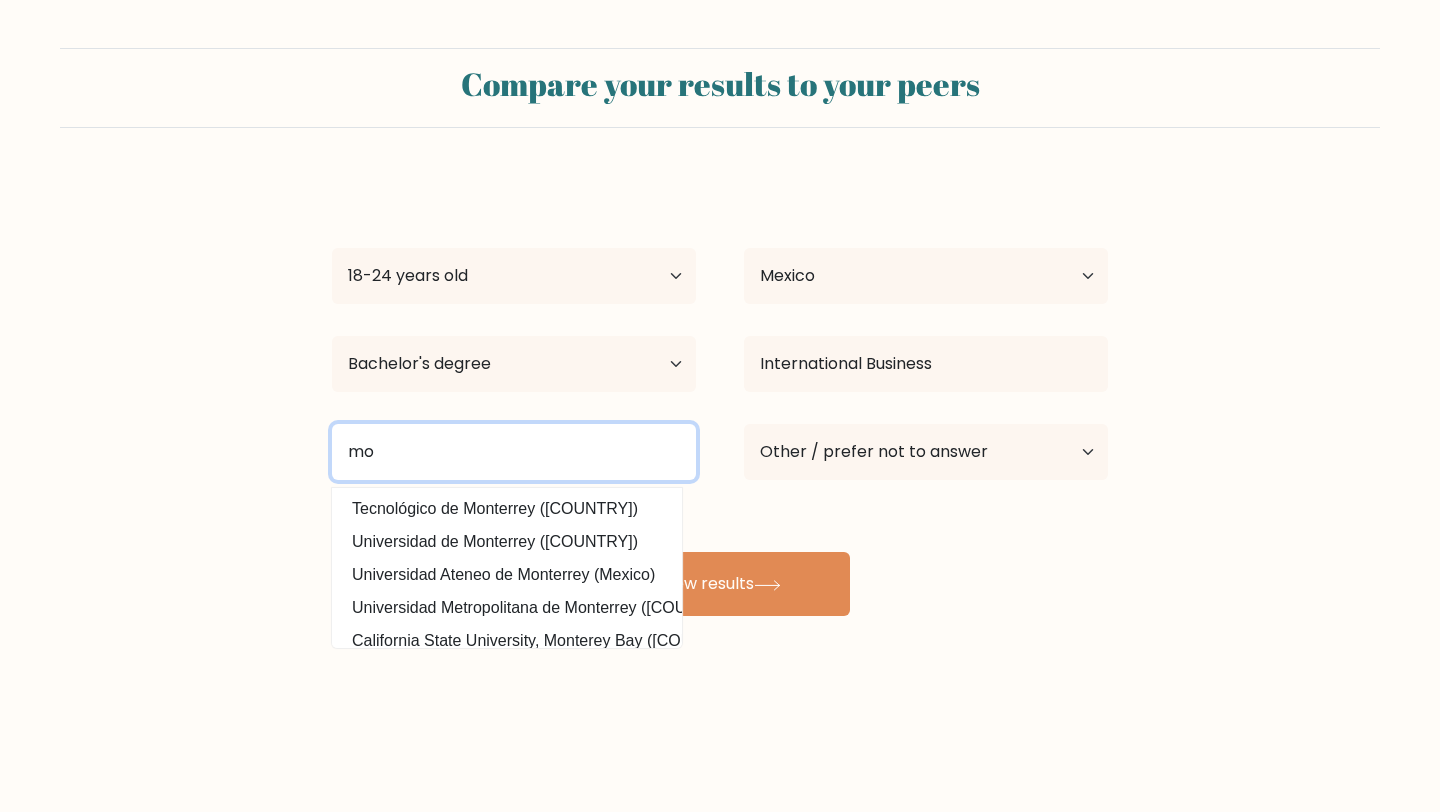 type on "m" 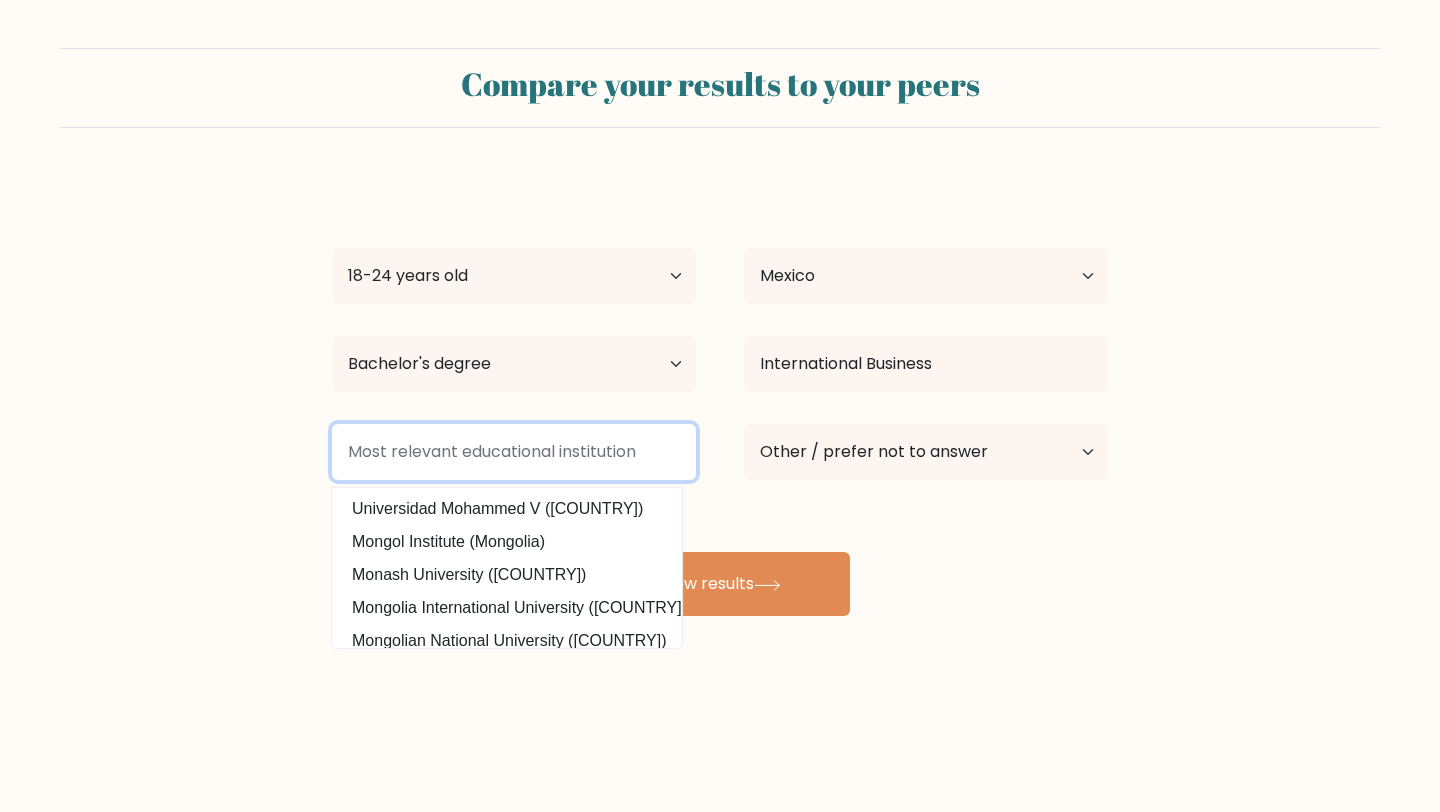 type on "k" 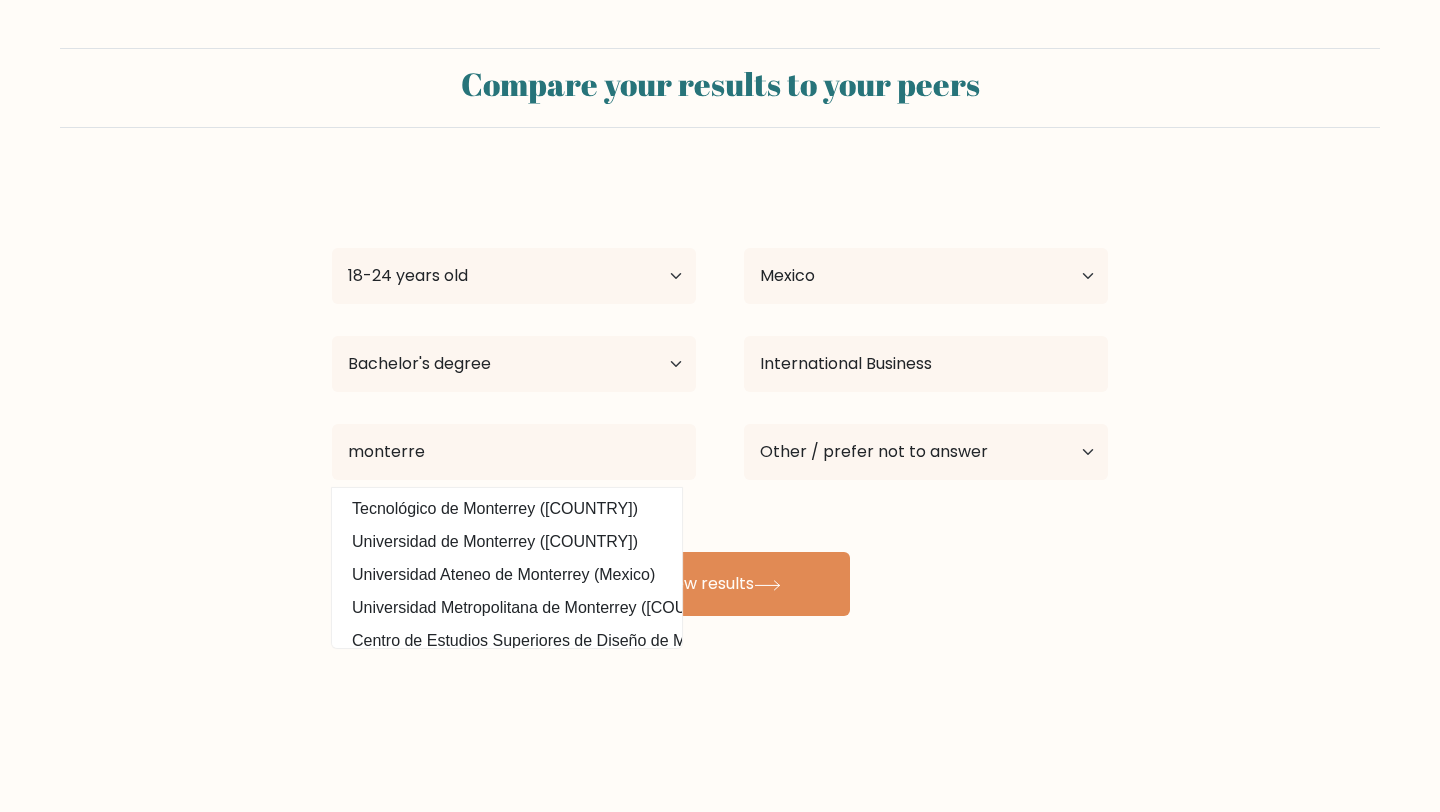 click on "Tecnológico de Monterrey (Mexico)" at bounding box center (507, 509) 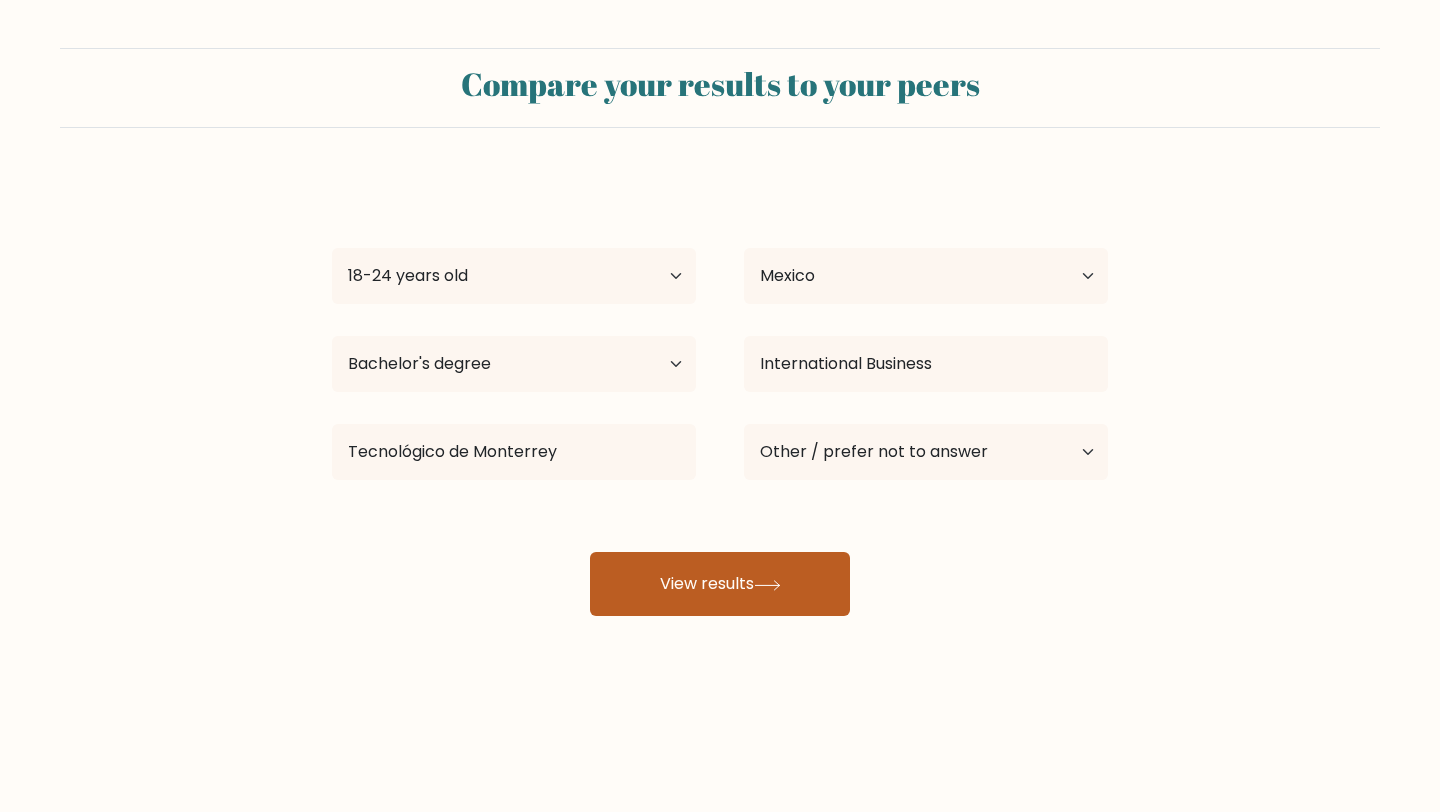 click on "View results" at bounding box center (720, 584) 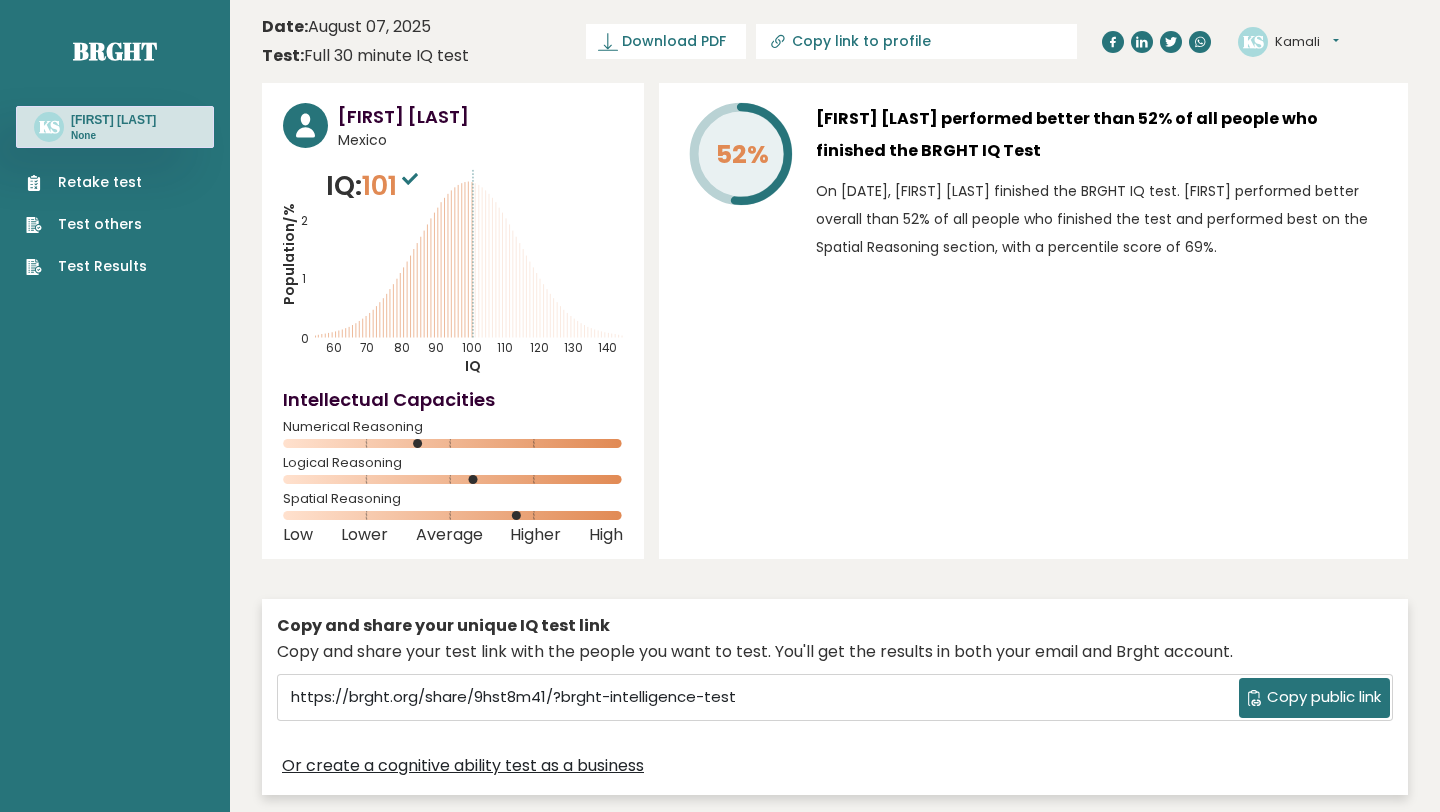 scroll, scrollTop: 0, scrollLeft: 0, axis: both 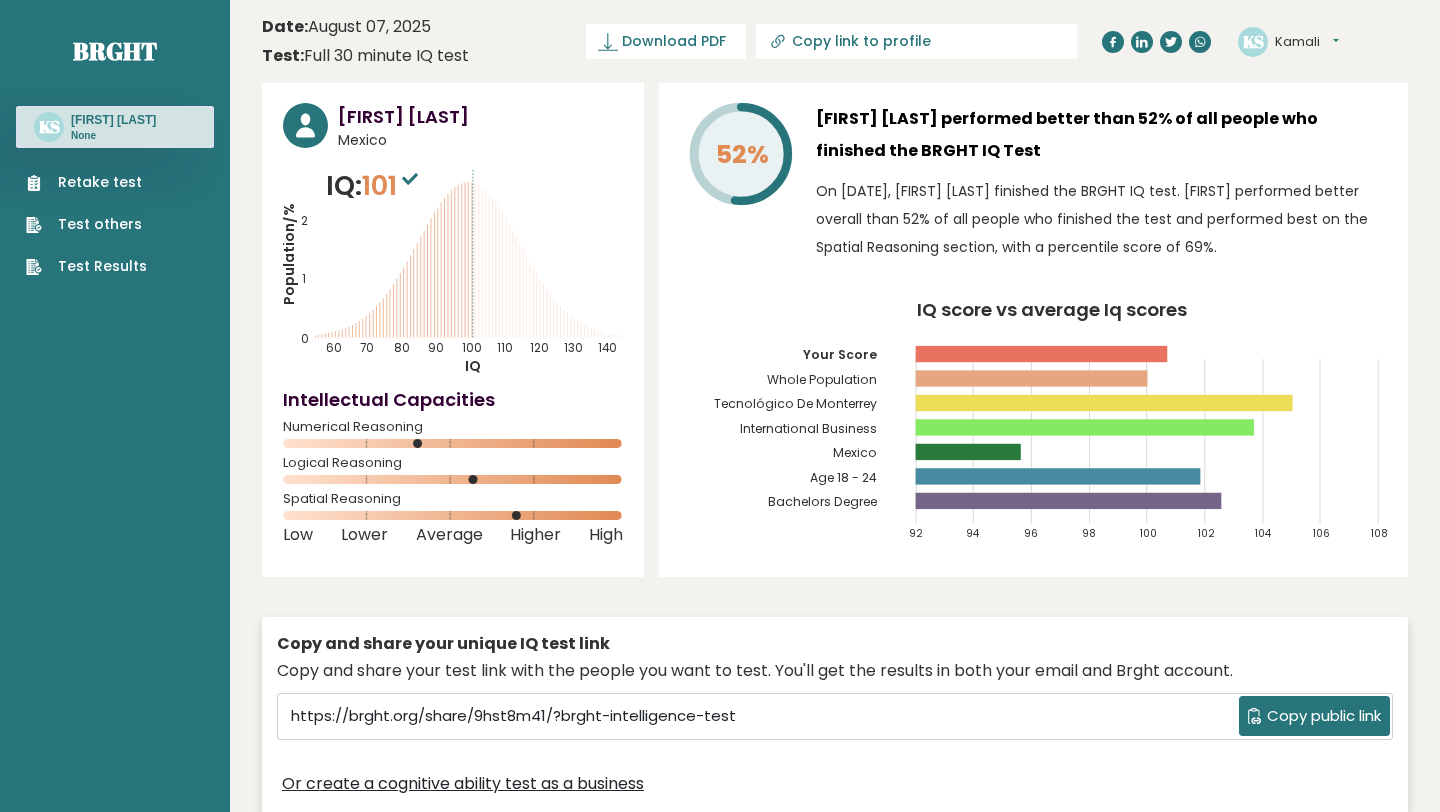 click 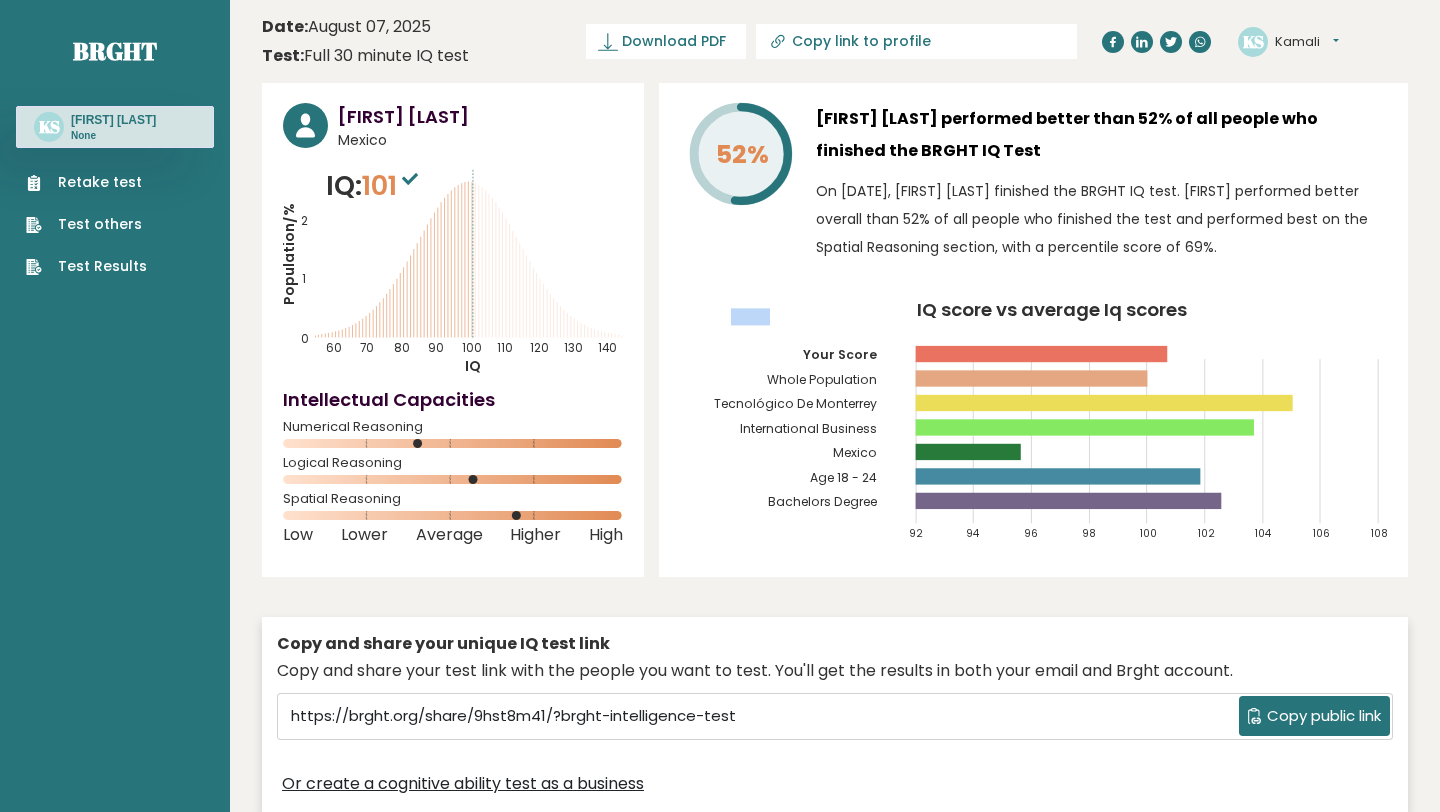drag, startPoint x: 1291, startPoint y: 403, endPoint x: 1256, endPoint y: 403, distance: 35 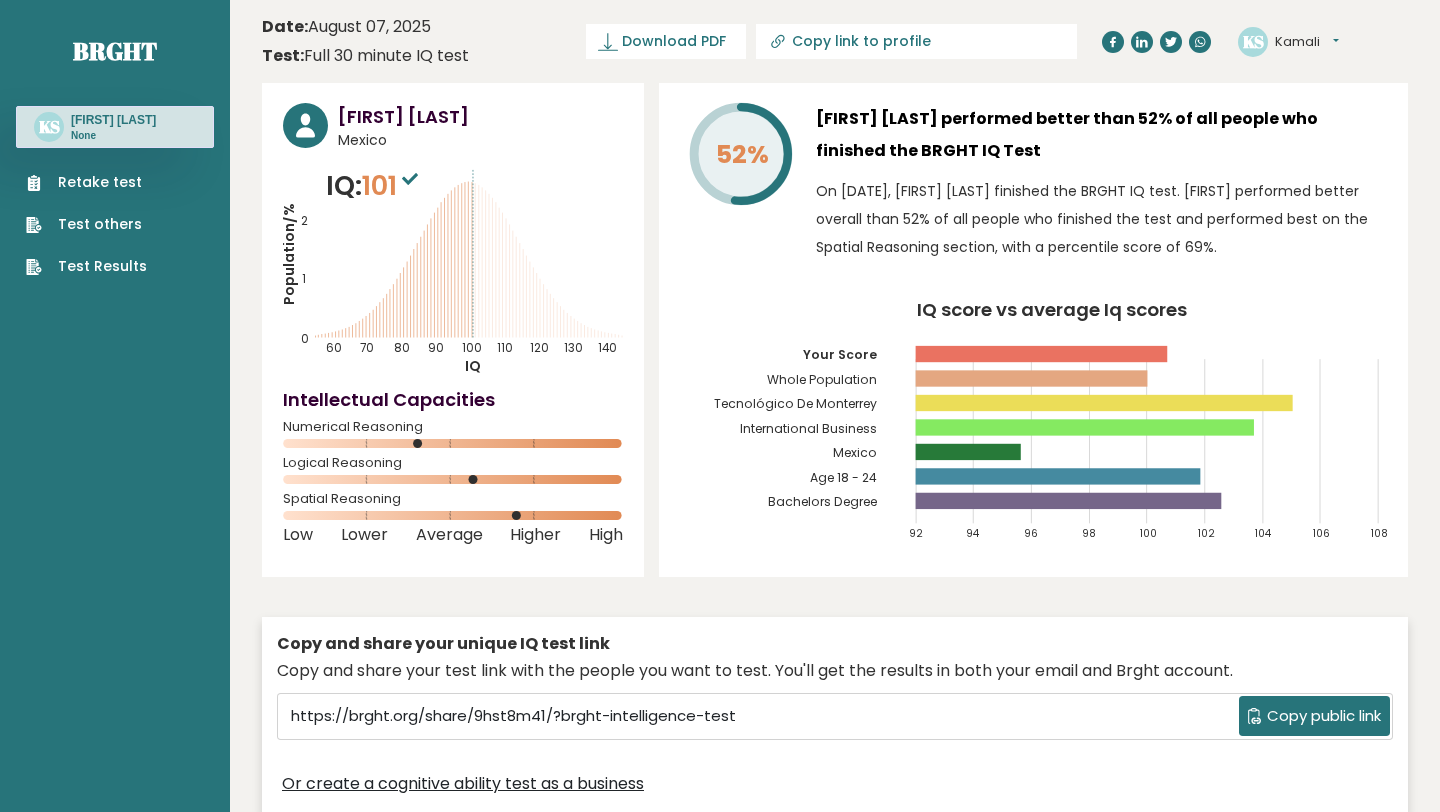 click 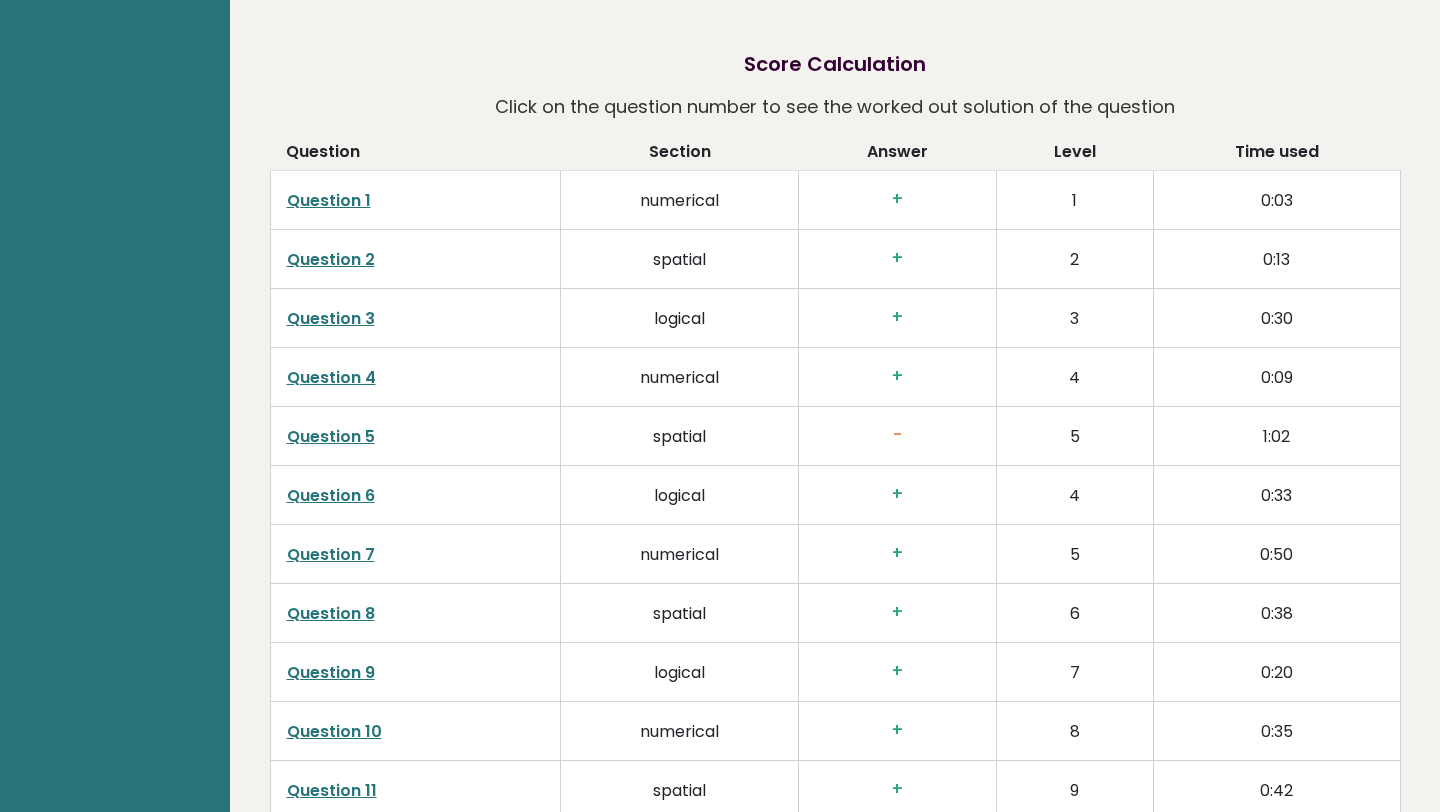scroll, scrollTop: 3088, scrollLeft: 0, axis: vertical 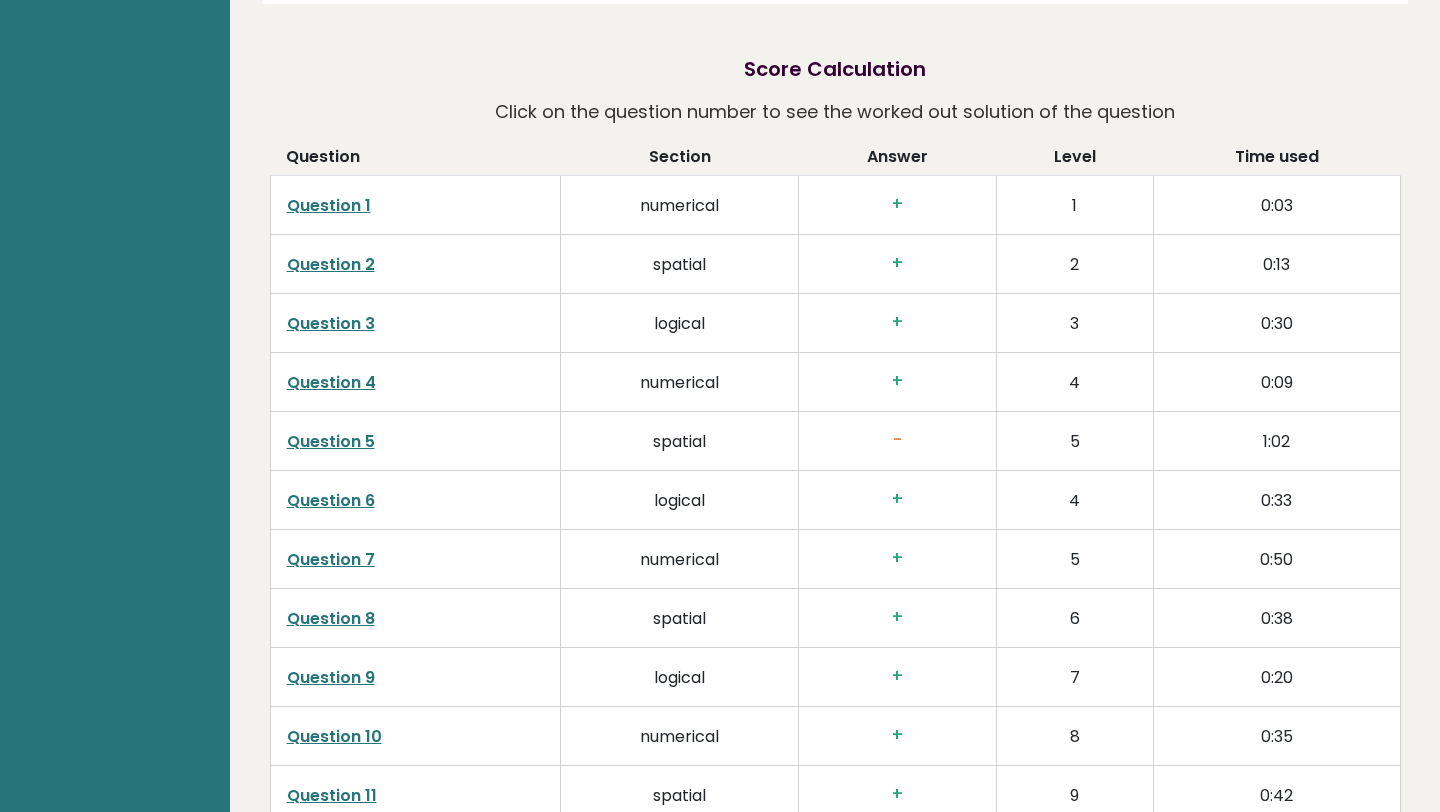 click on "+" at bounding box center [897, 204] 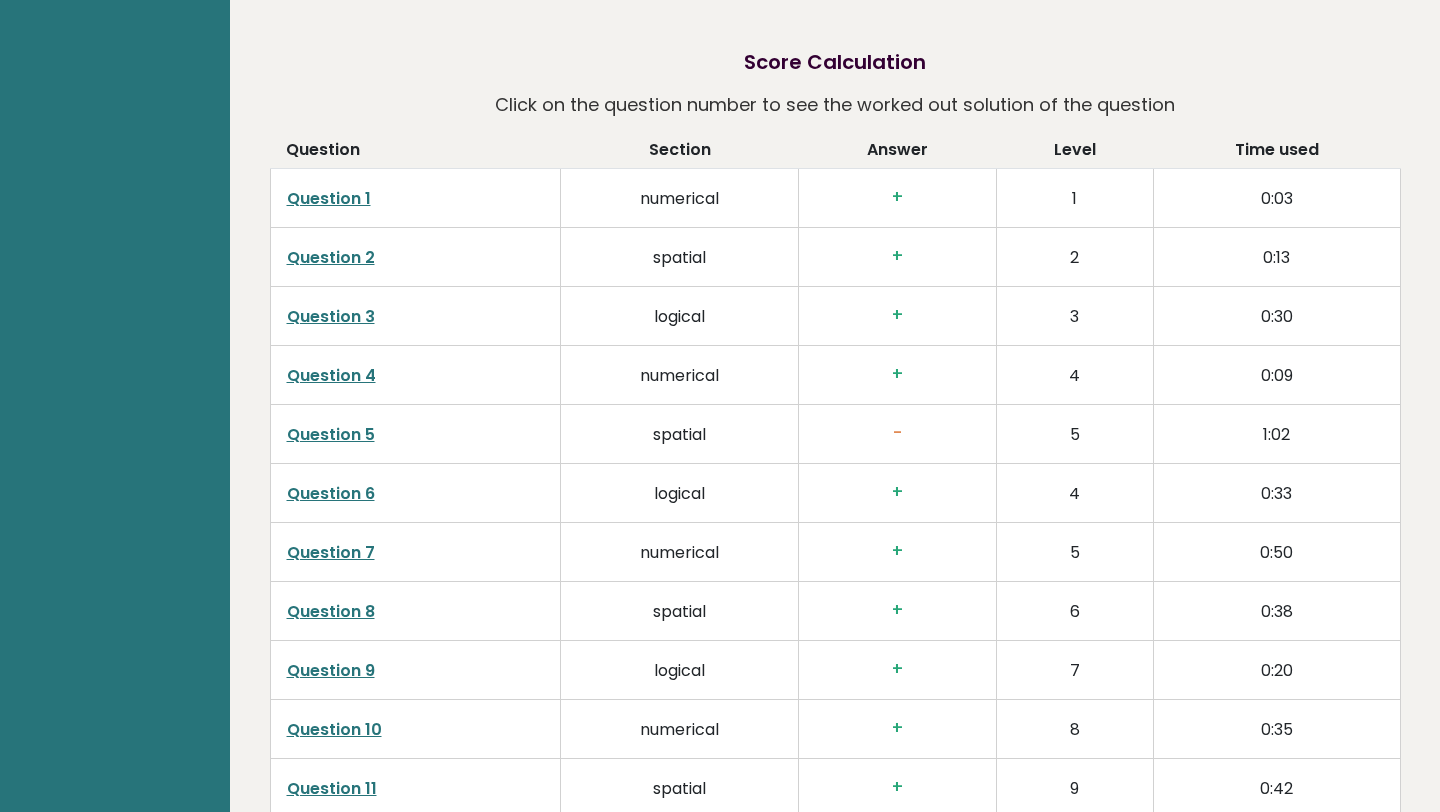 scroll, scrollTop: 3098, scrollLeft: 0, axis: vertical 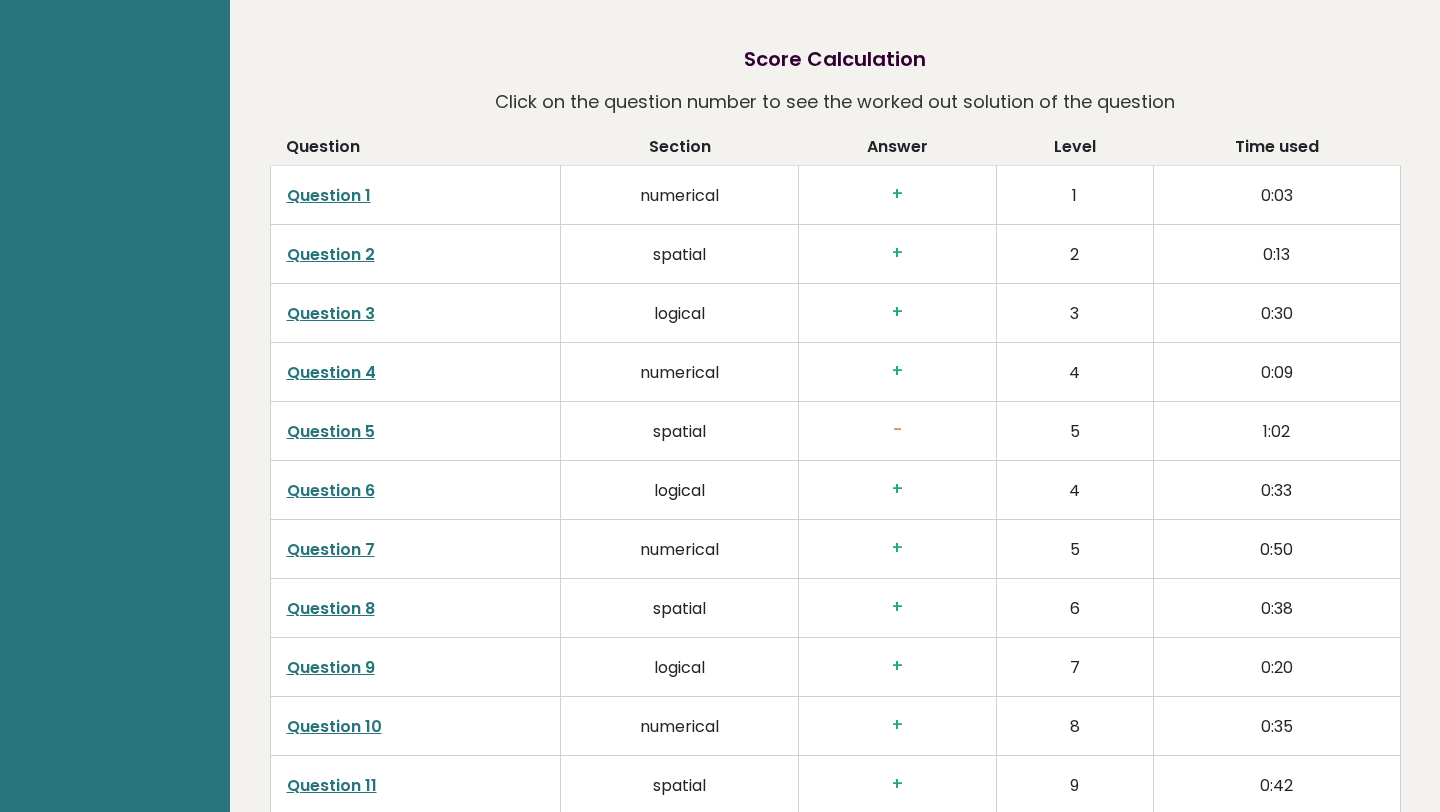 click on "spatial" at bounding box center [680, 431] 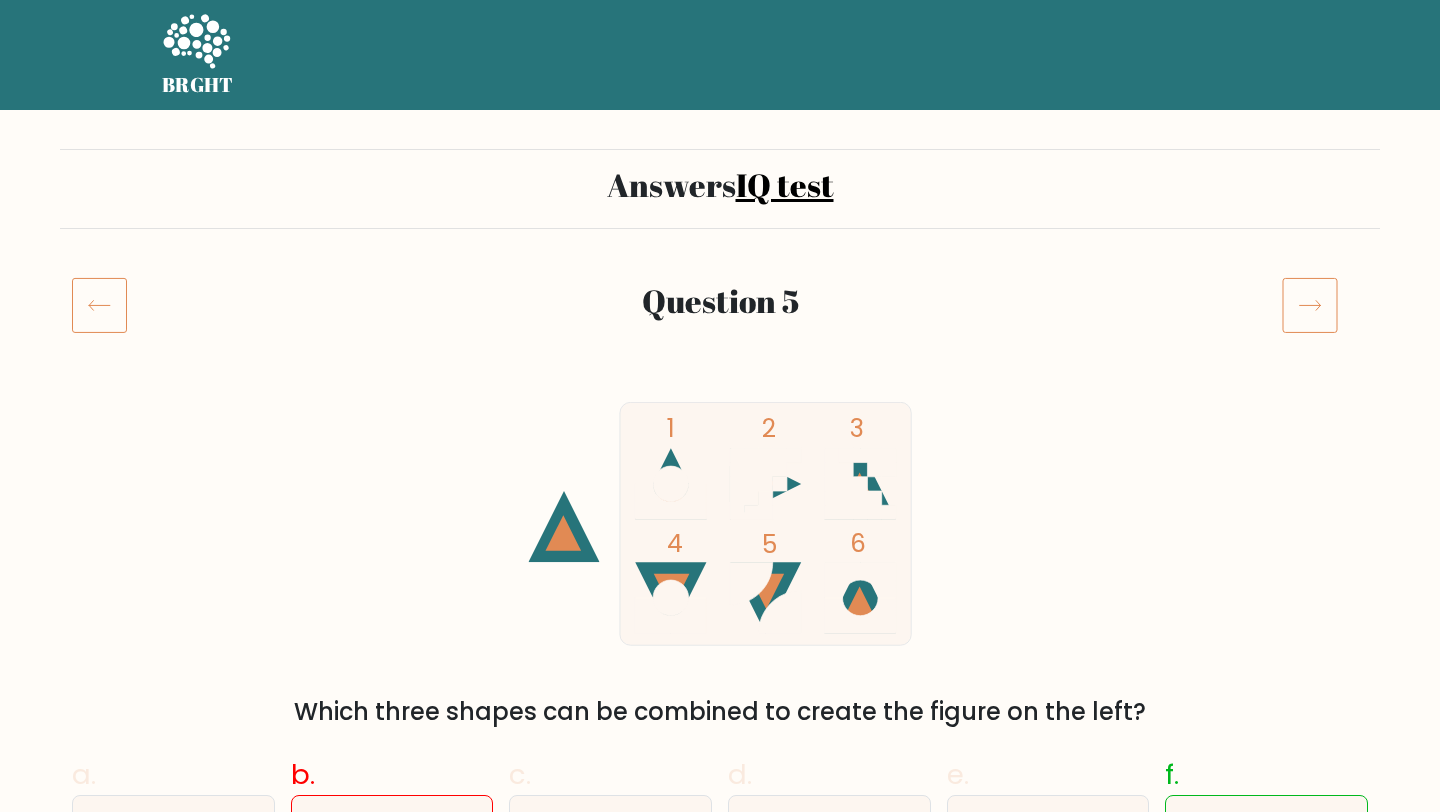 scroll, scrollTop: 0, scrollLeft: 0, axis: both 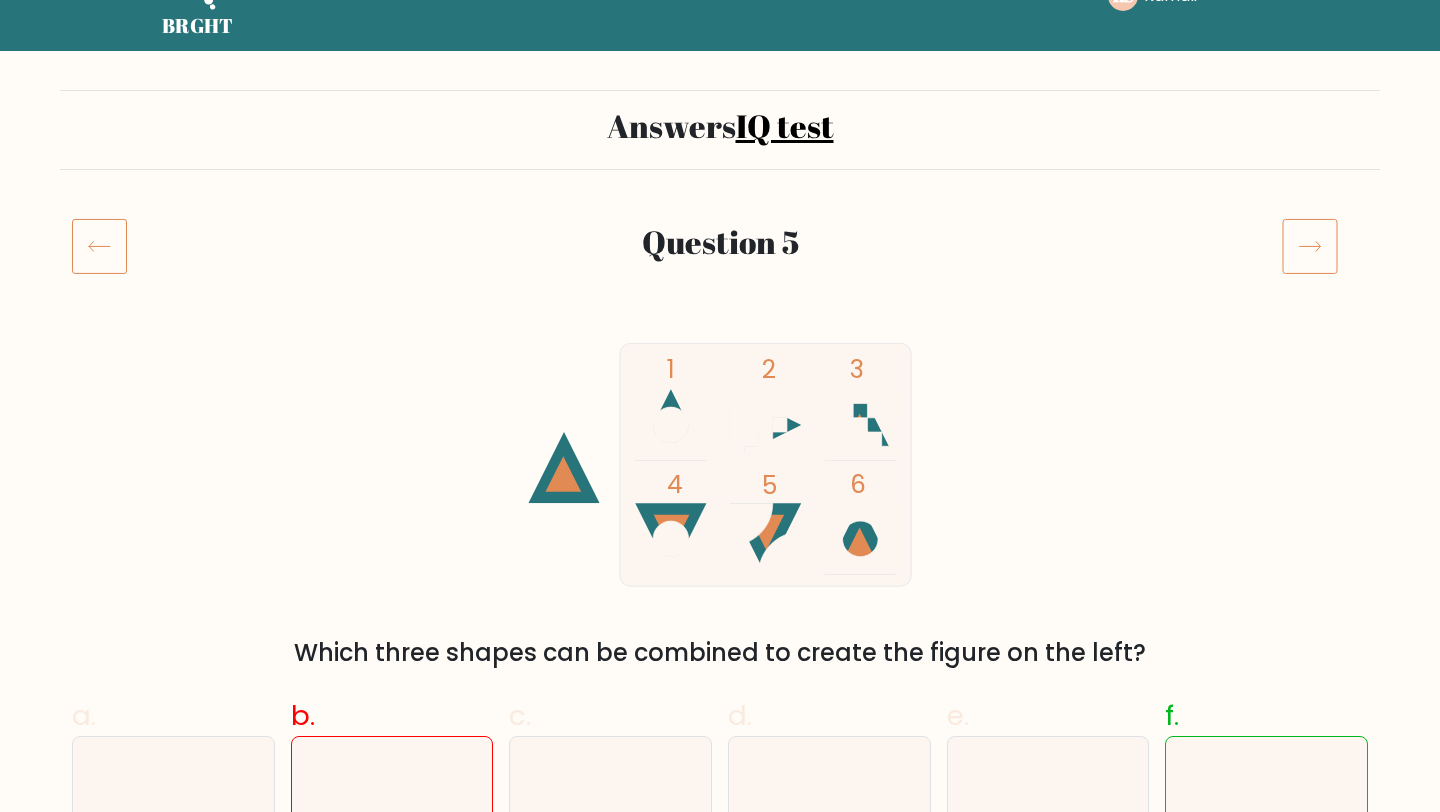 click 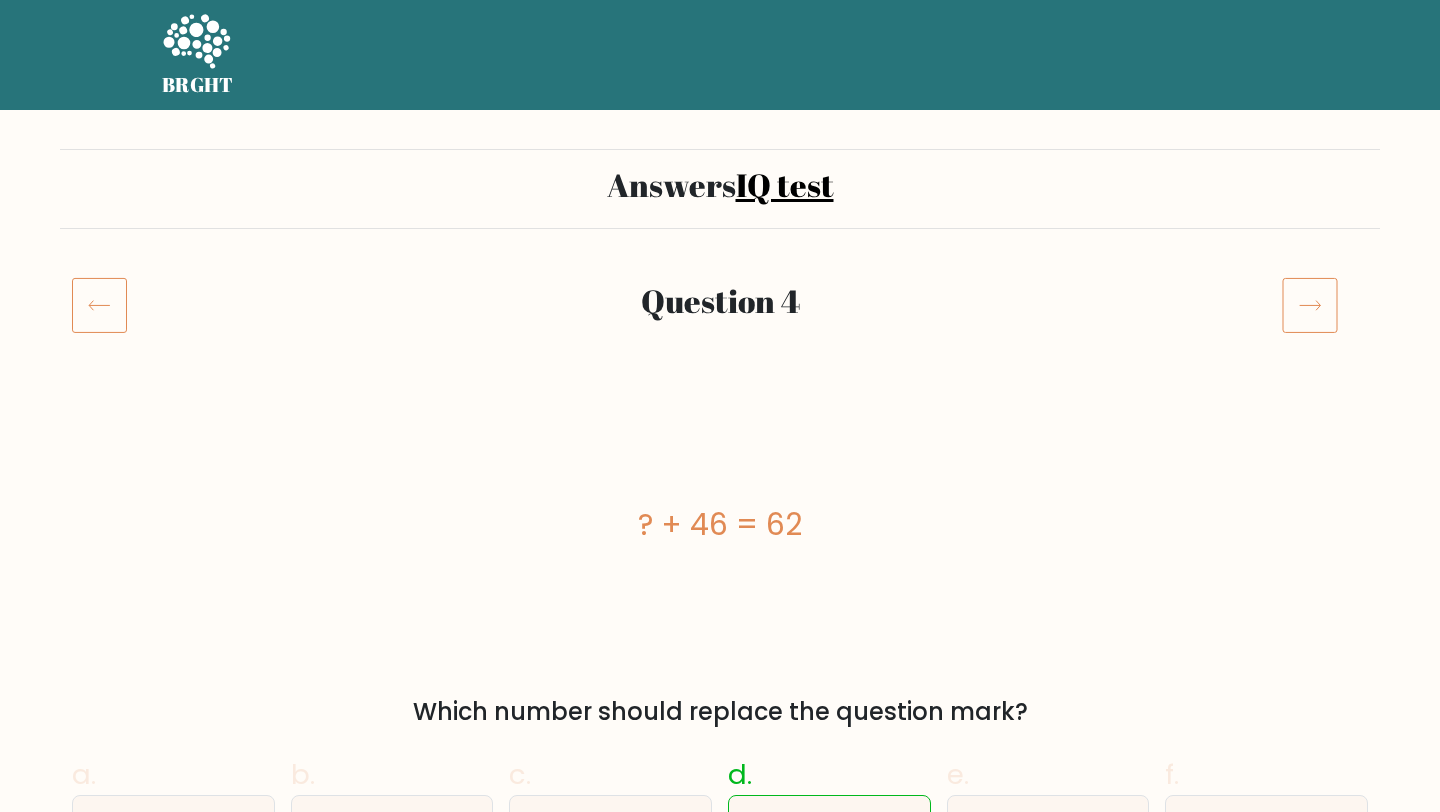 scroll, scrollTop: 0, scrollLeft: 0, axis: both 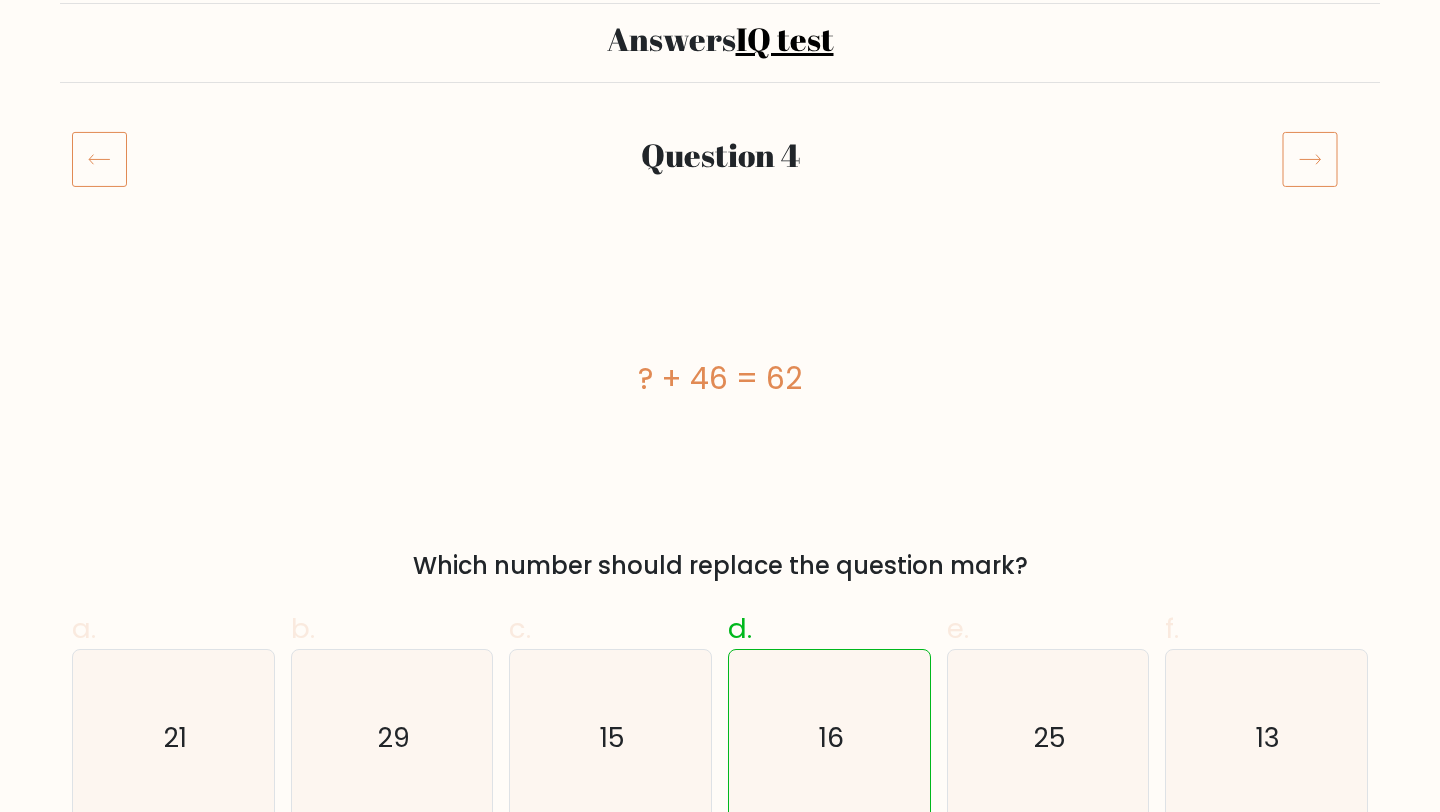 click 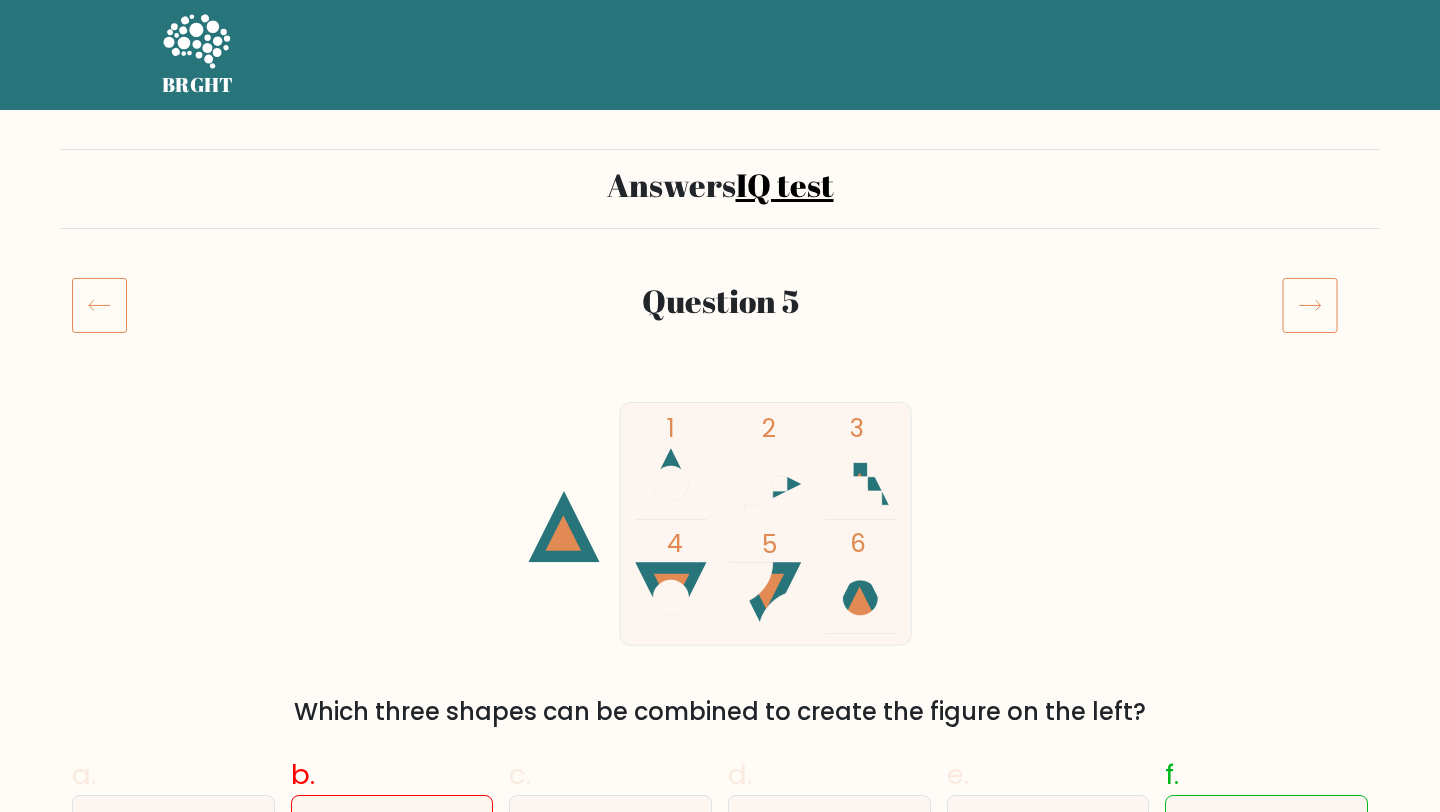 scroll, scrollTop: 0, scrollLeft: 0, axis: both 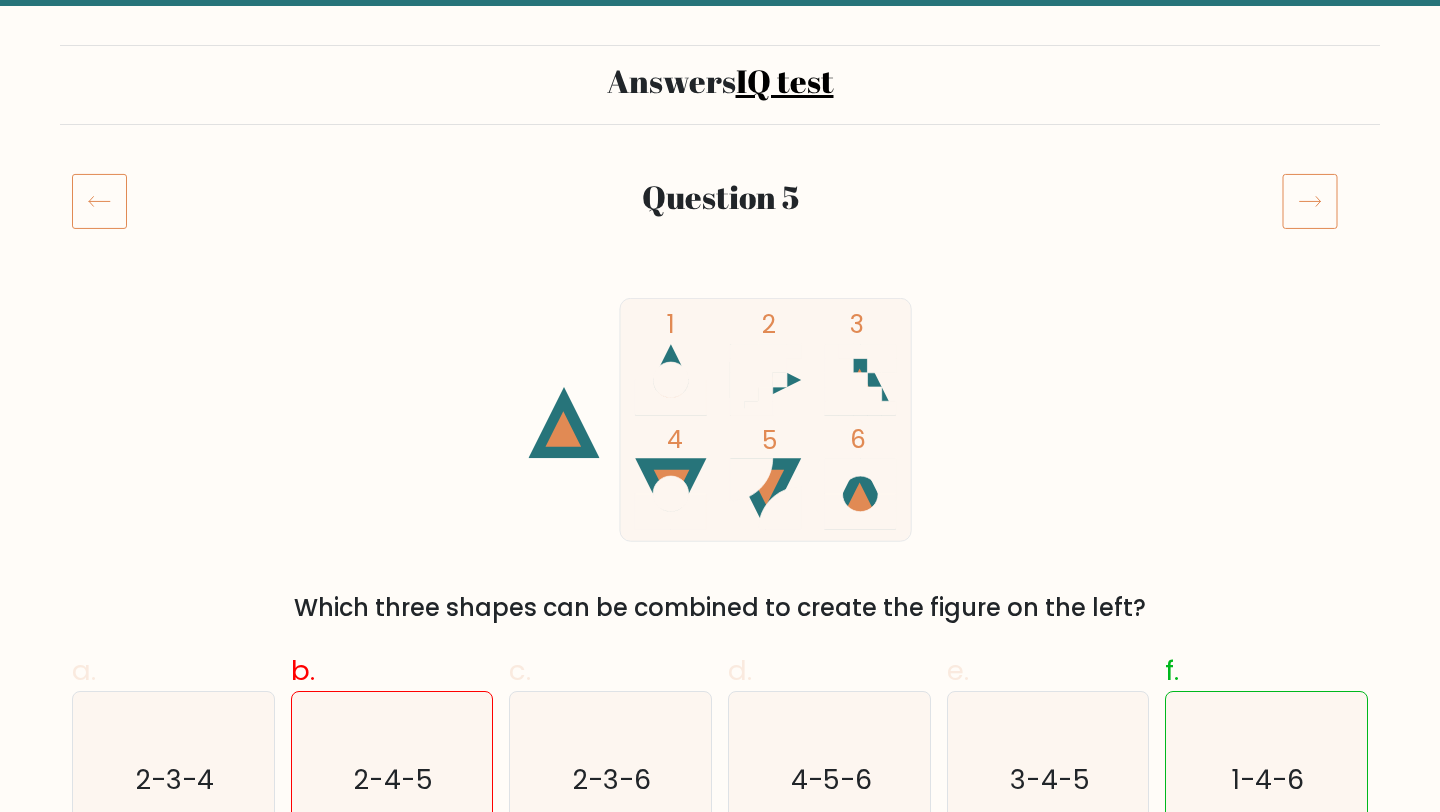 click 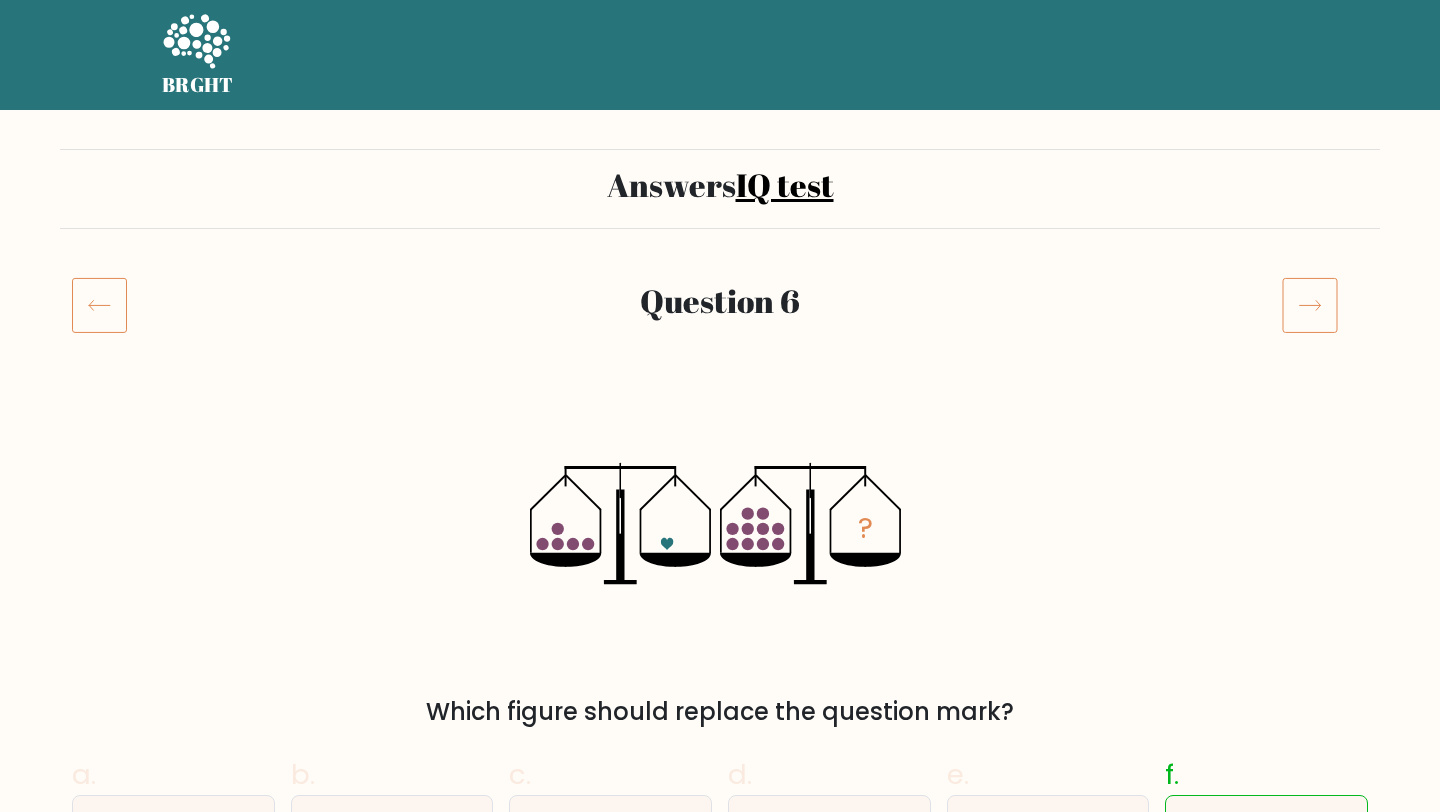 scroll, scrollTop: 0, scrollLeft: 0, axis: both 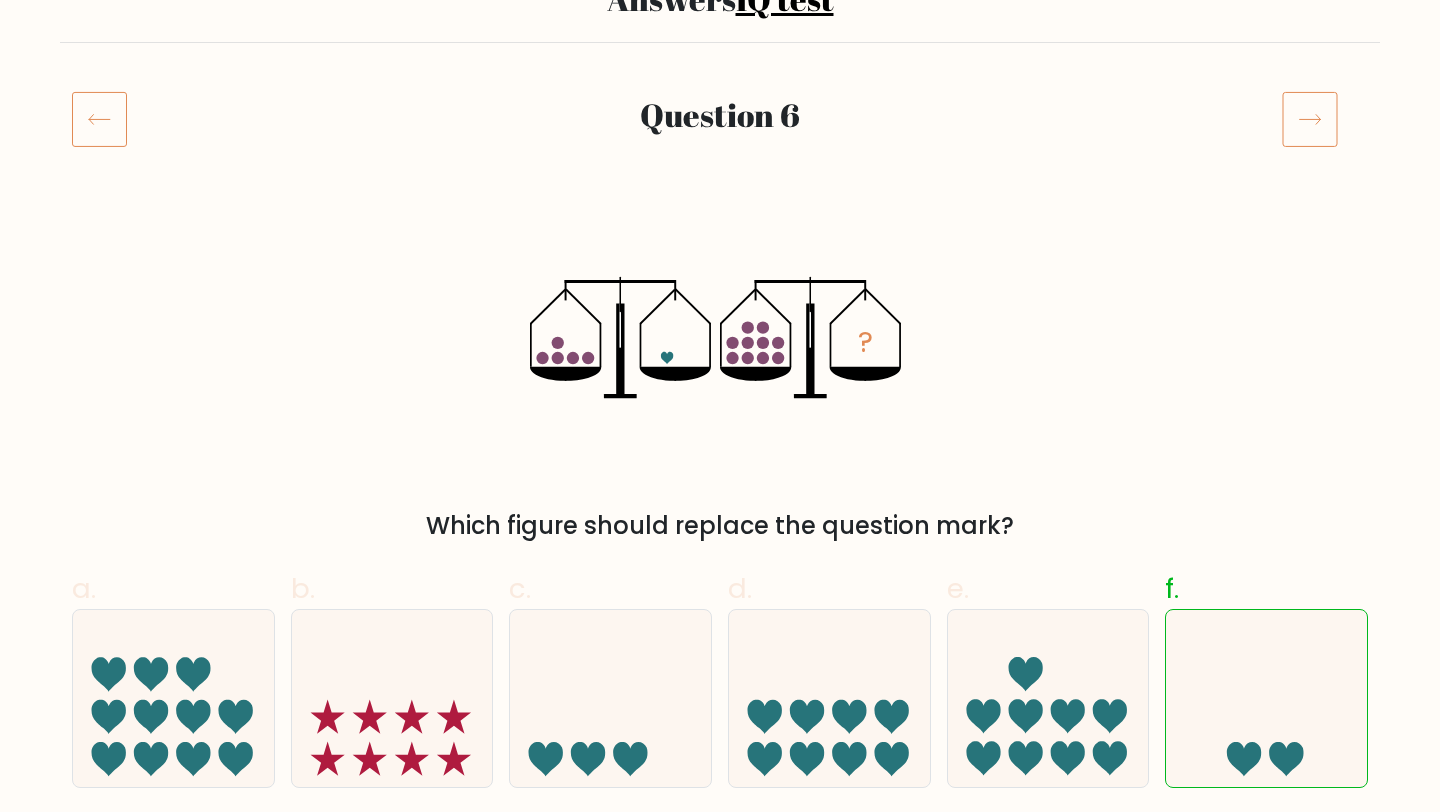 click 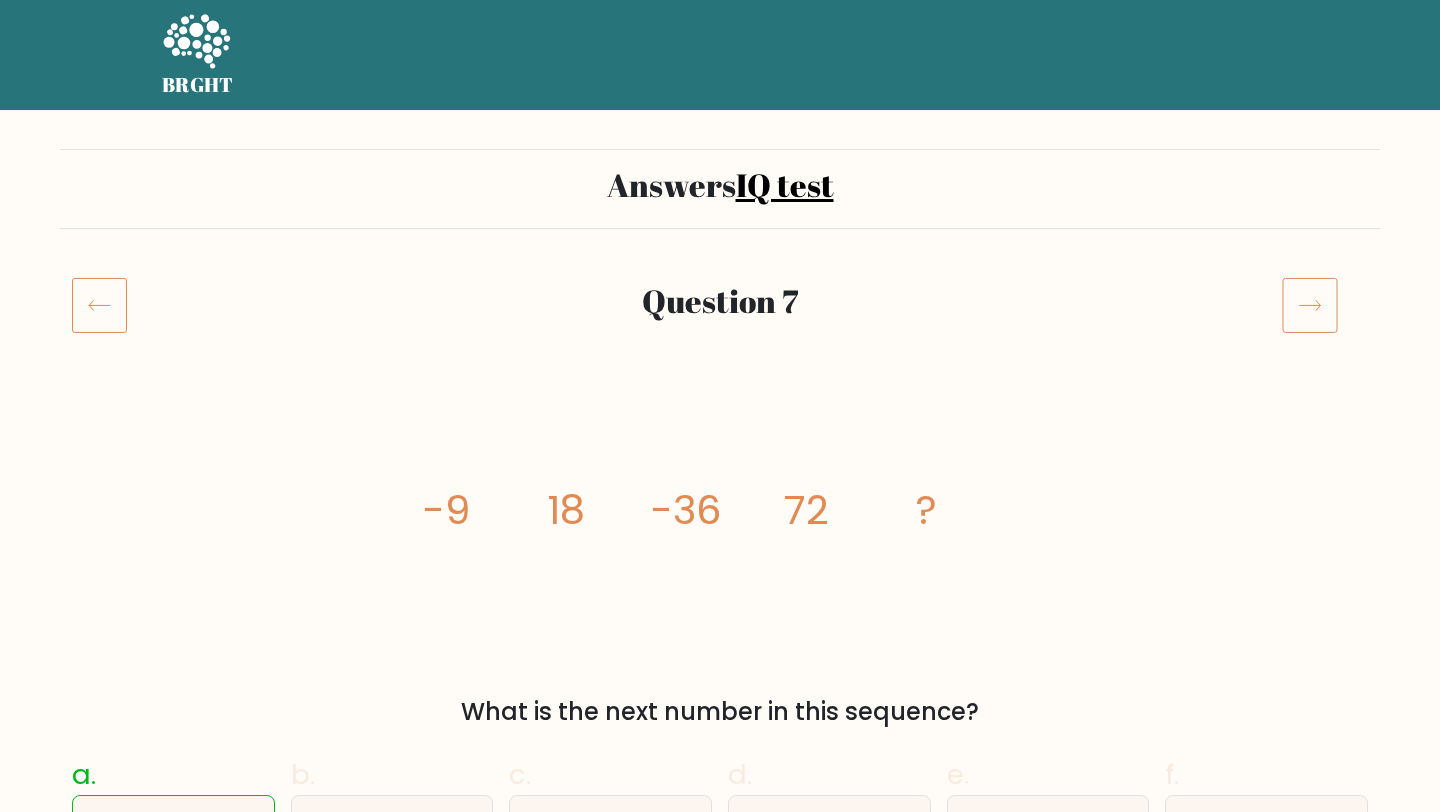 scroll, scrollTop: 0, scrollLeft: 0, axis: both 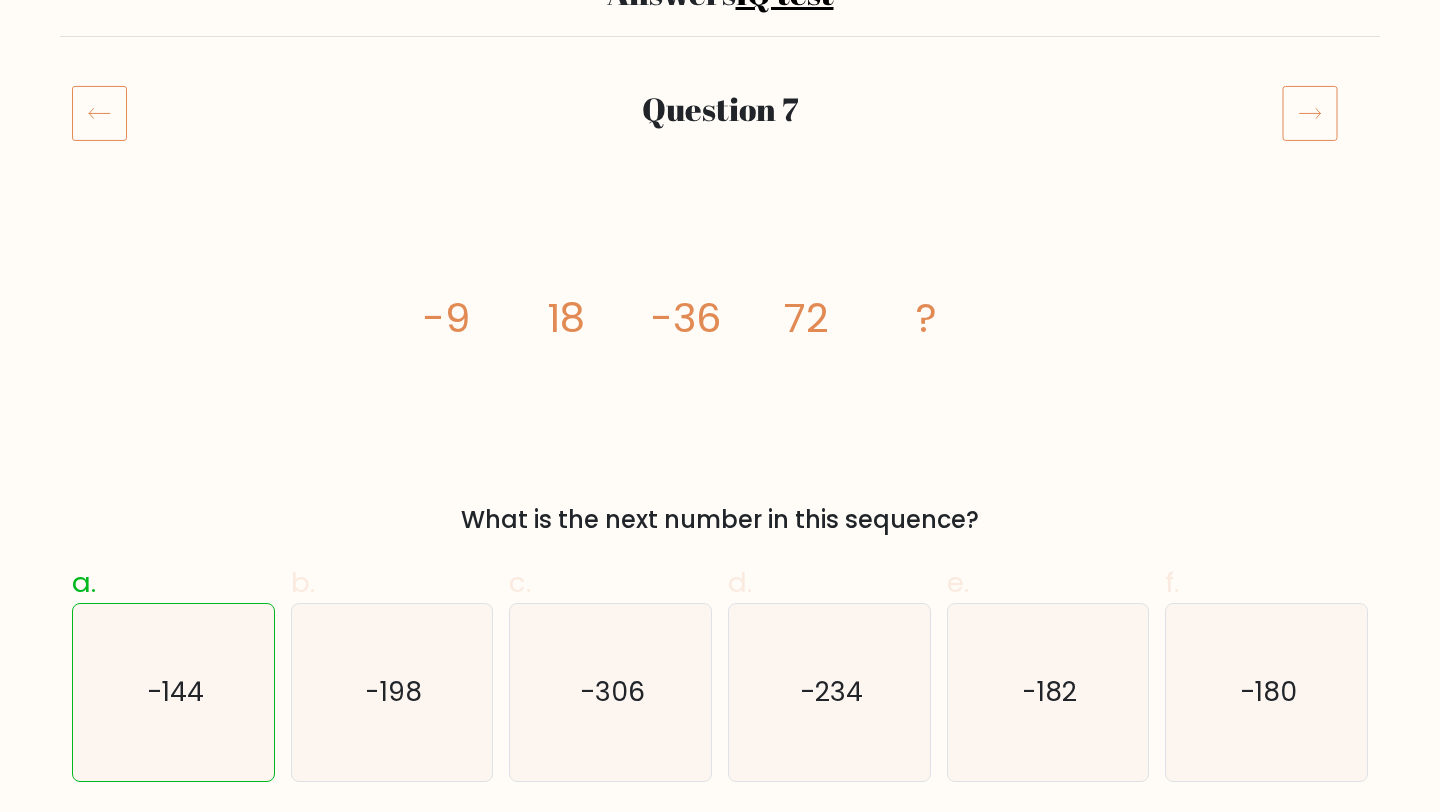 click 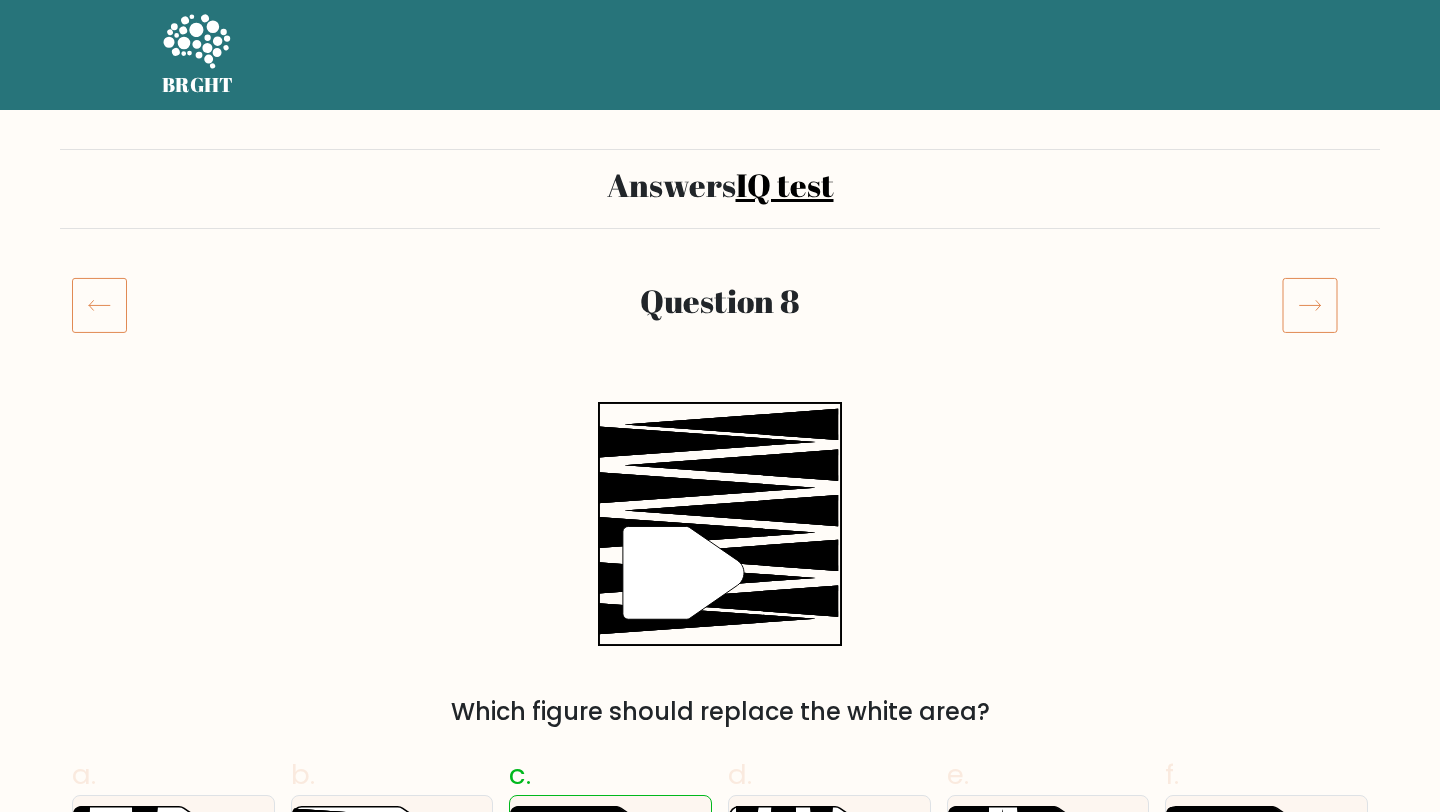 scroll, scrollTop: 0, scrollLeft: 0, axis: both 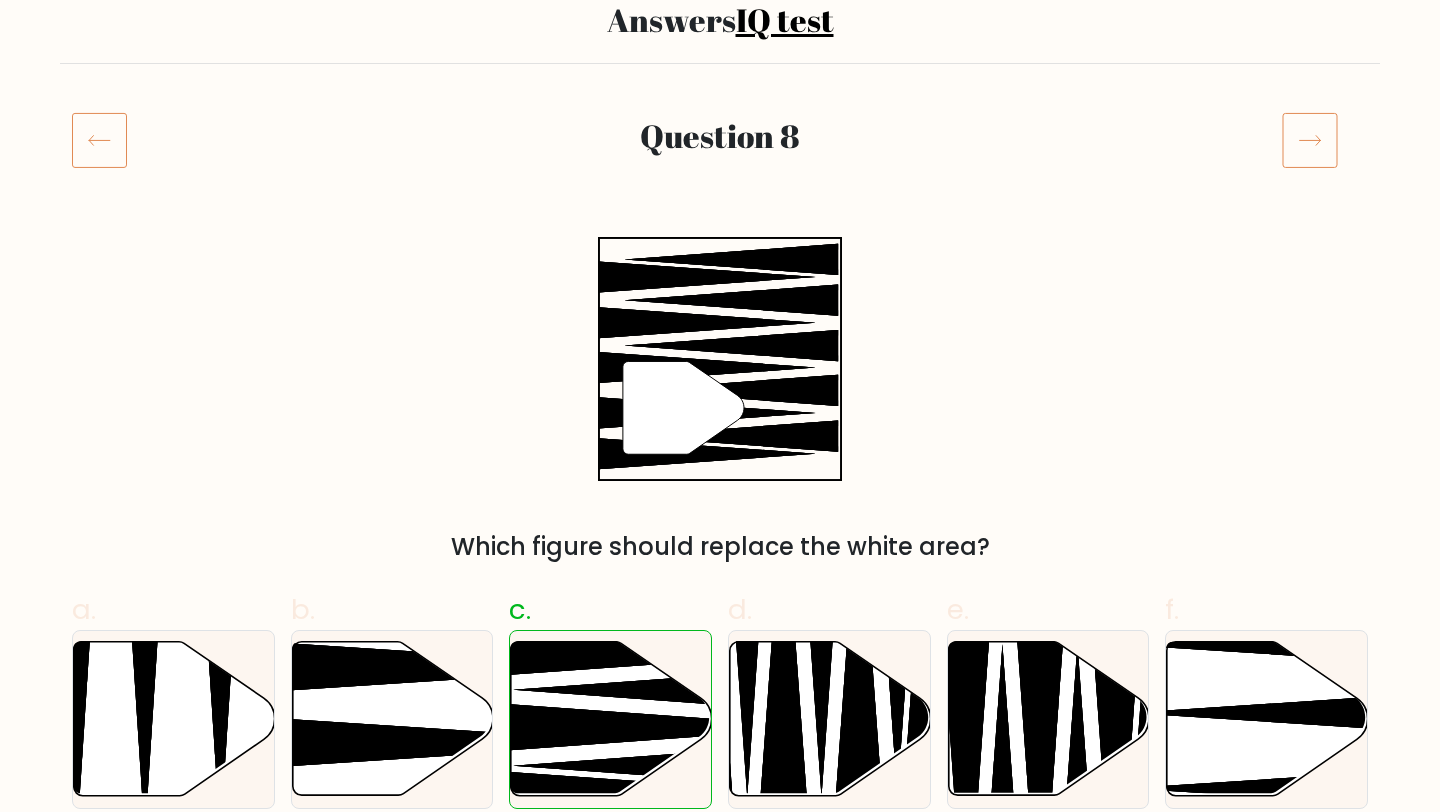 click 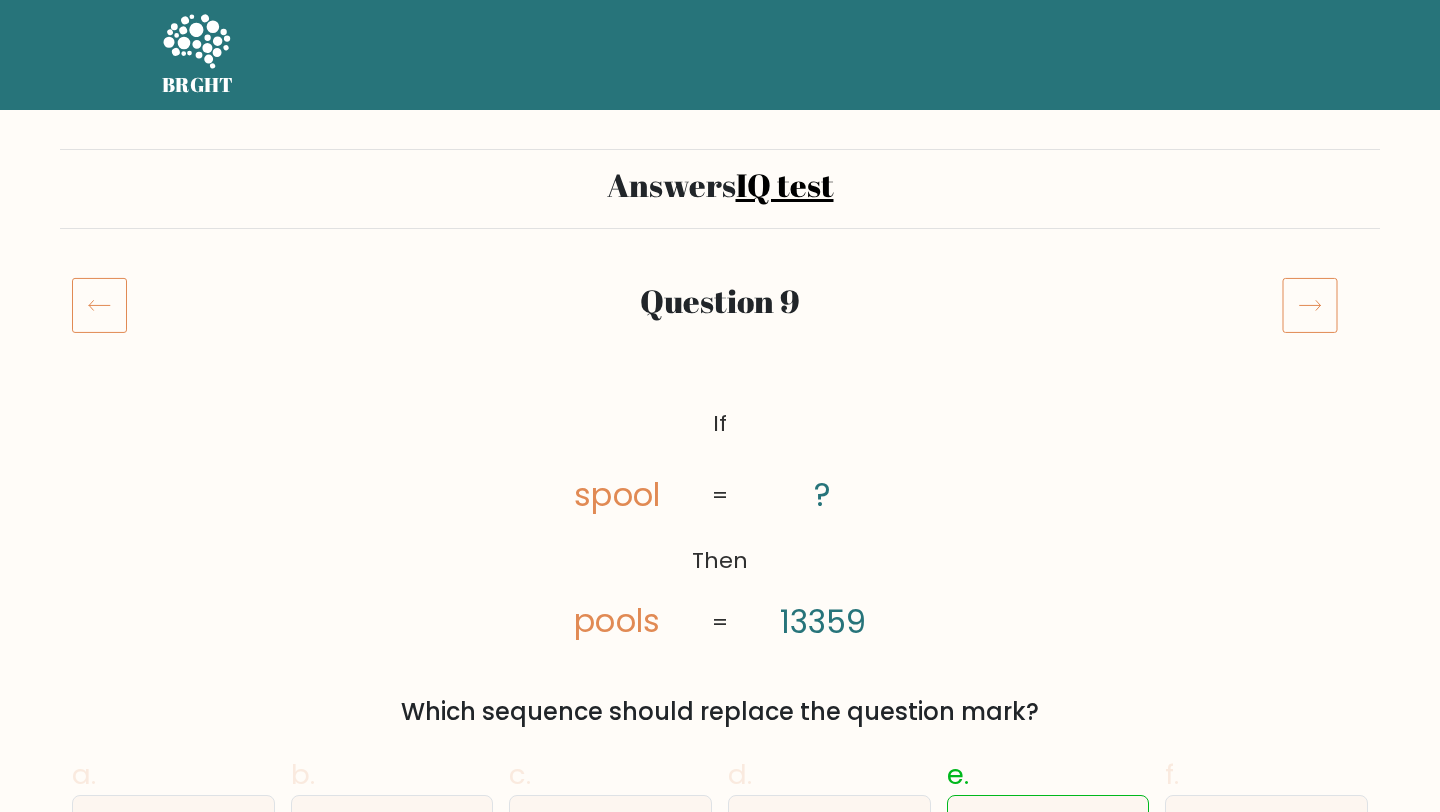 scroll, scrollTop: 0, scrollLeft: 0, axis: both 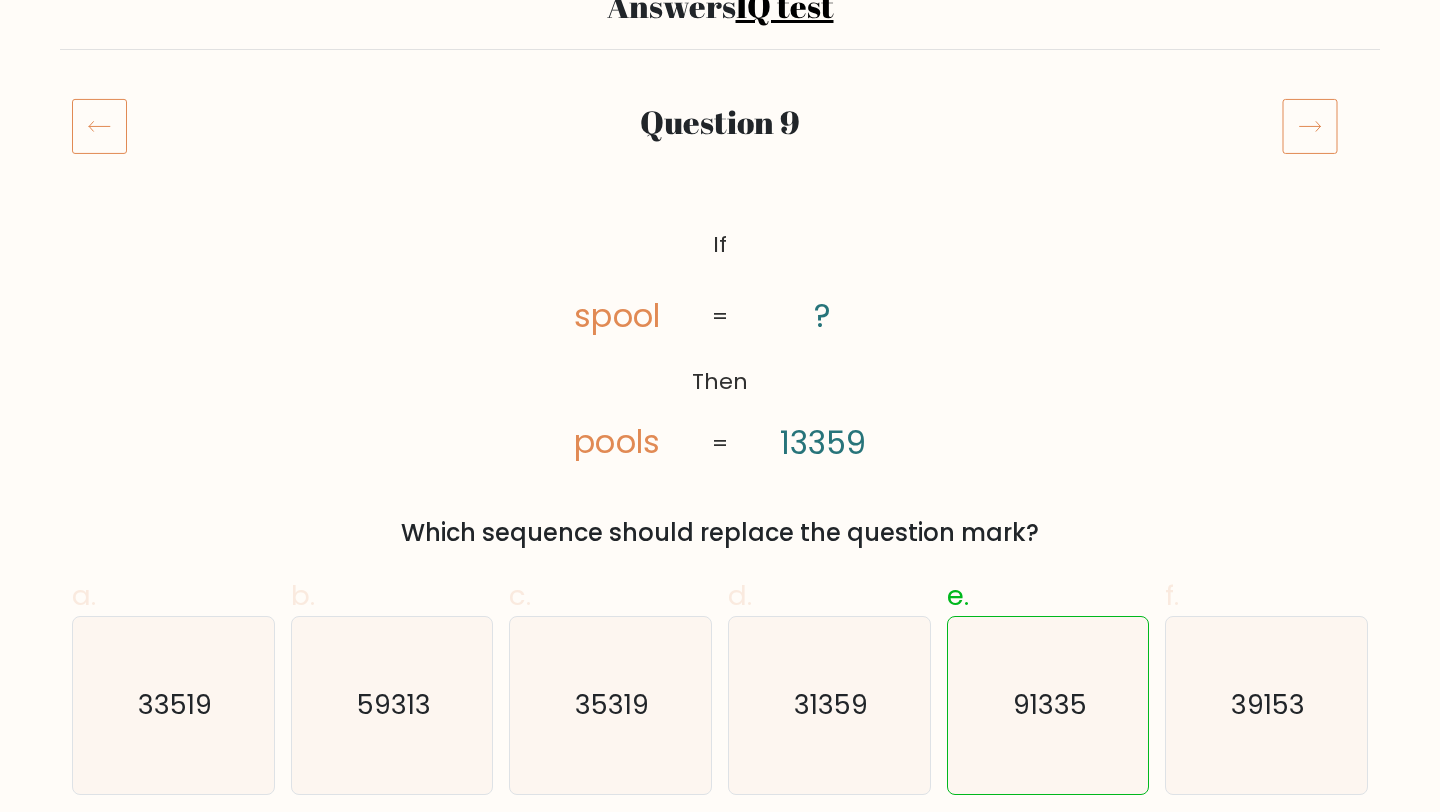 click 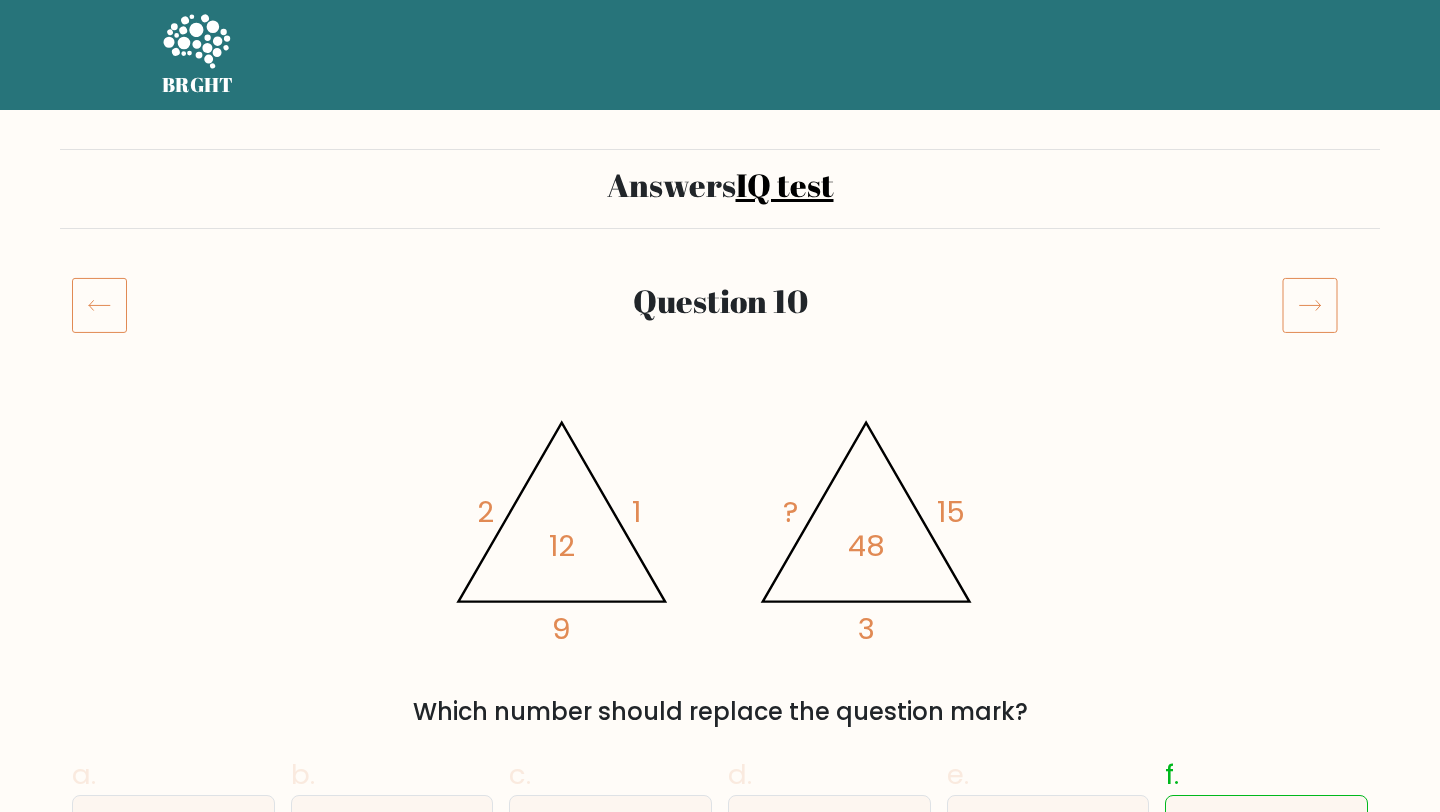 scroll, scrollTop: 0, scrollLeft: 0, axis: both 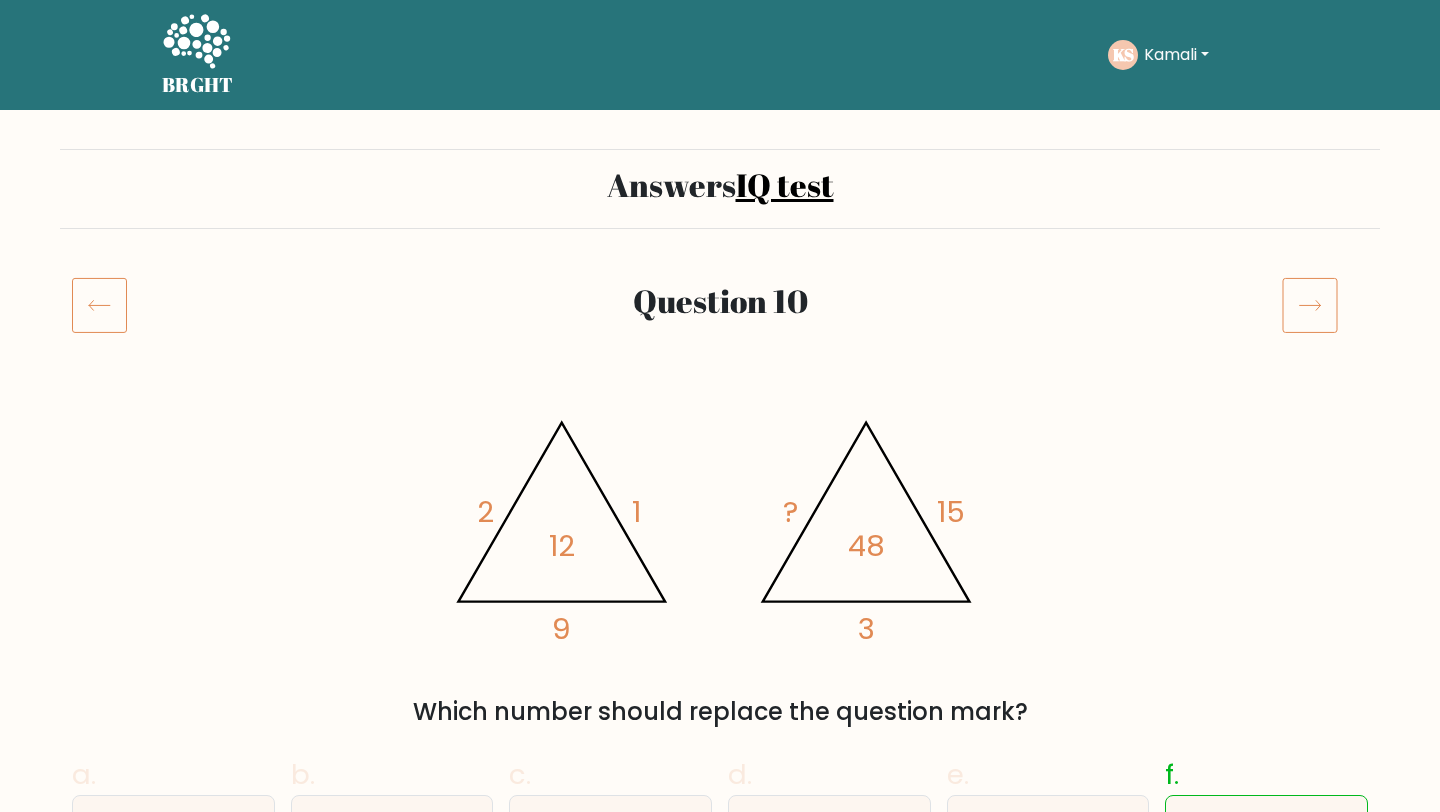 click 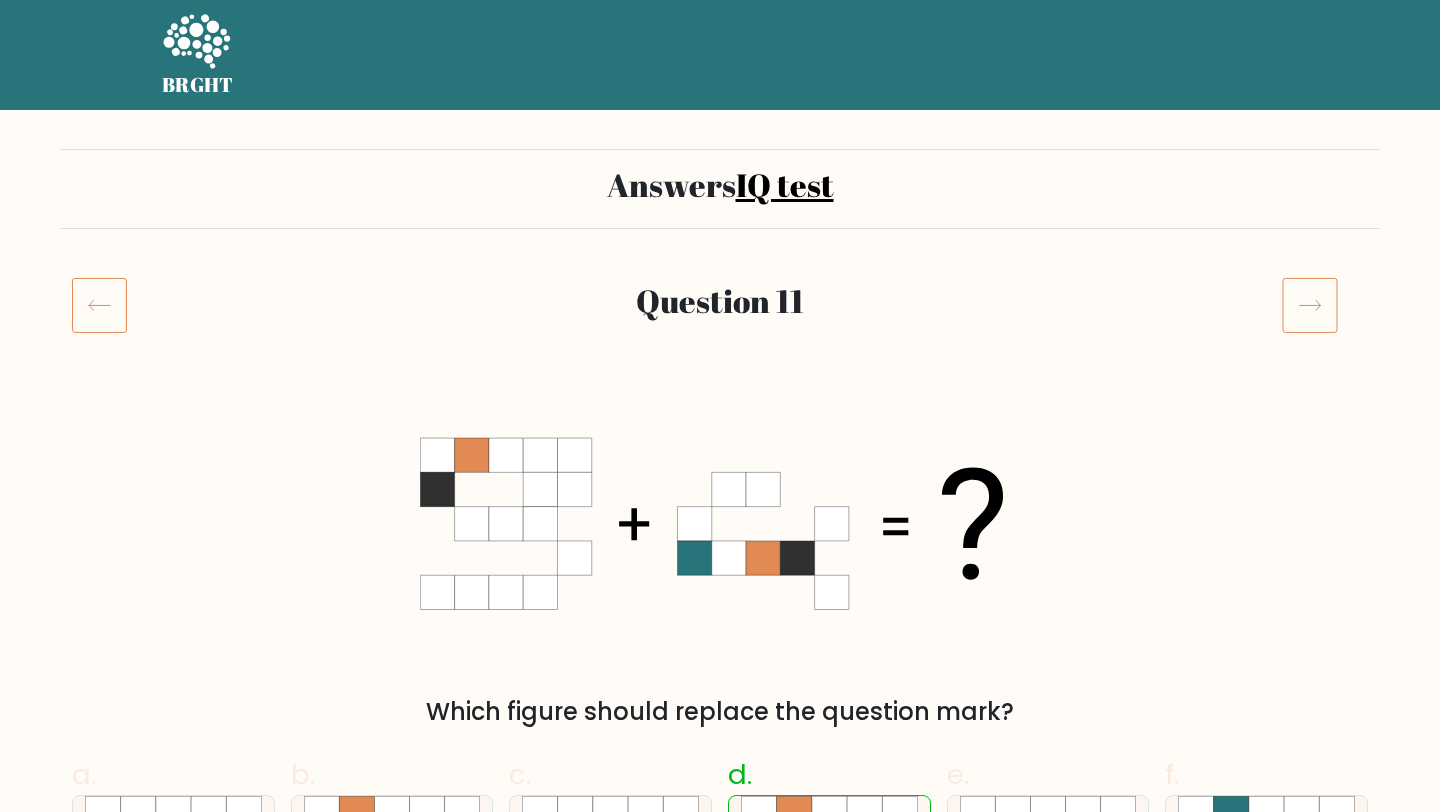scroll, scrollTop: 0, scrollLeft: 0, axis: both 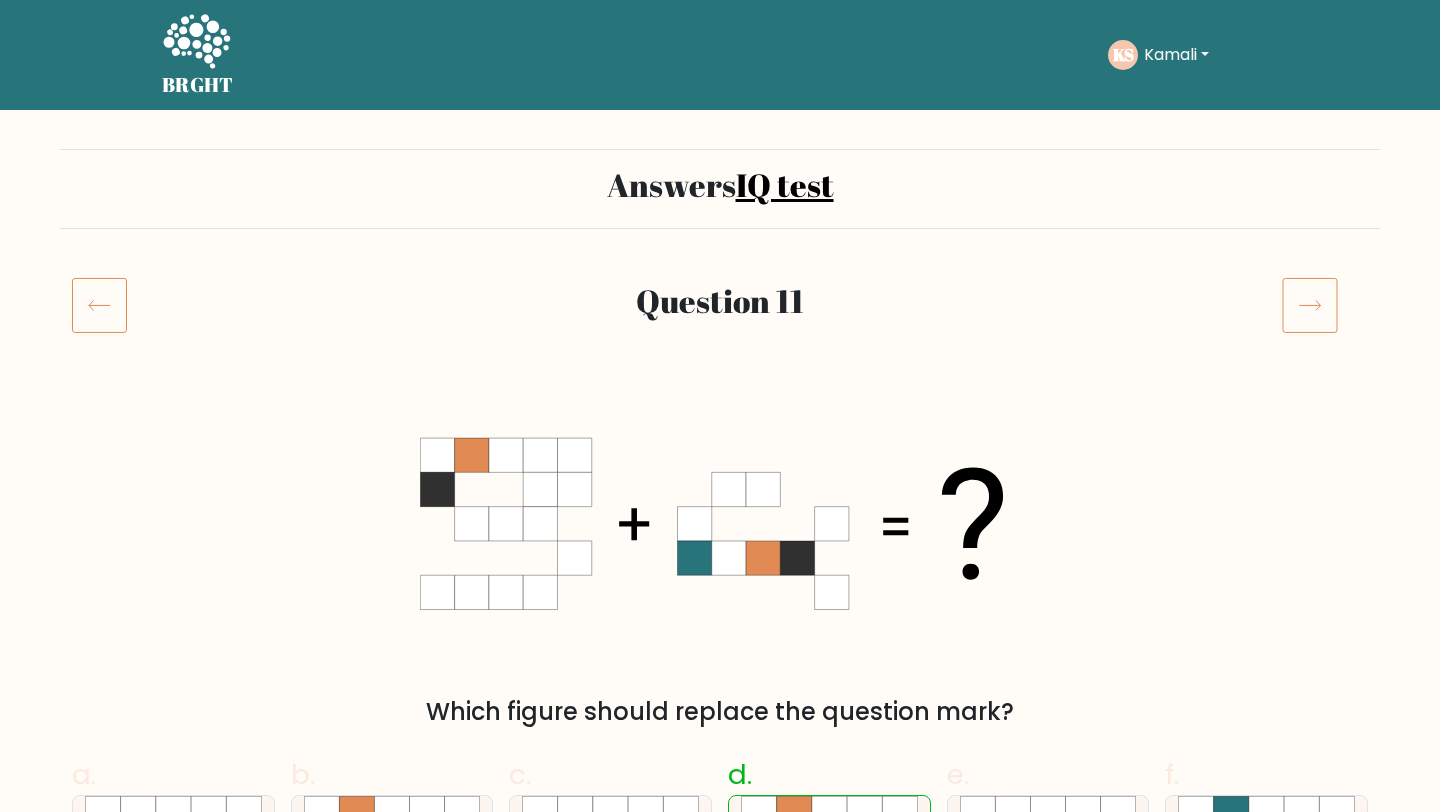 click 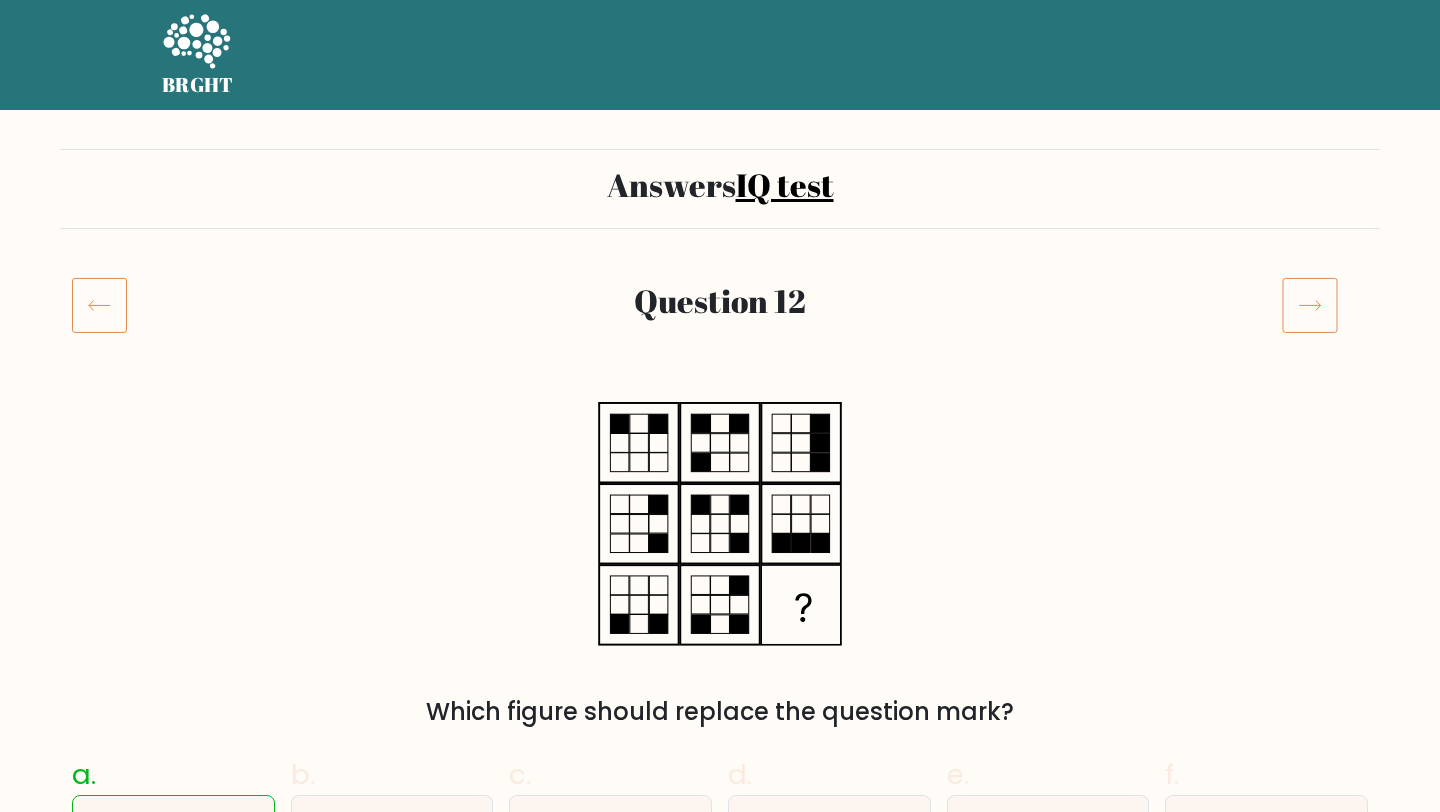 scroll, scrollTop: 0, scrollLeft: 0, axis: both 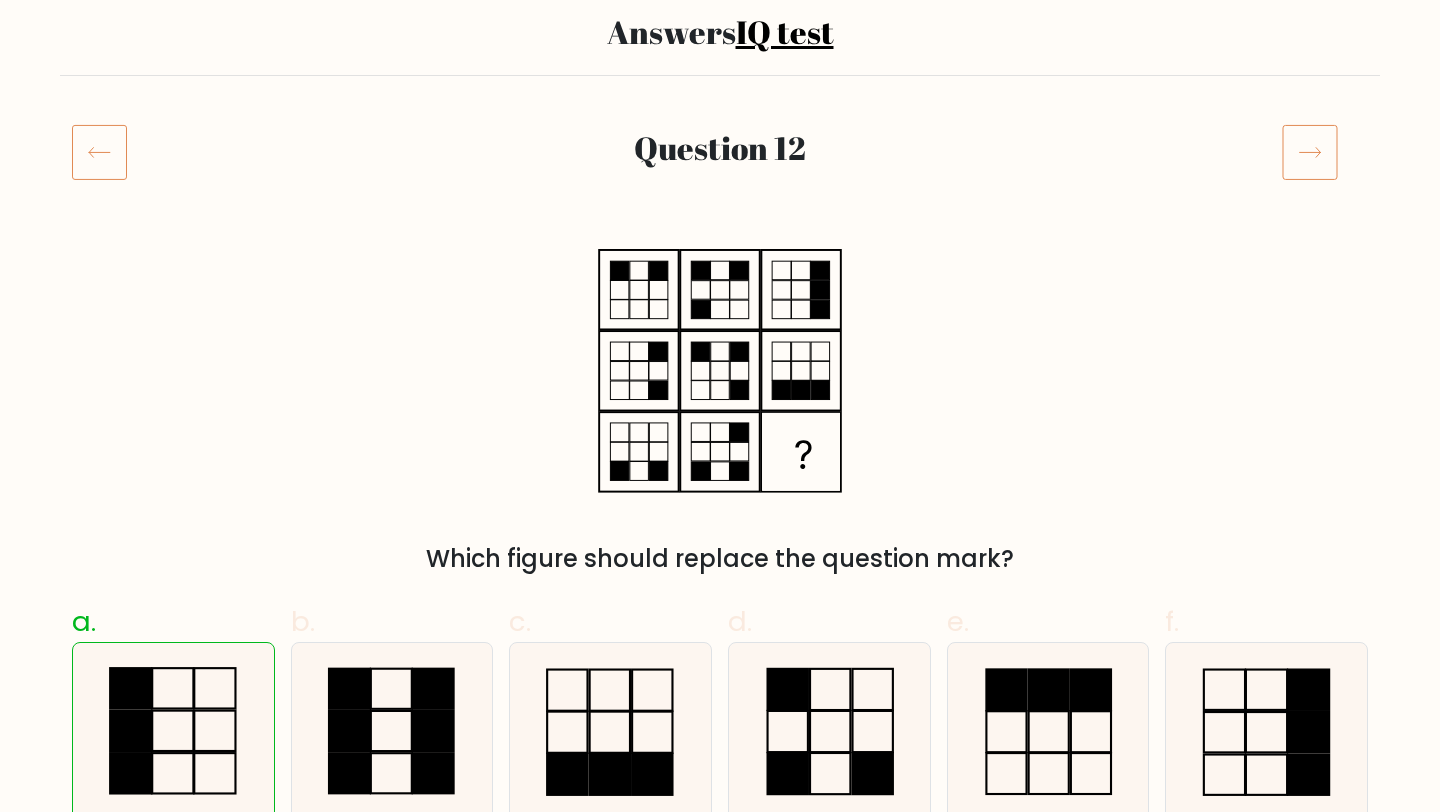 click 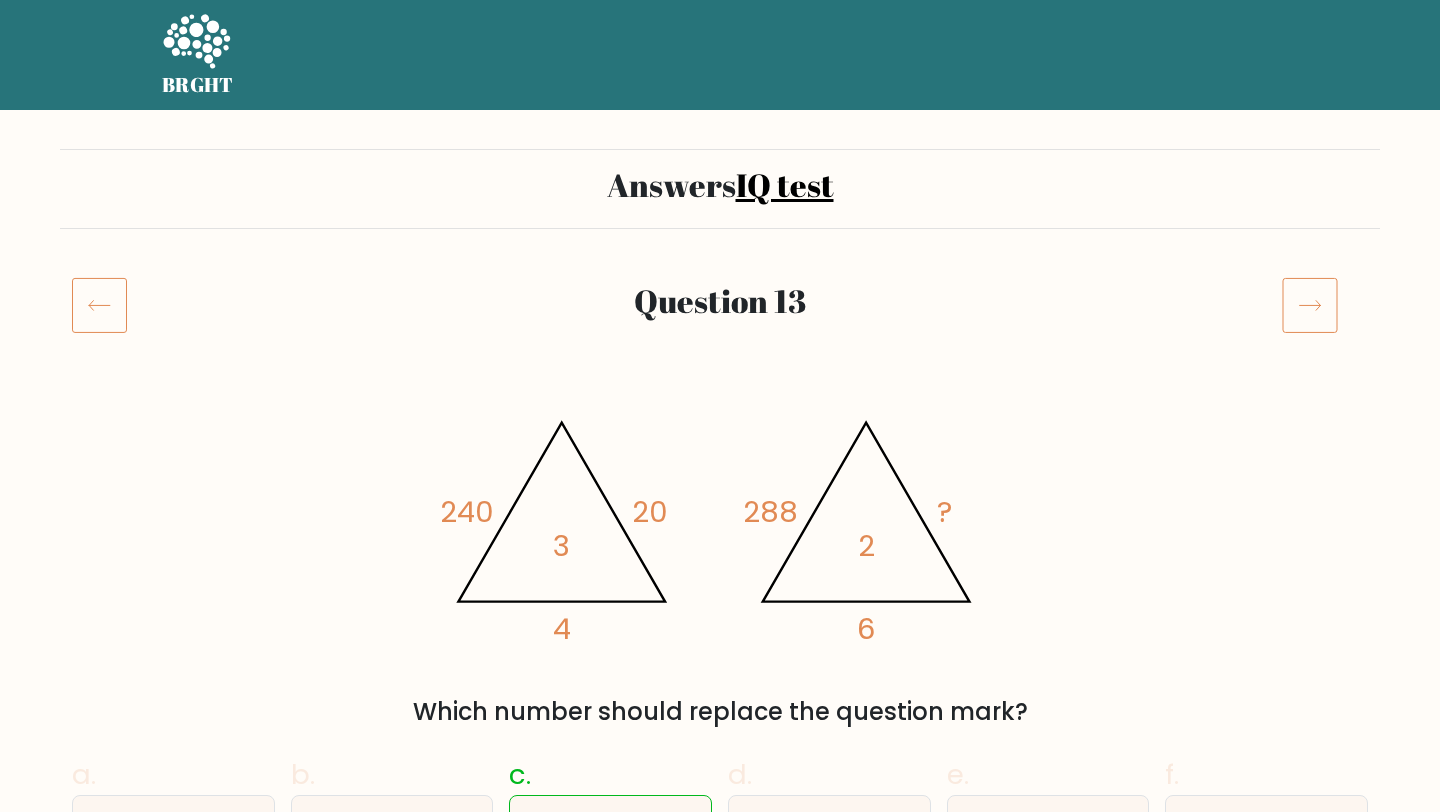 scroll, scrollTop: 0, scrollLeft: 0, axis: both 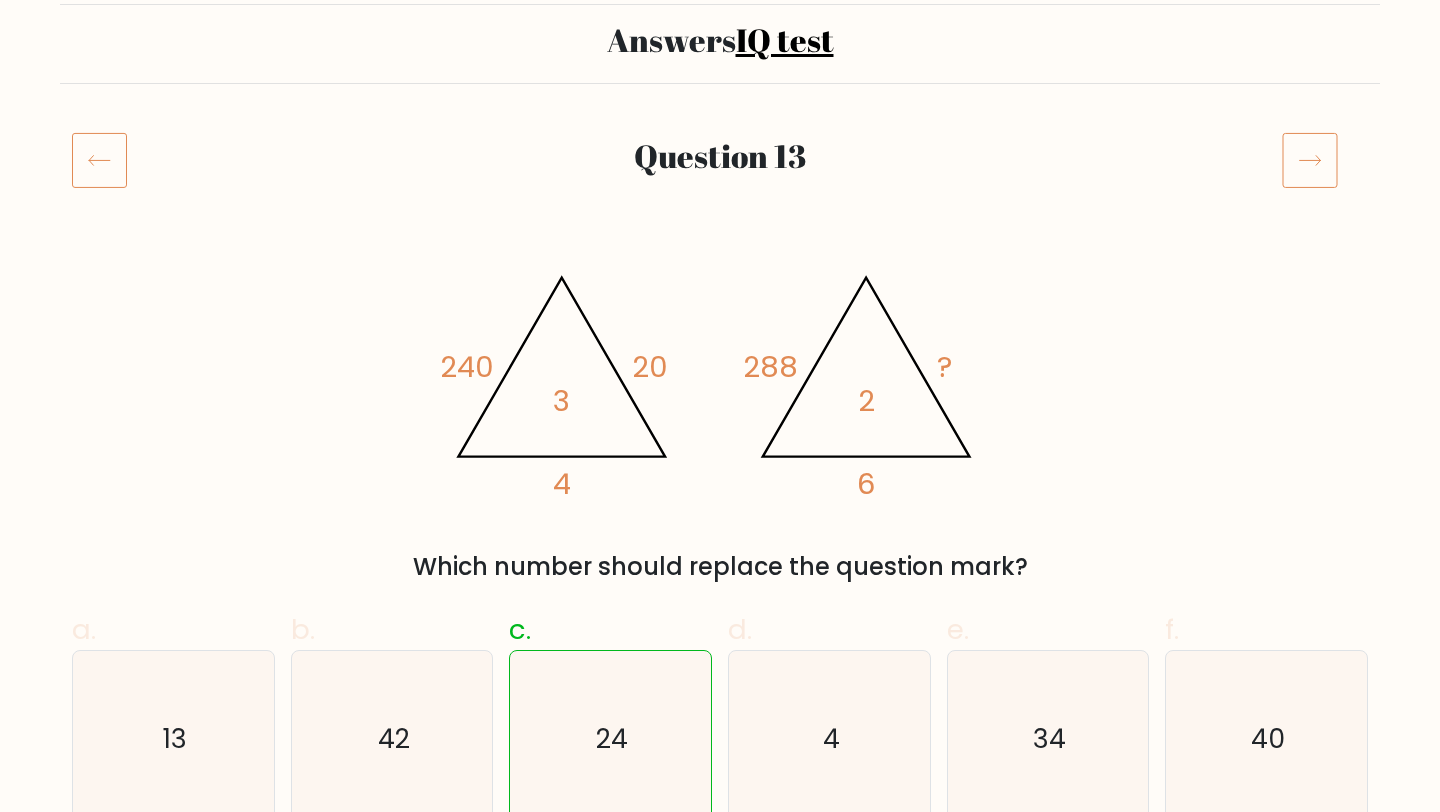 click on "Question 13" at bounding box center [720, 184] 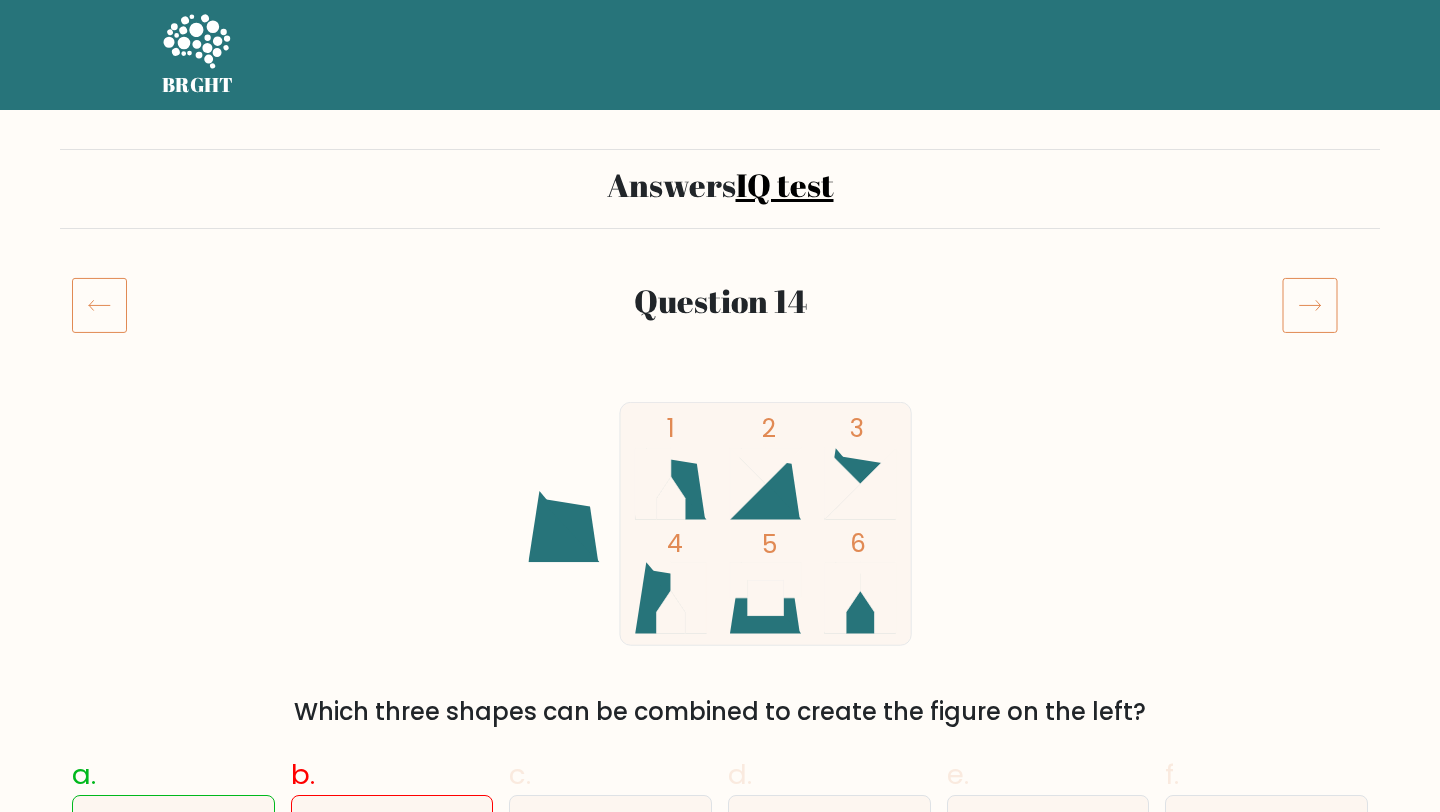 scroll, scrollTop: 0, scrollLeft: 0, axis: both 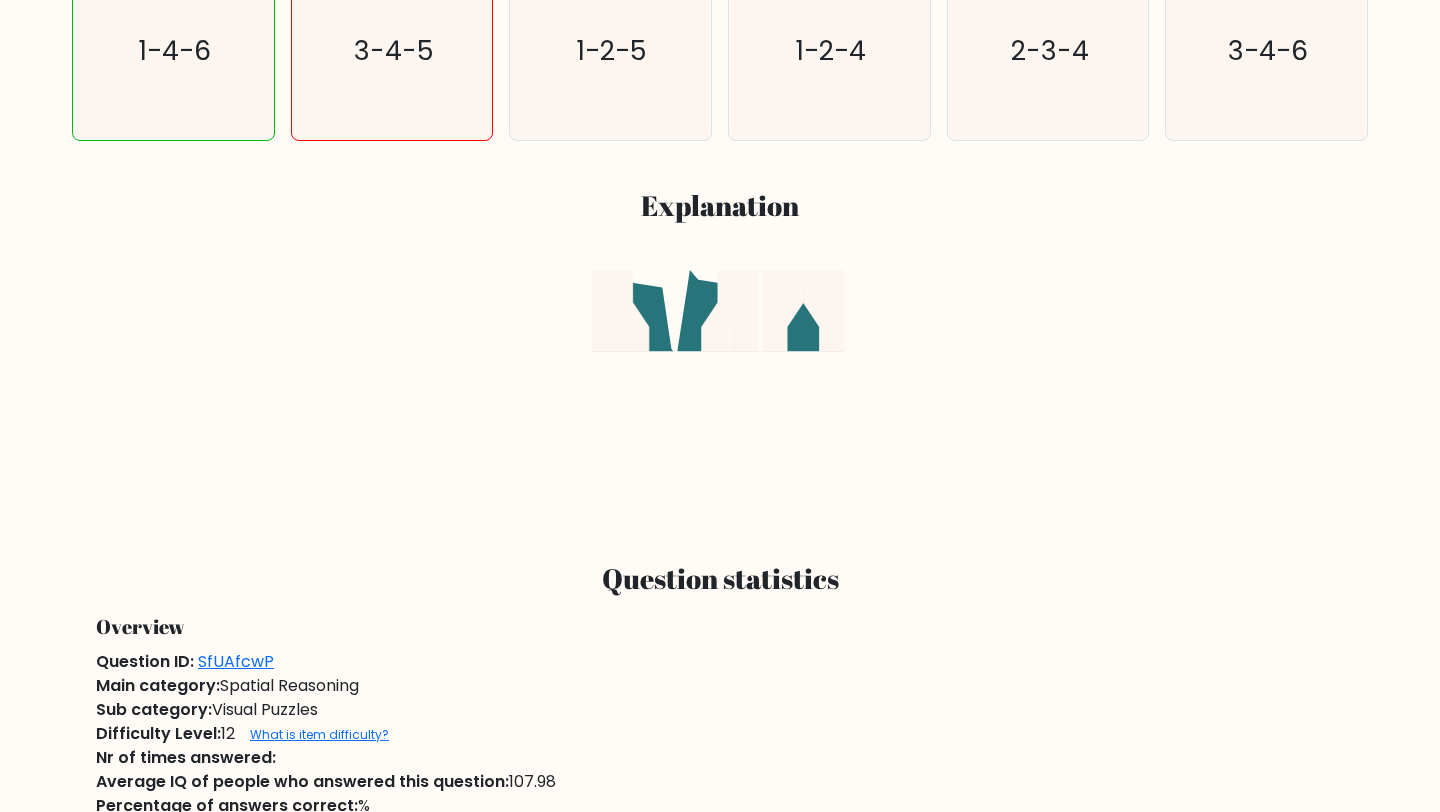 click 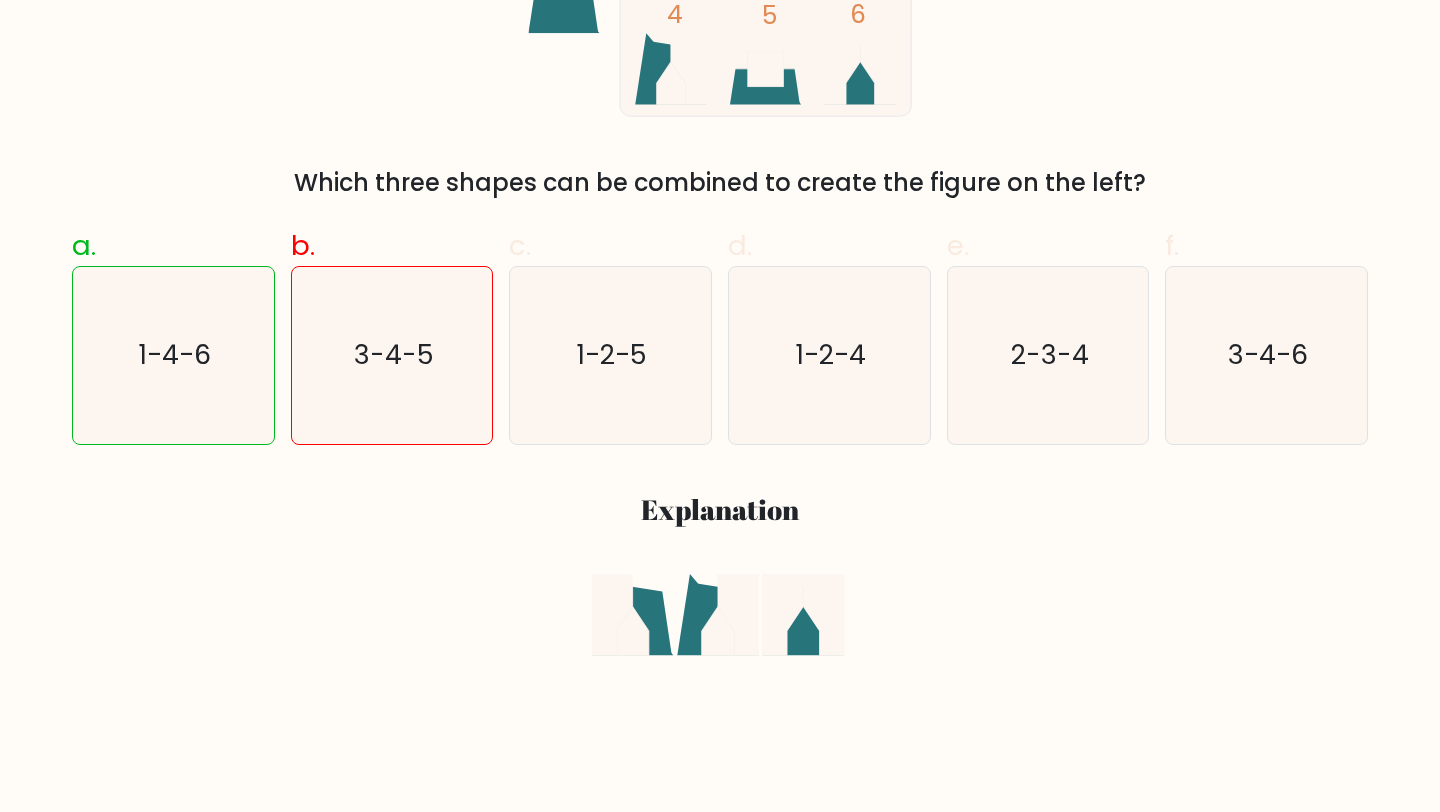 scroll, scrollTop: 662, scrollLeft: 0, axis: vertical 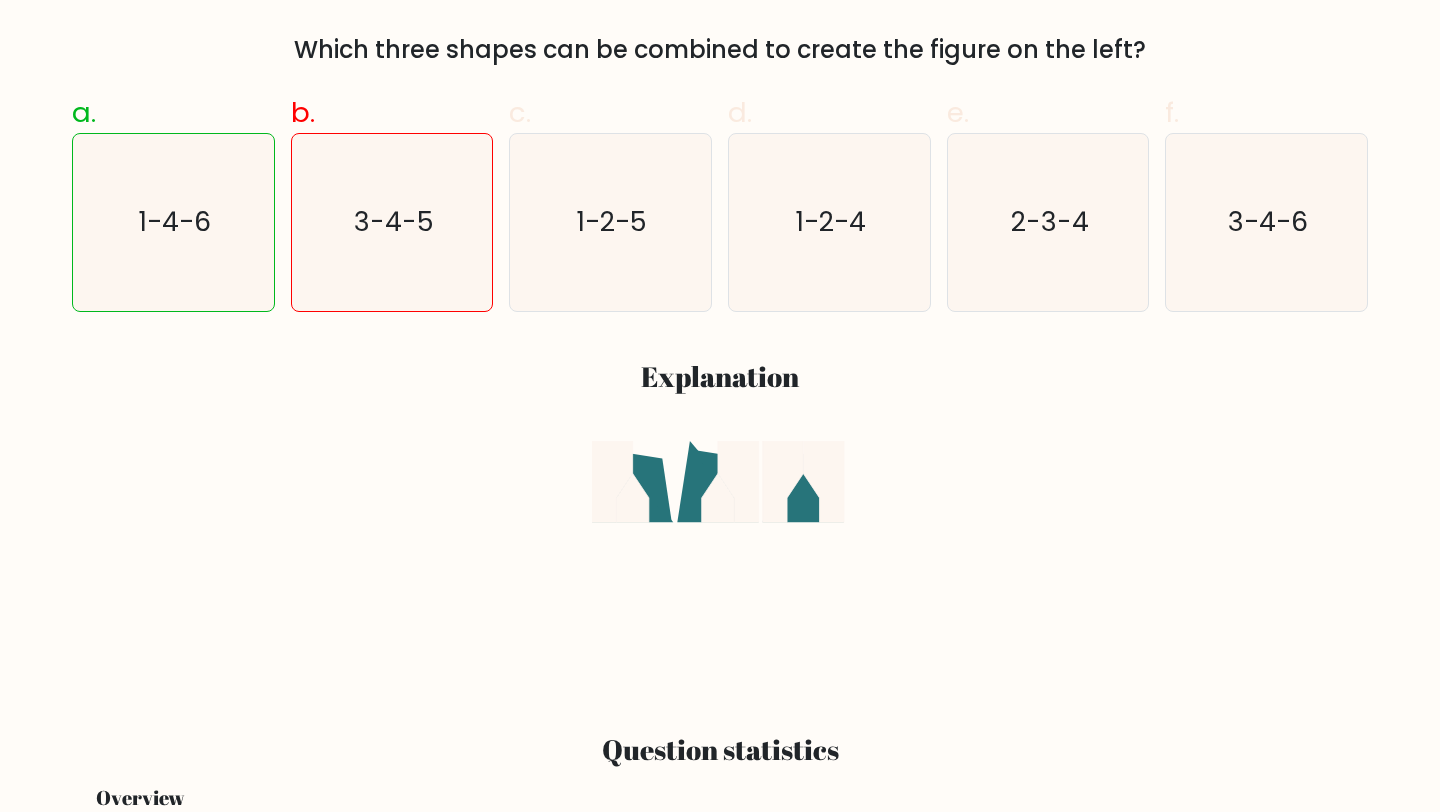 click 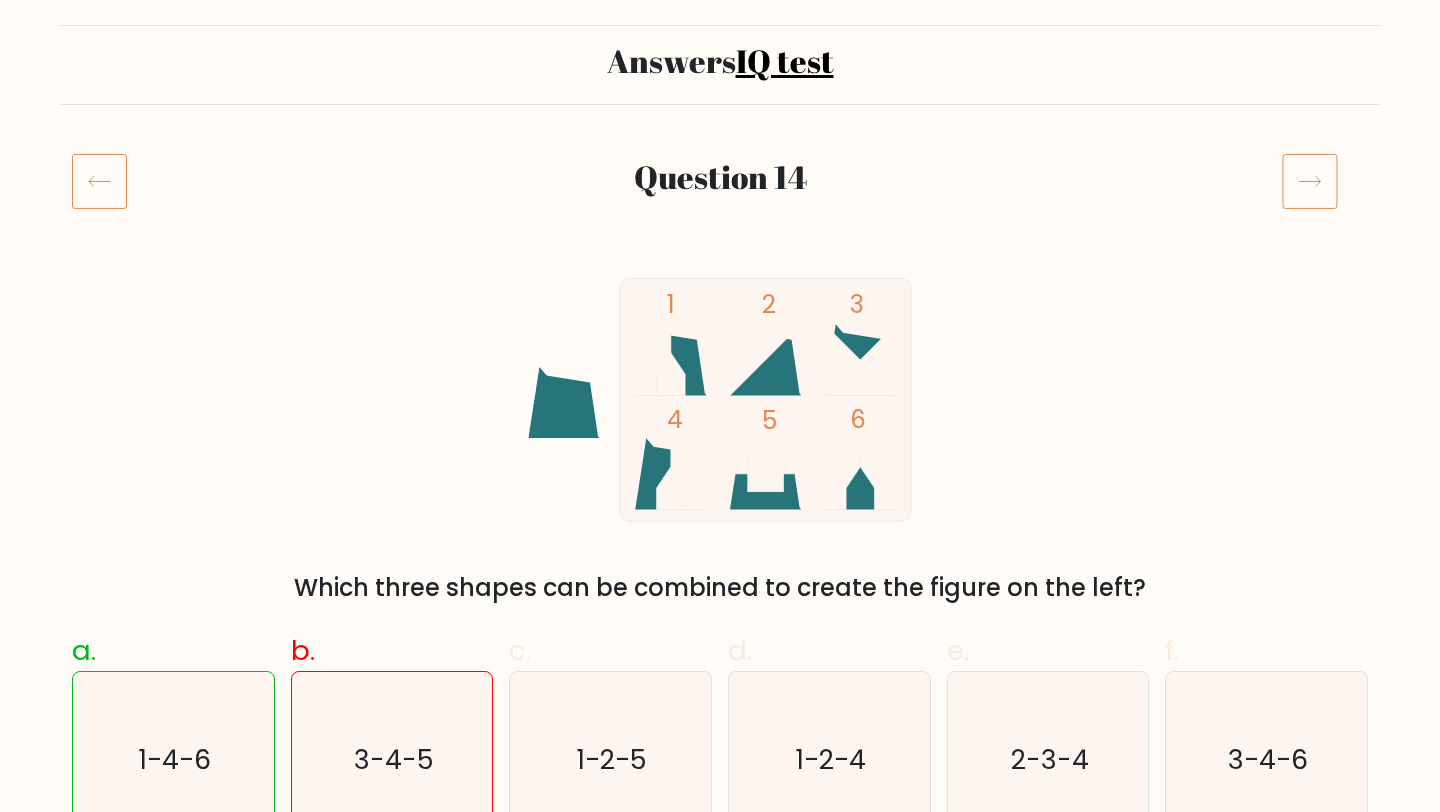 scroll, scrollTop: 0, scrollLeft: 0, axis: both 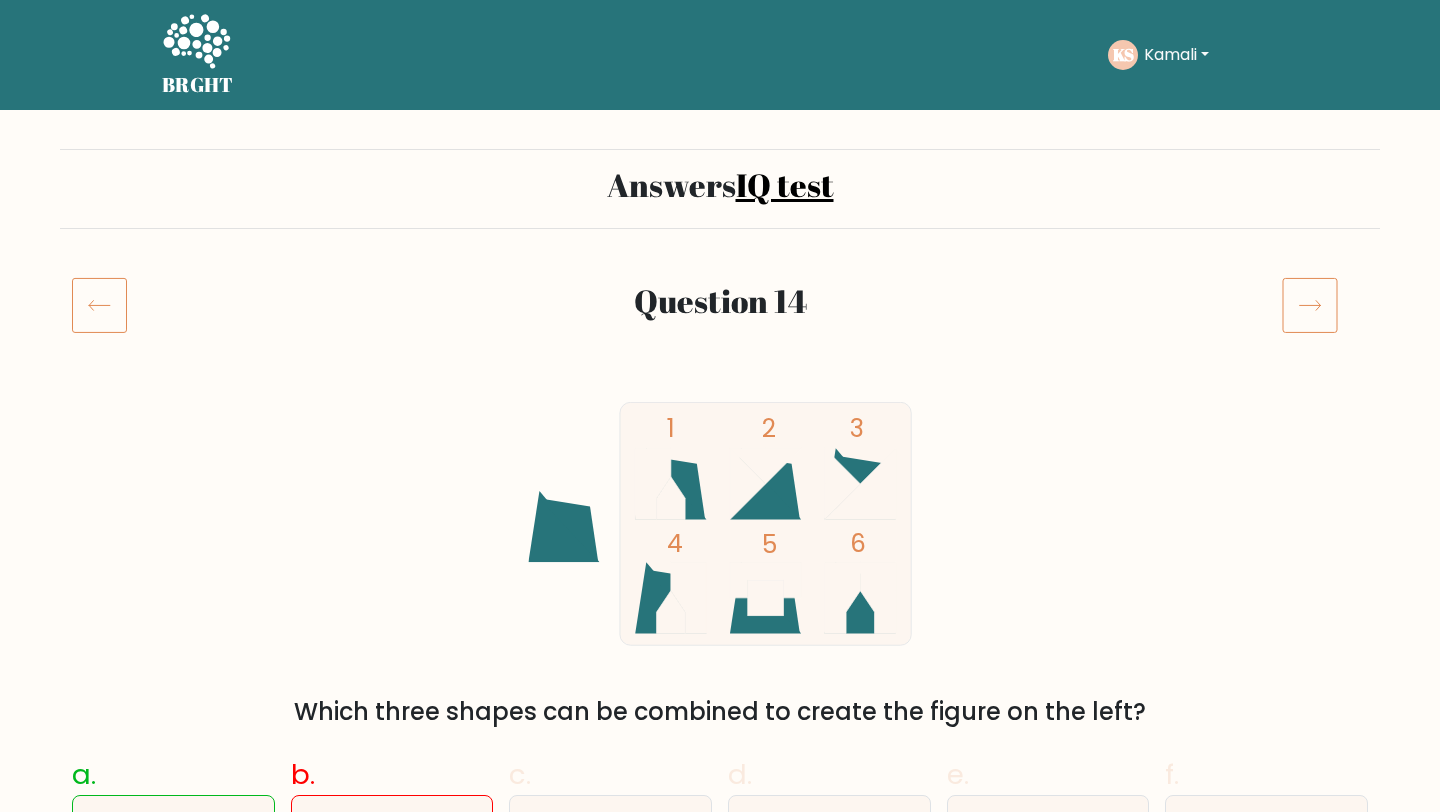 click 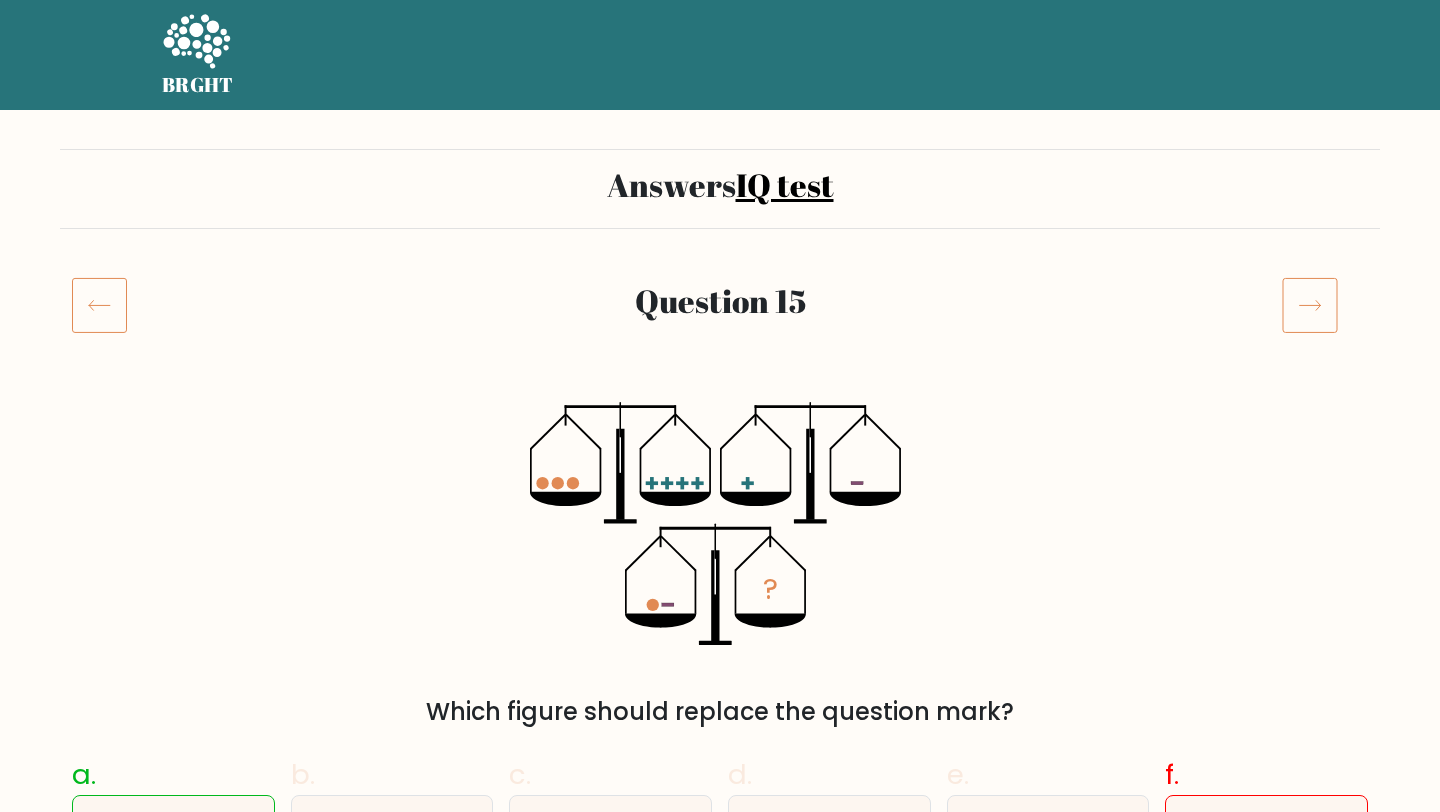 scroll, scrollTop: 0, scrollLeft: 0, axis: both 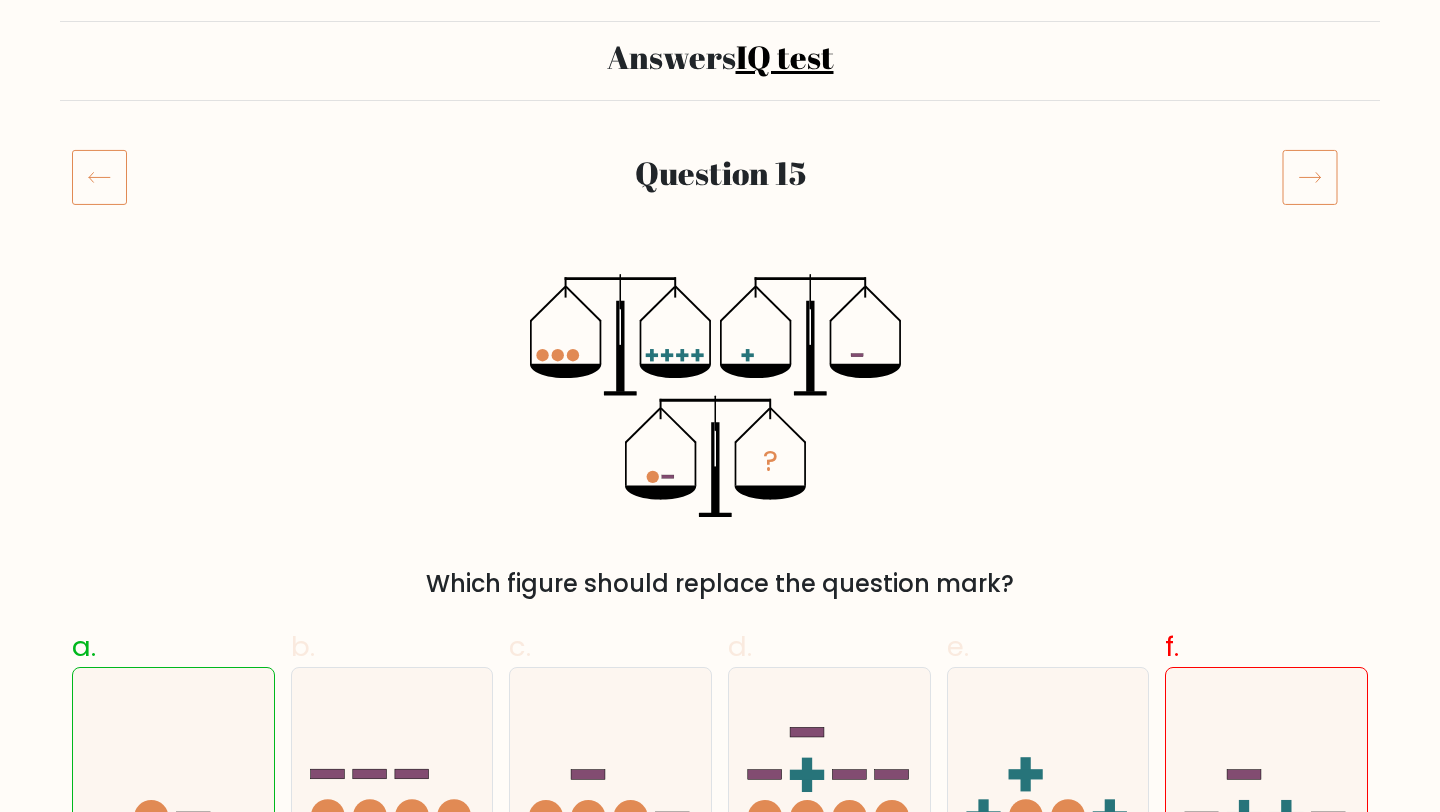 click 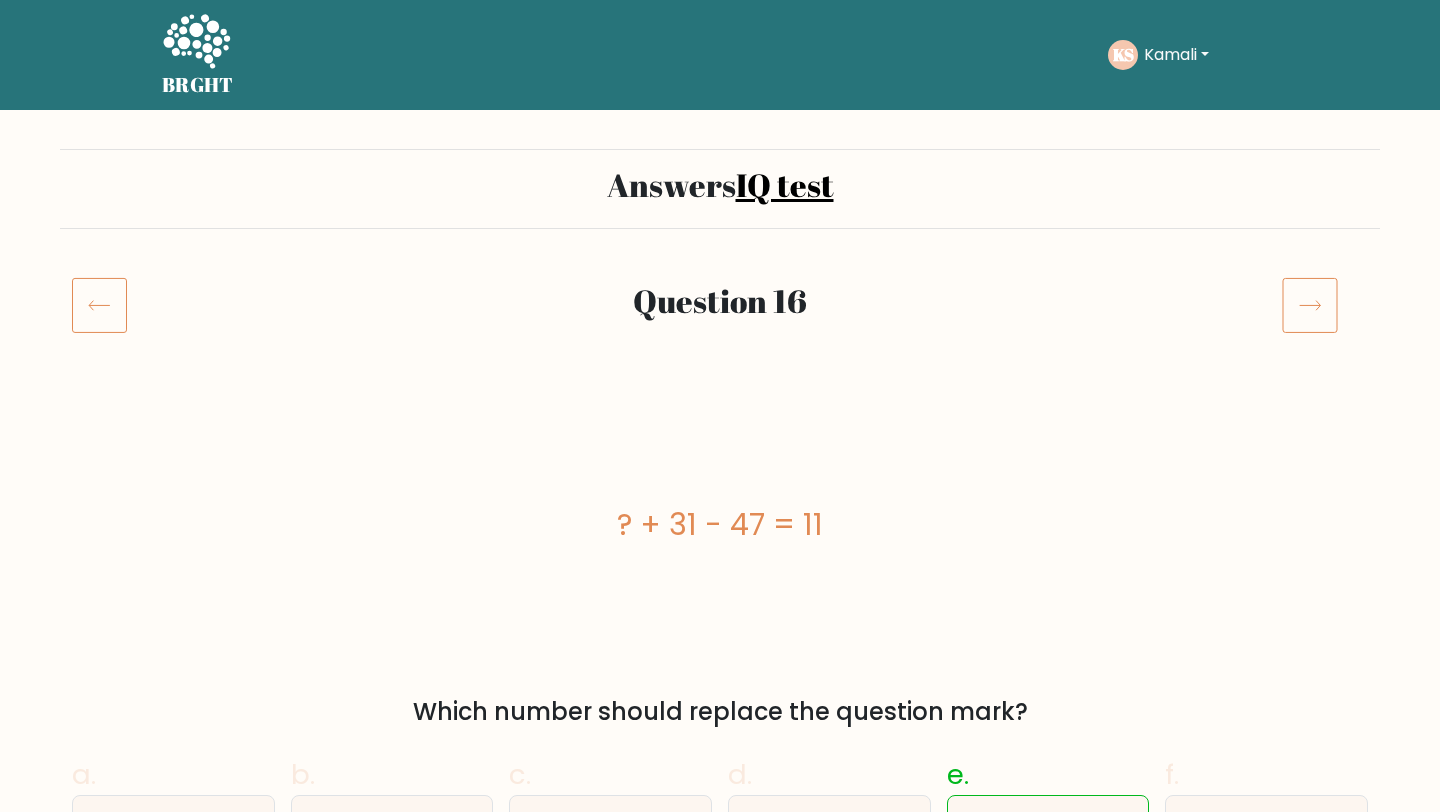 scroll, scrollTop: 94, scrollLeft: 0, axis: vertical 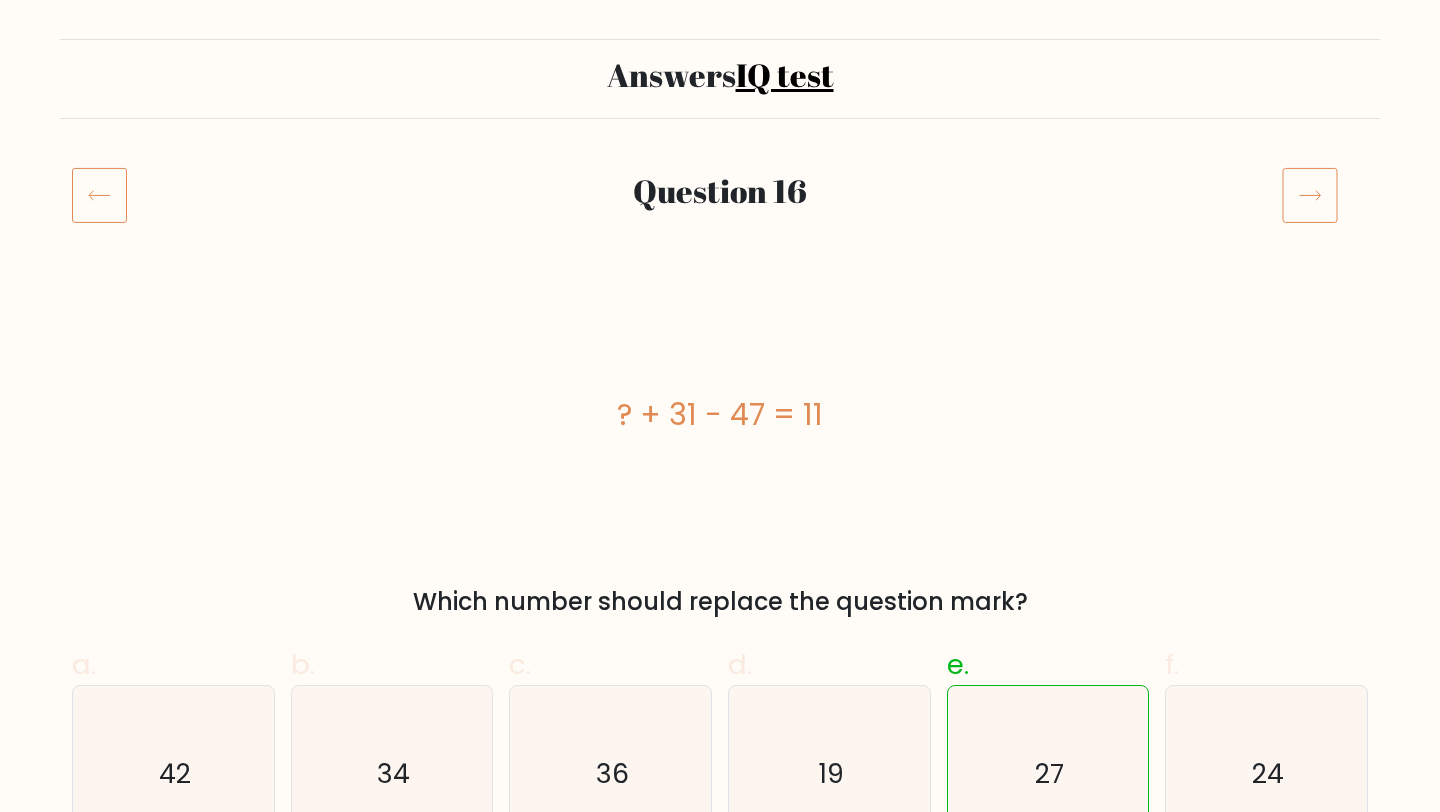 click 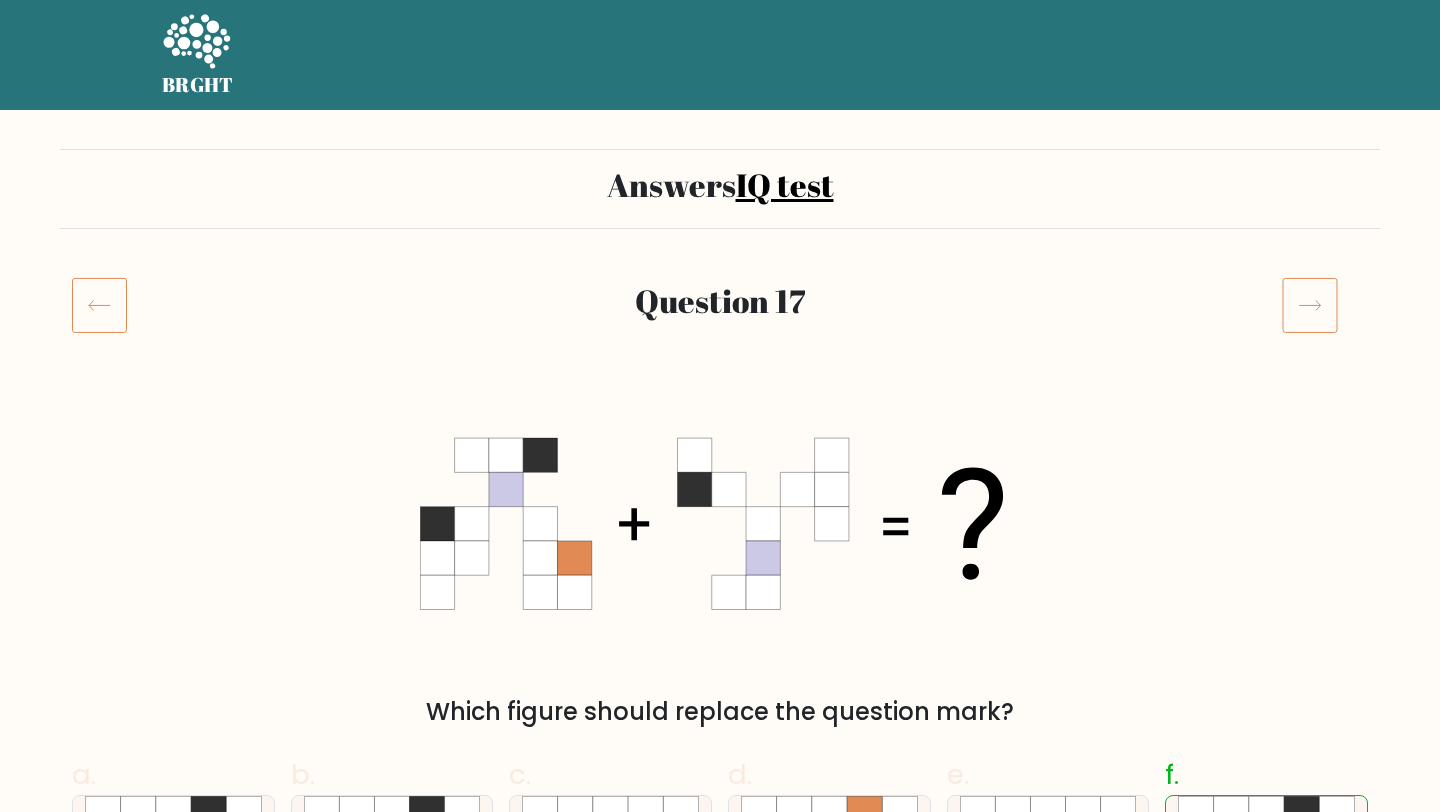 scroll, scrollTop: 0, scrollLeft: 0, axis: both 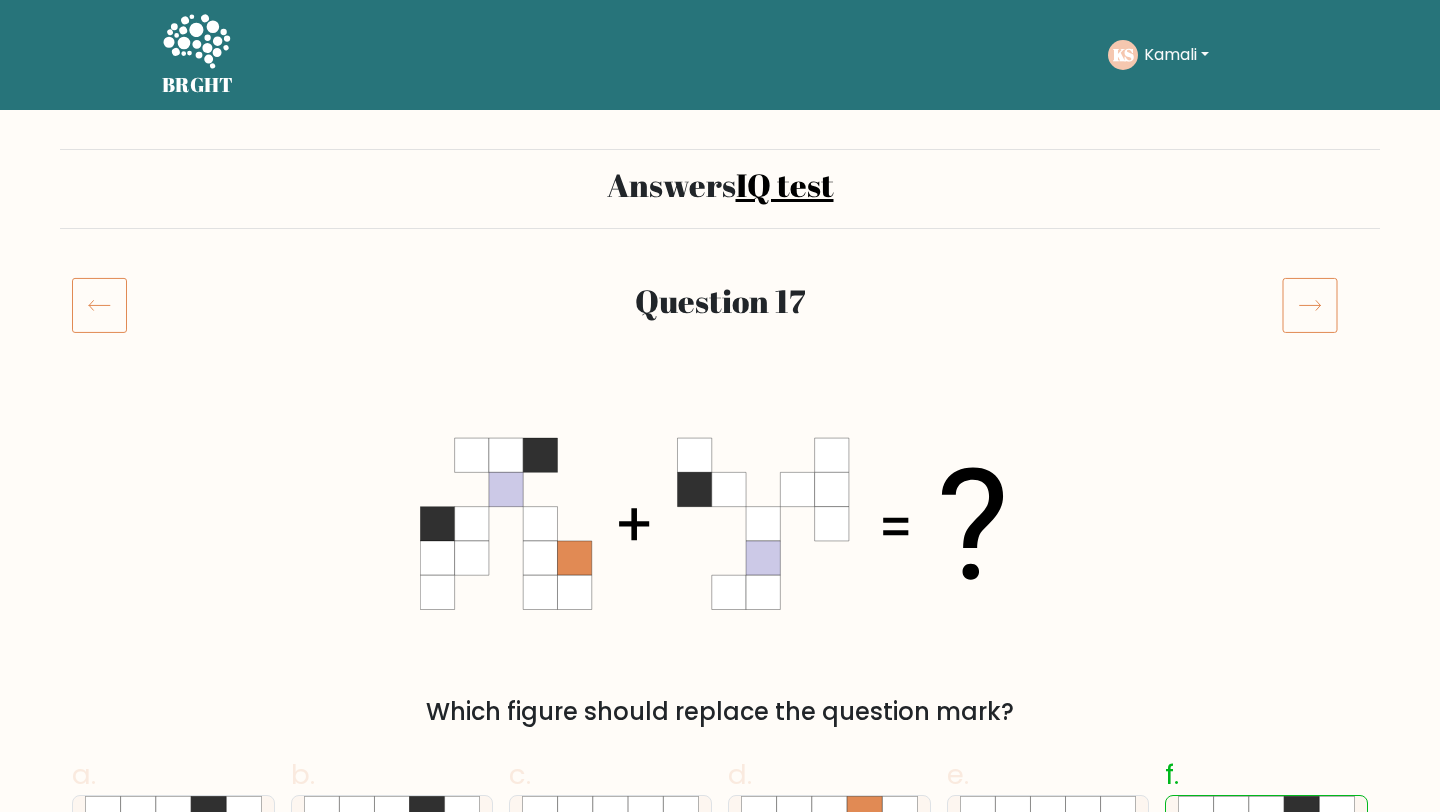 click on "Answers  IQ test
Question 17
Which figure should replace the question mark?
a." at bounding box center [720, 2390] 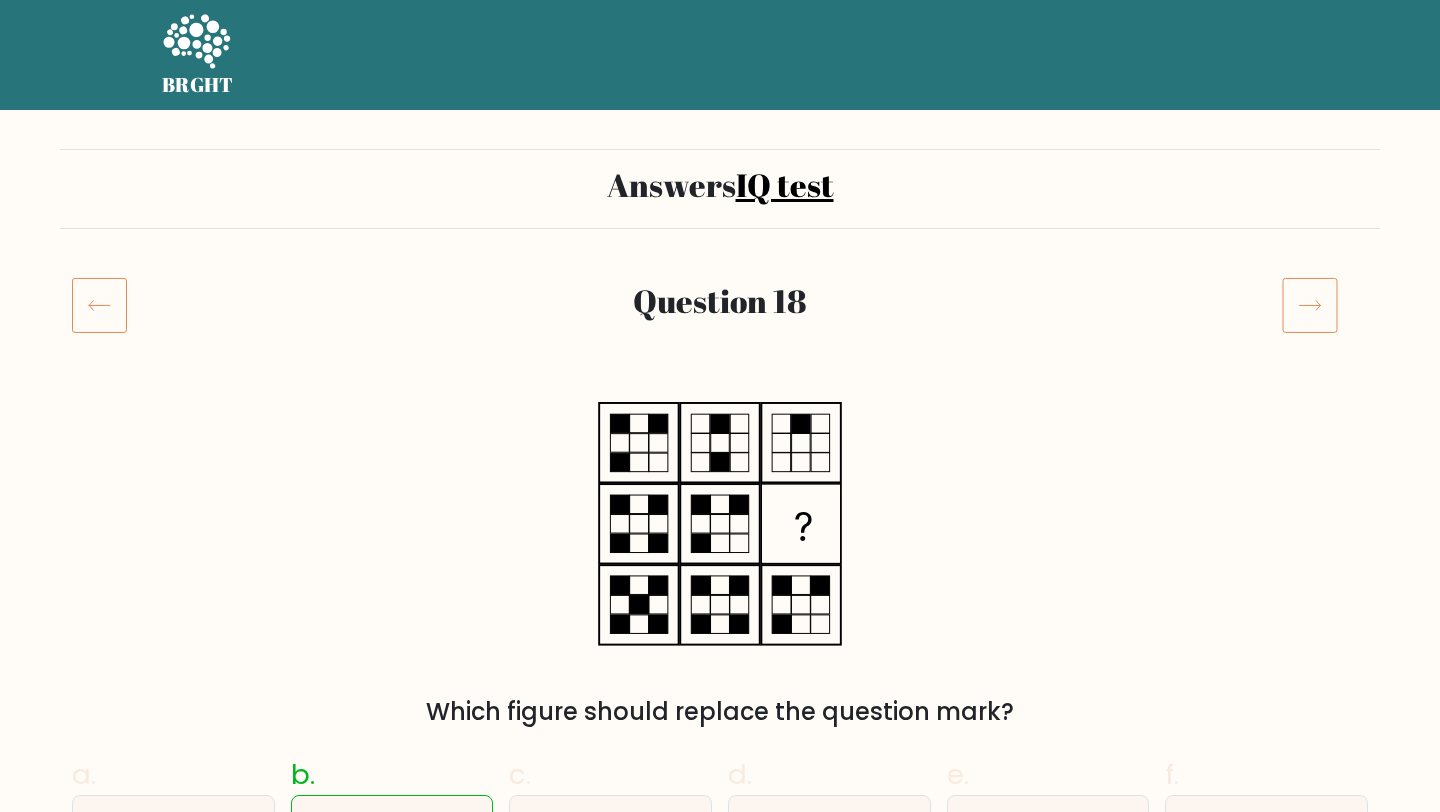 scroll, scrollTop: 0, scrollLeft: 0, axis: both 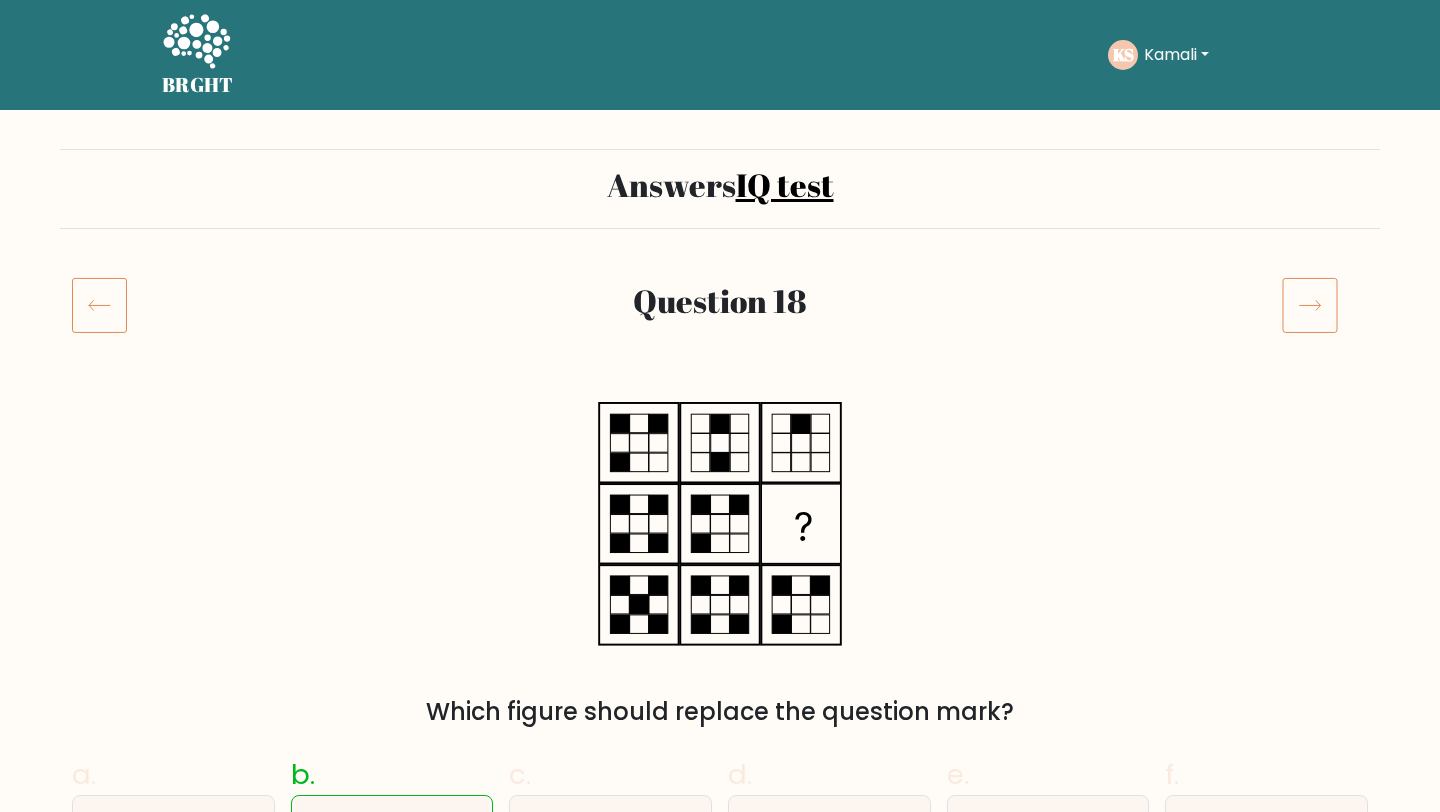 click 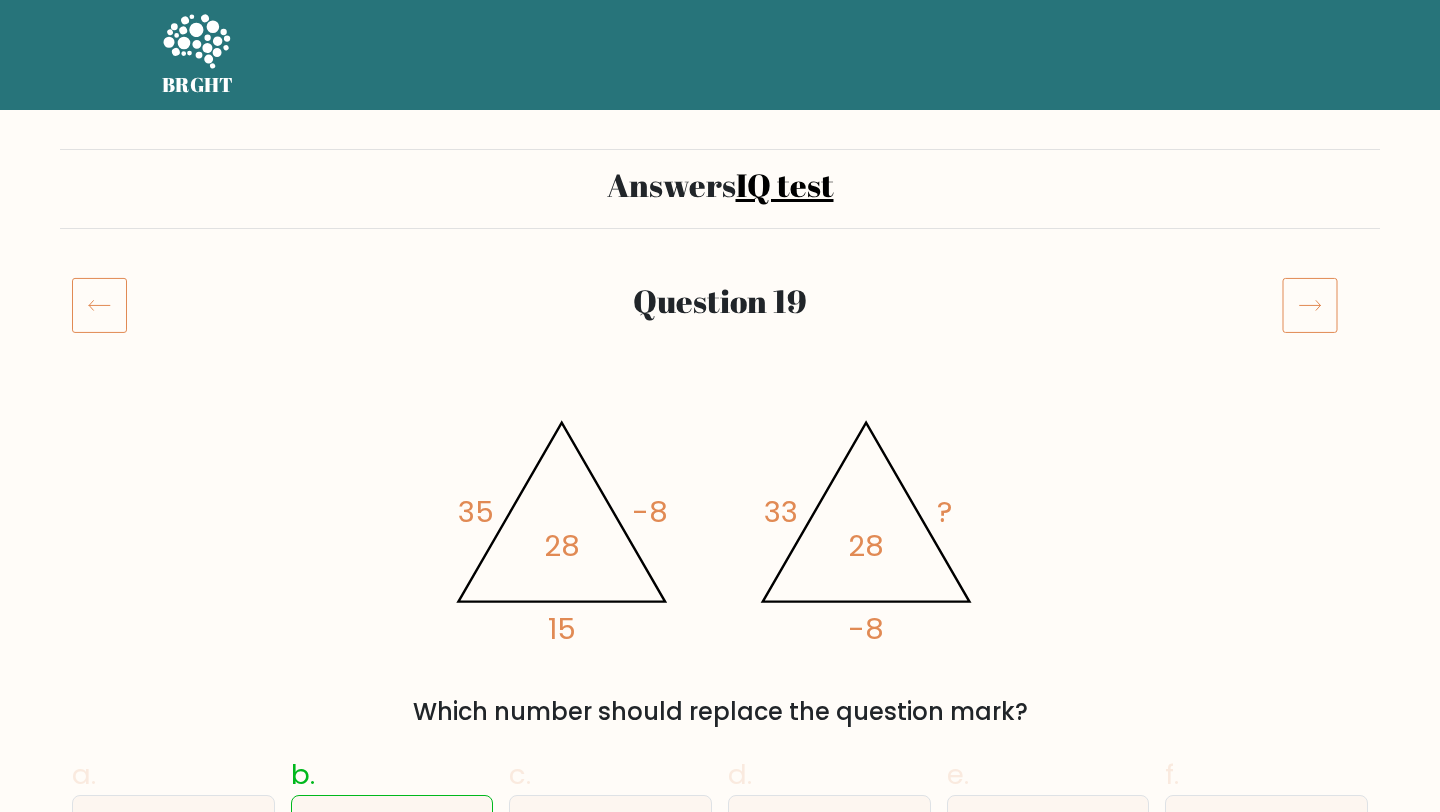 scroll, scrollTop: 0, scrollLeft: 0, axis: both 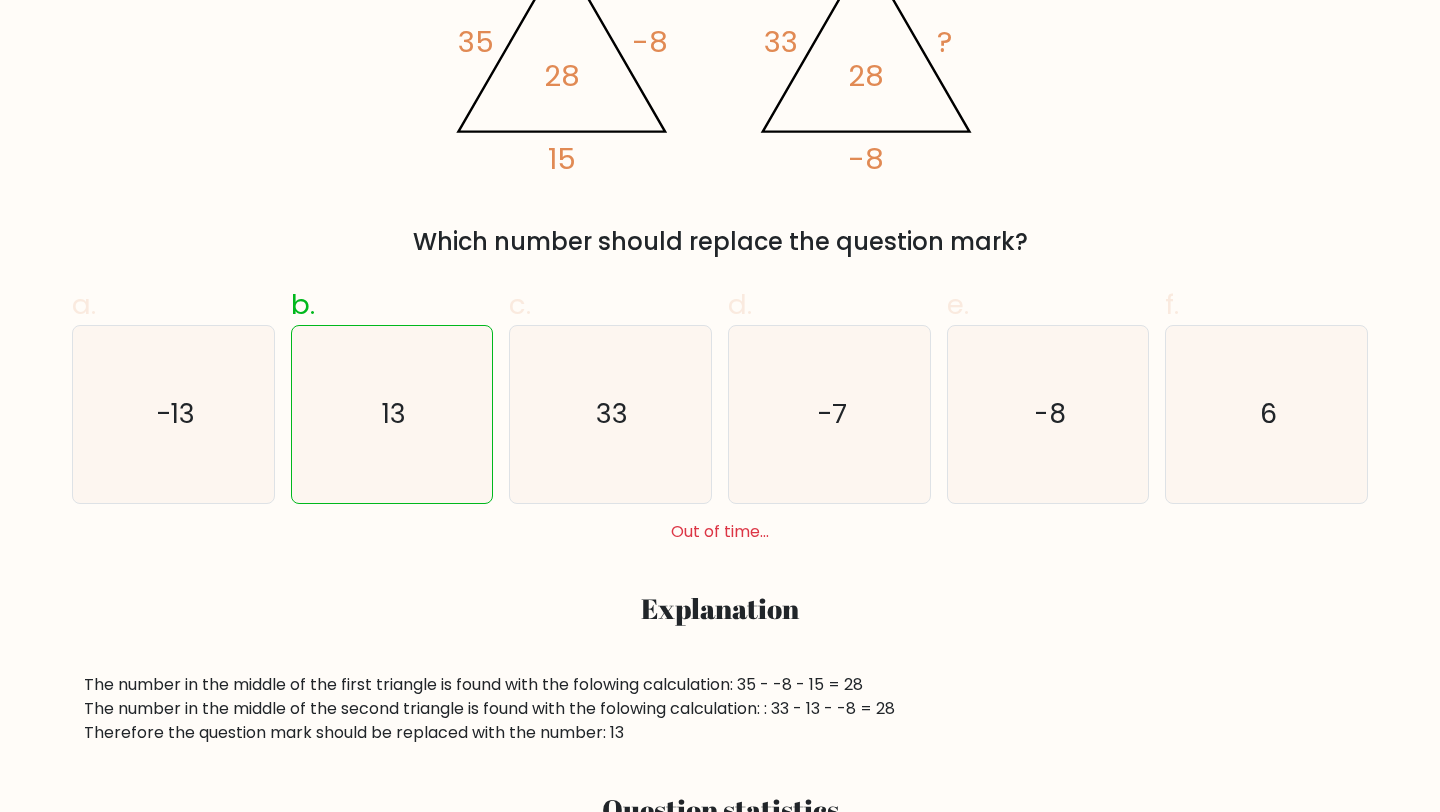 click on "Out of time..." at bounding box center (720, 532) 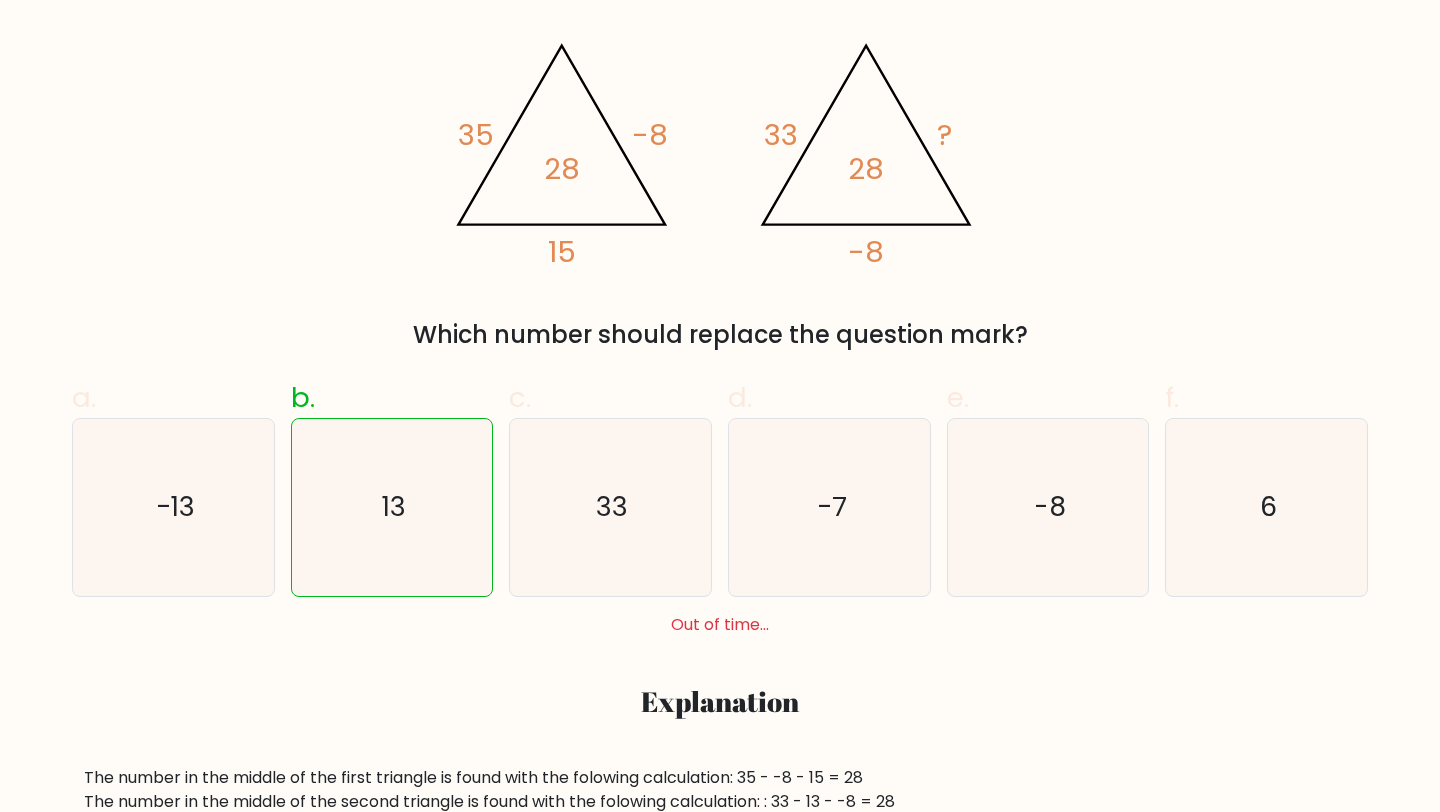 scroll, scrollTop: 380, scrollLeft: 0, axis: vertical 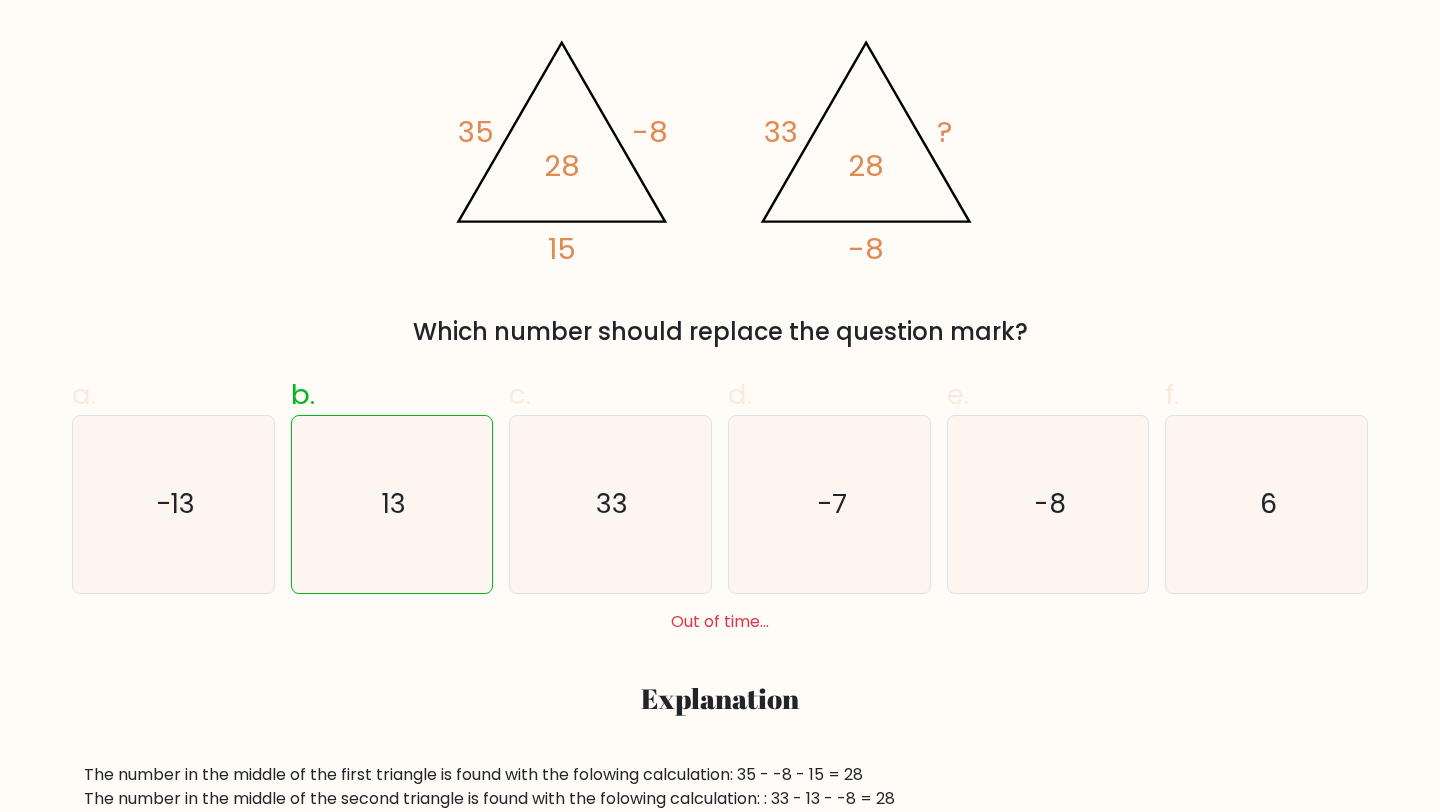 click on "-8" 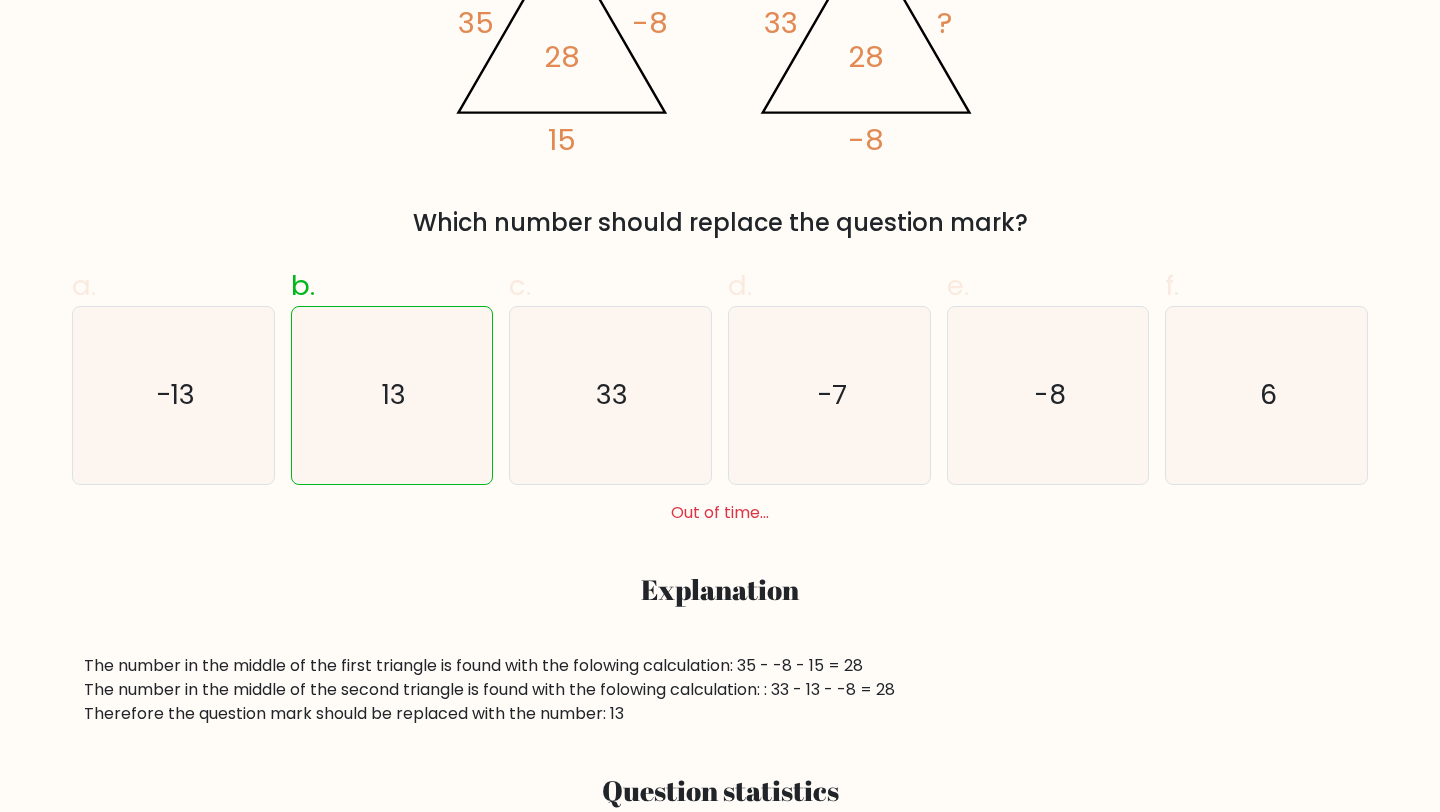 scroll, scrollTop: 0, scrollLeft: 0, axis: both 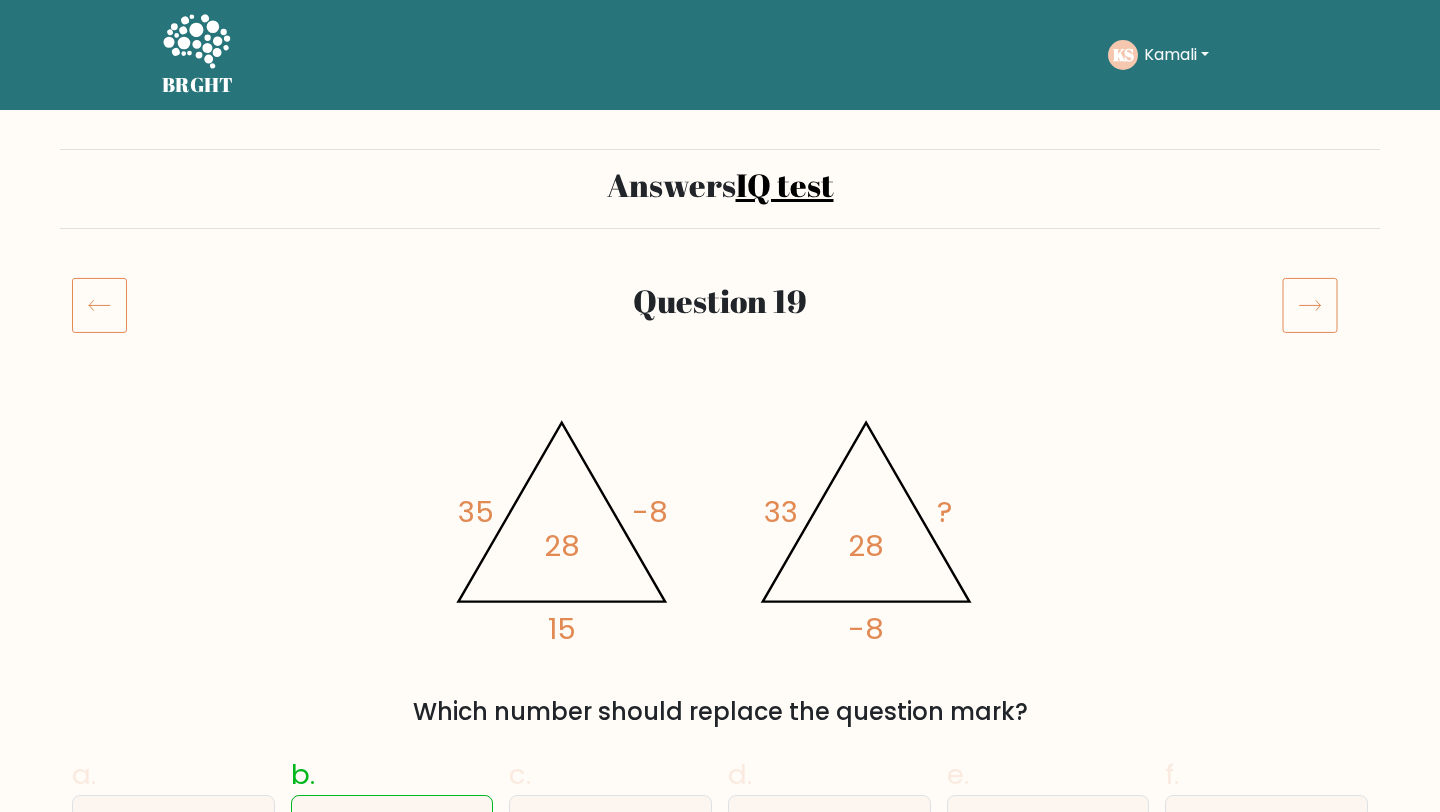 click 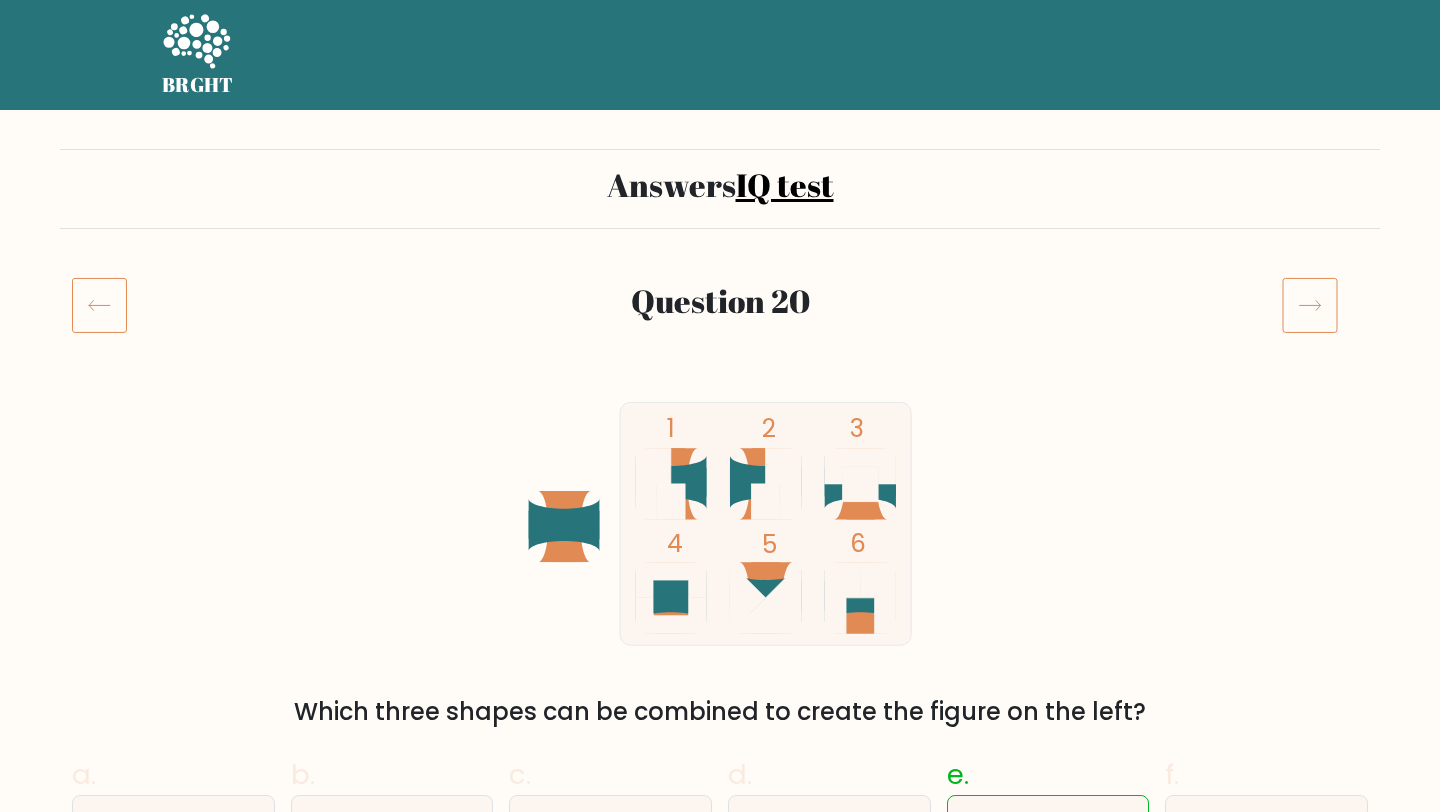 scroll, scrollTop: 0, scrollLeft: 0, axis: both 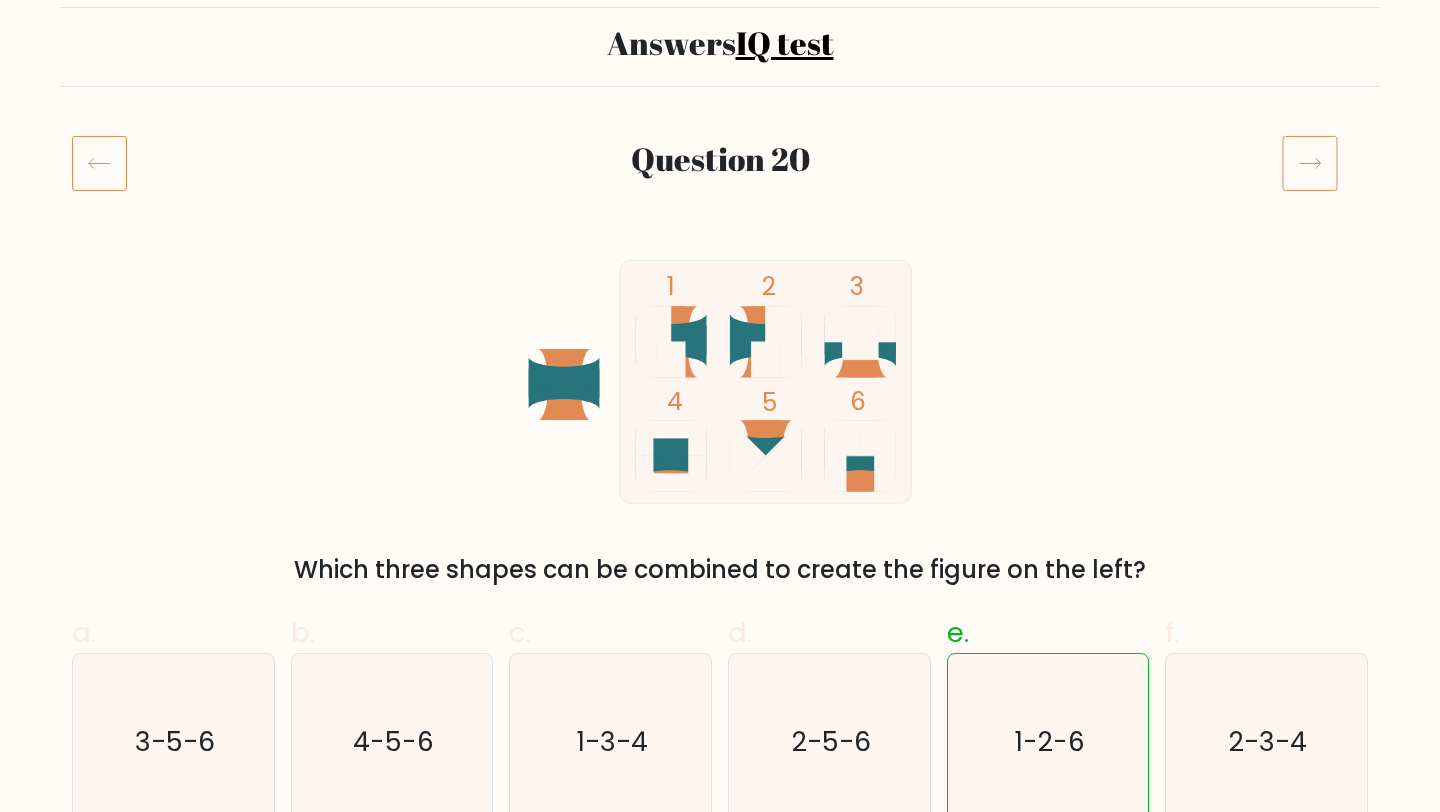click 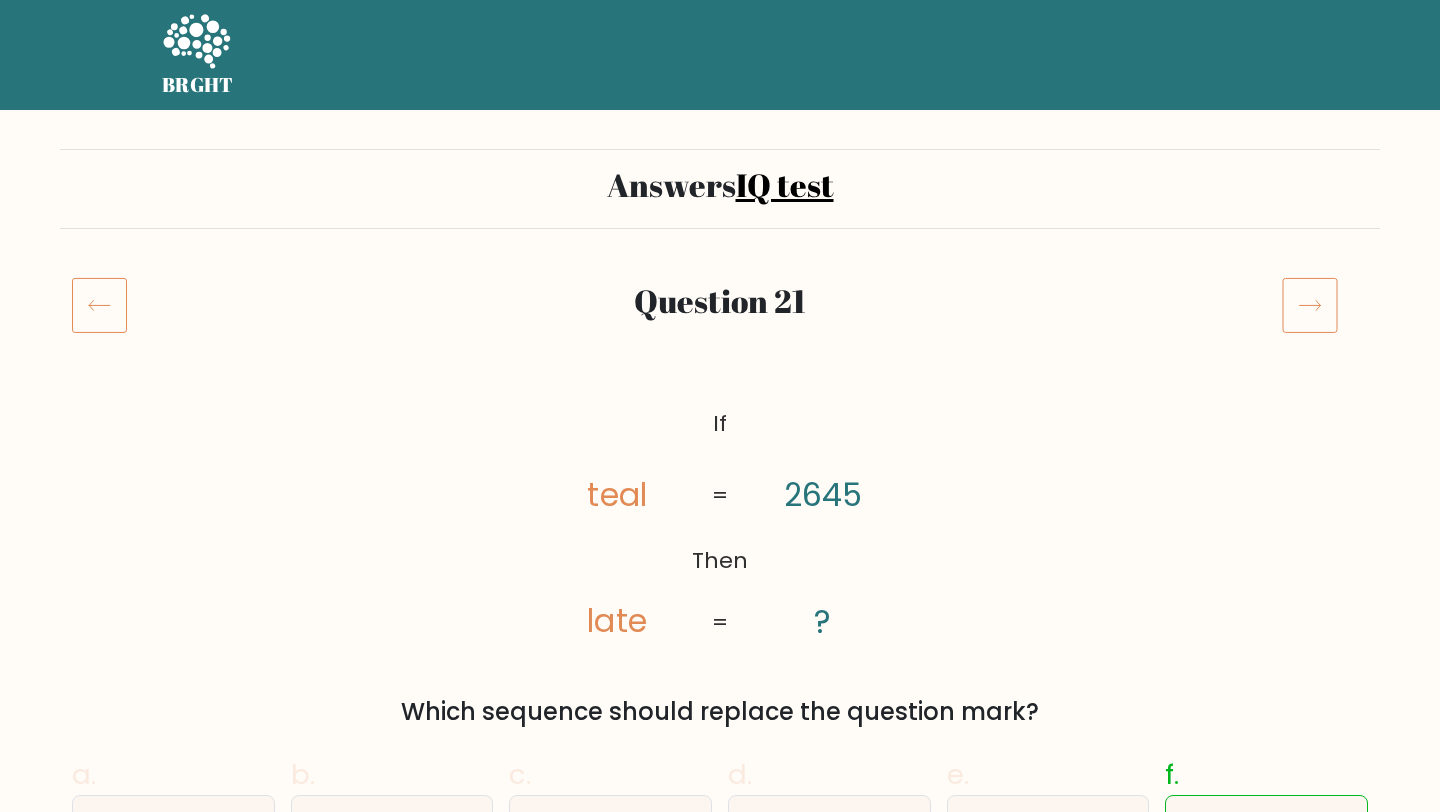 scroll, scrollTop: 0, scrollLeft: 0, axis: both 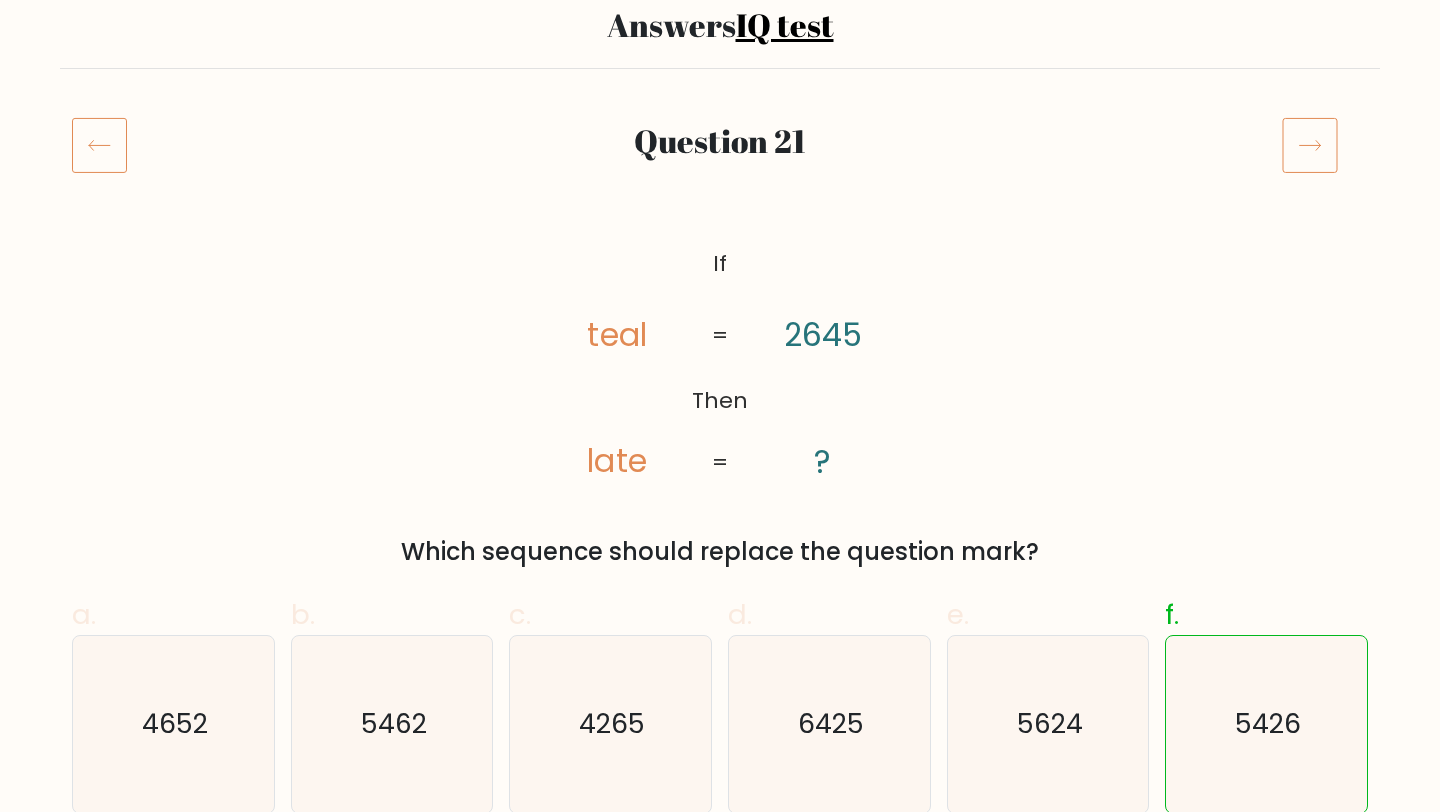 click 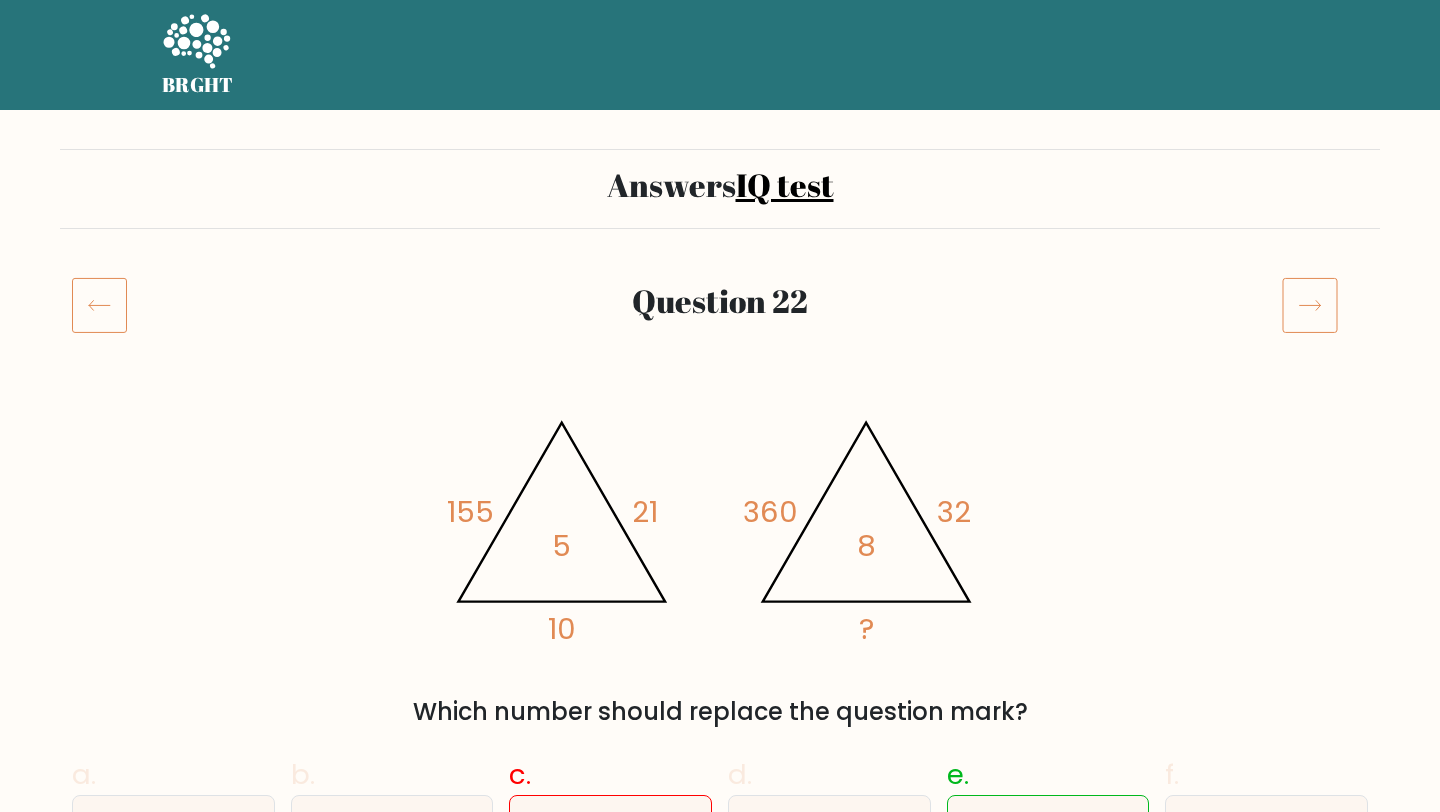 scroll, scrollTop: 0, scrollLeft: 0, axis: both 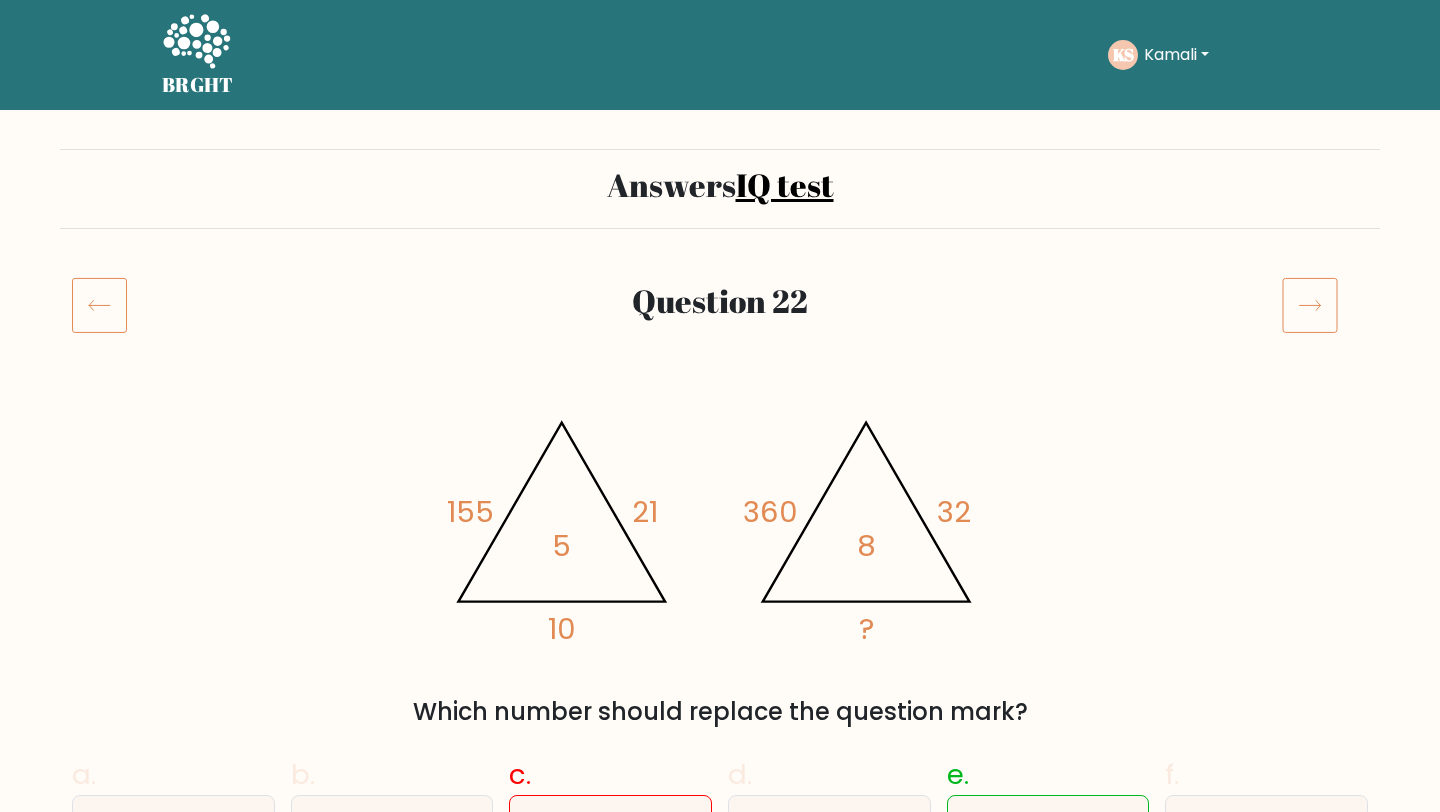 click 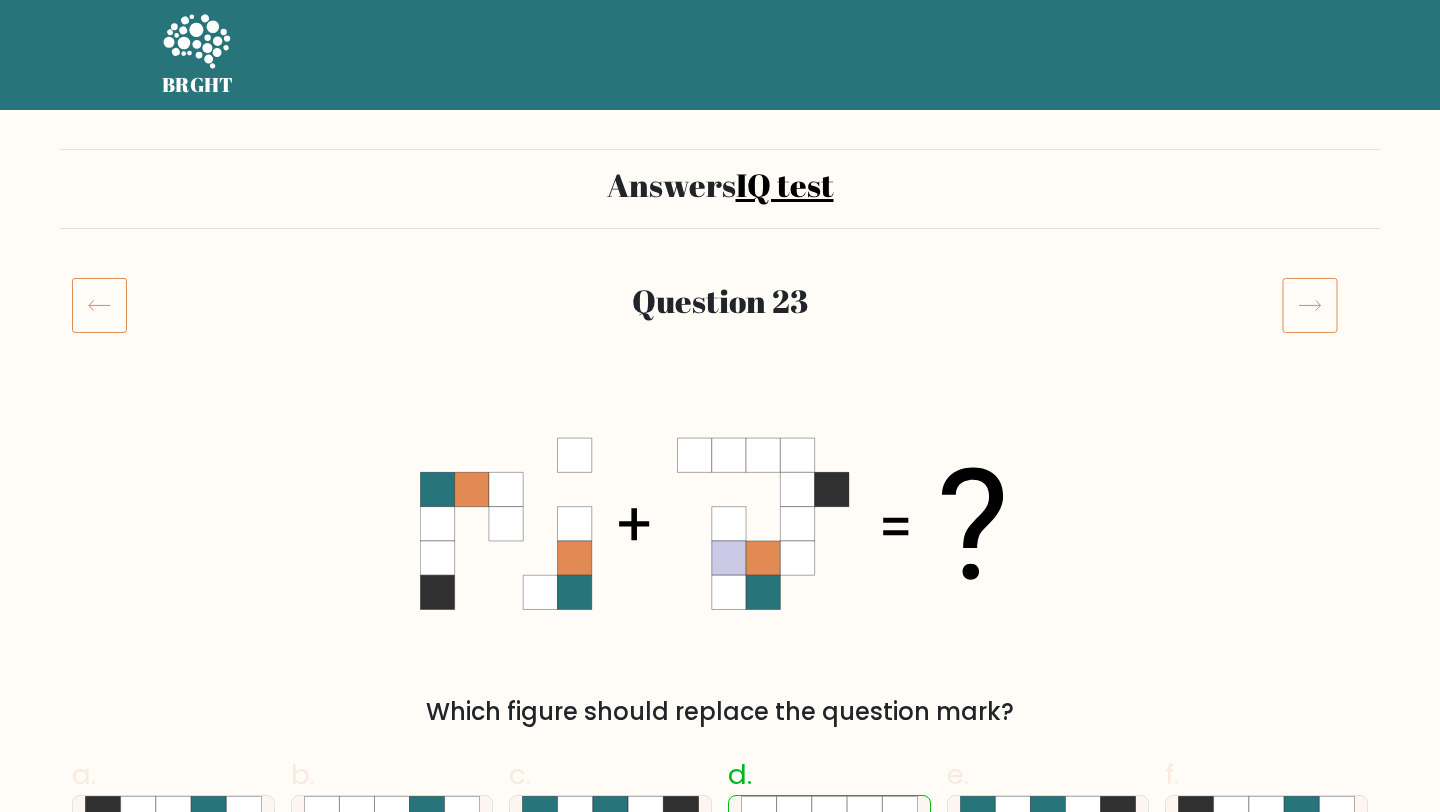 scroll, scrollTop: 41, scrollLeft: 0, axis: vertical 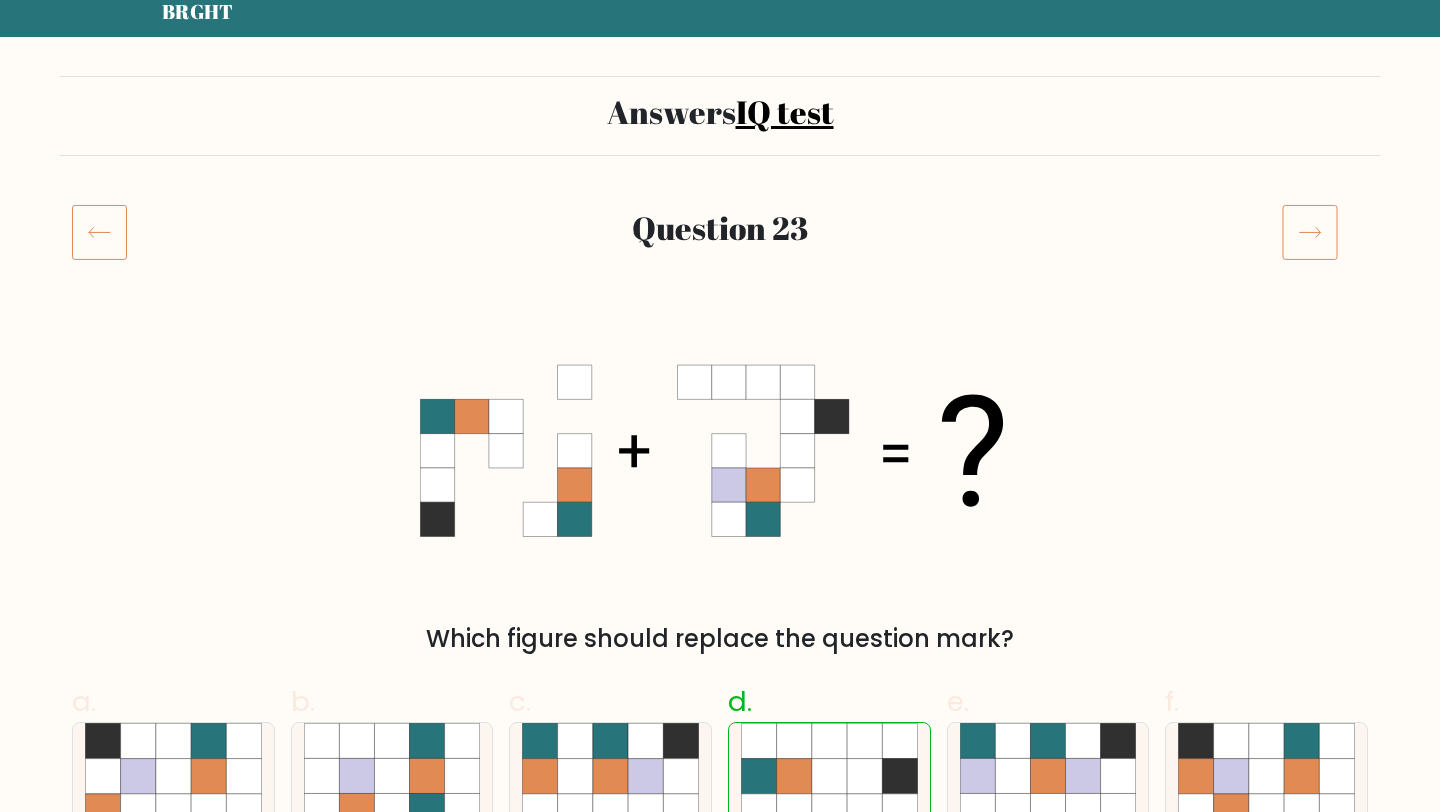 click 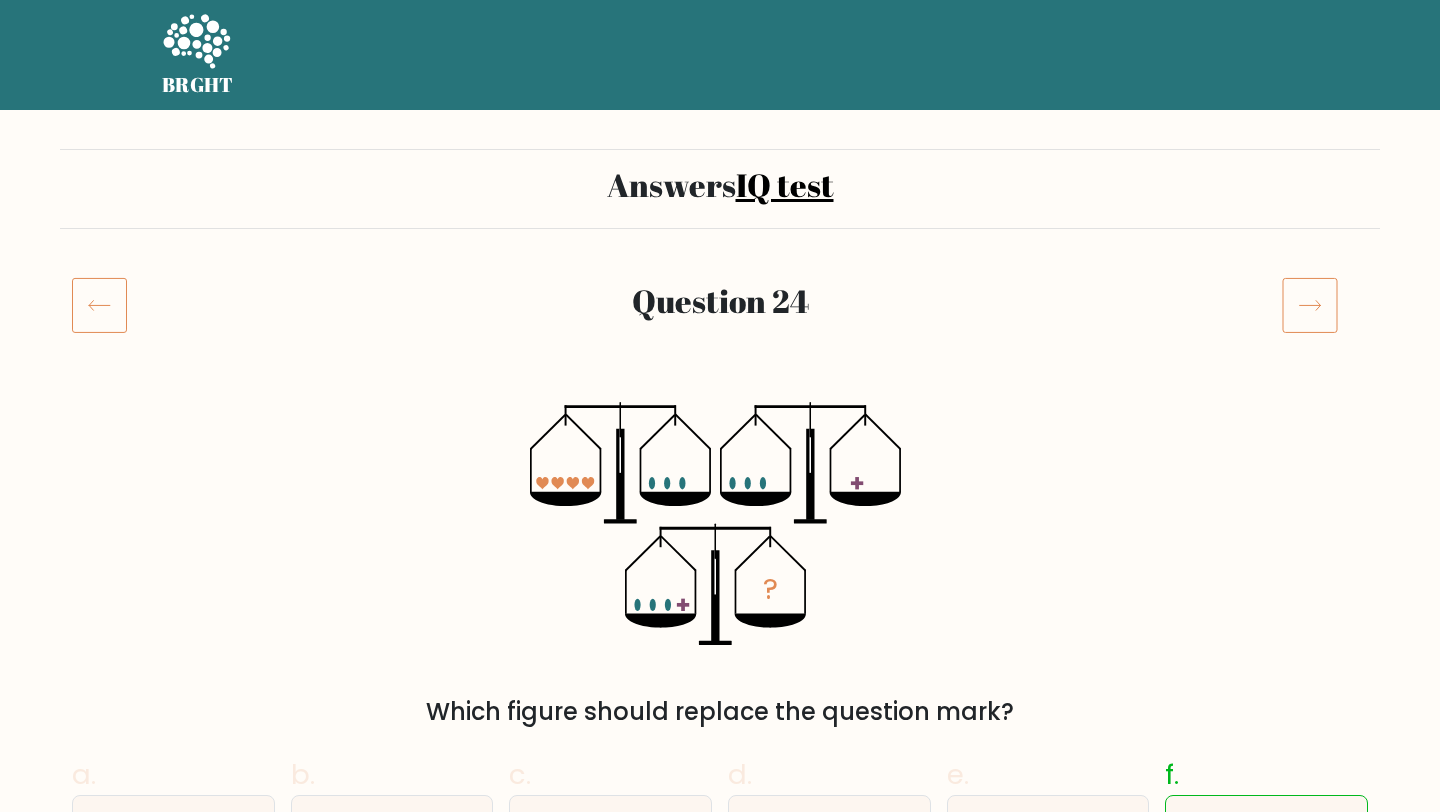 scroll, scrollTop: 0, scrollLeft: 0, axis: both 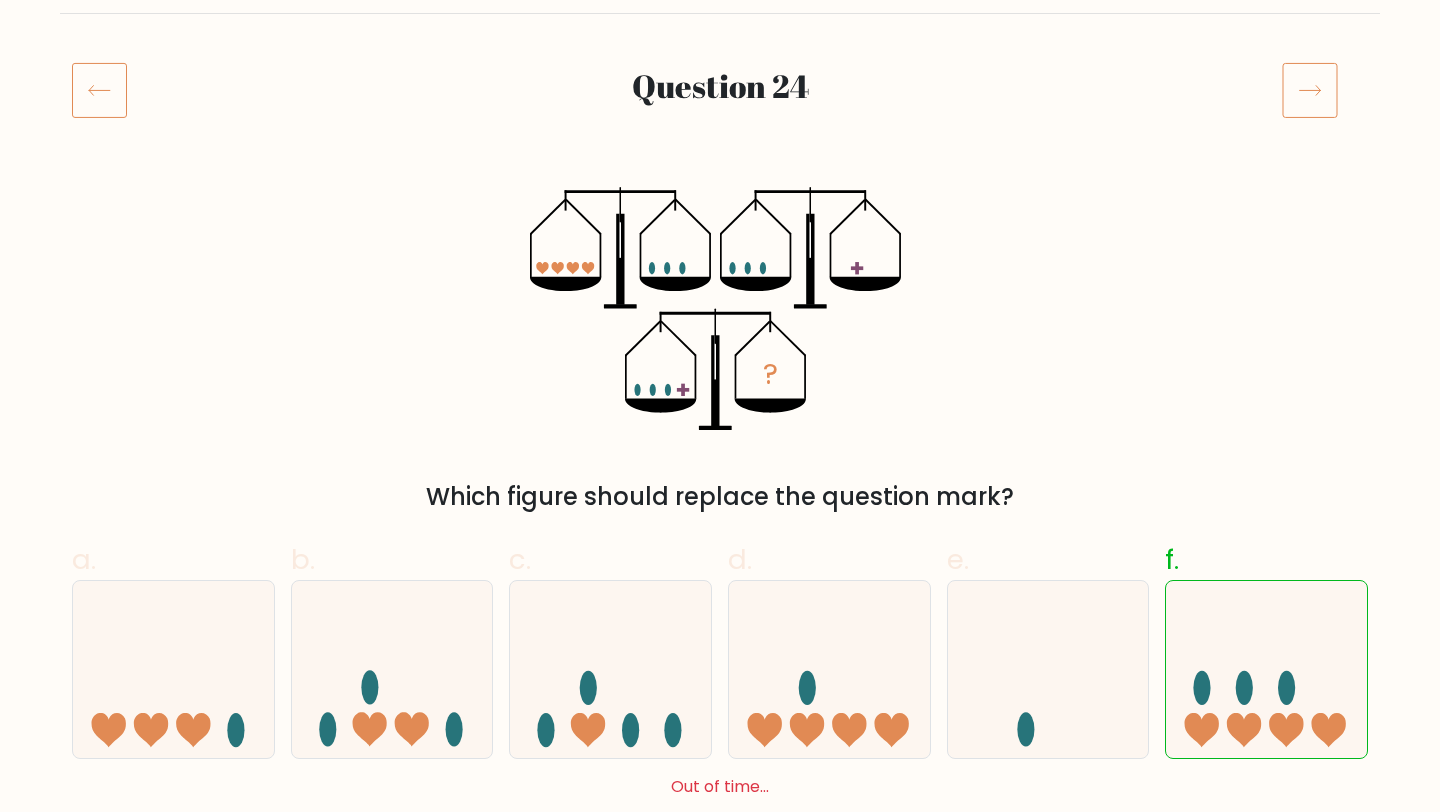 click 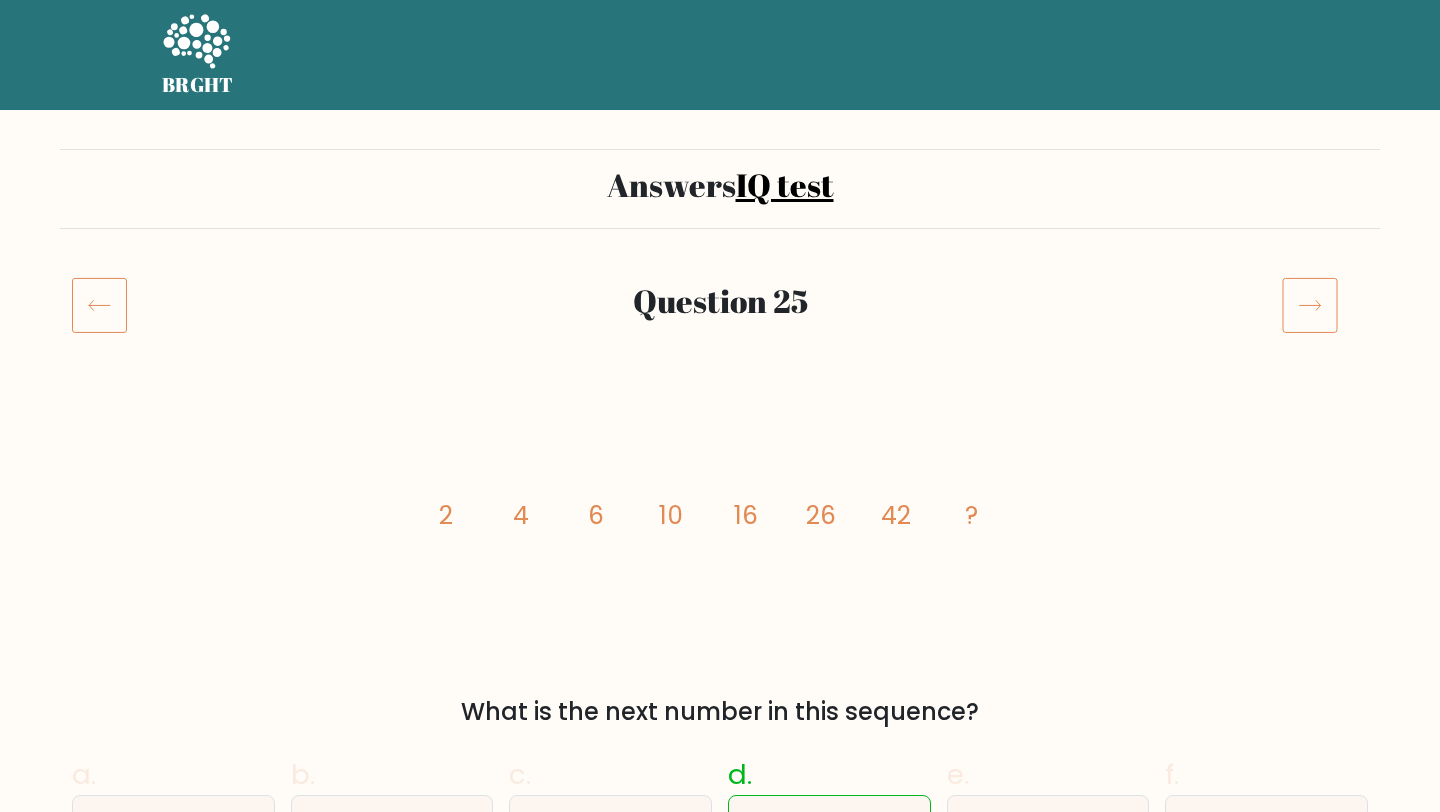scroll, scrollTop: 0, scrollLeft: 0, axis: both 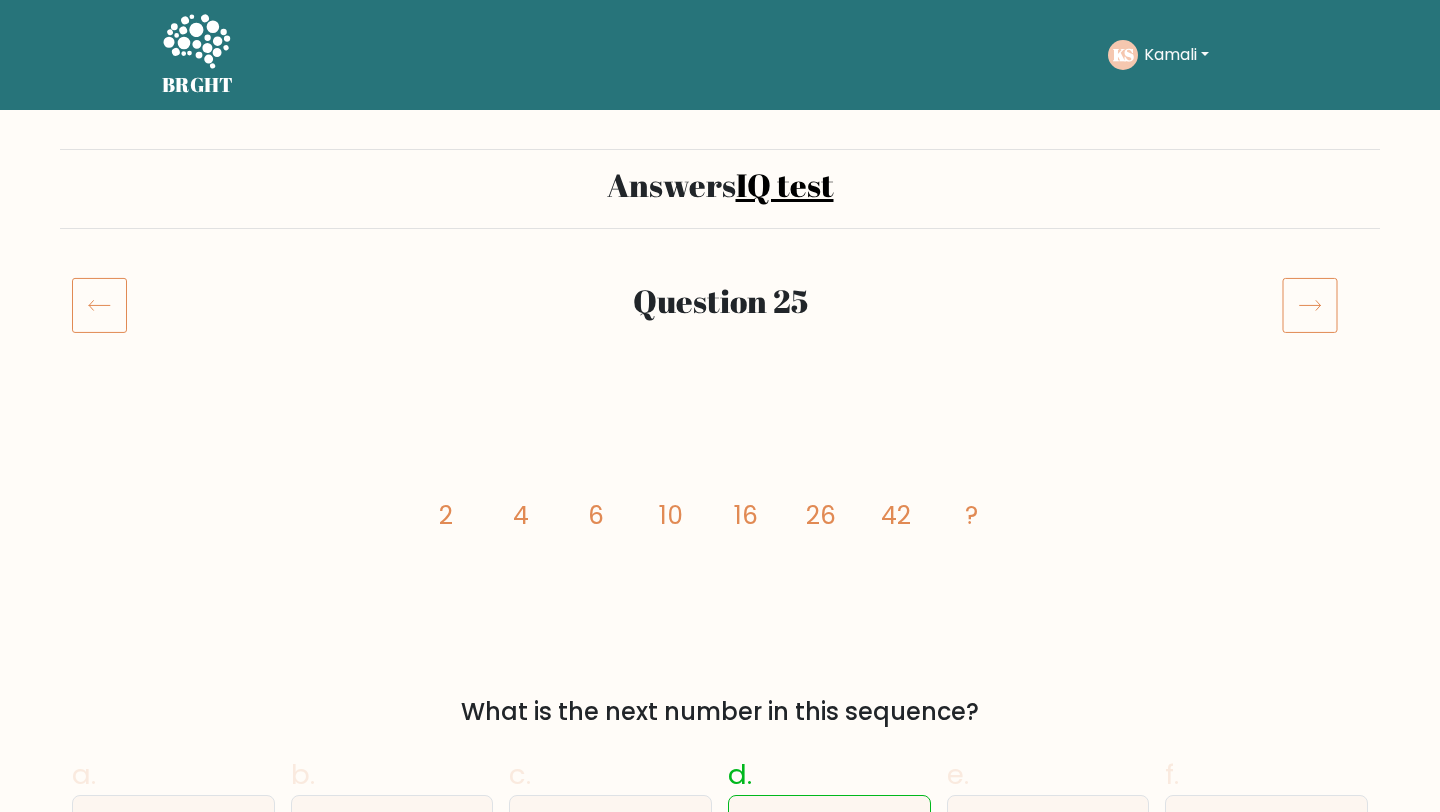 click 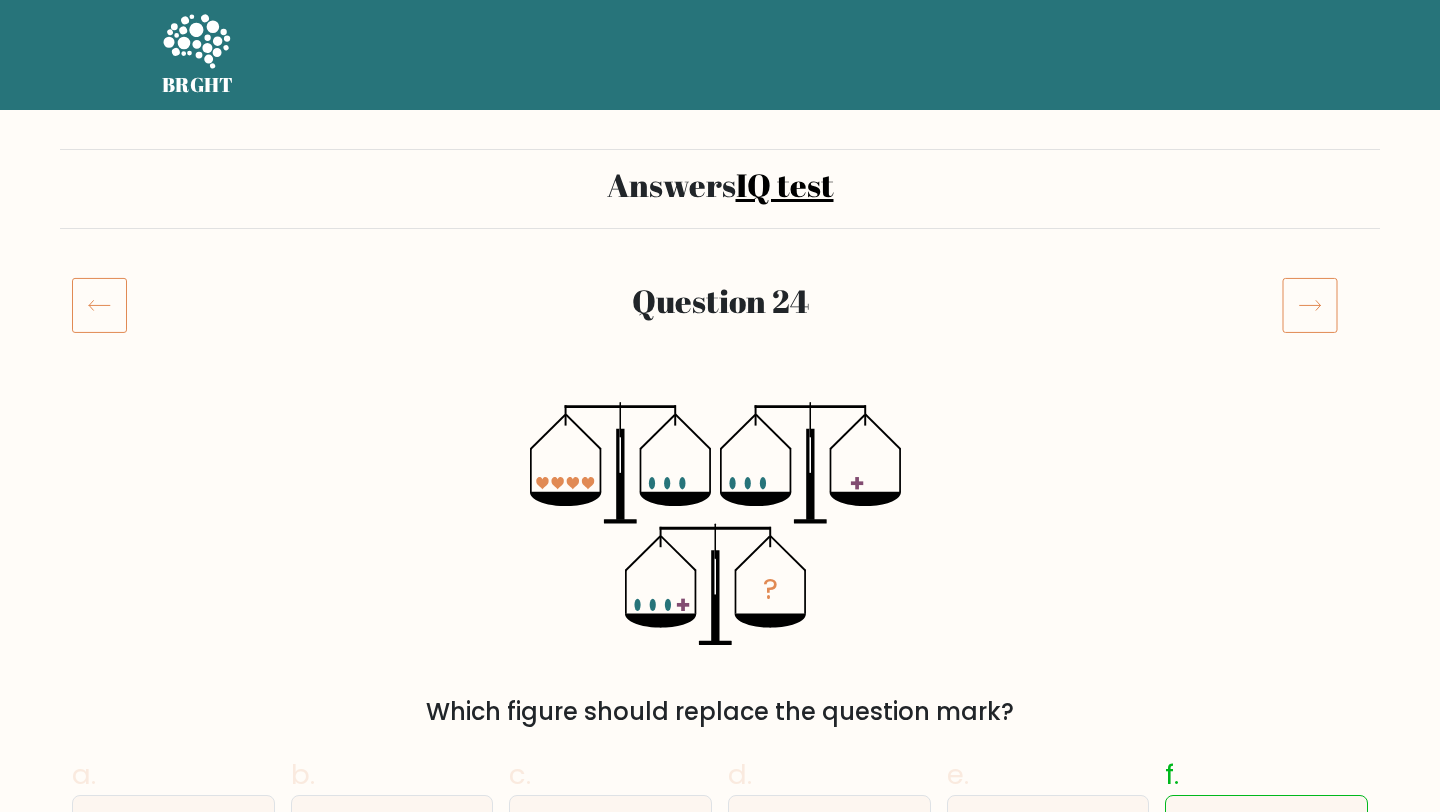 scroll, scrollTop: 0, scrollLeft: 0, axis: both 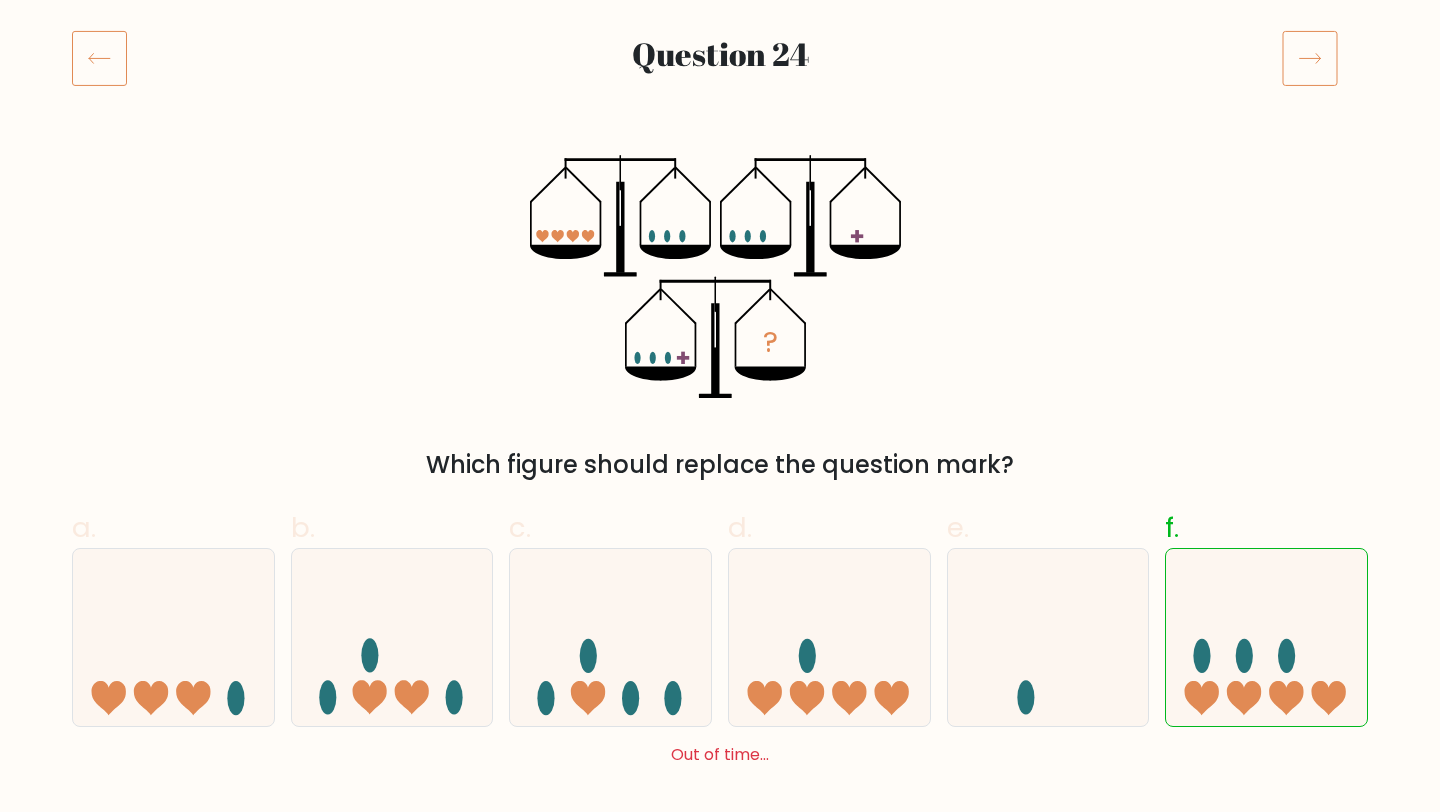 click 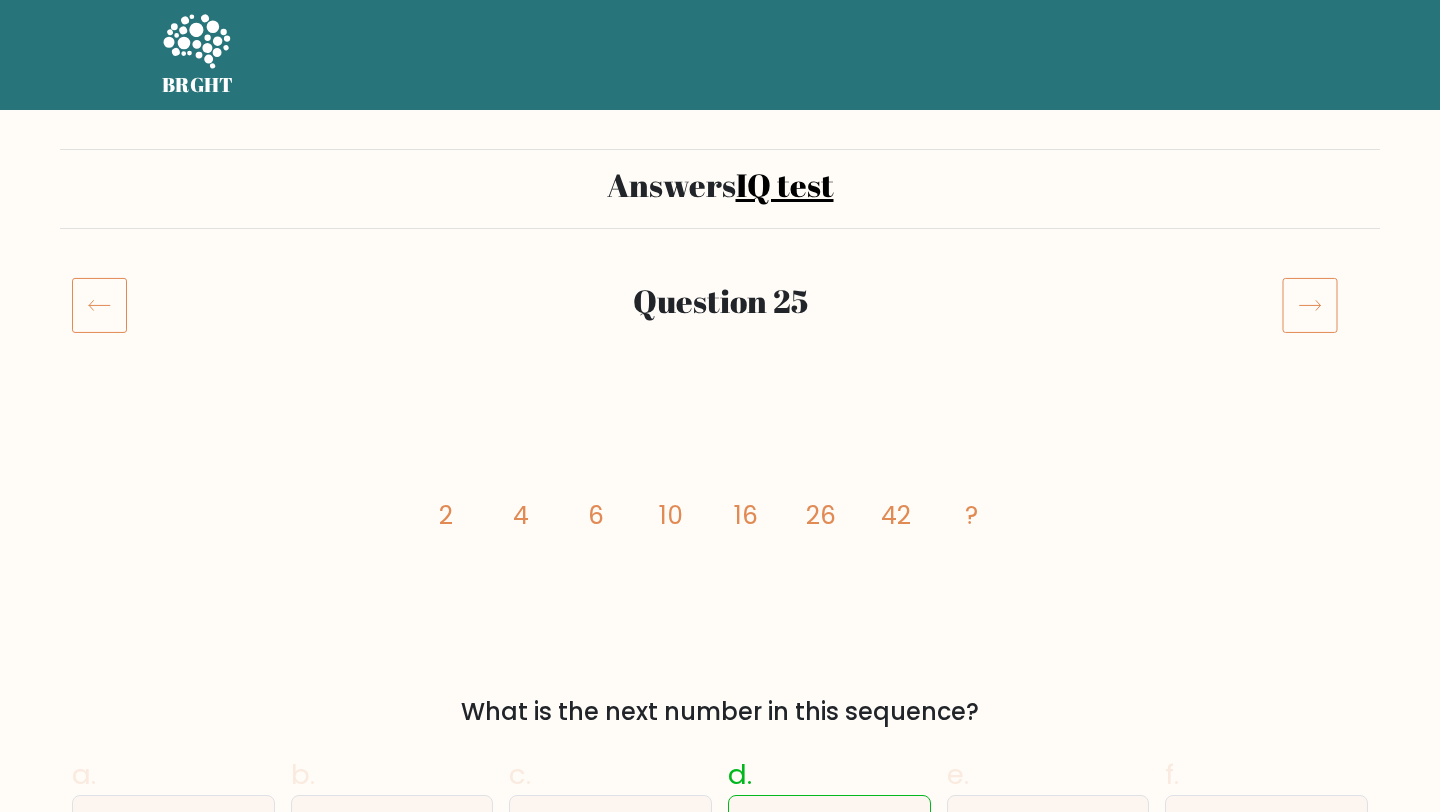 scroll, scrollTop: 0, scrollLeft: 0, axis: both 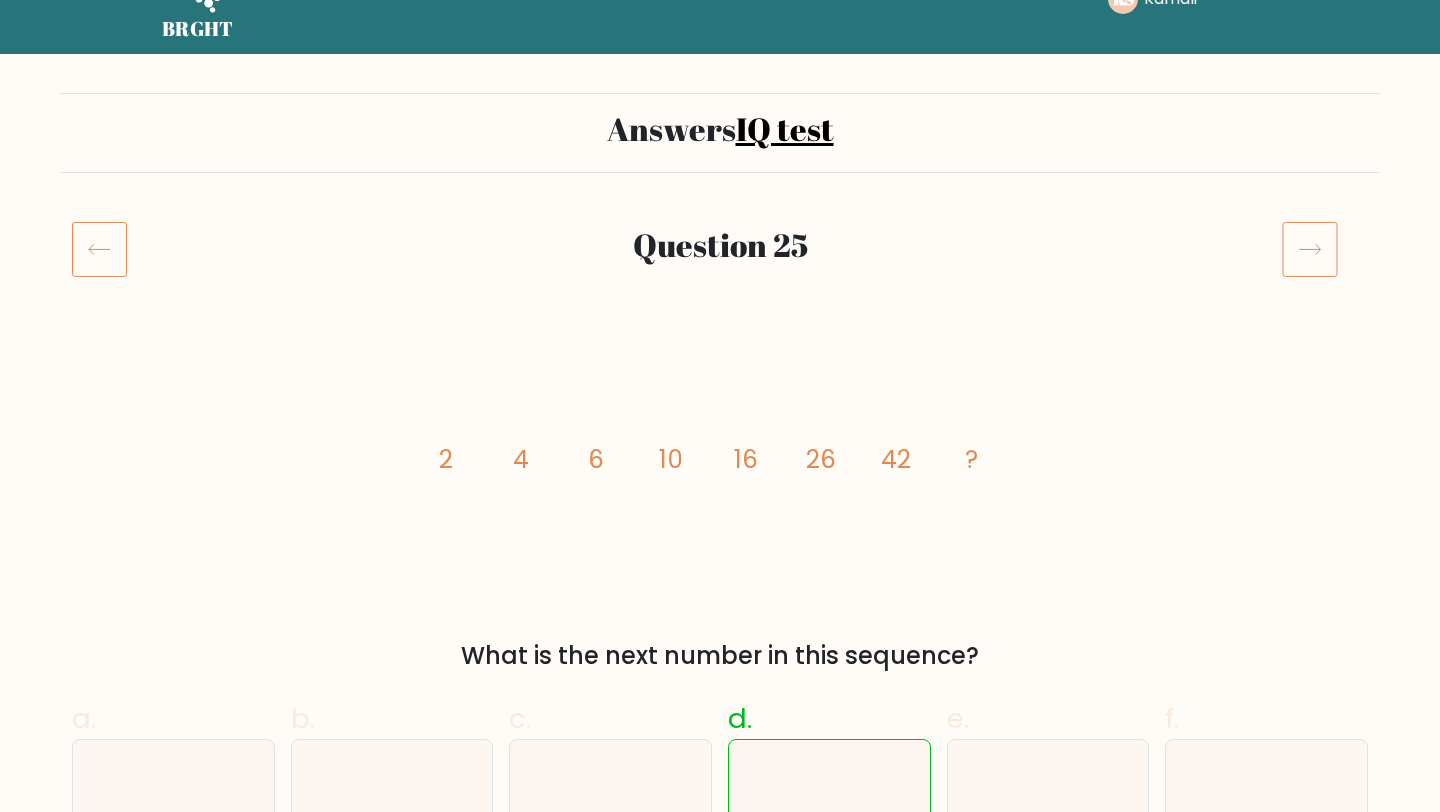 click 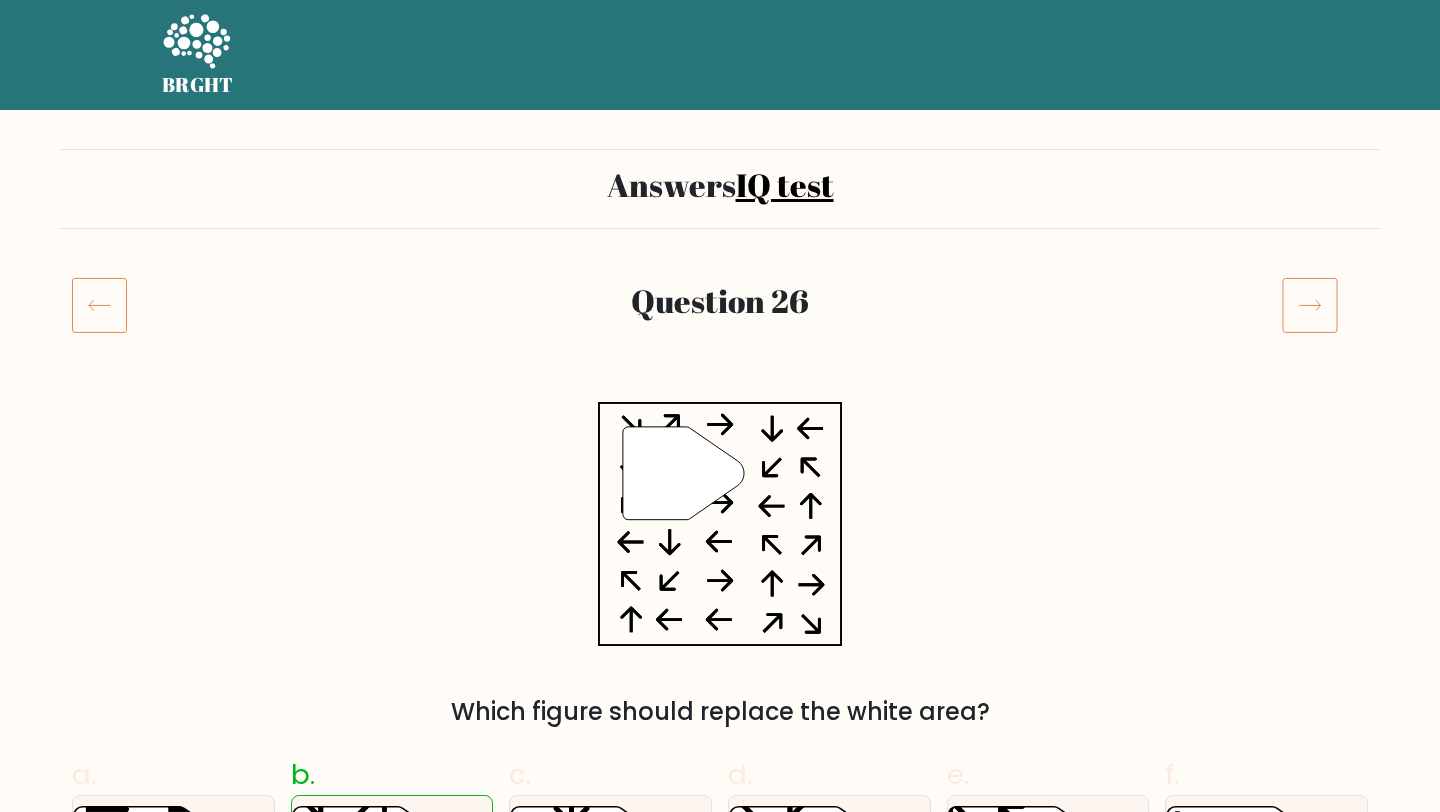 scroll, scrollTop: 41, scrollLeft: 0, axis: vertical 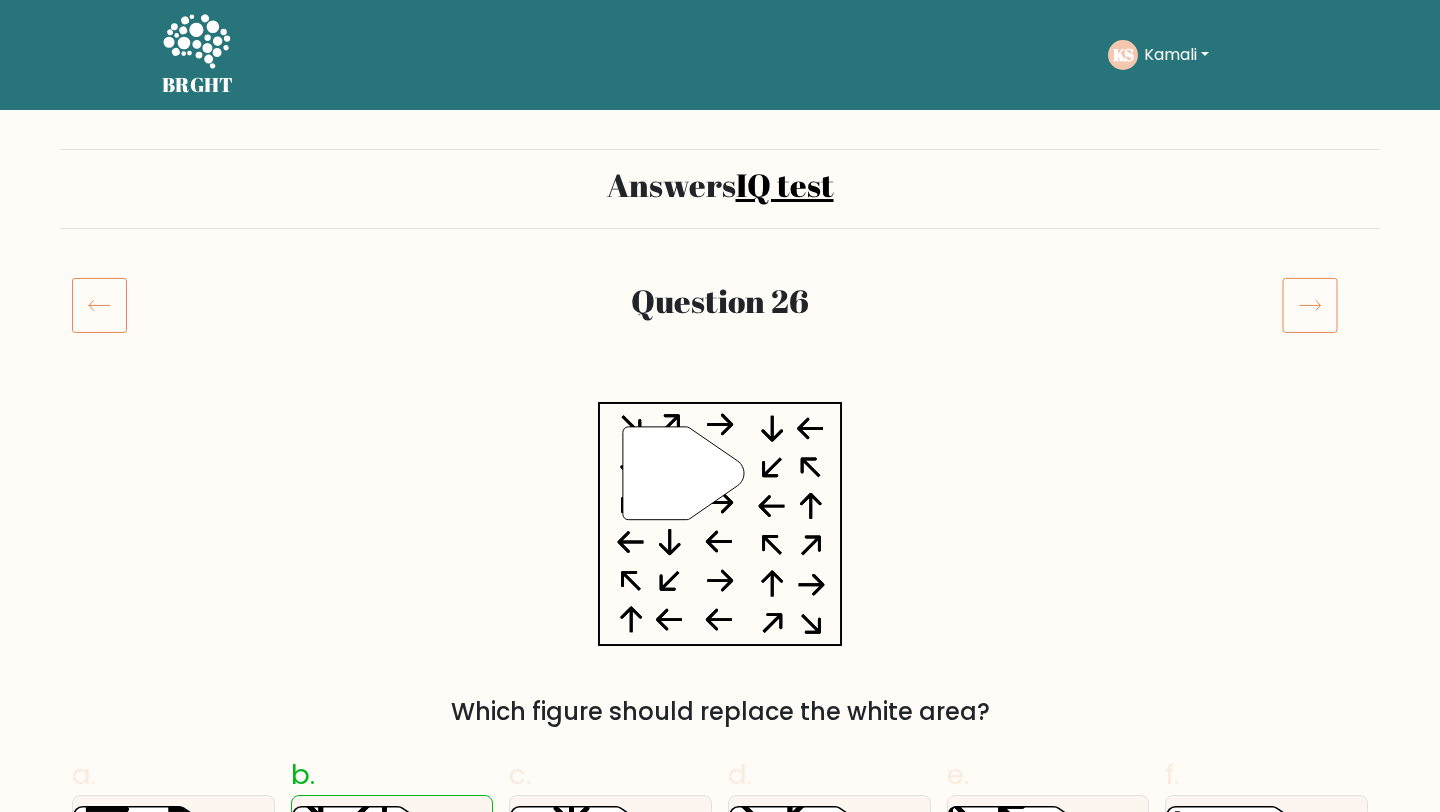 click 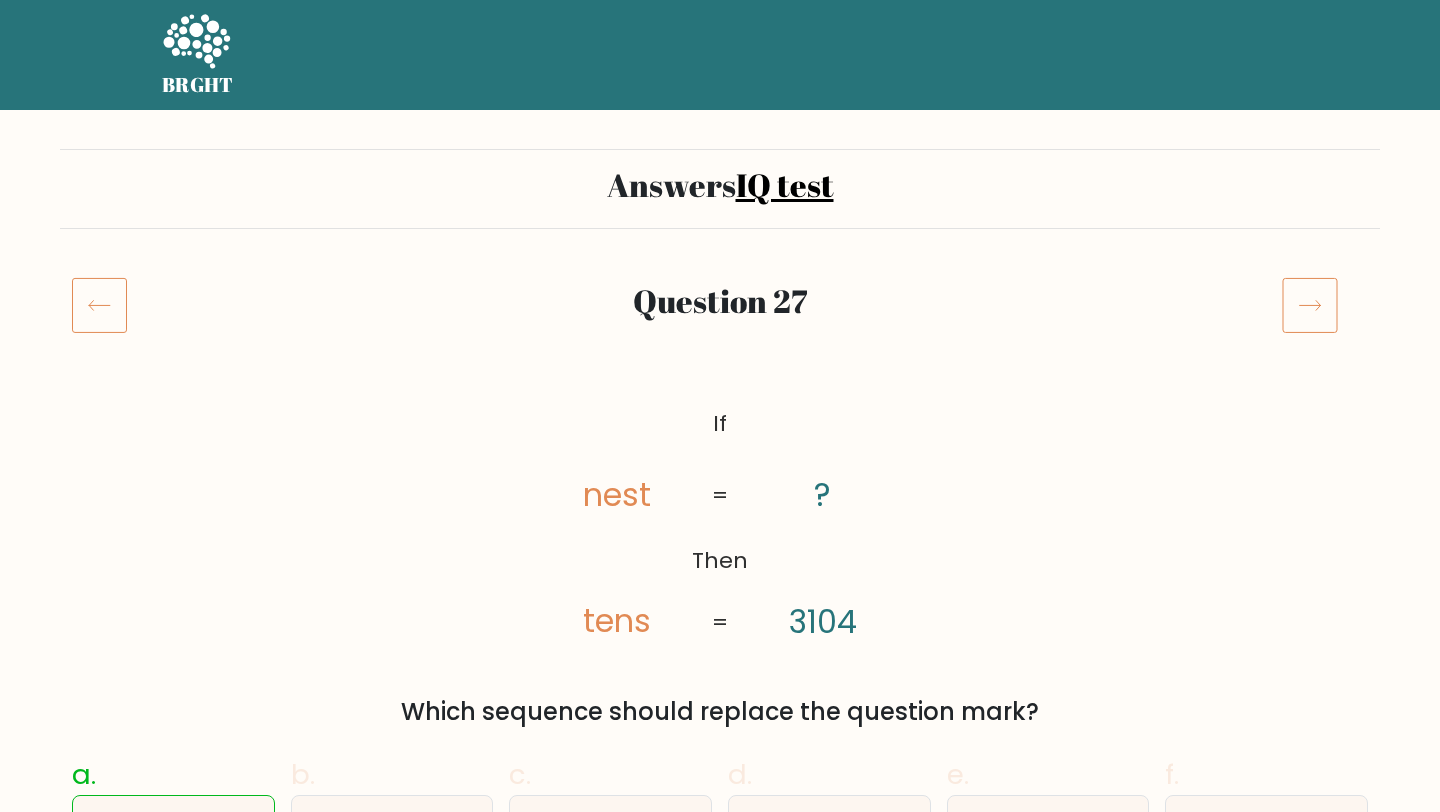scroll, scrollTop: 0, scrollLeft: 0, axis: both 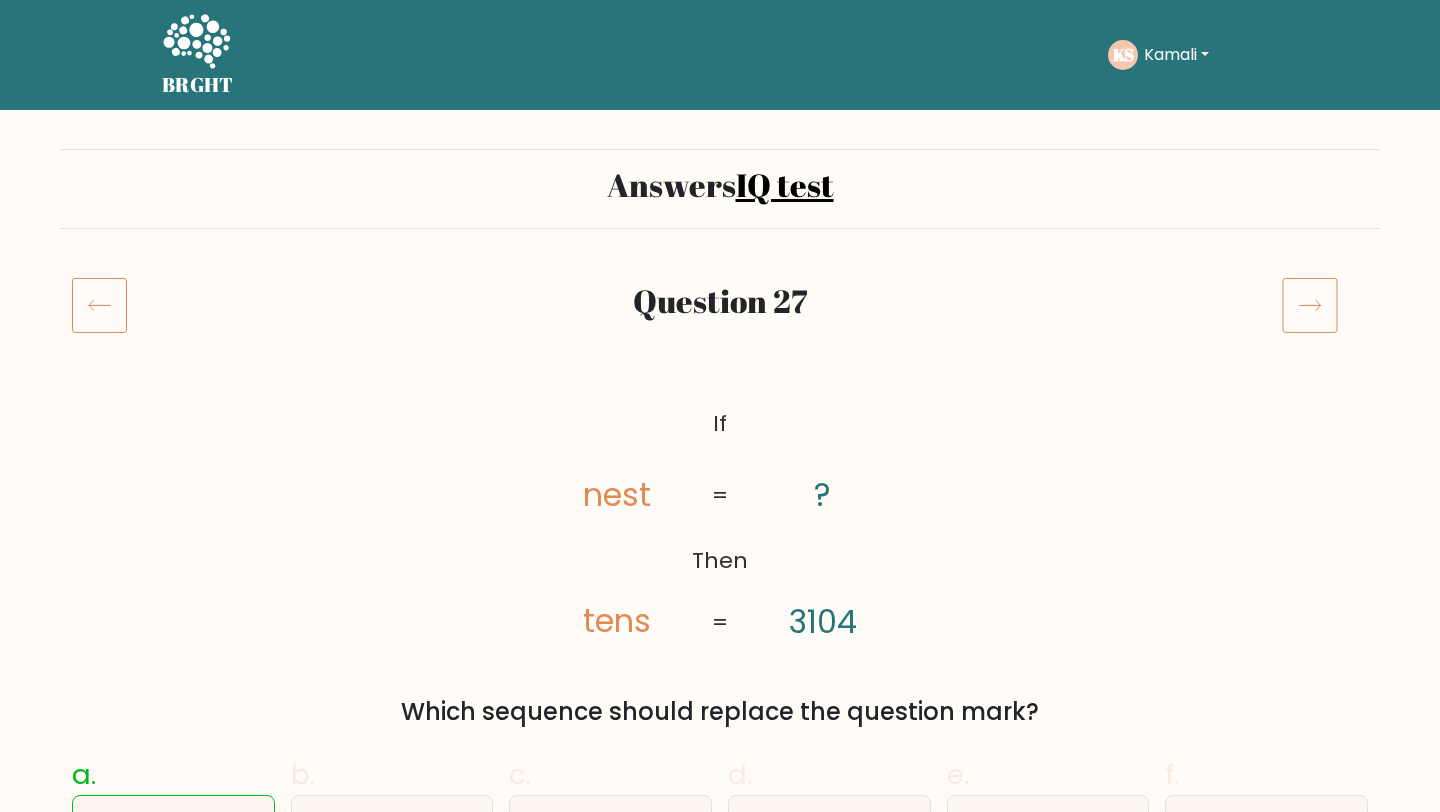click 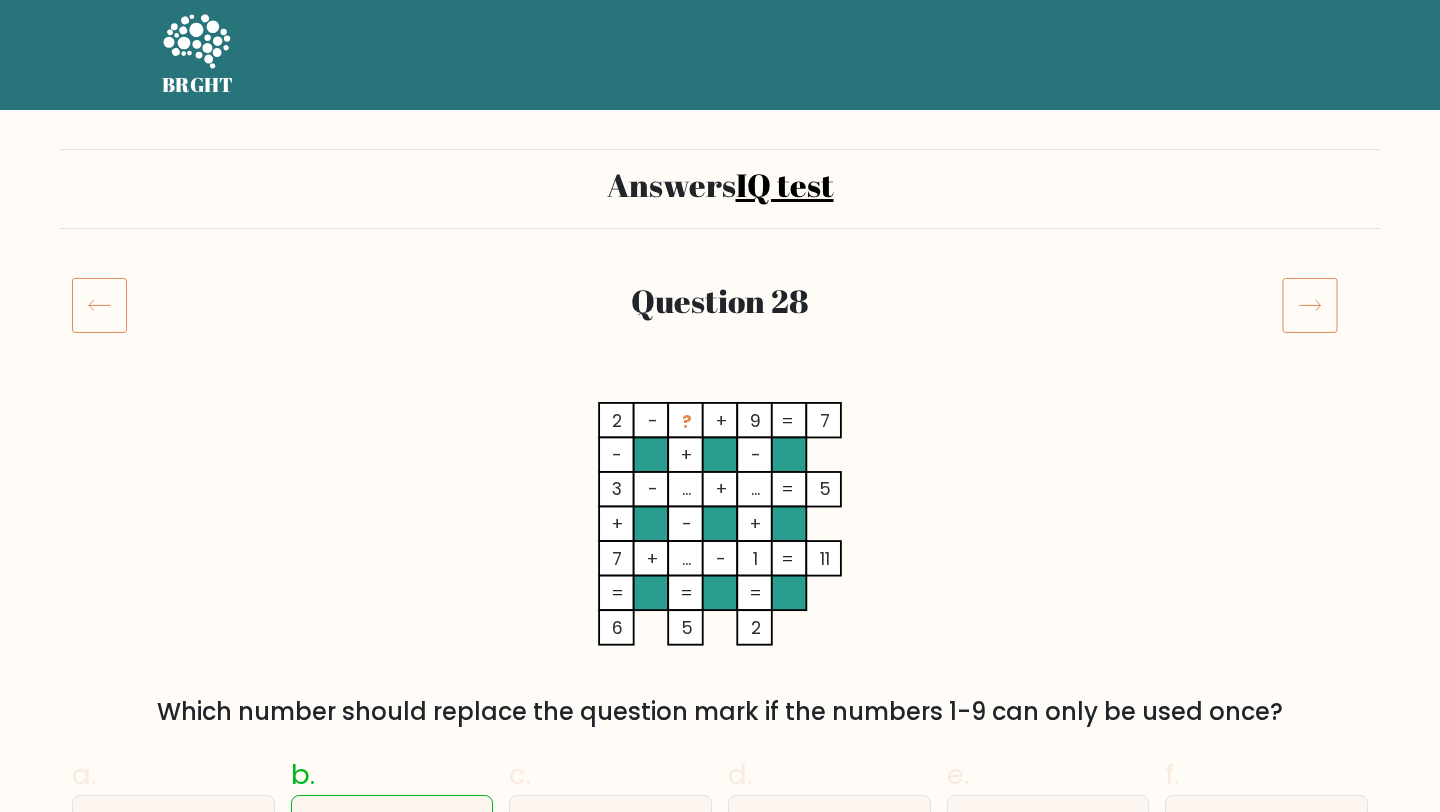 scroll, scrollTop: 0, scrollLeft: 0, axis: both 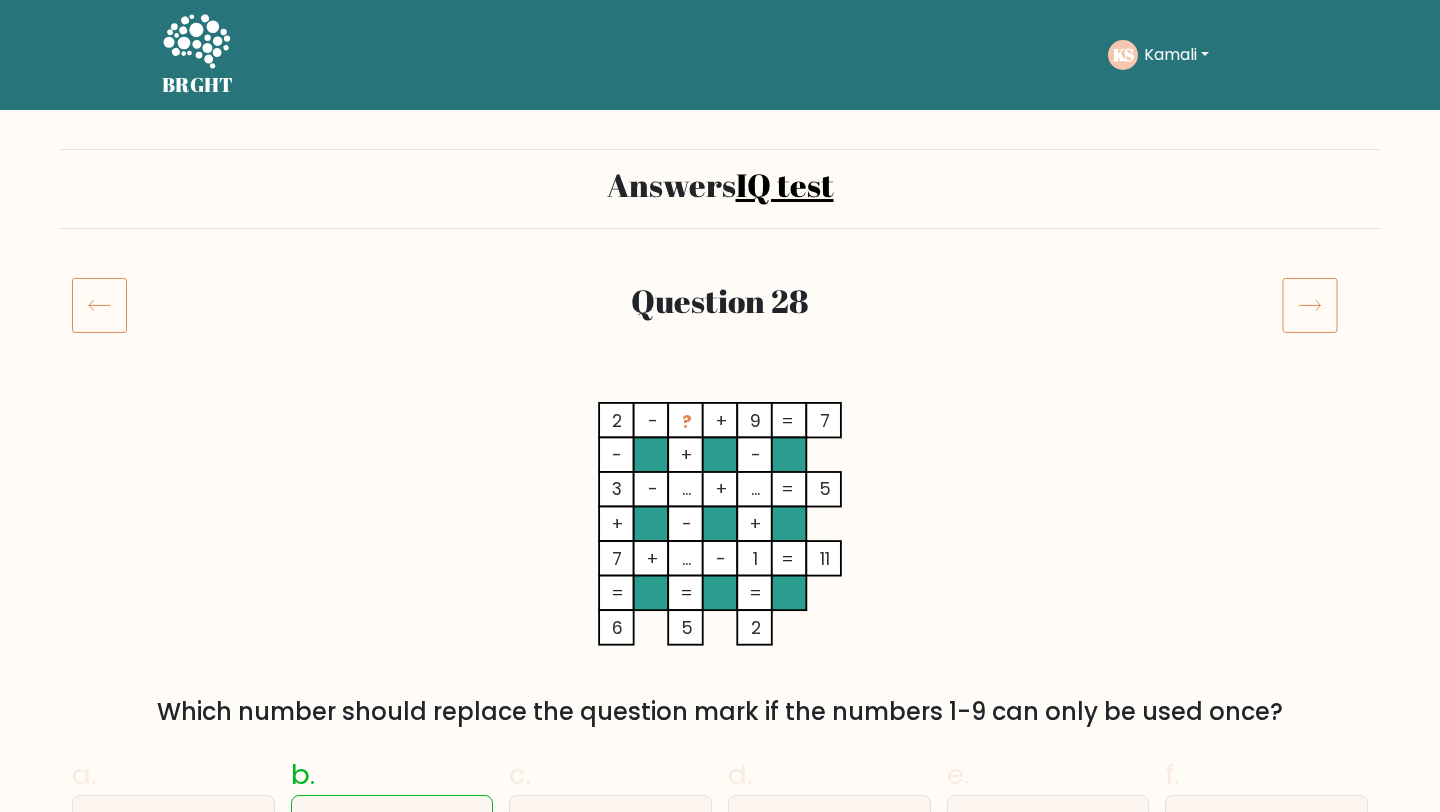 click 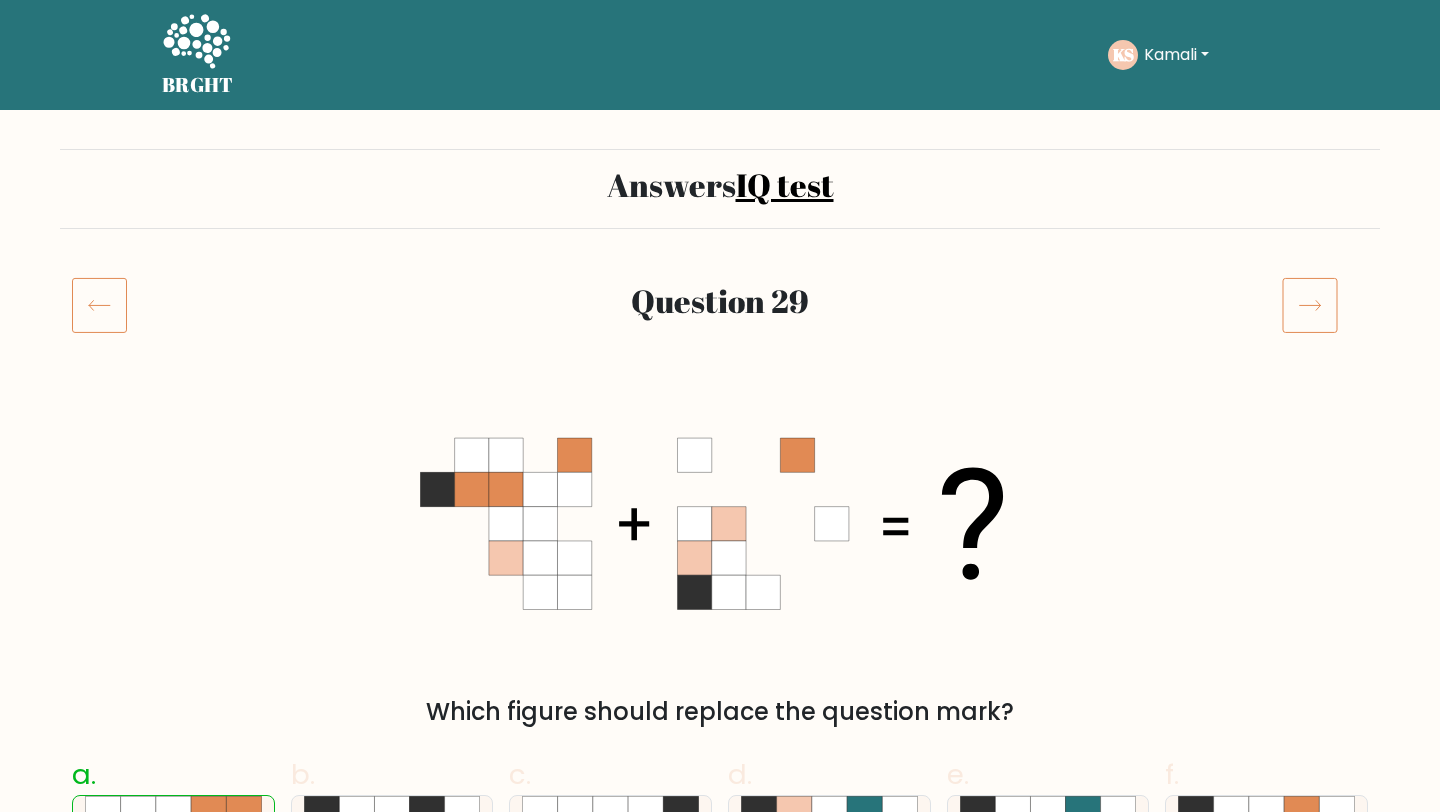 scroll, scrollTop: 0, scrollLeft: 0, axis: both 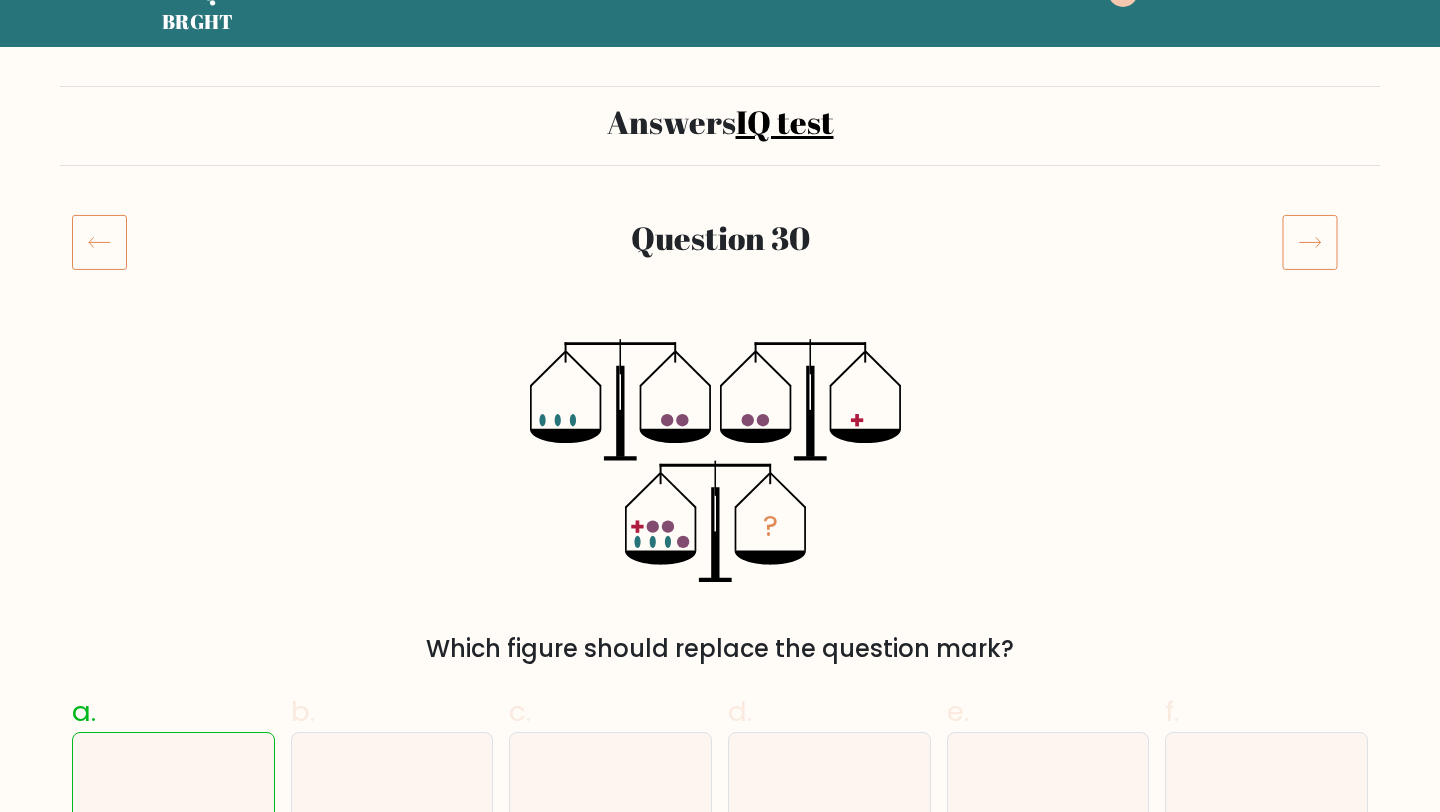 click 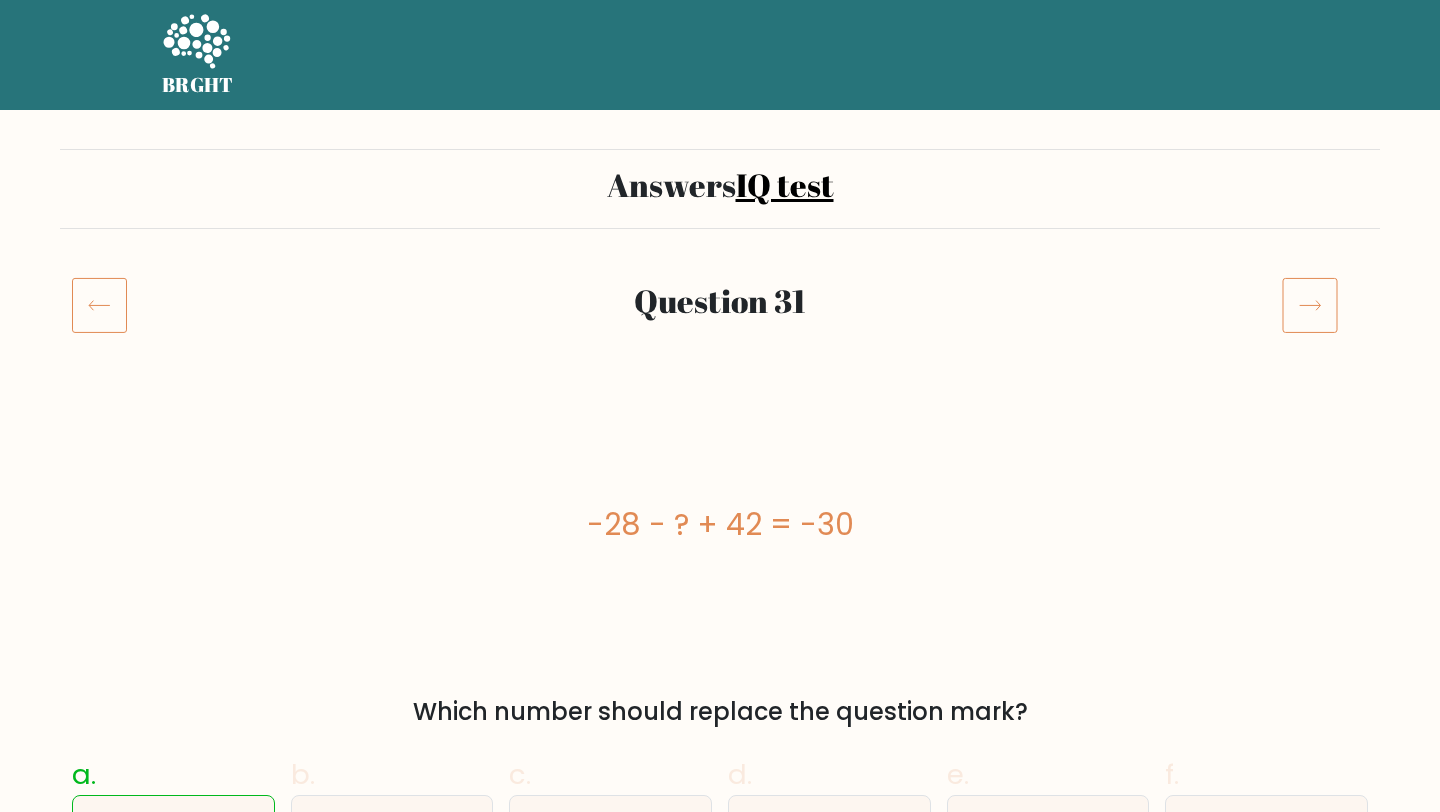 scroll, scrollTop: 0, scrollLeft: 0, axis: both 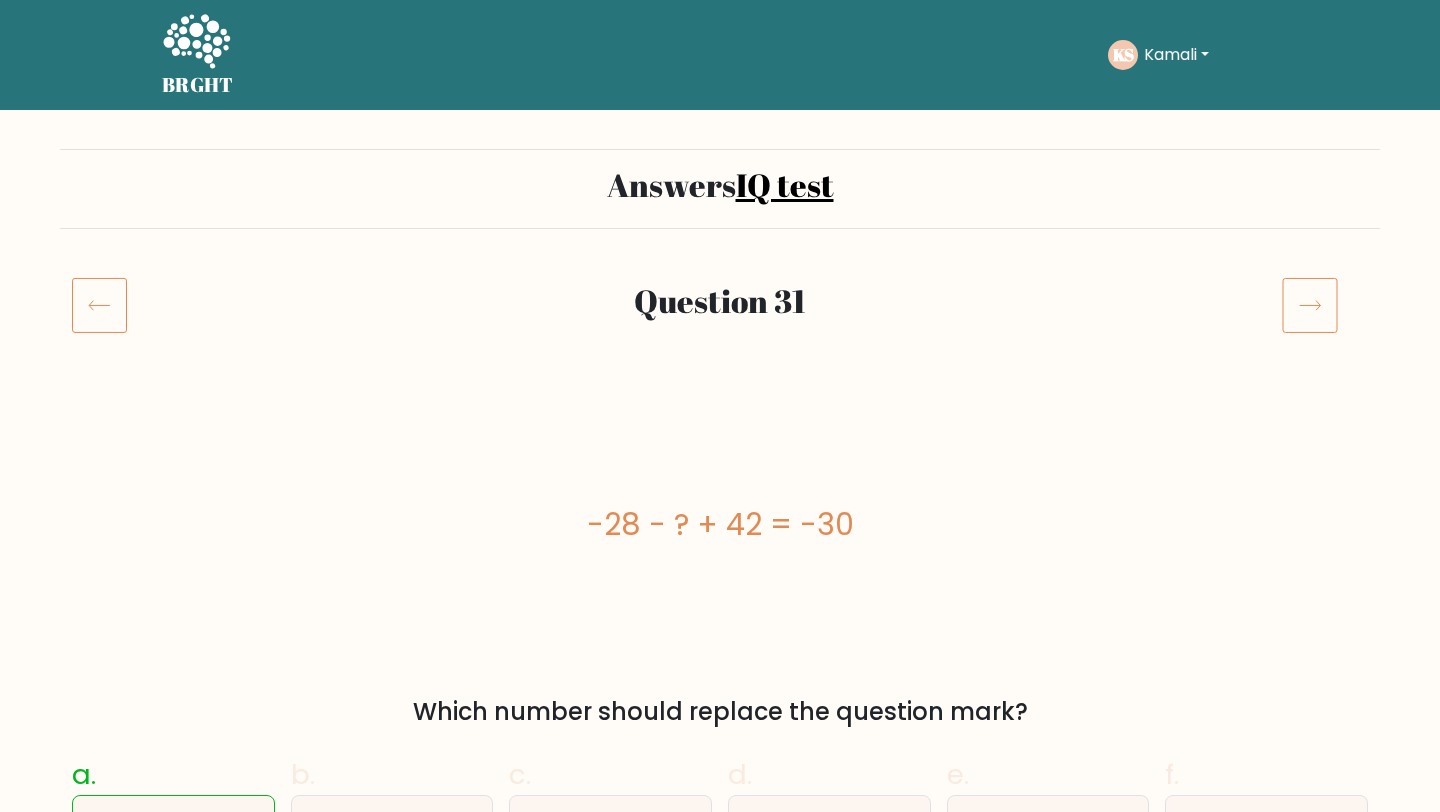 click 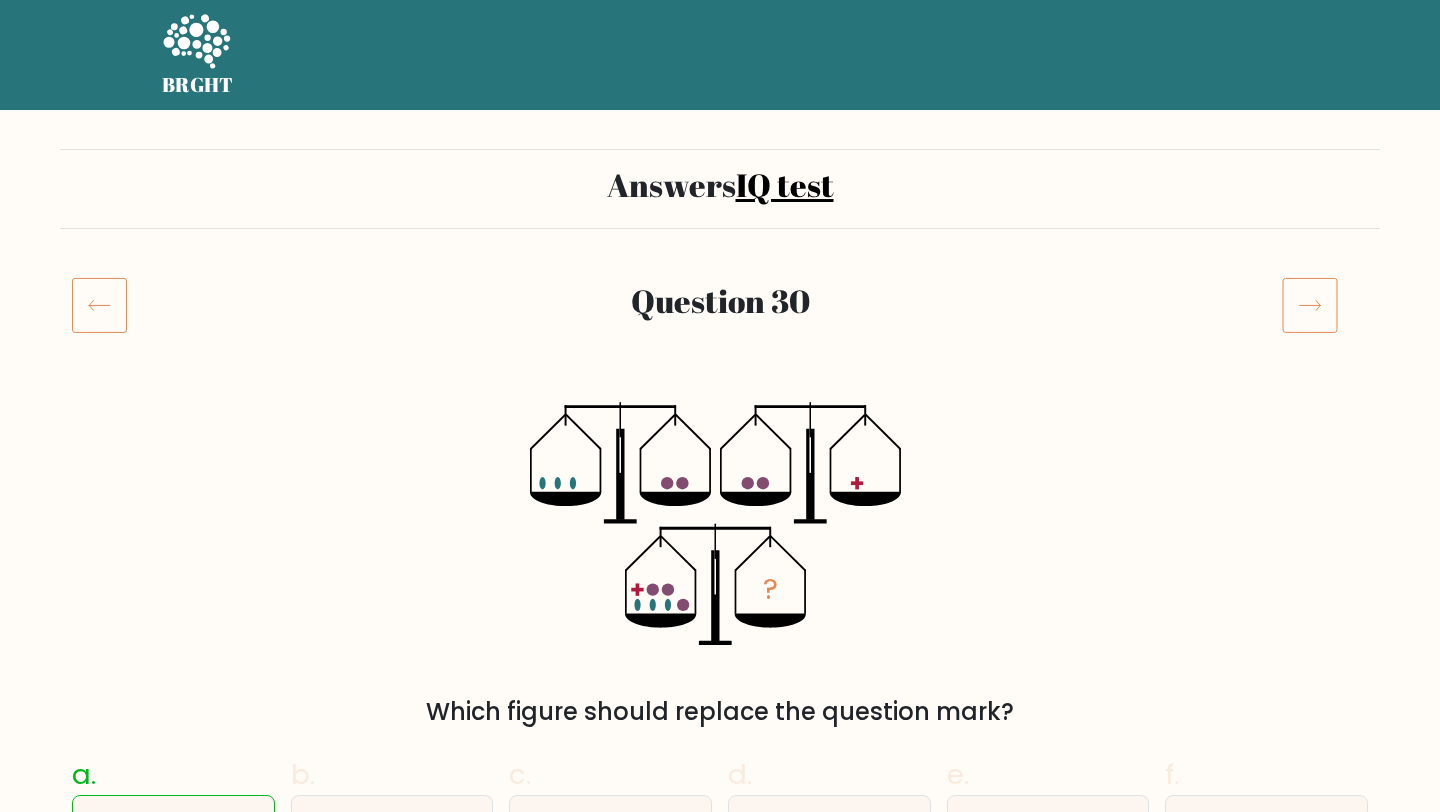scroll, scrollTop: 0, scrollLeft: 0, axis: both 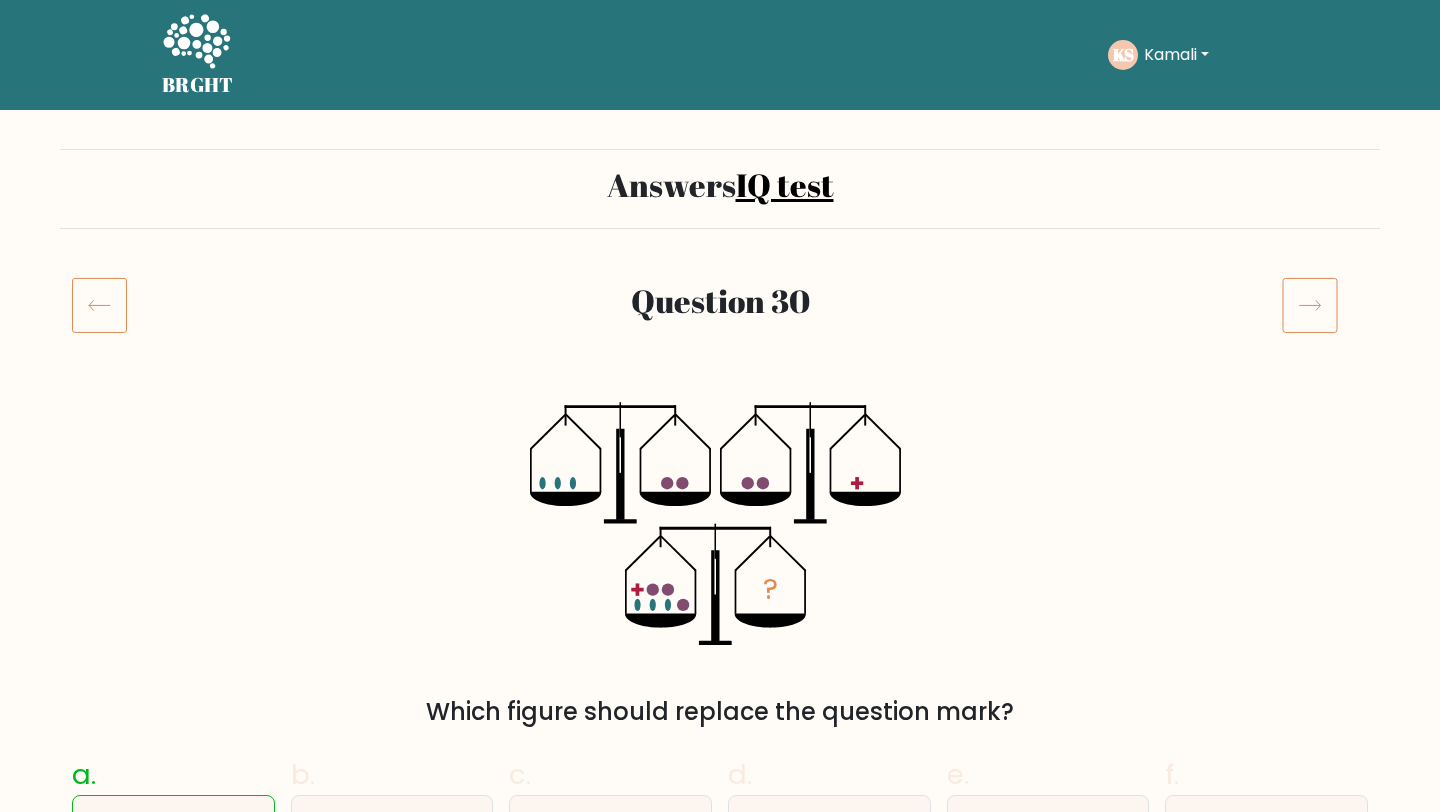 click on "Kamali" at bounding box center (1176, 55) 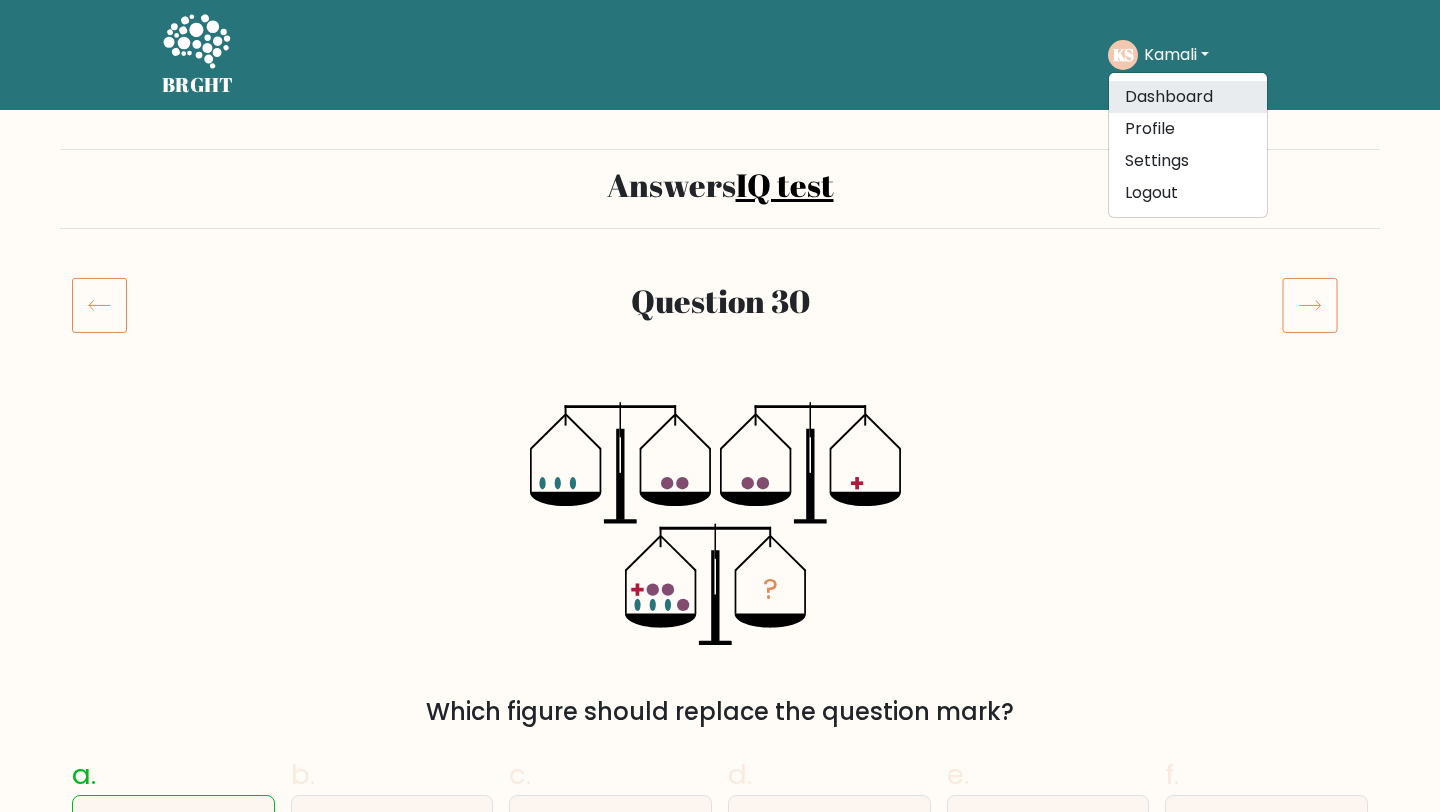 click on "Dashboard" at bounding box center [1188, 97] 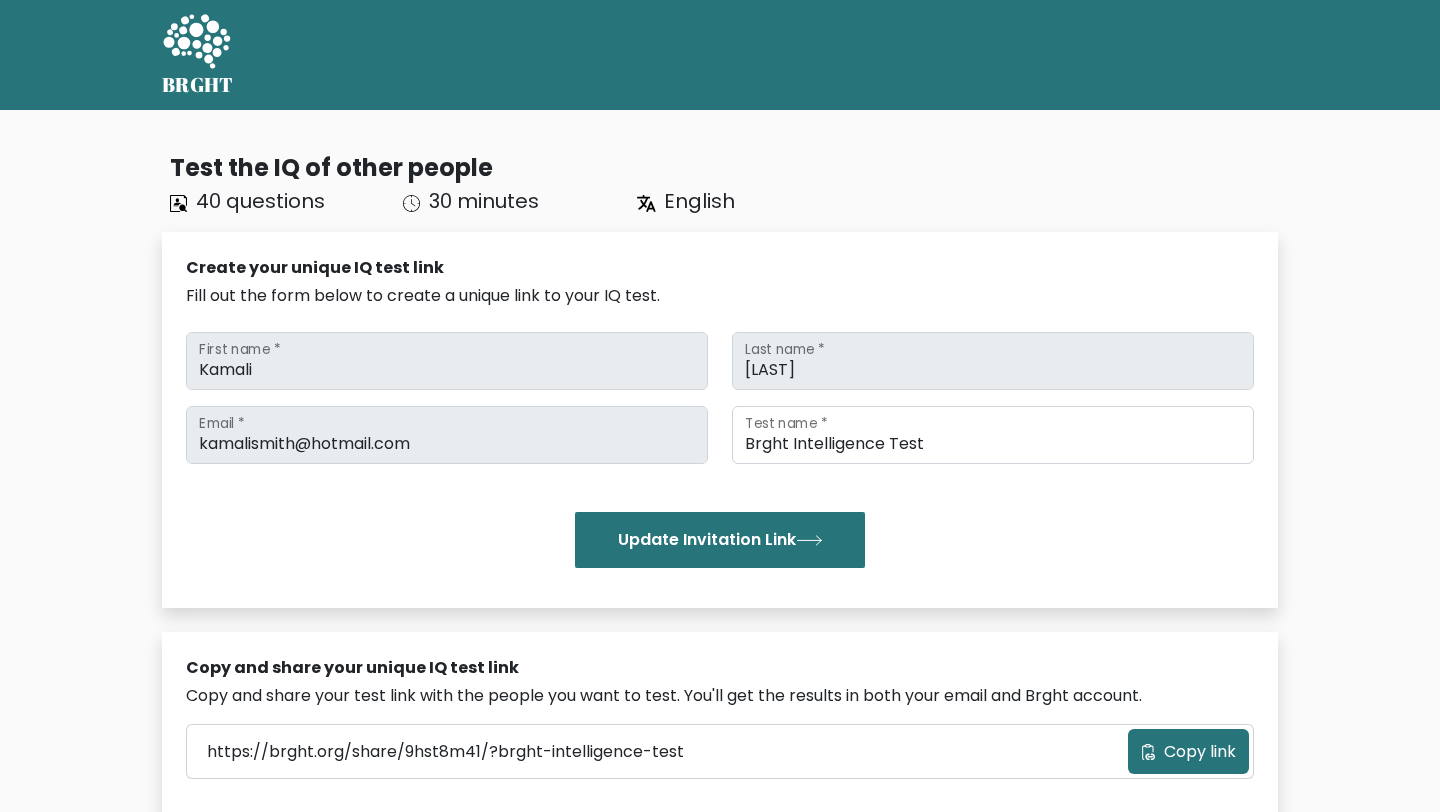 scroll, scrollTop: 0, scrollLeft: 0, axis: both 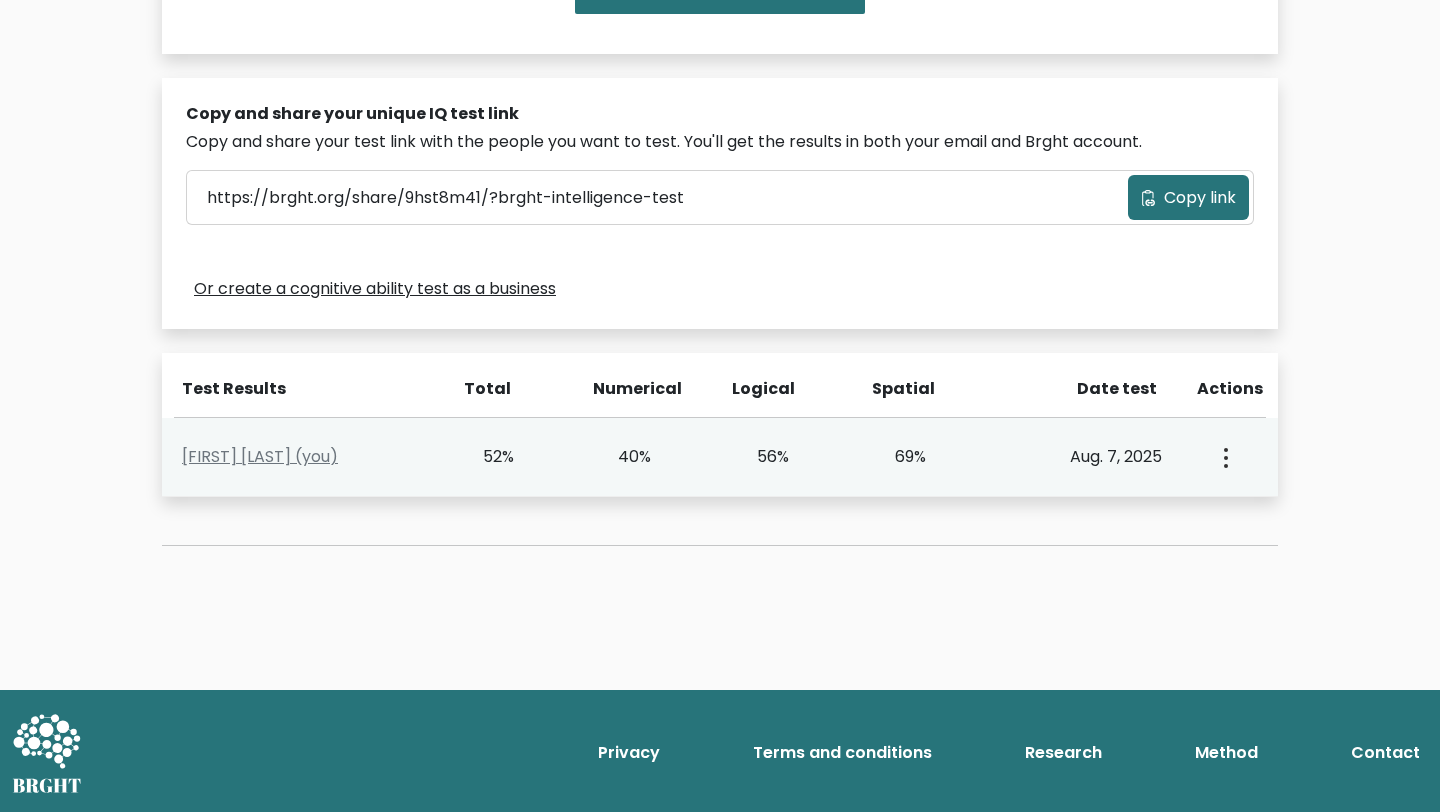 click on "69%" at bounding box center [927, 457] 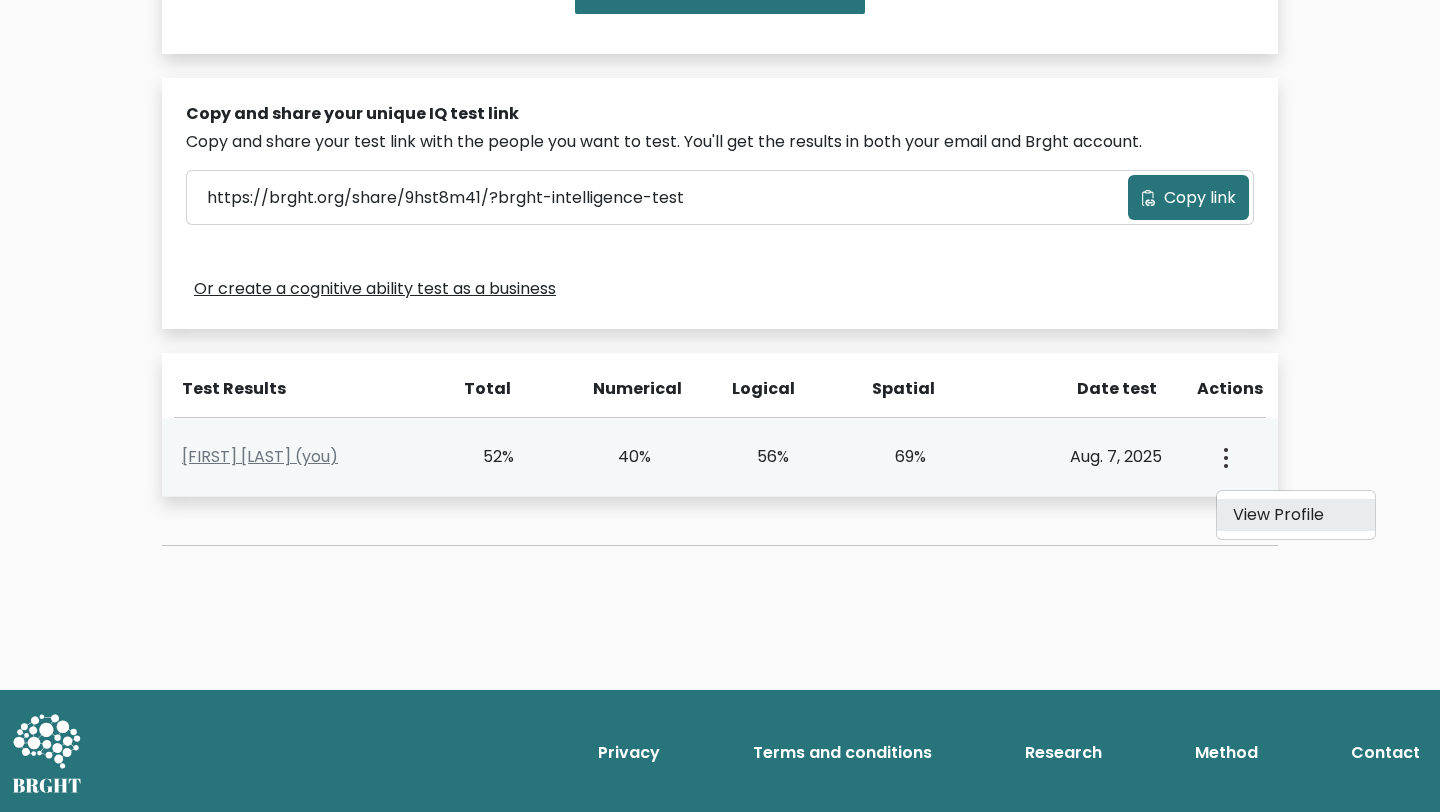 click on "View Profile" at bounding box center (1296, 515) 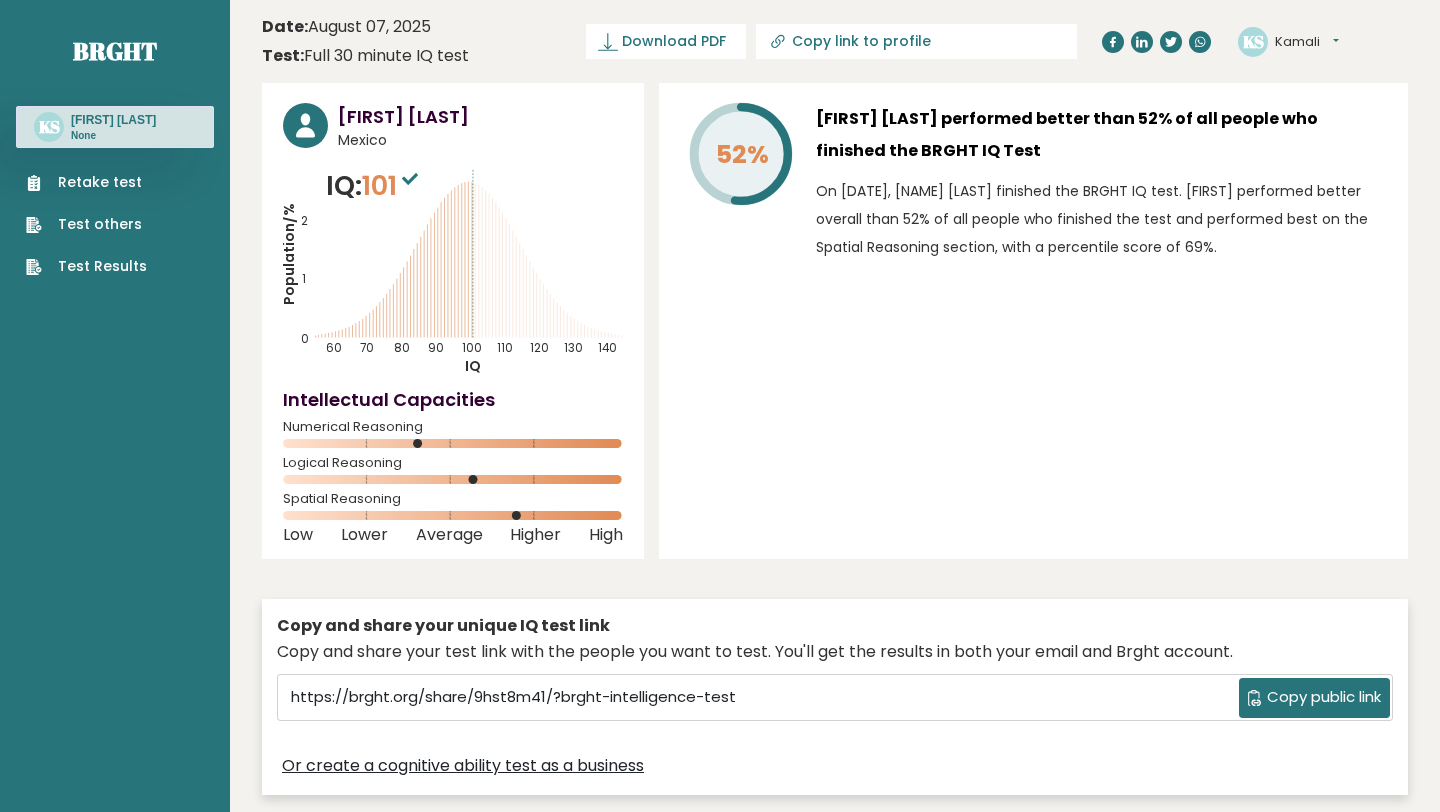 scroll, scrollTop: 0, scrollLeft: 0, axis: both 